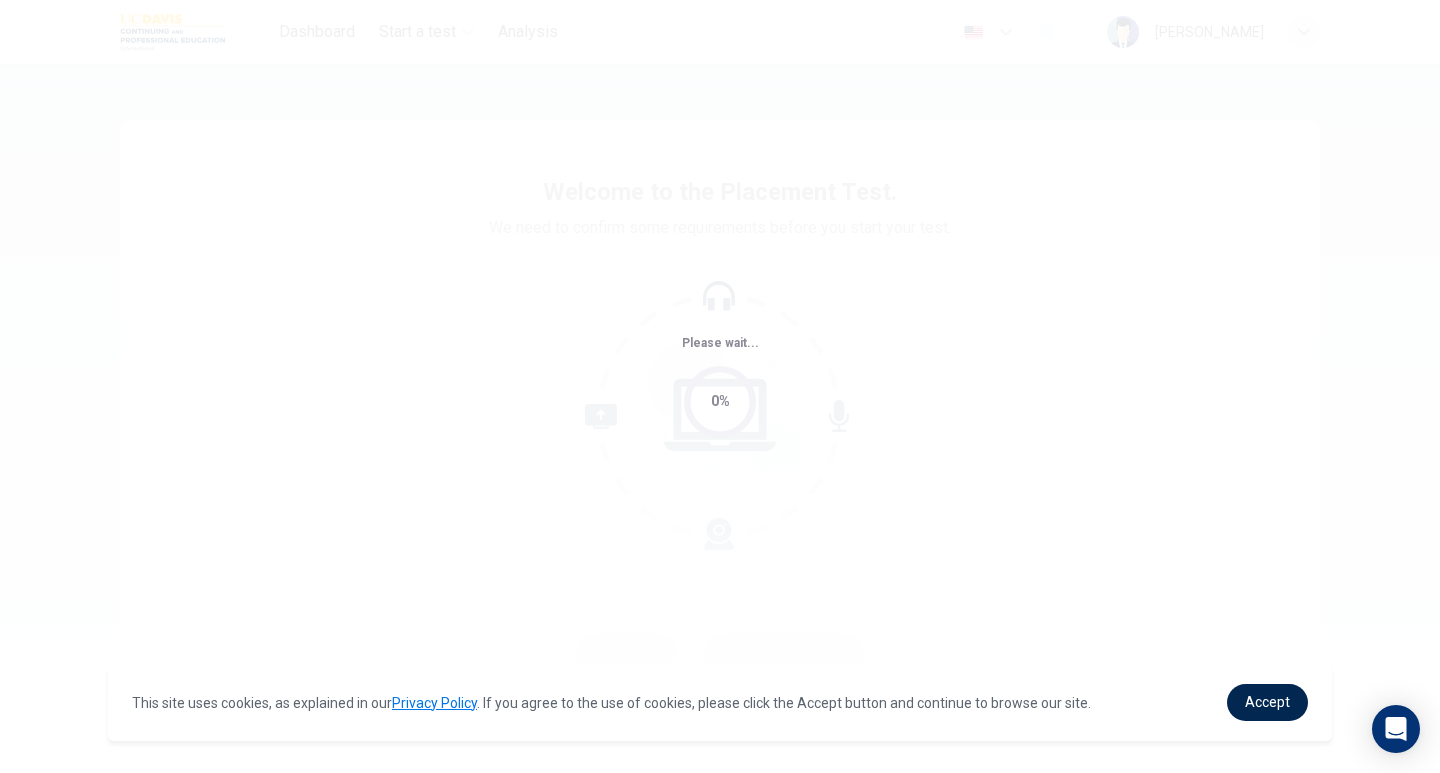 scroll, scrollTop: 0, scrollLeft: 0, axis: both 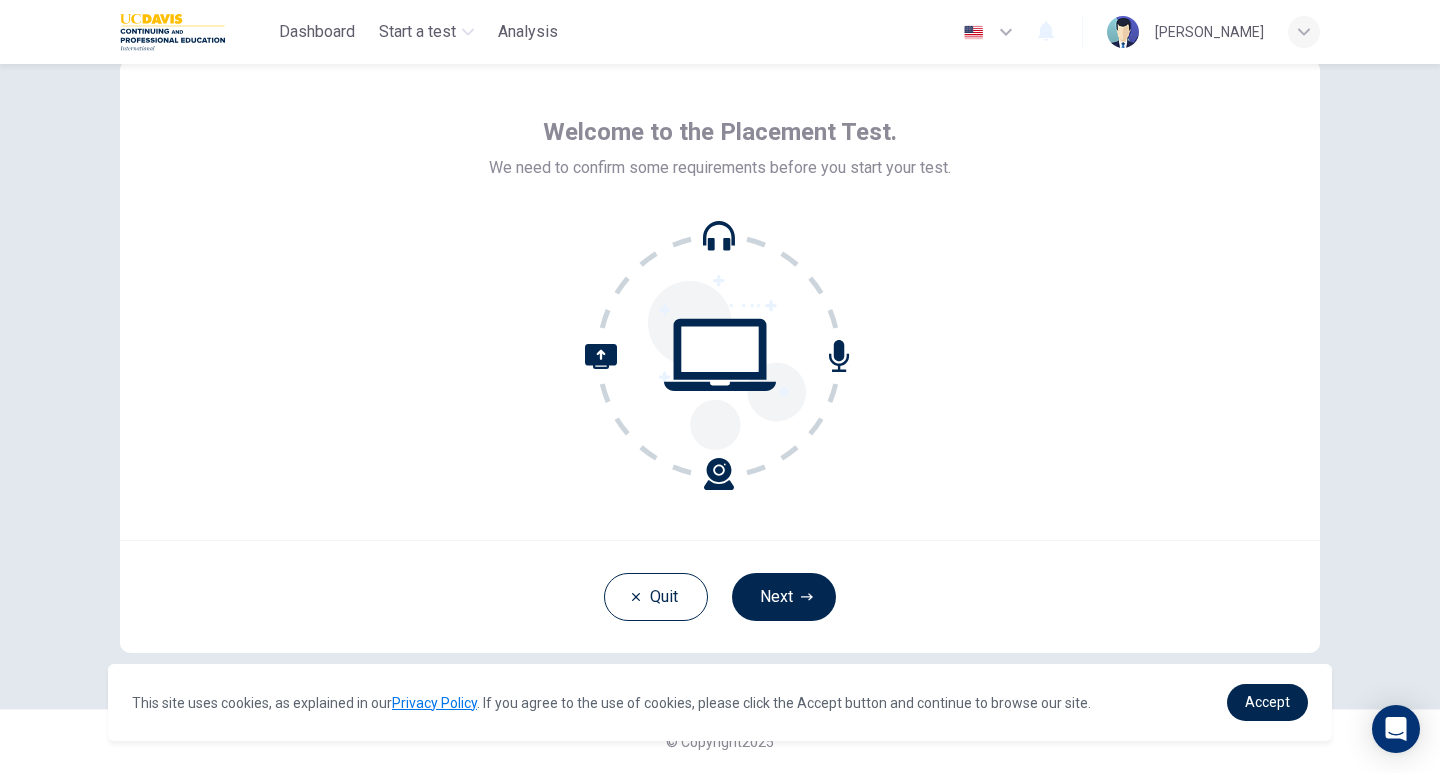 click on "Next" at bounding box center [784, 597] 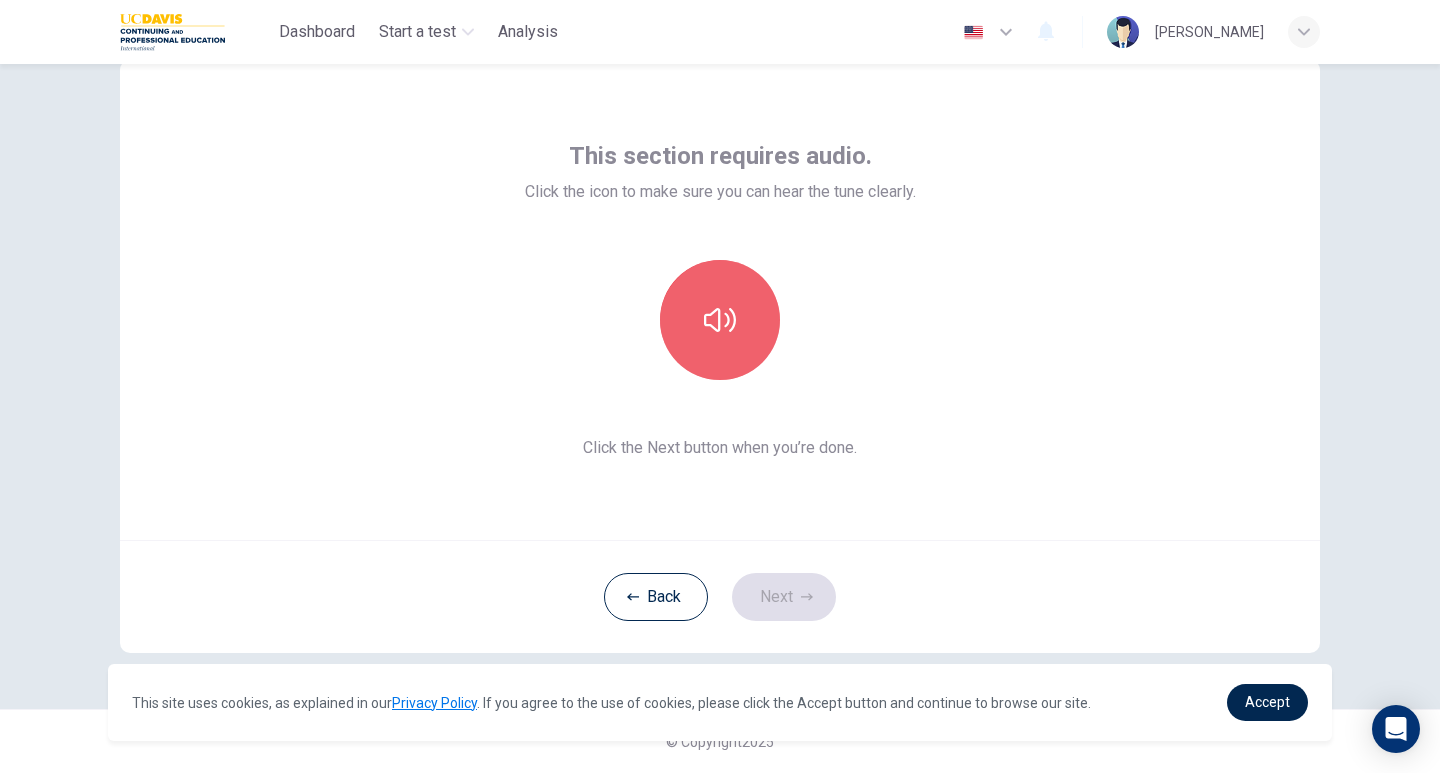 click at bounding box center [720, 320] 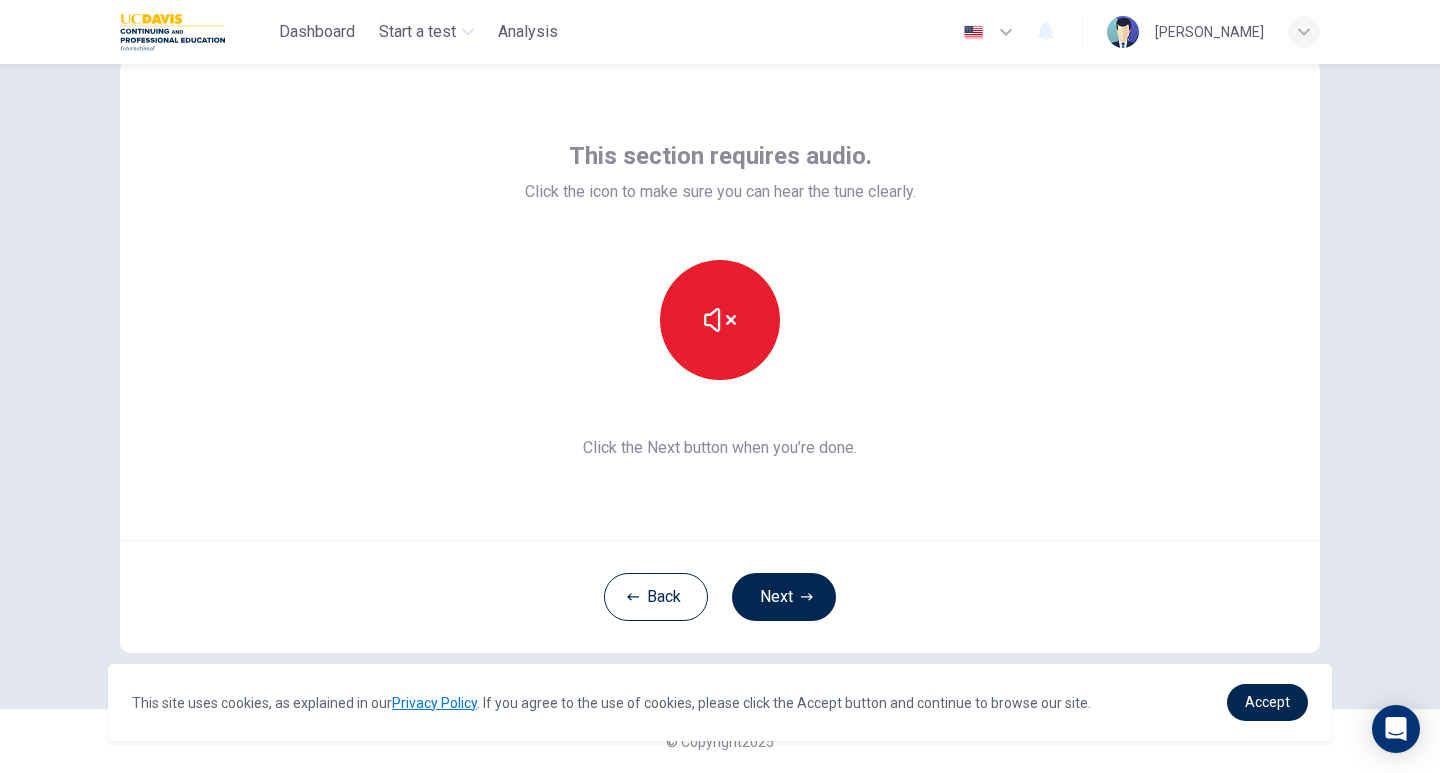 type 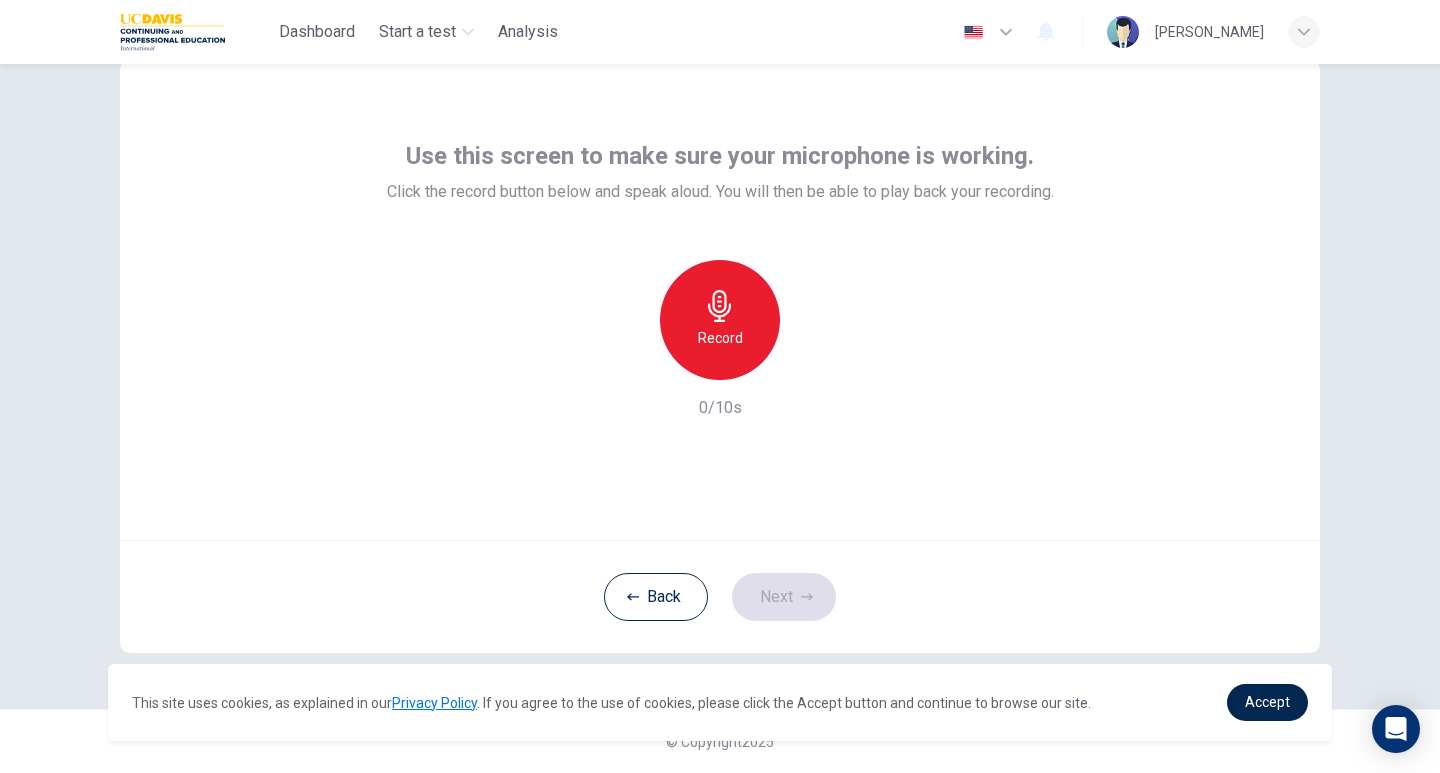 click 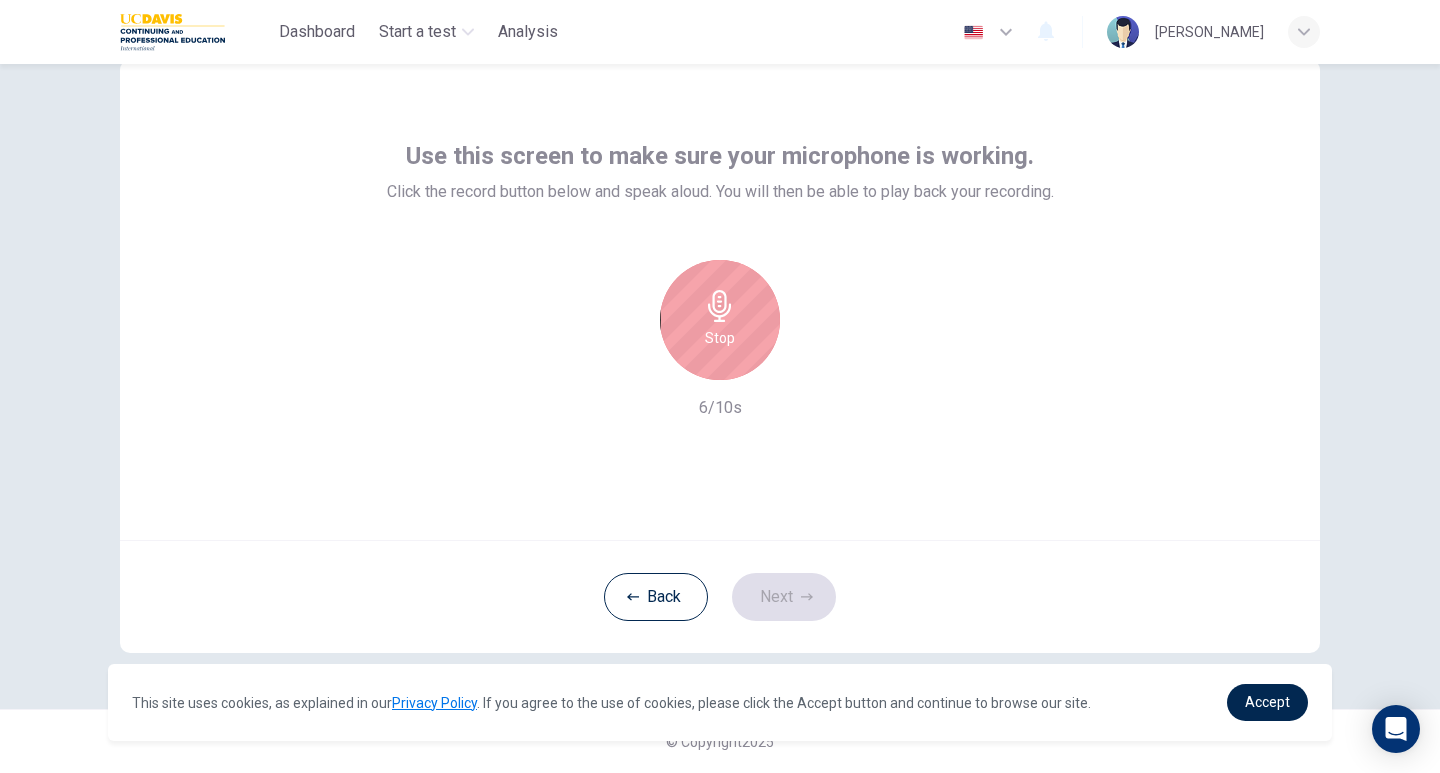 click 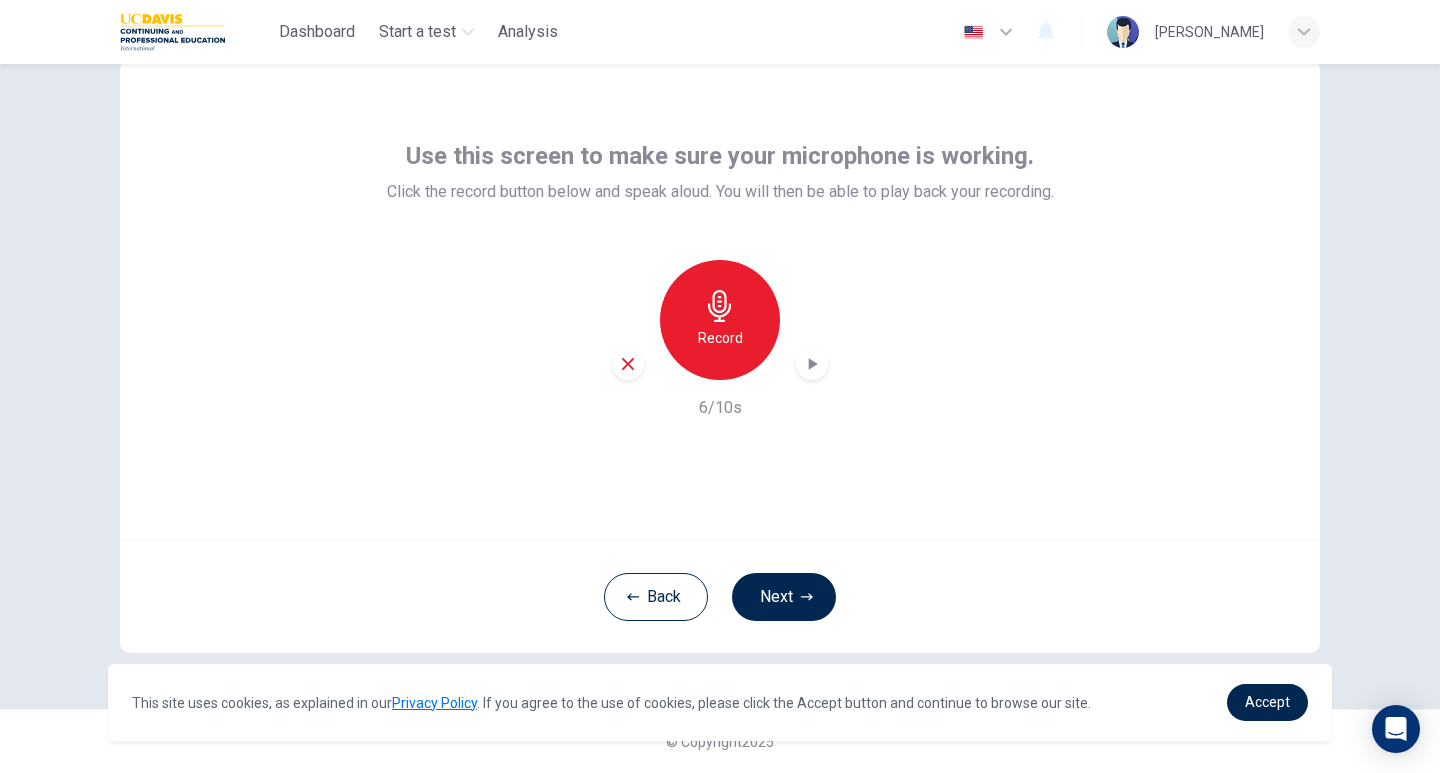click 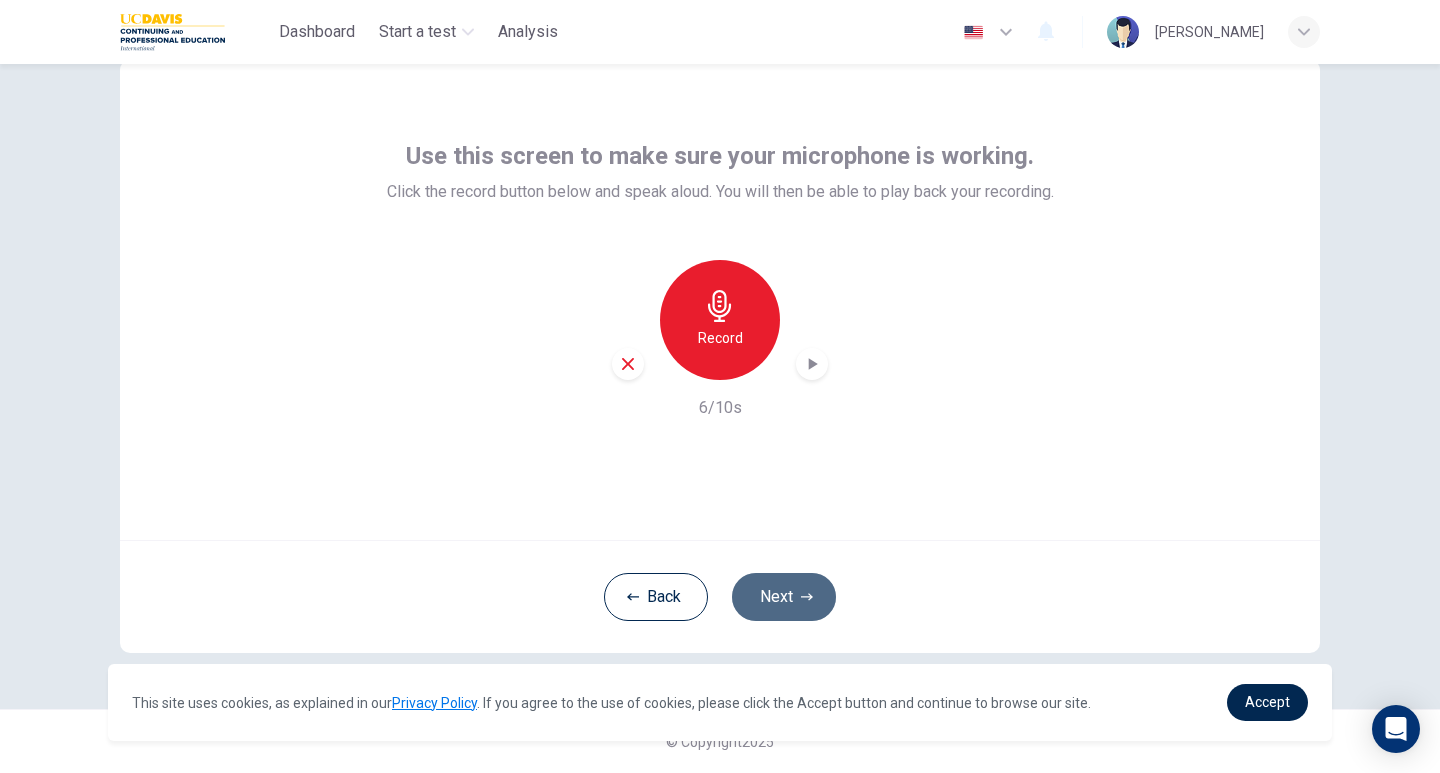 click on "Next" at bounding box center (784, 597) 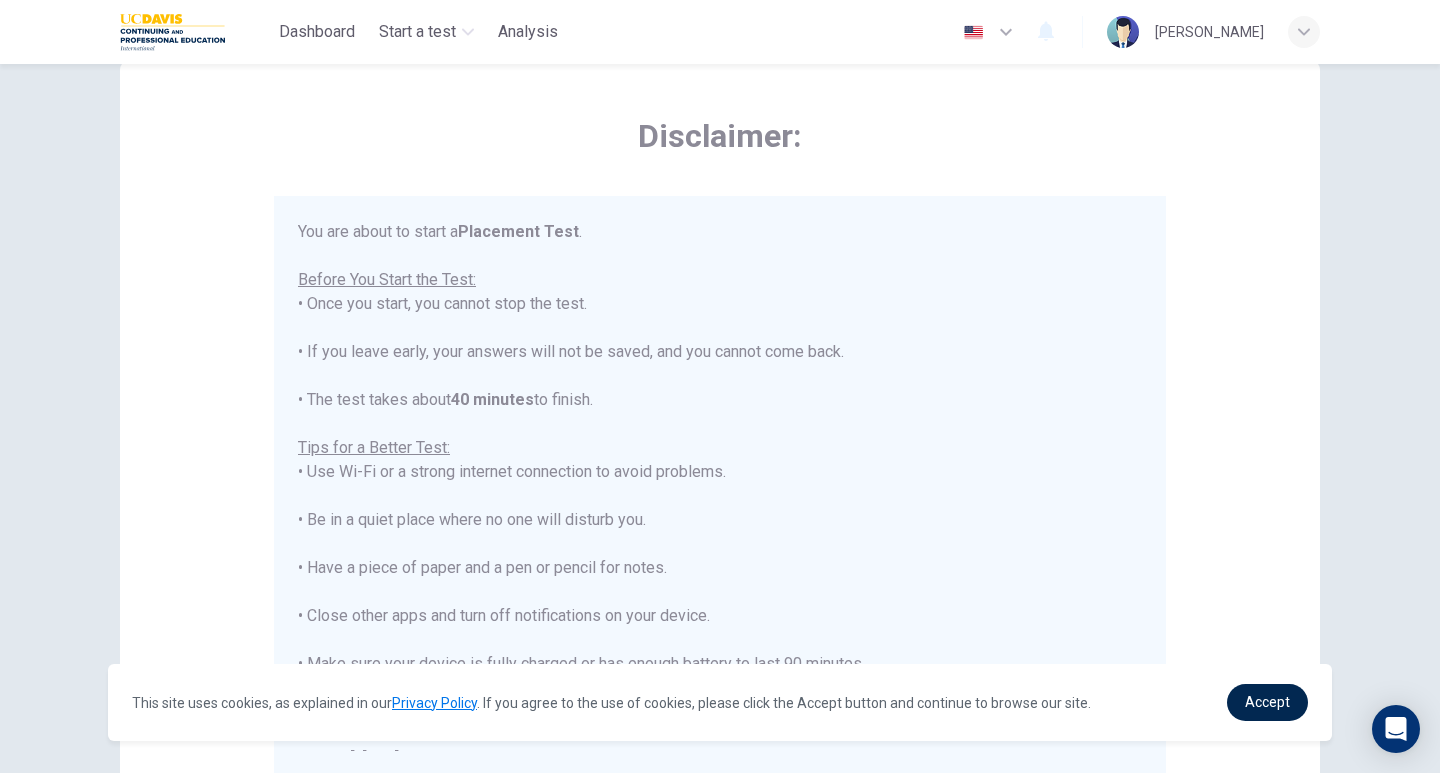 scroll, scrollTop: 23, scrollLeft: 0, axis: vertical 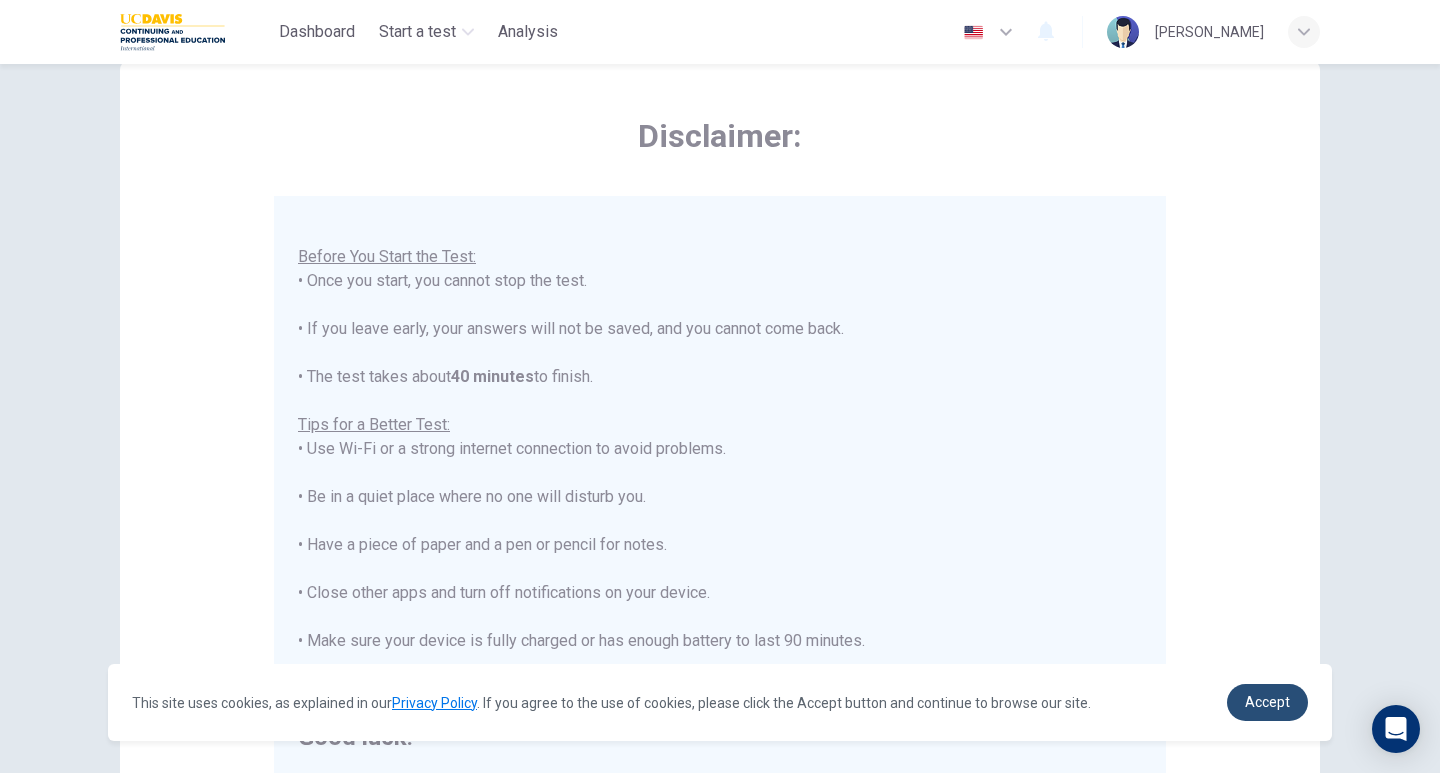 click on "Accept" at bounding box center [1267, 702] 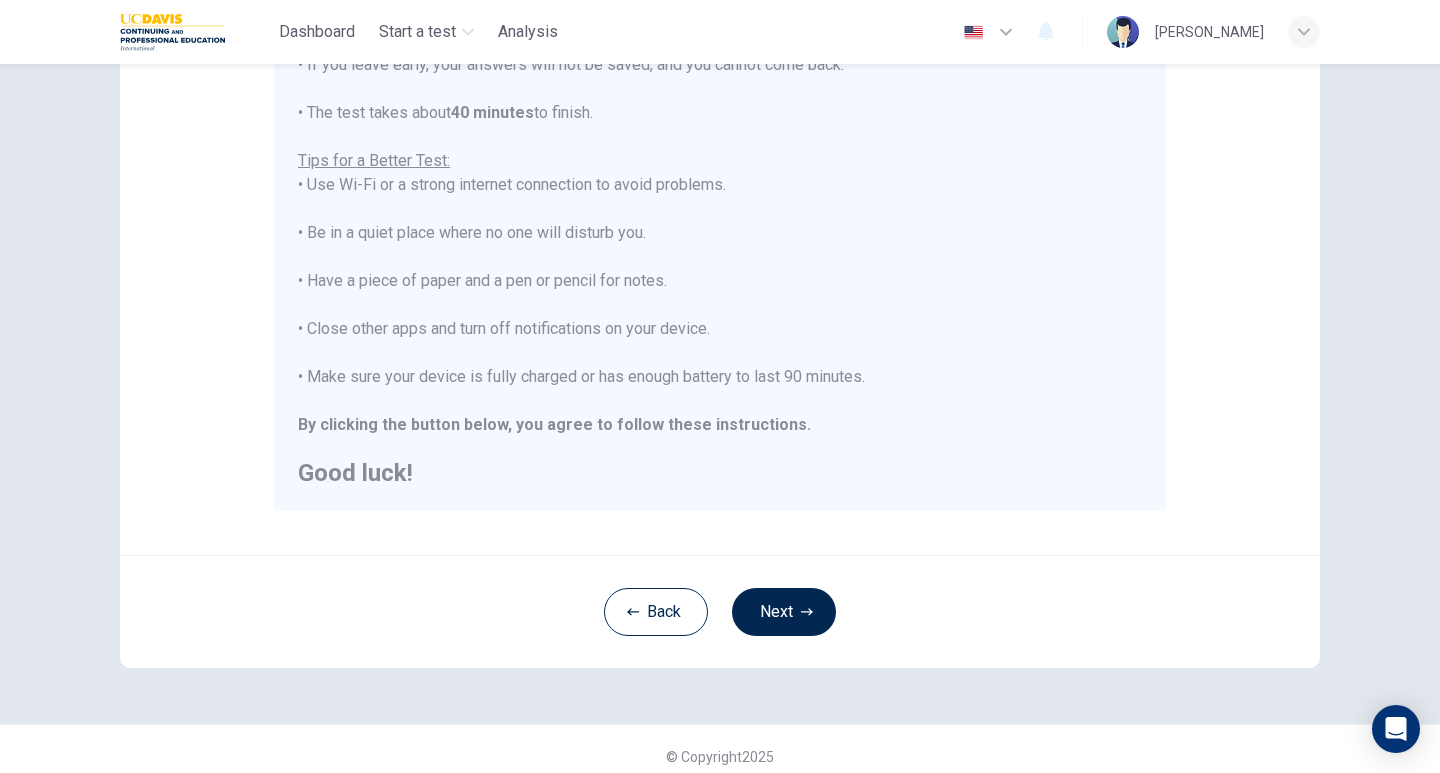 scroll, scrollTop: 325, scrollLeft: 0, axis: vertical 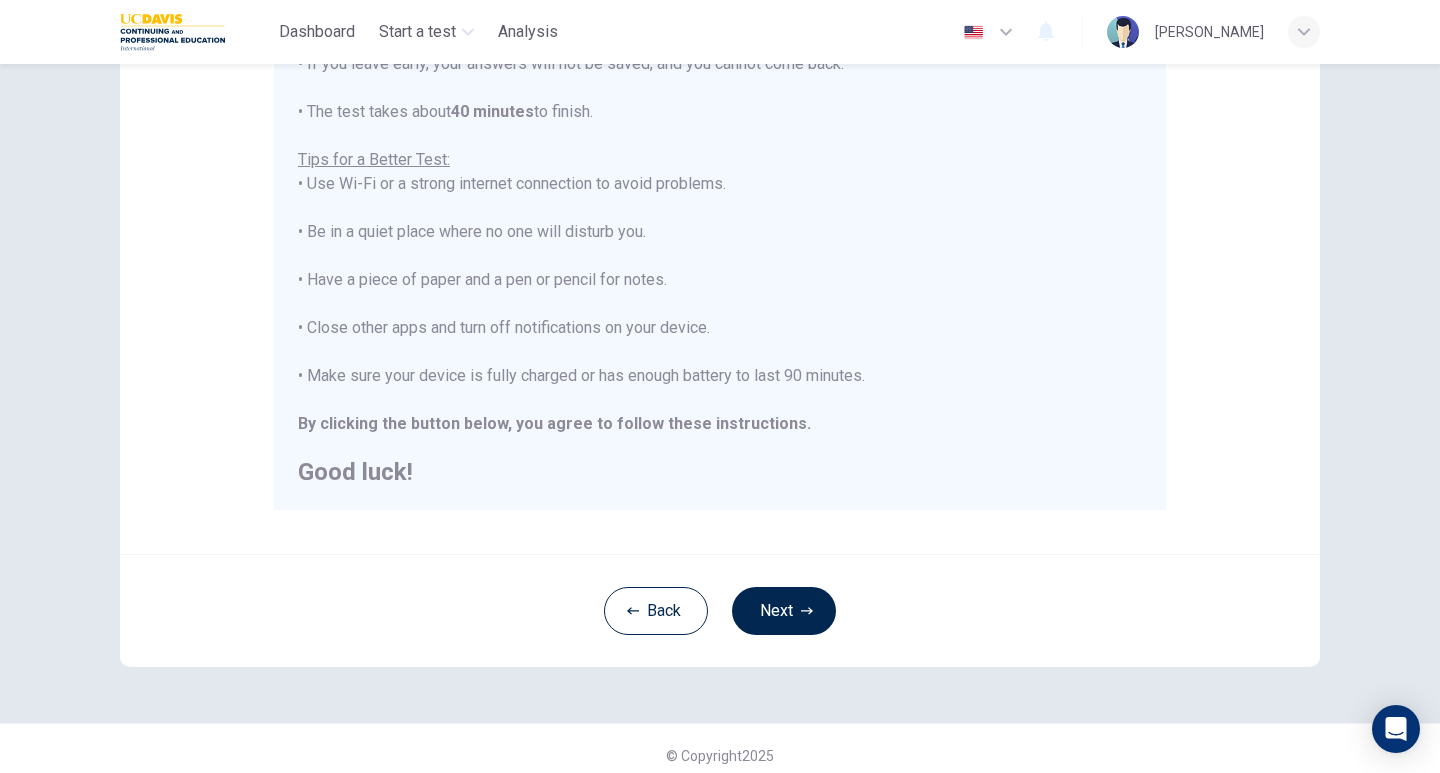 click on "Next" at bounding box center (784, 611) 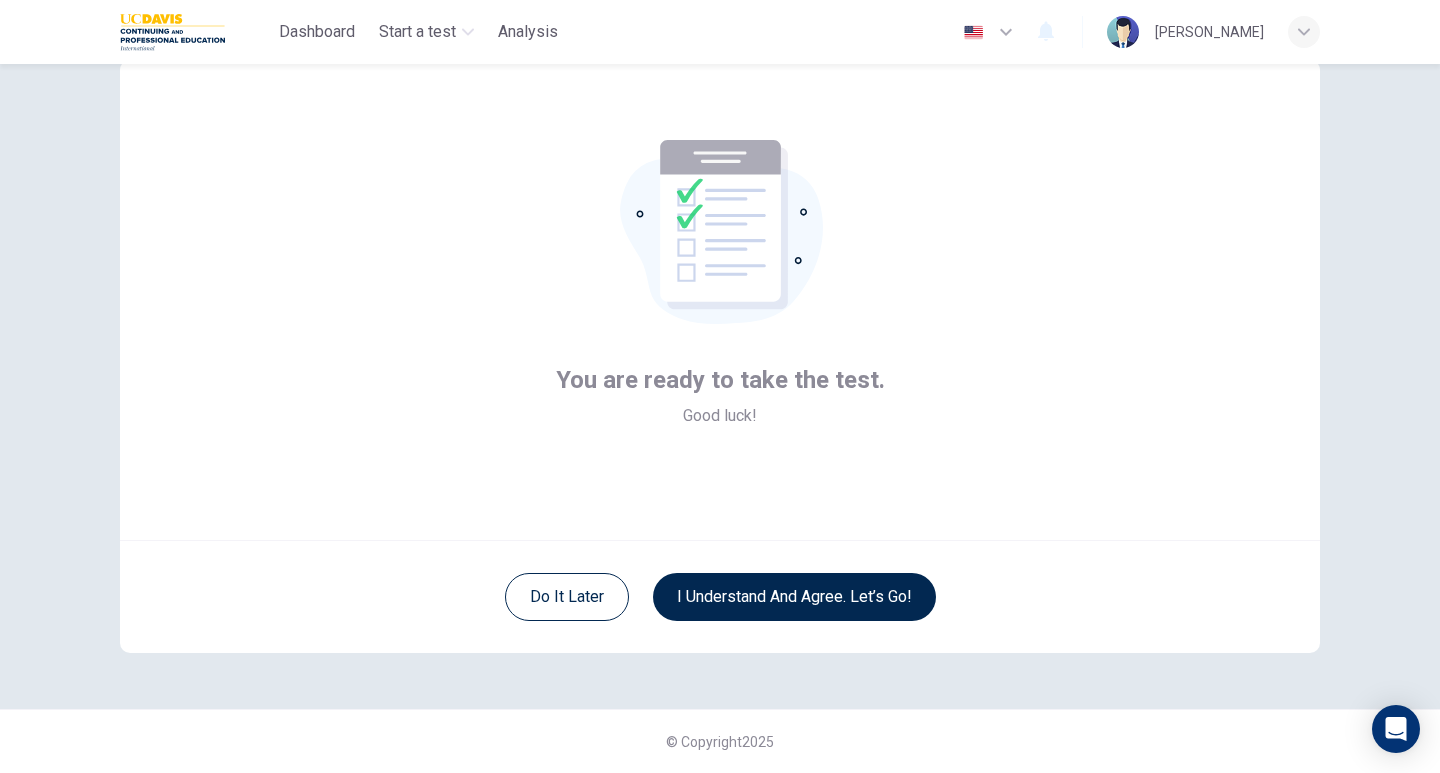 scroll, scrollTop: 0, scrollLeft: 0, axis: both 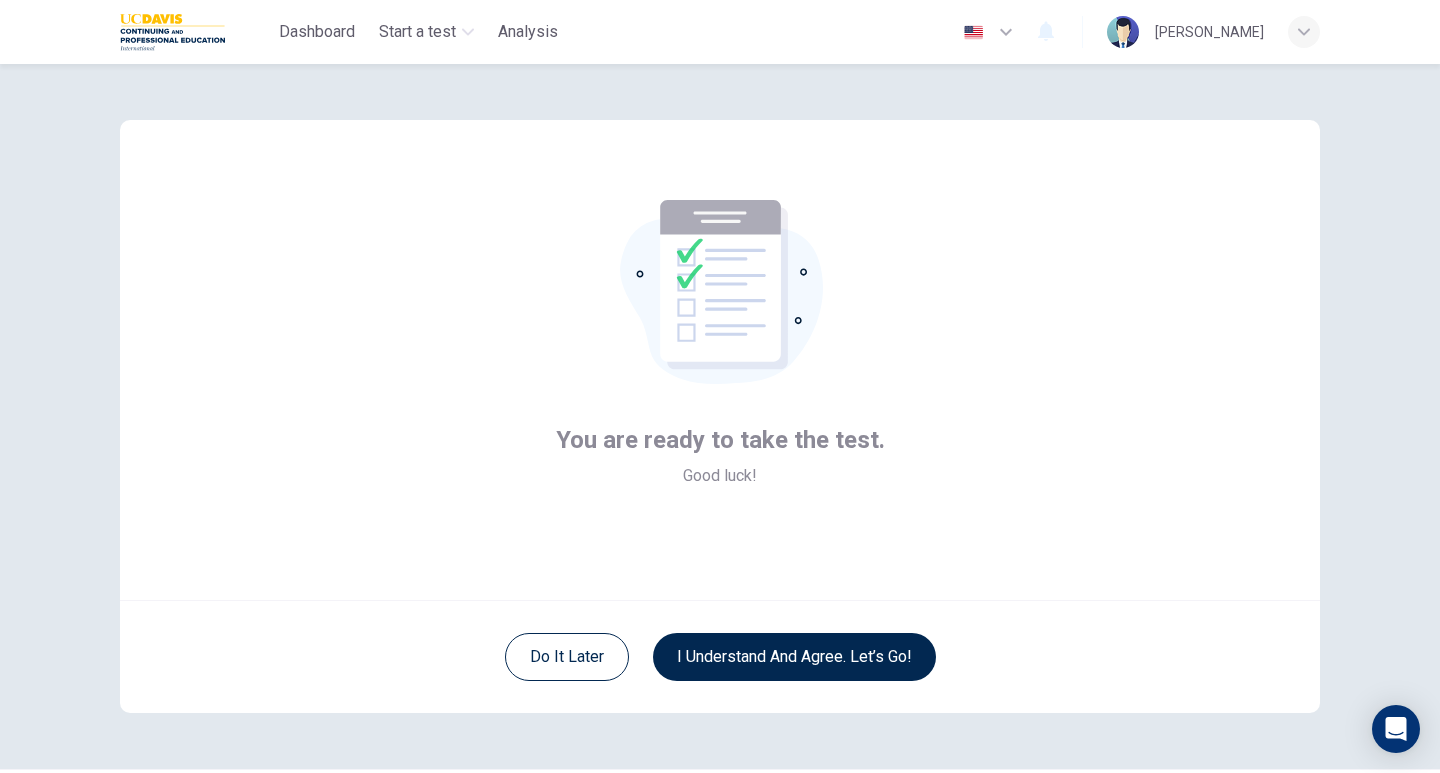 click on "I understand and agree. Let’s go!" at bounding box center (794, 657) 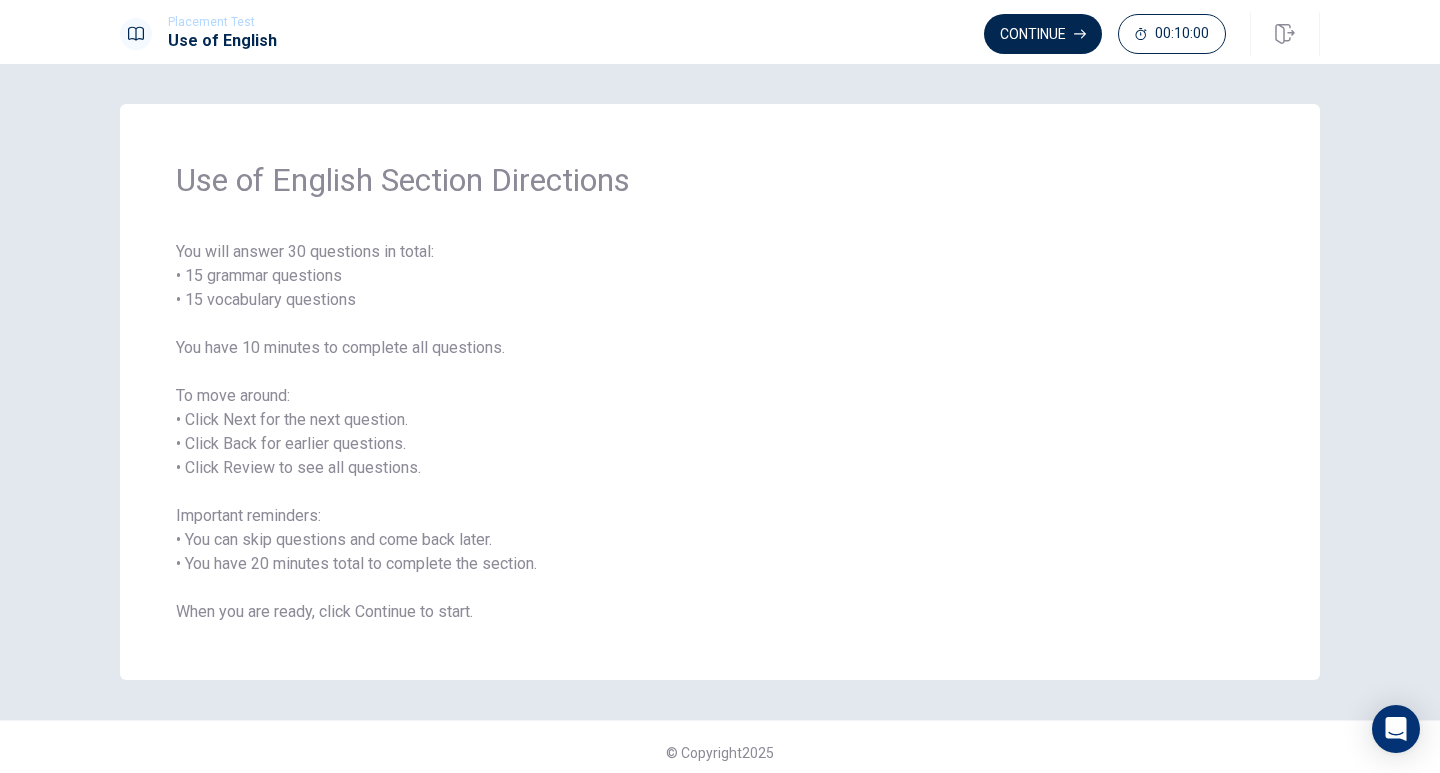 scroll, scrollTop: 11, scrollLeft: 0, axis: vertical 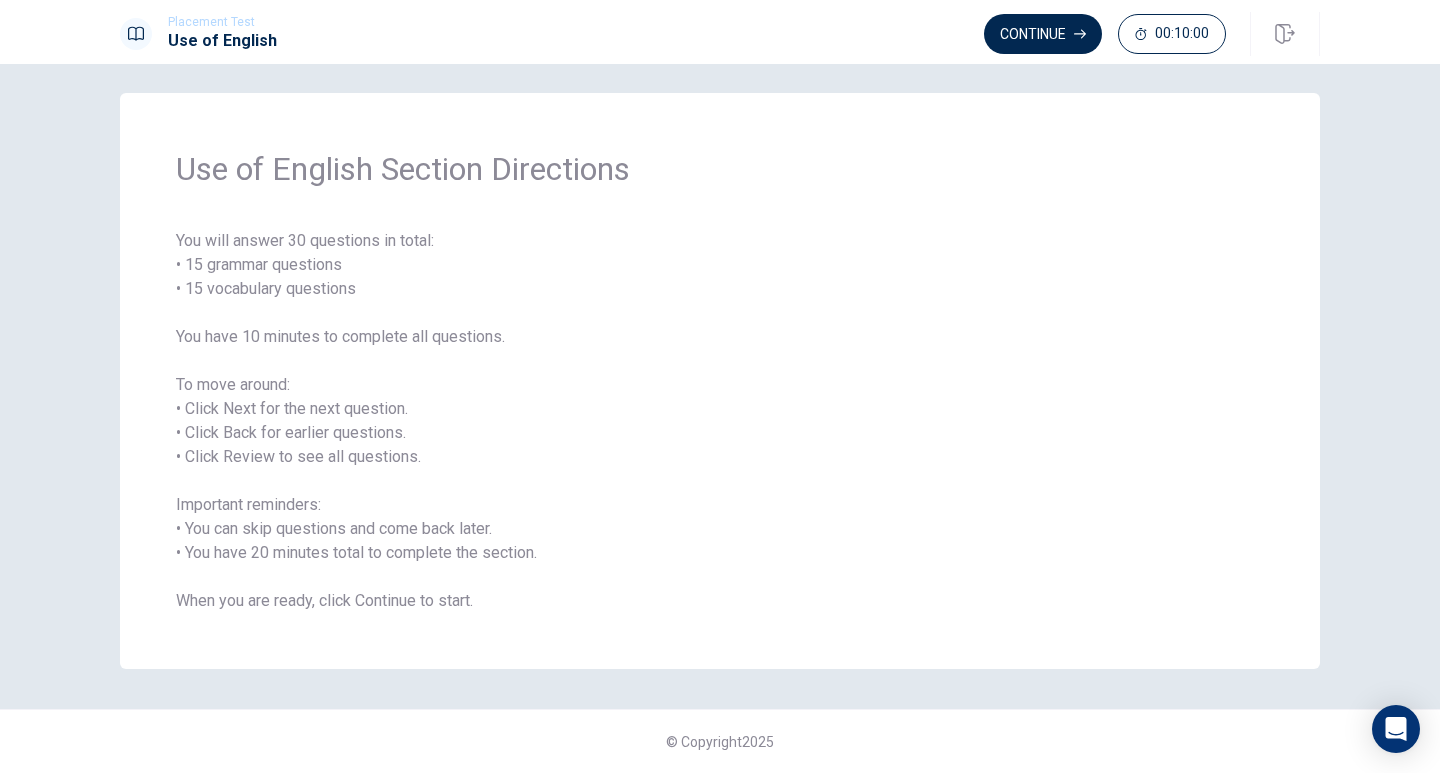 click on "Continue" at bounding box center [1043, 34] 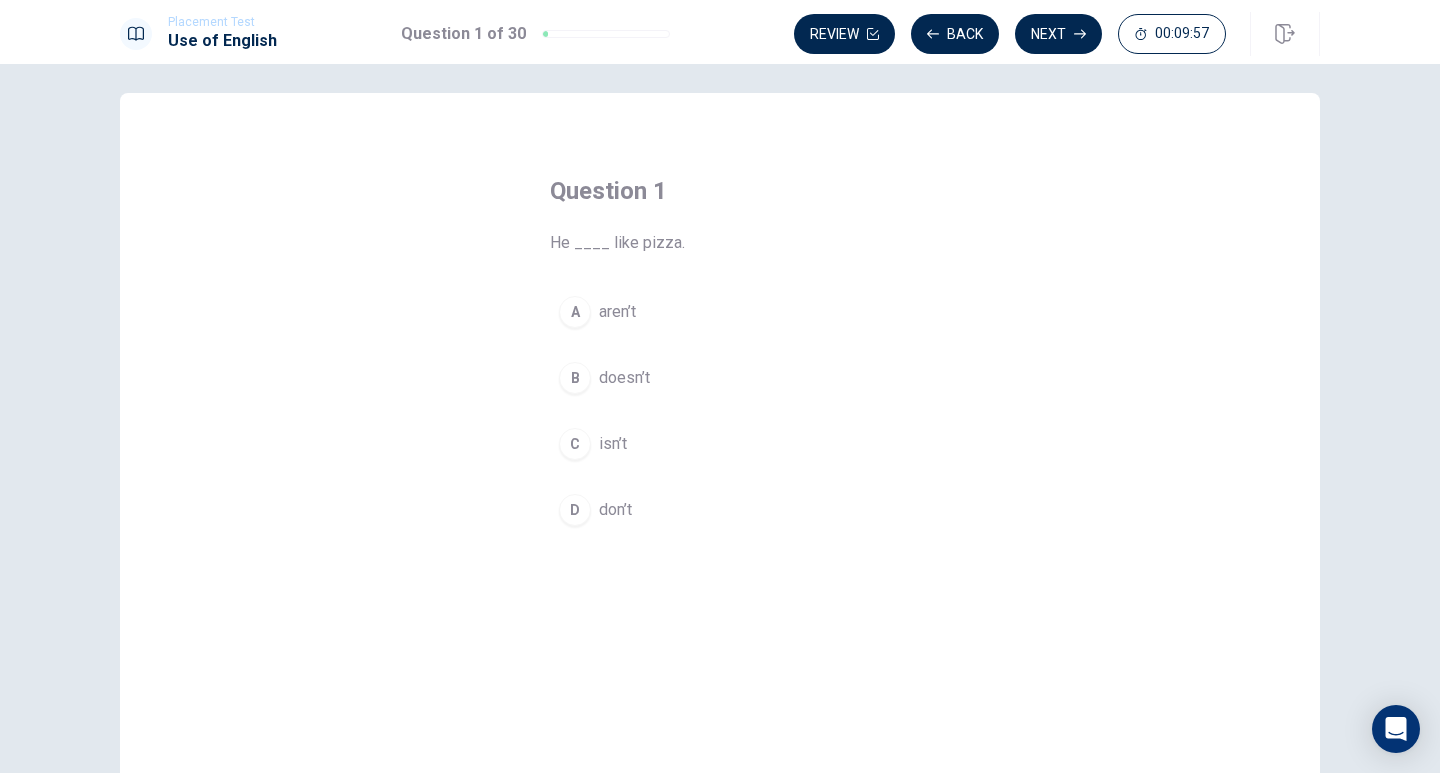 click on "B" at bounding box center [575, 378] 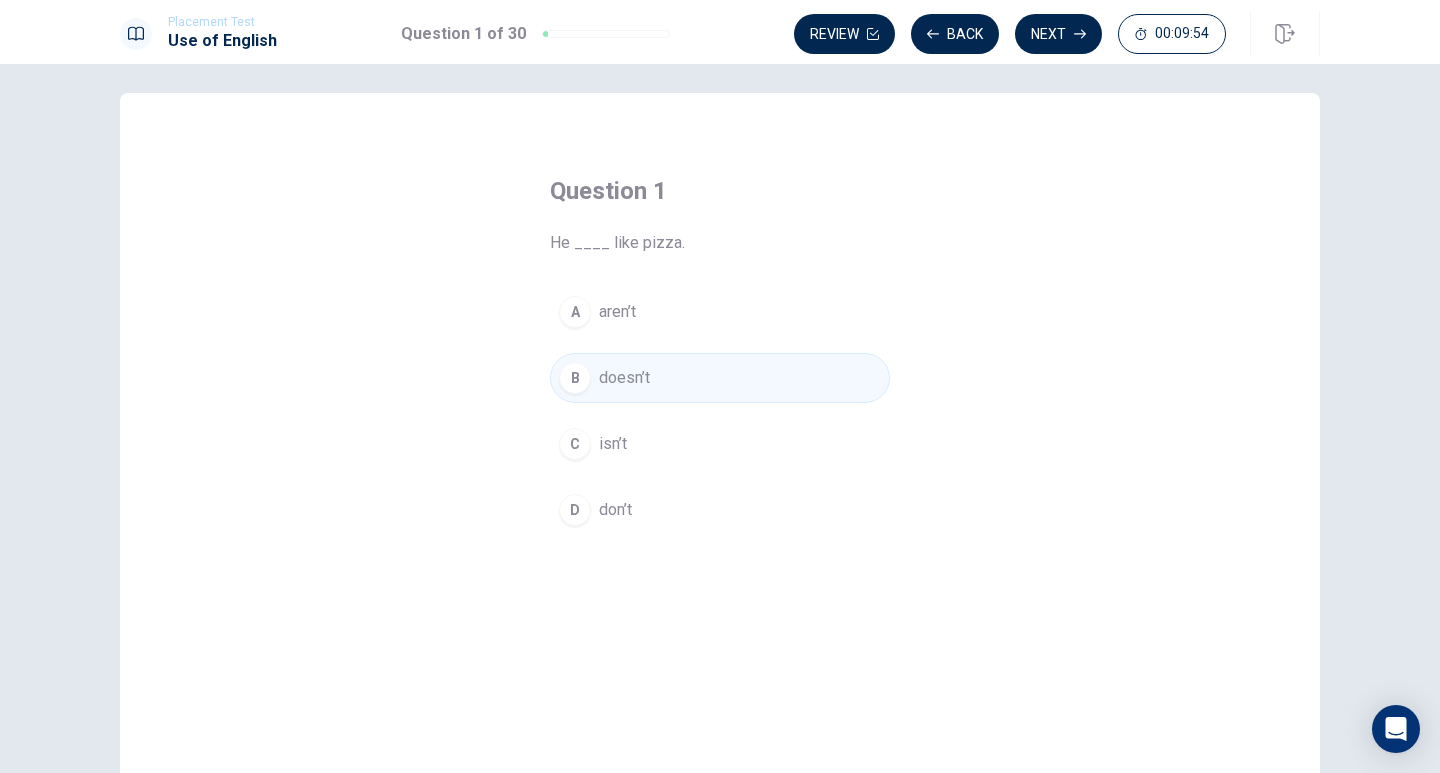 click on "Next" at bounding box center (1058, 34) 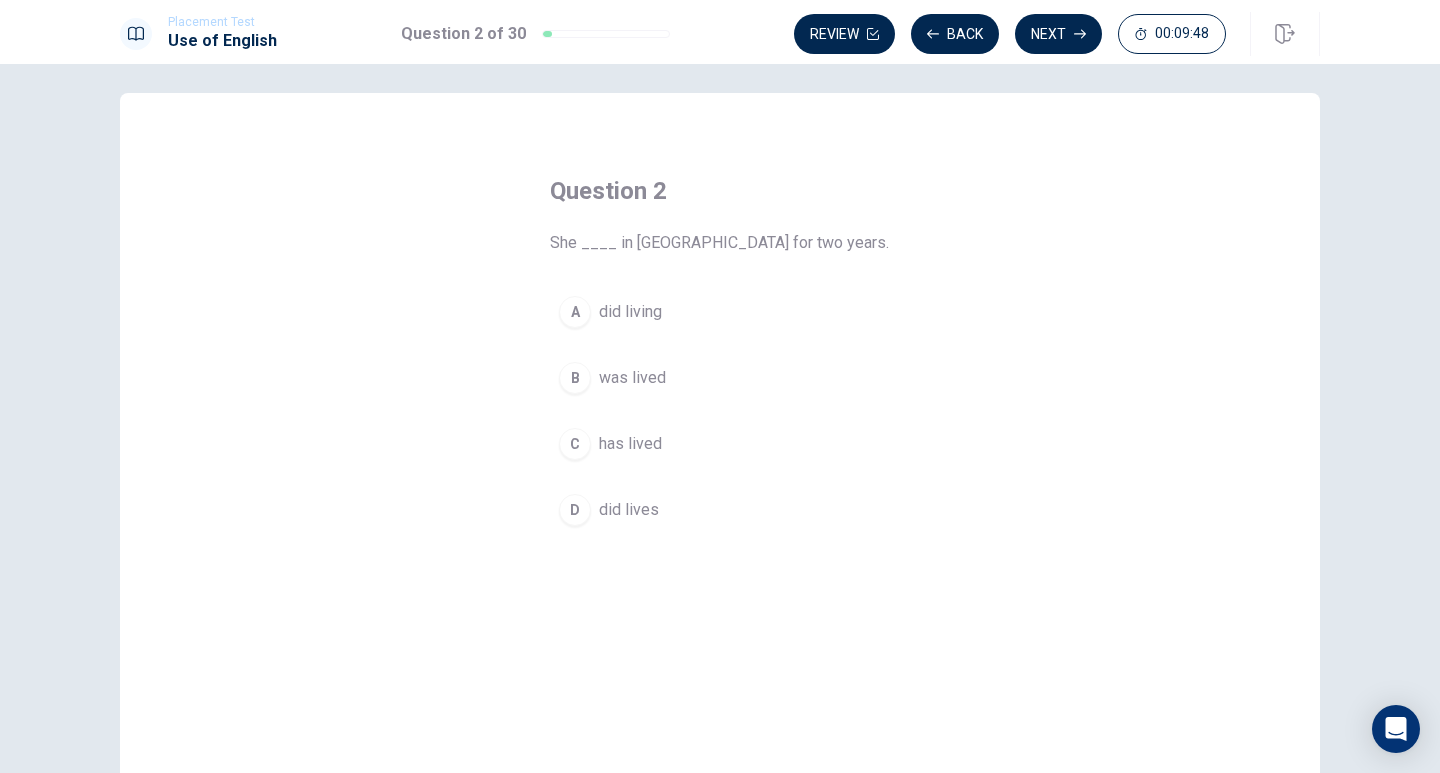 click on "C" at bounding box center [575, 444] 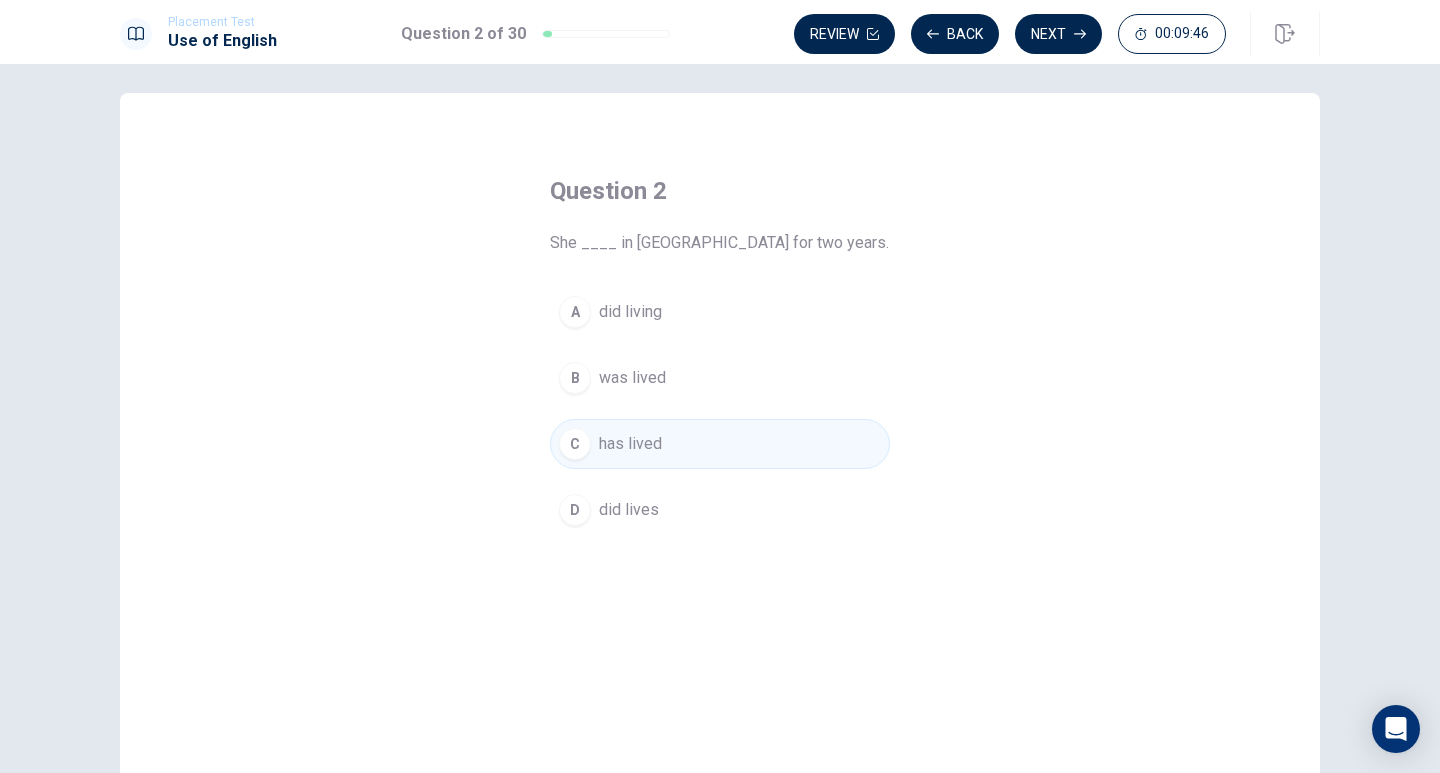 click on "Next" at bounding box center [1058, 34] 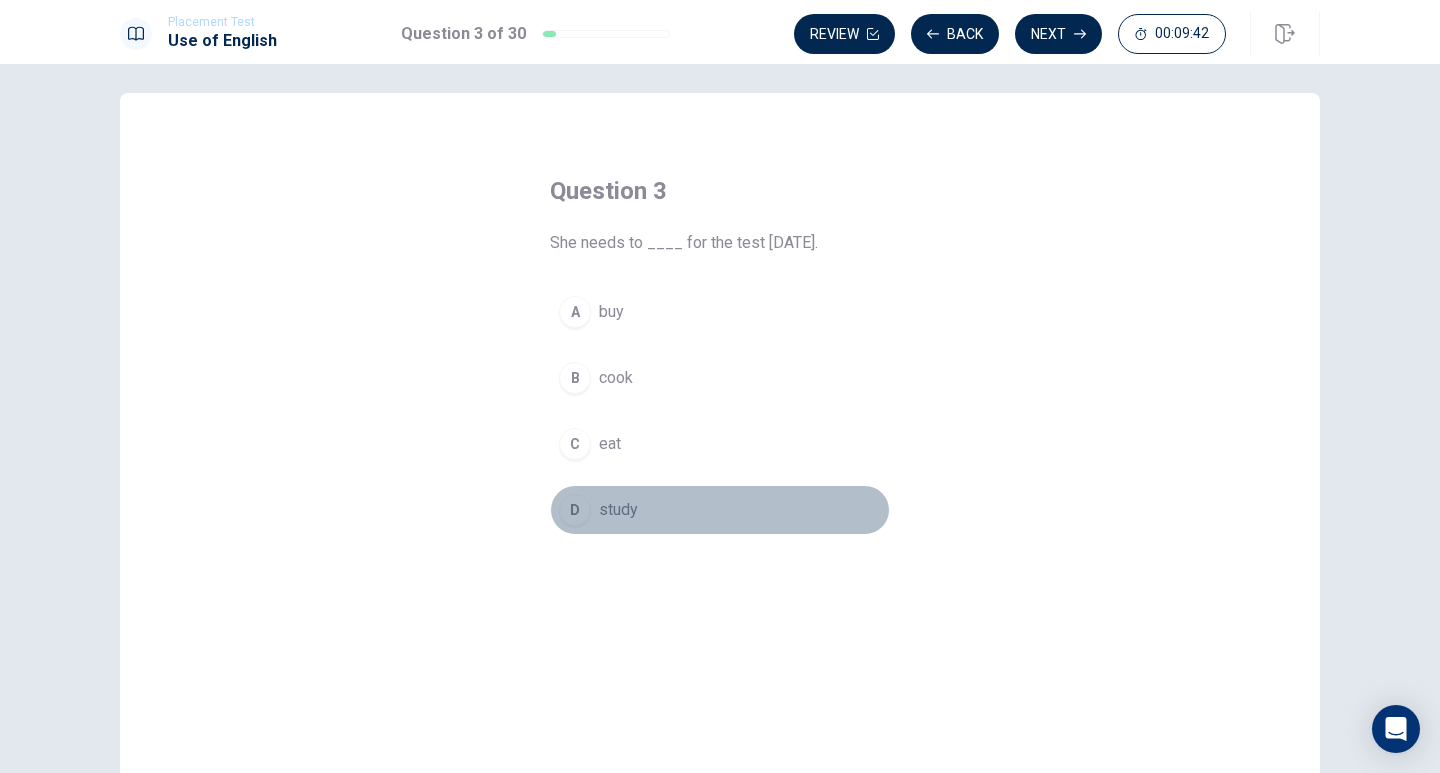 click on "D" at bounding box center [575, 510] 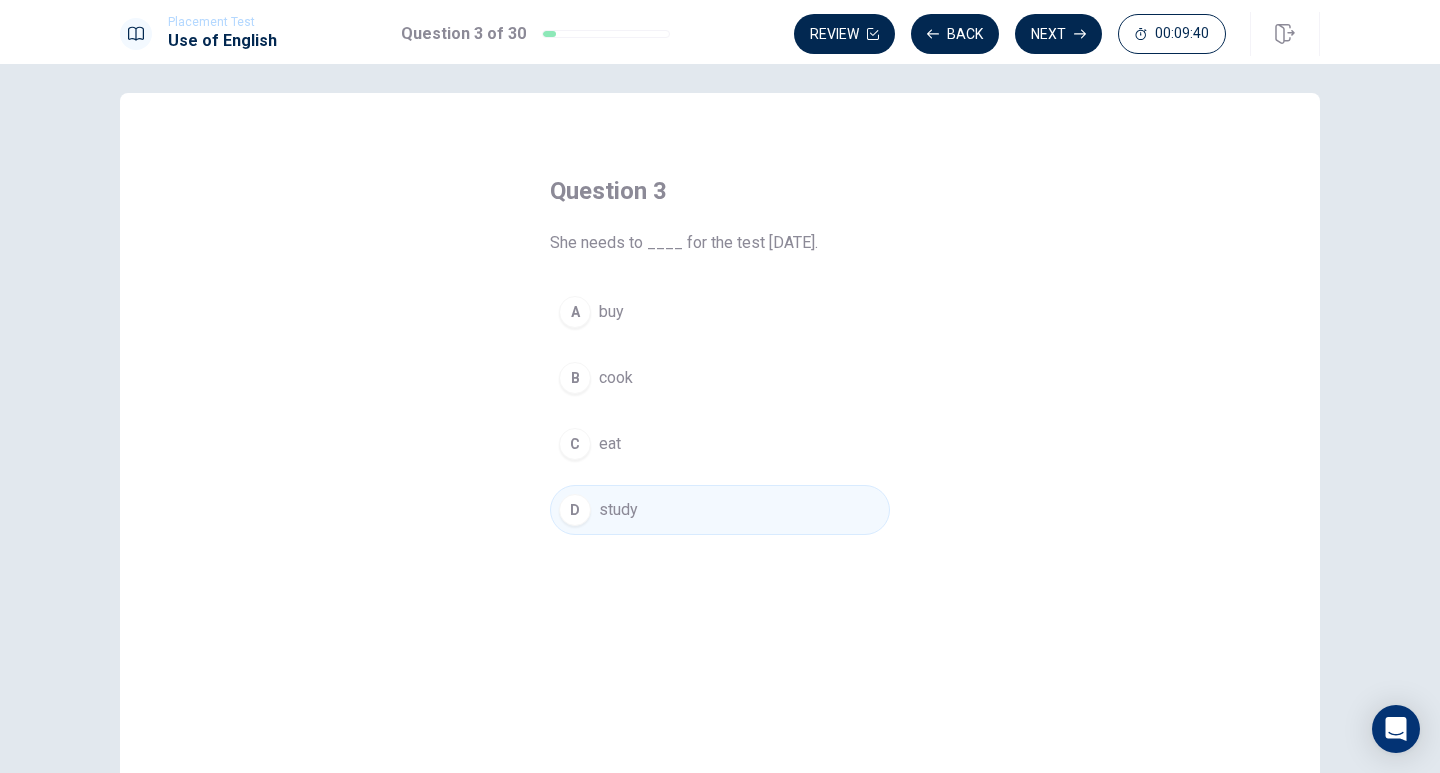 click on "Next" at bounding box center [1058, 34] 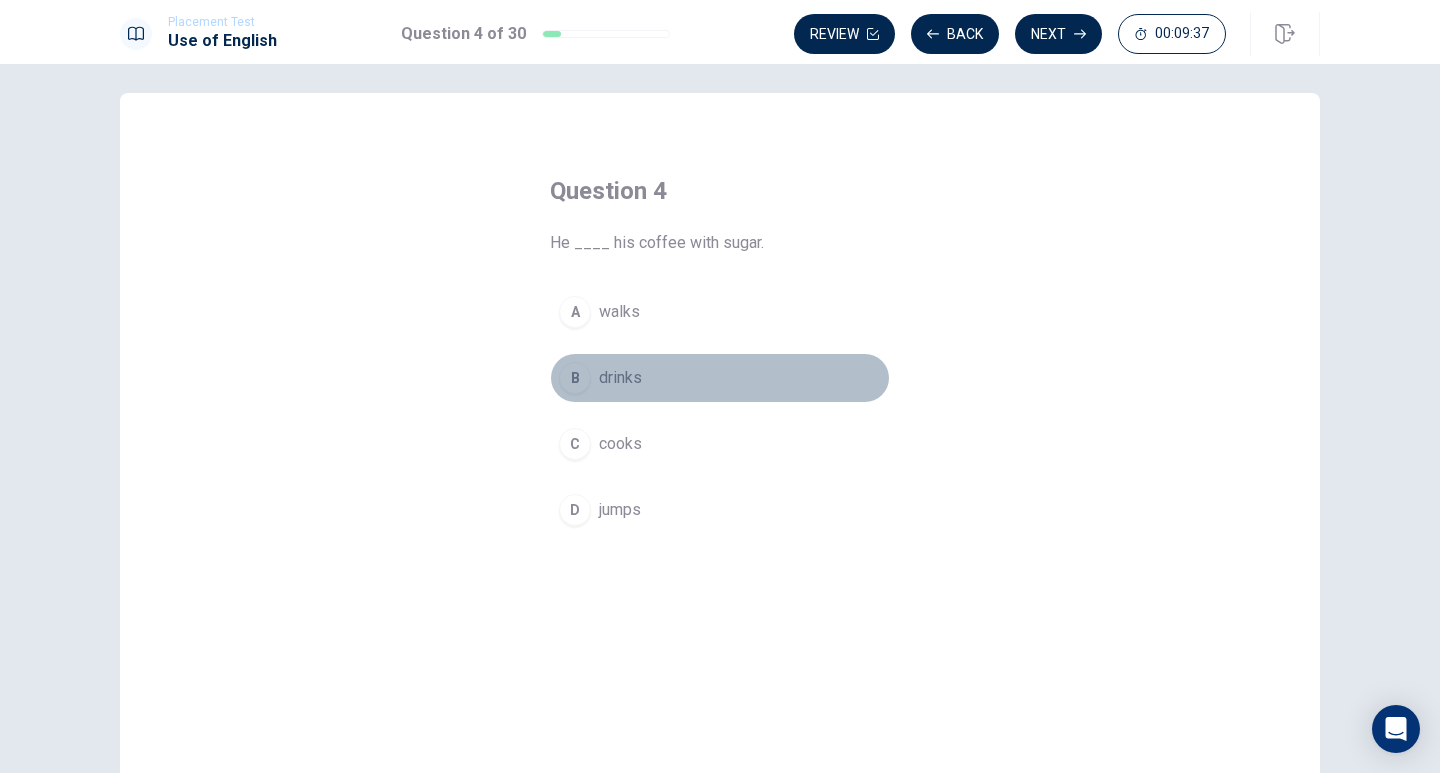 click on "B" at bounding box center [575, 378] 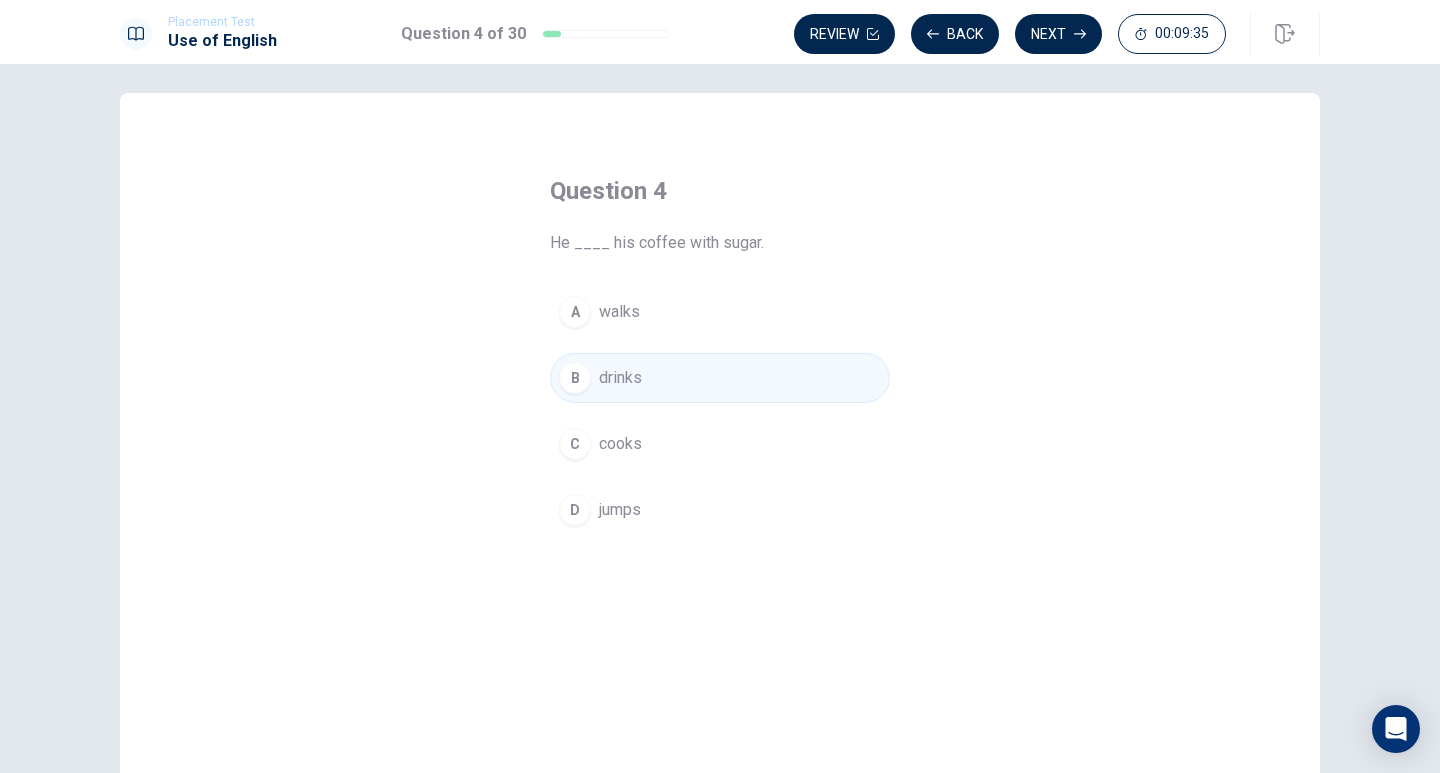click on "Next" at bounding box center (1058, 34) 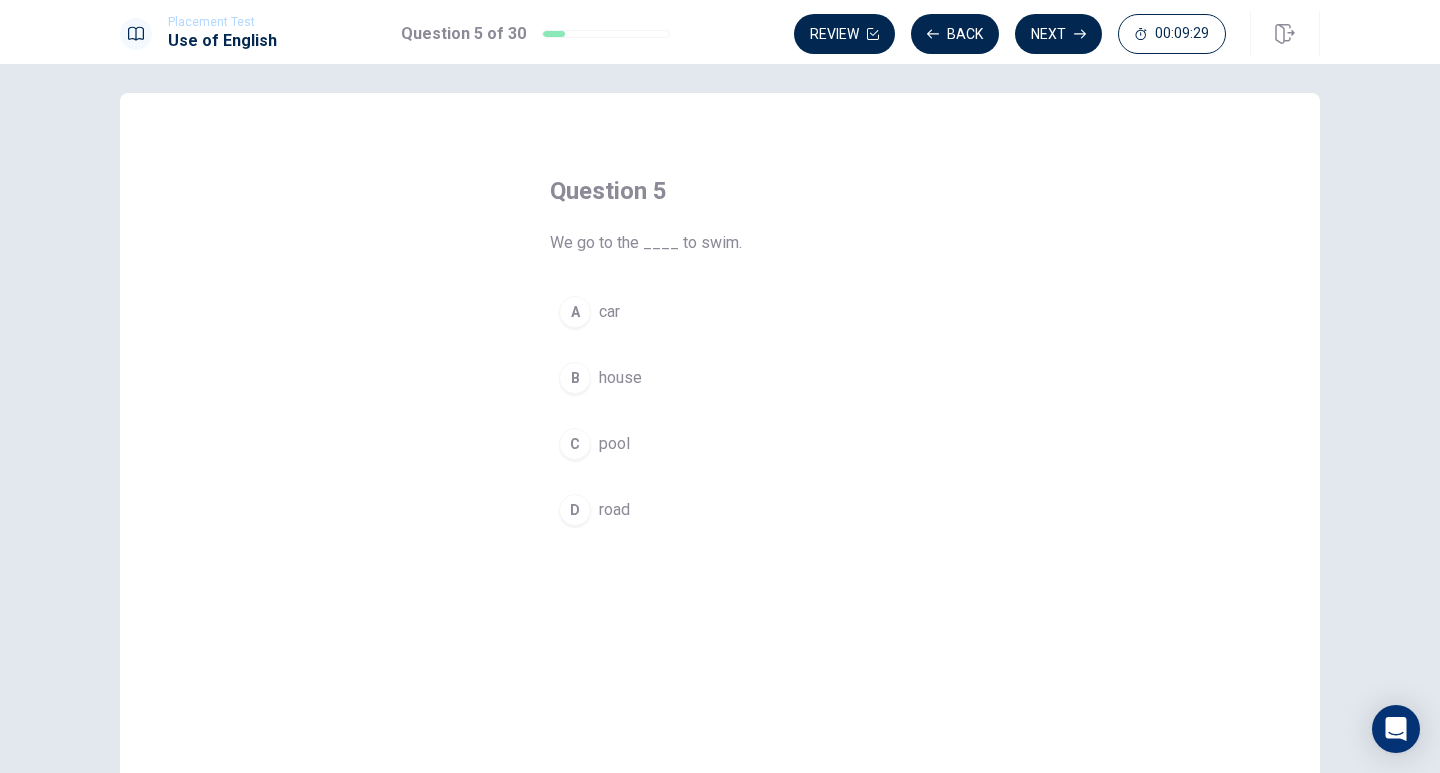 click on "C" at bounding box center (575, 444) 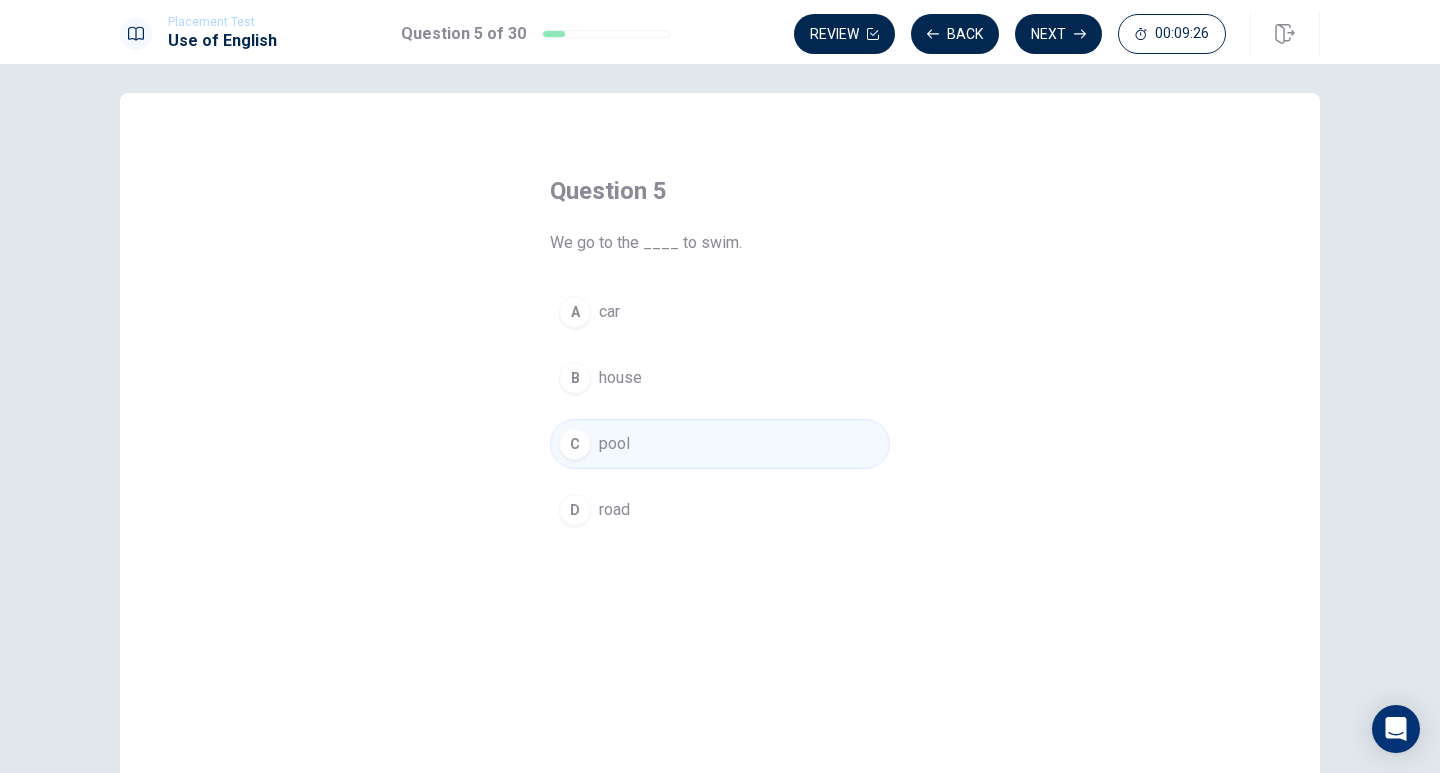 click on "Next" at bounding box center [1058, 34] 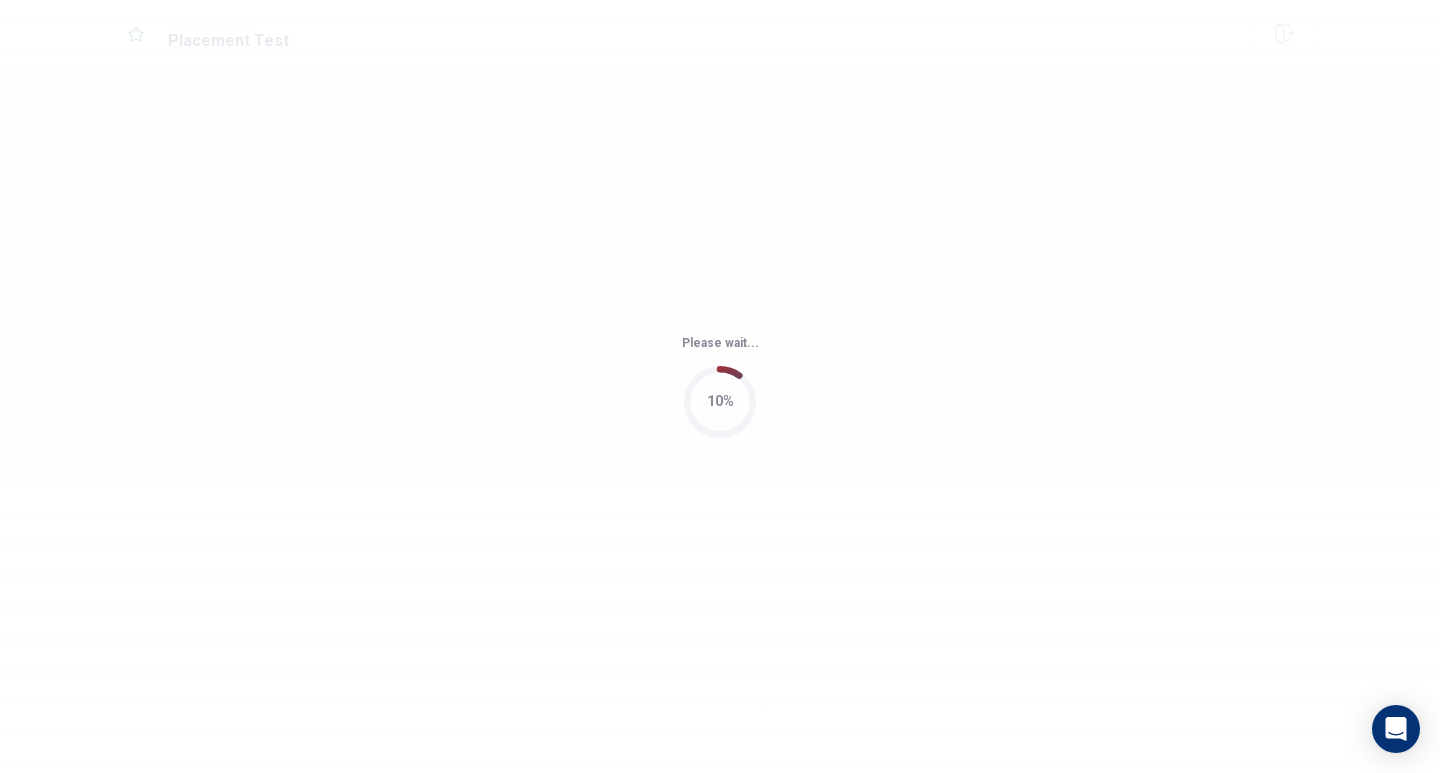 scroll, scrollTop: 0, scrollLeft: 0, axis: both 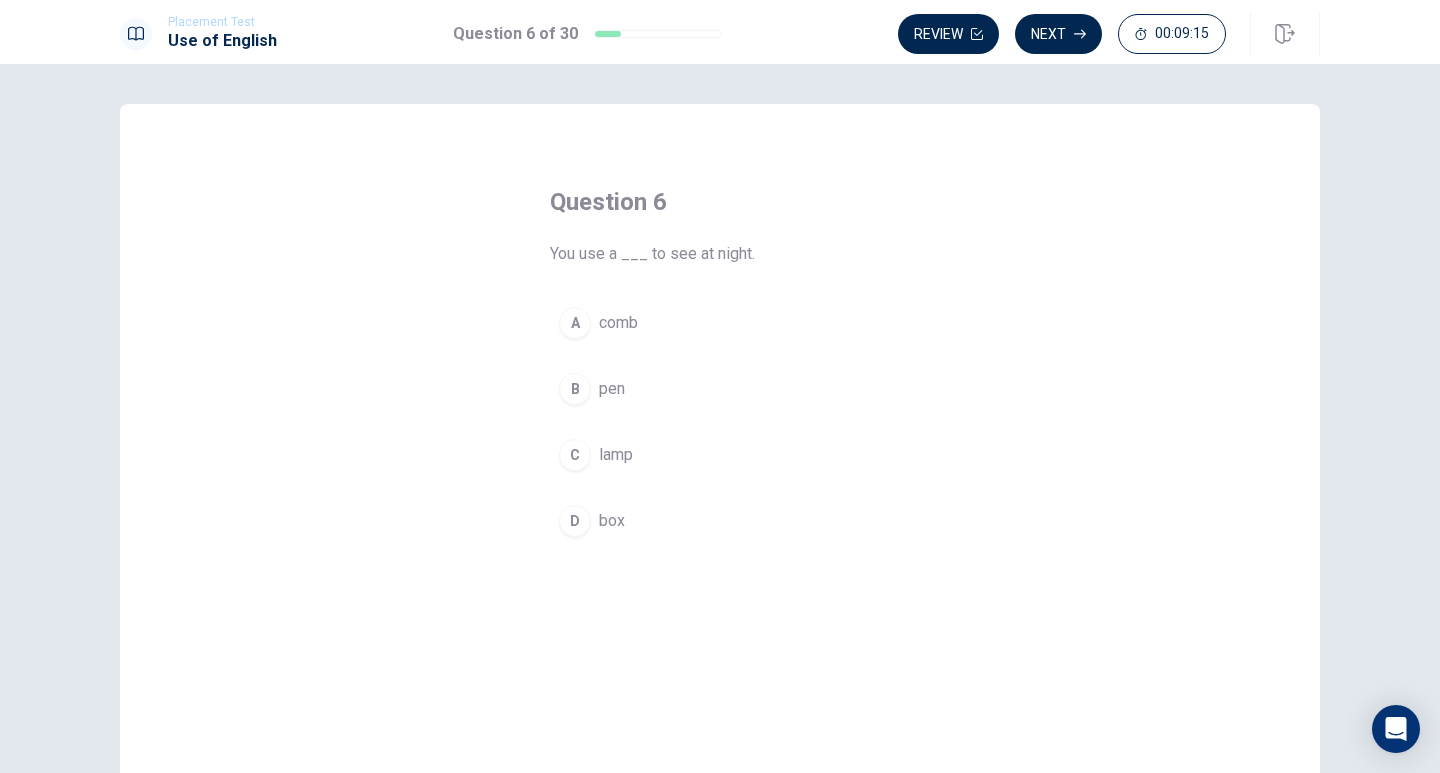 click on "C" at bounding box center (575, 455) 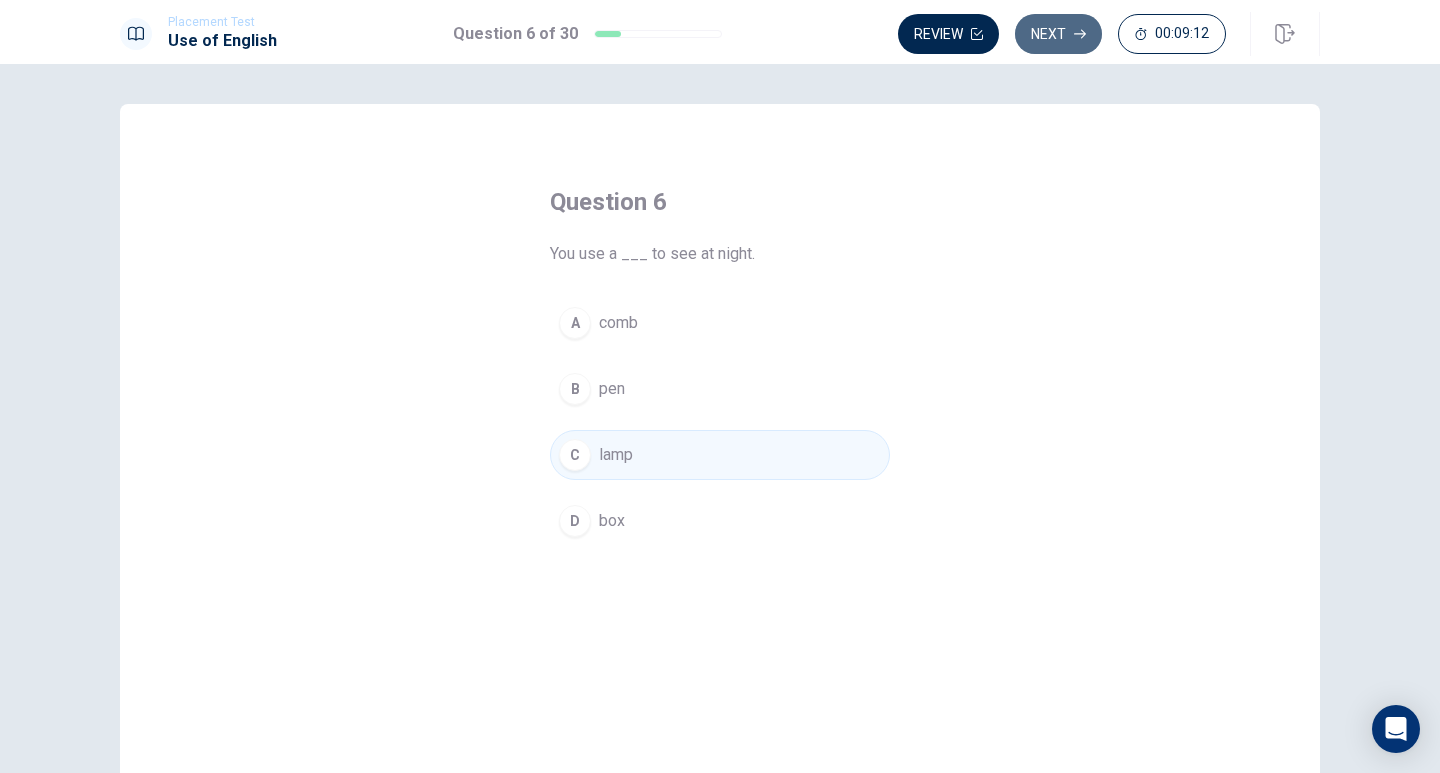 click on "Next" at bounding box center (1058, 34) 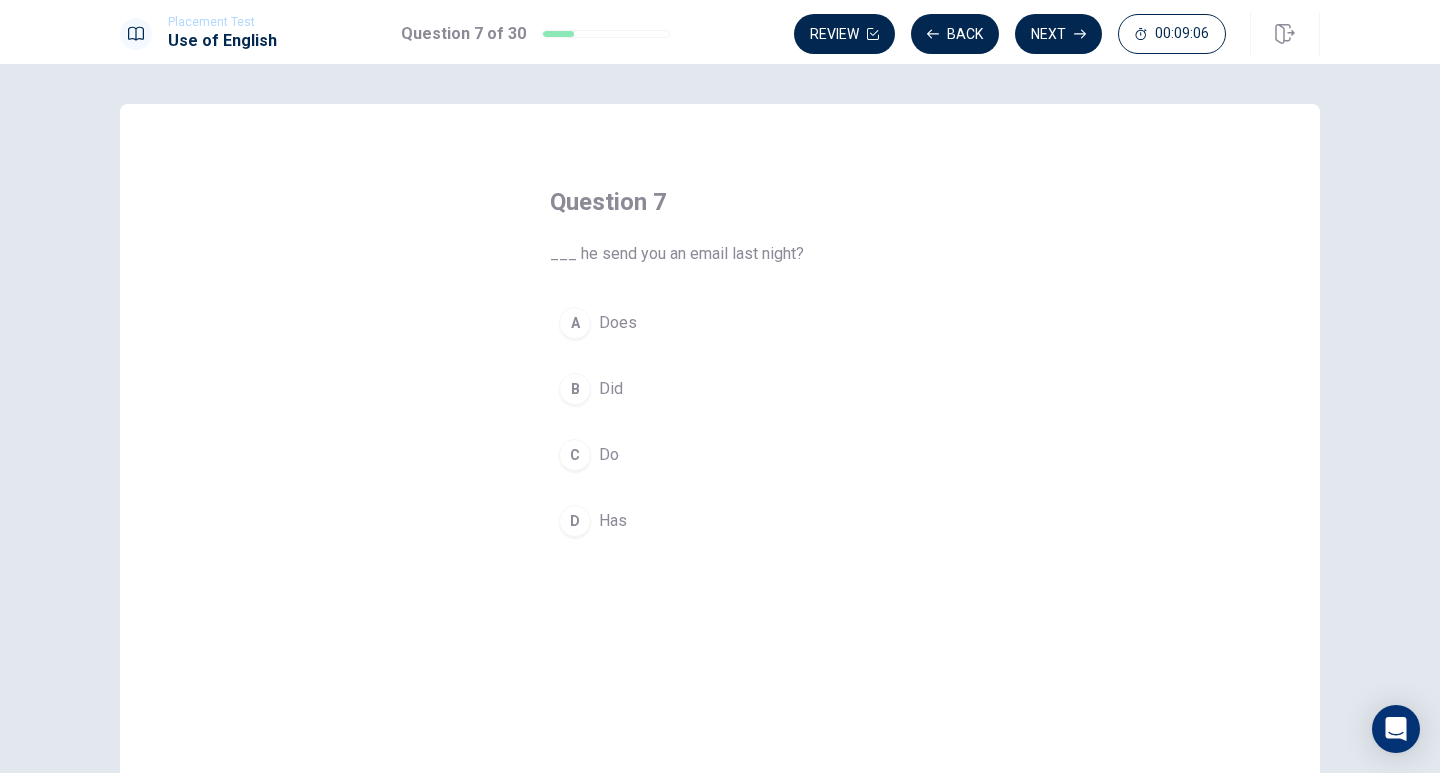 click on "A" at bounding box center [575, 323] 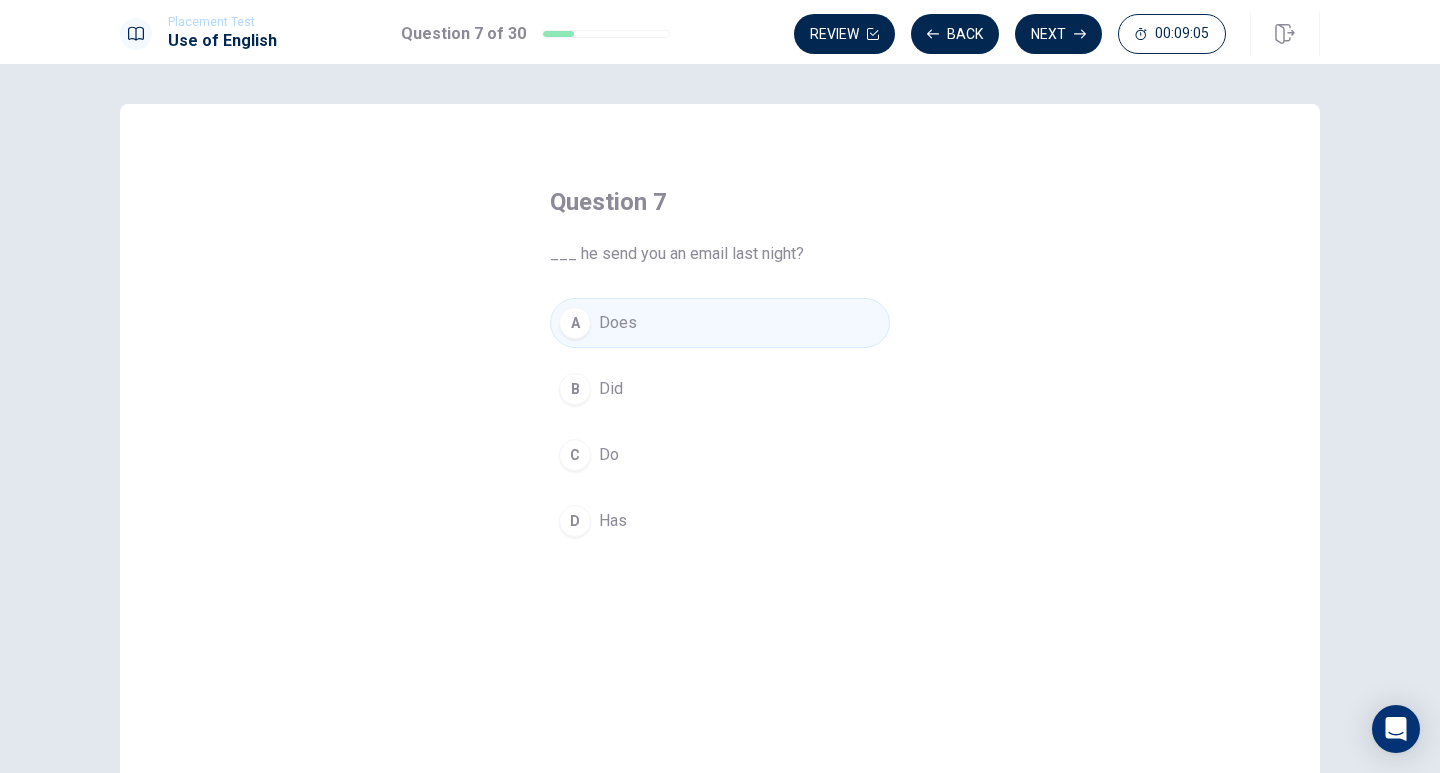click on "B" at bounding box center [575, 389] 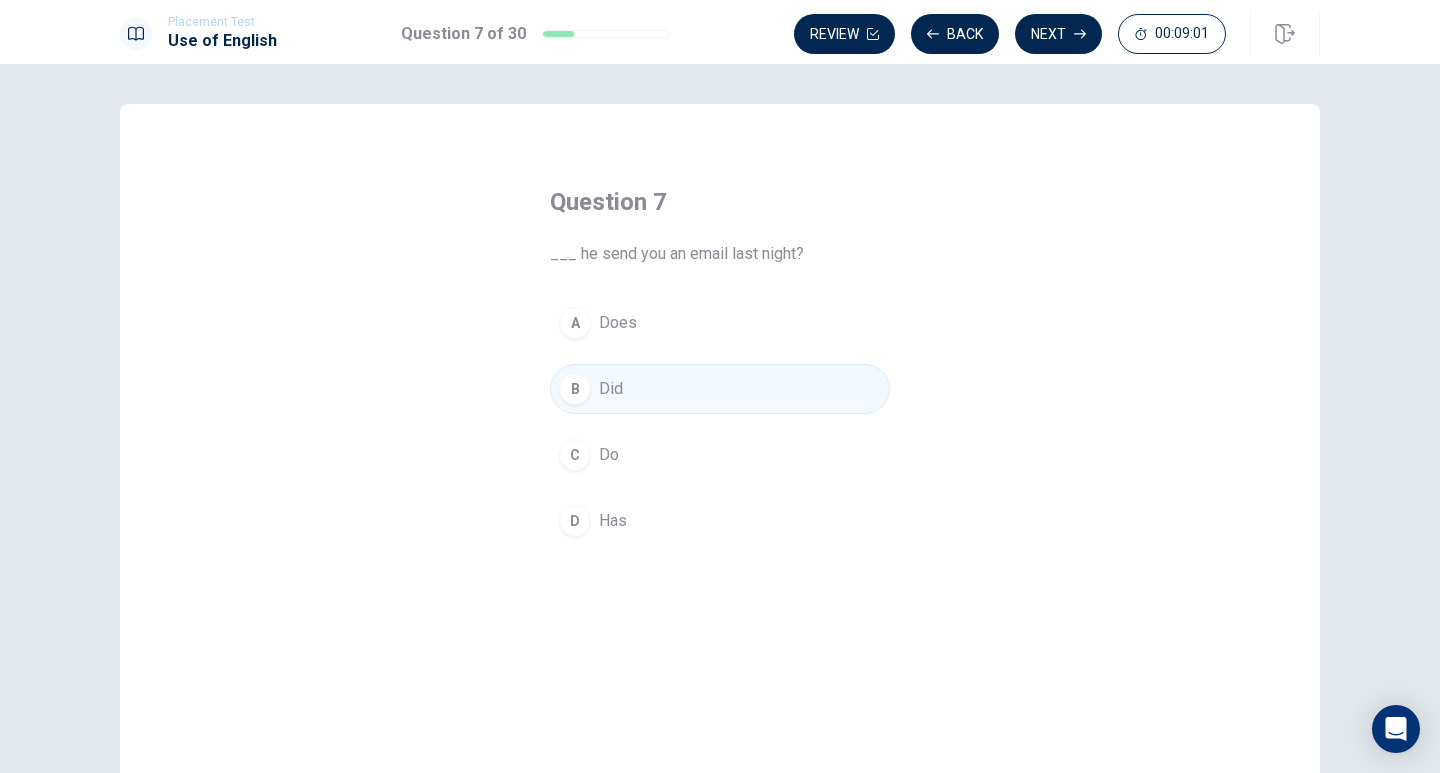 click on "Next" at bounding box center (1058, 34) 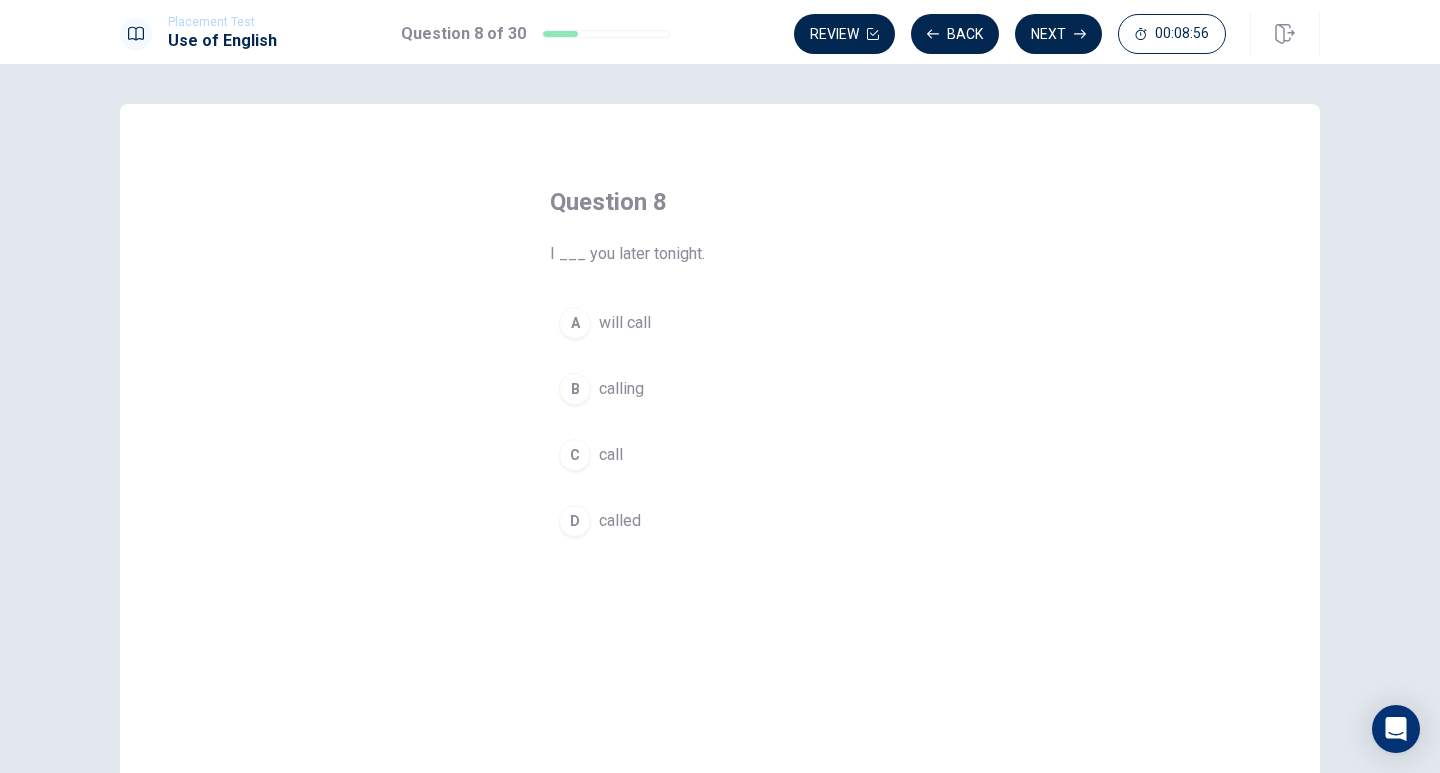 click on "A" at bounding box center (575, 323) 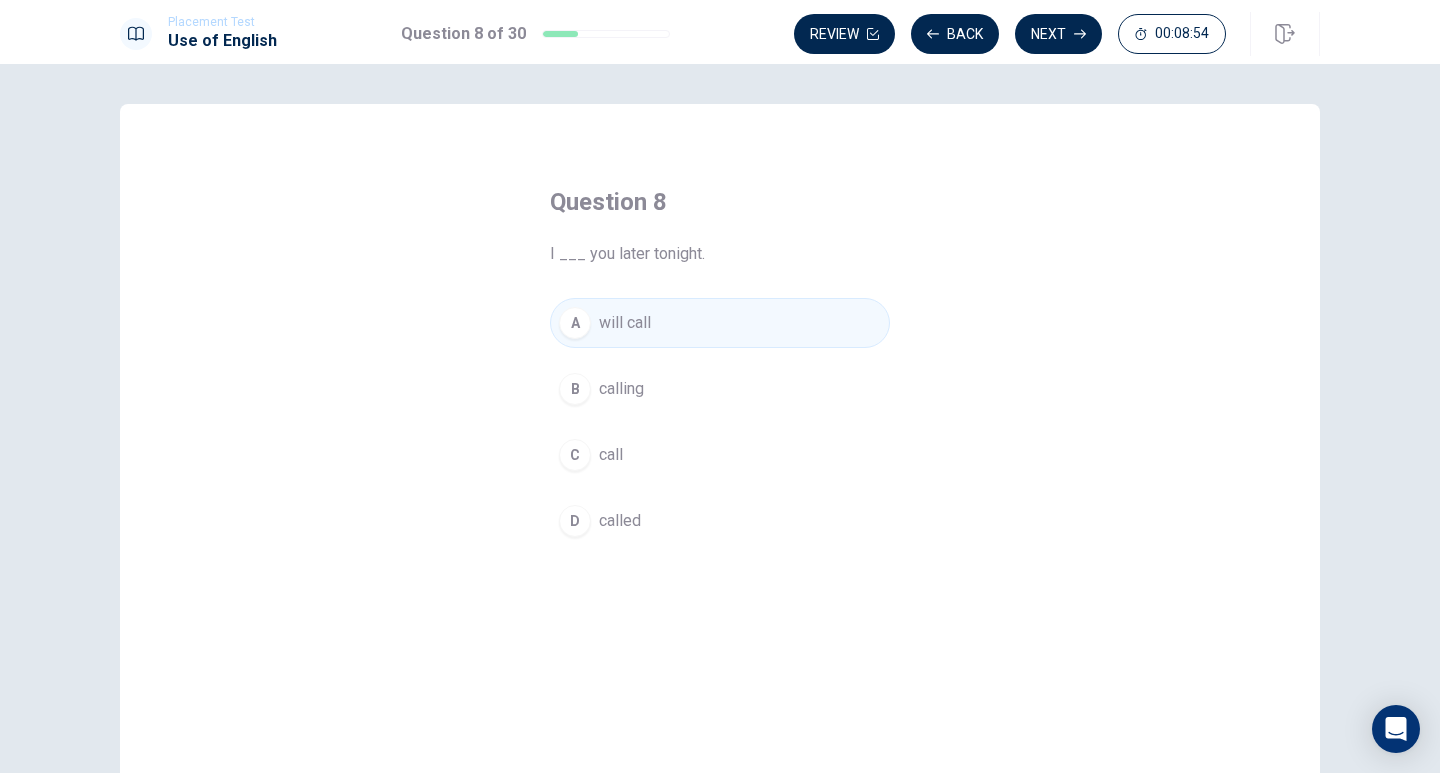 click on "Next" at bounding box center [1058, 34] 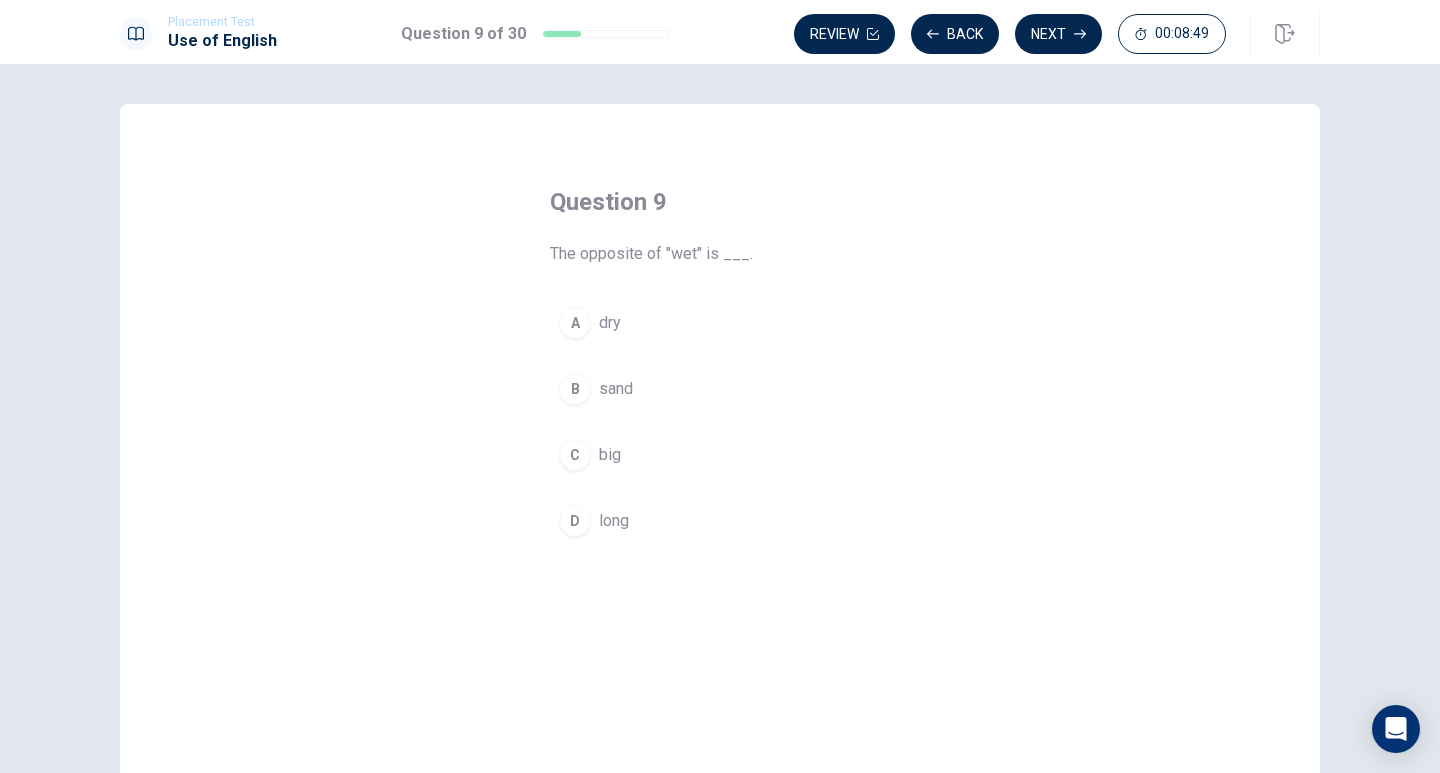 click on "A" at bounding box center (575, 323) 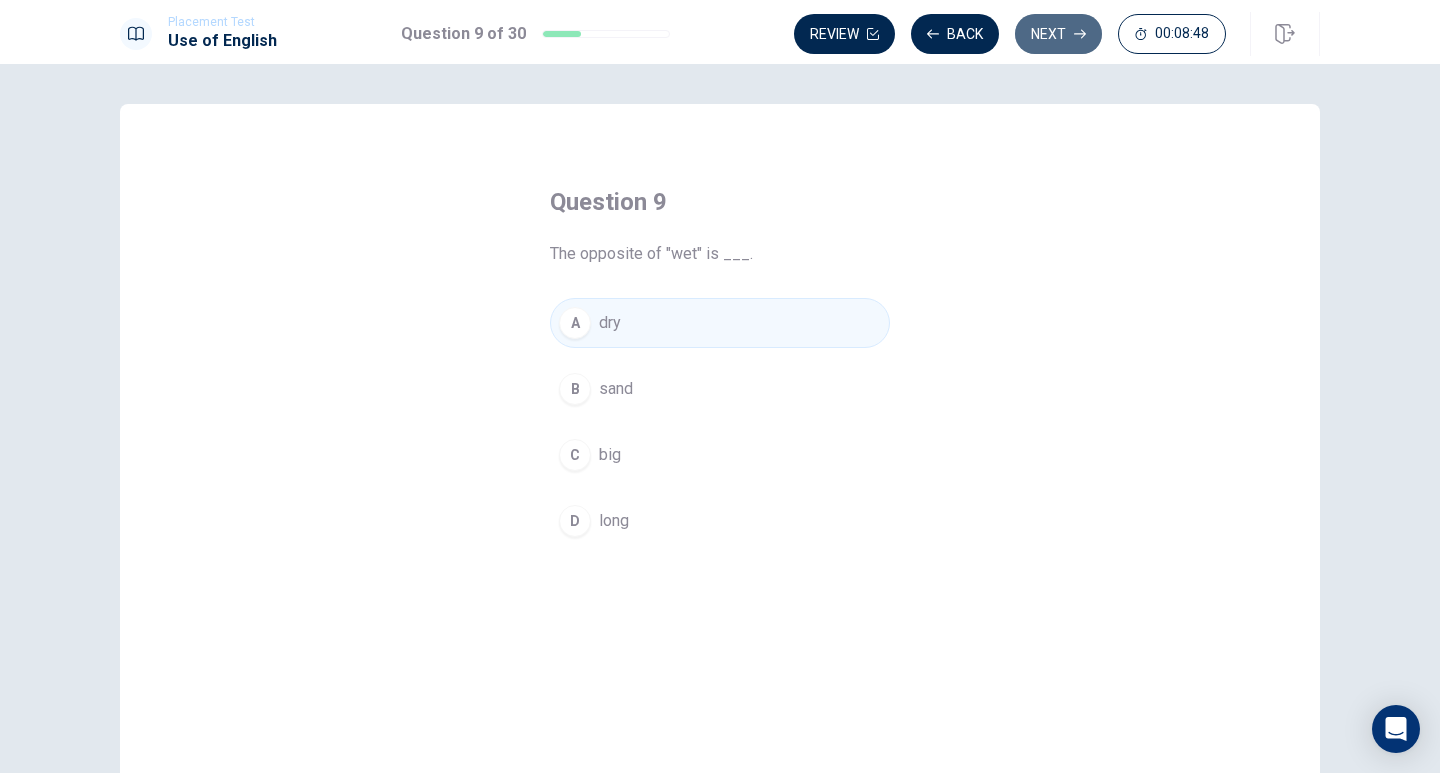 click on "Next" at bounding box center (1058, 34) 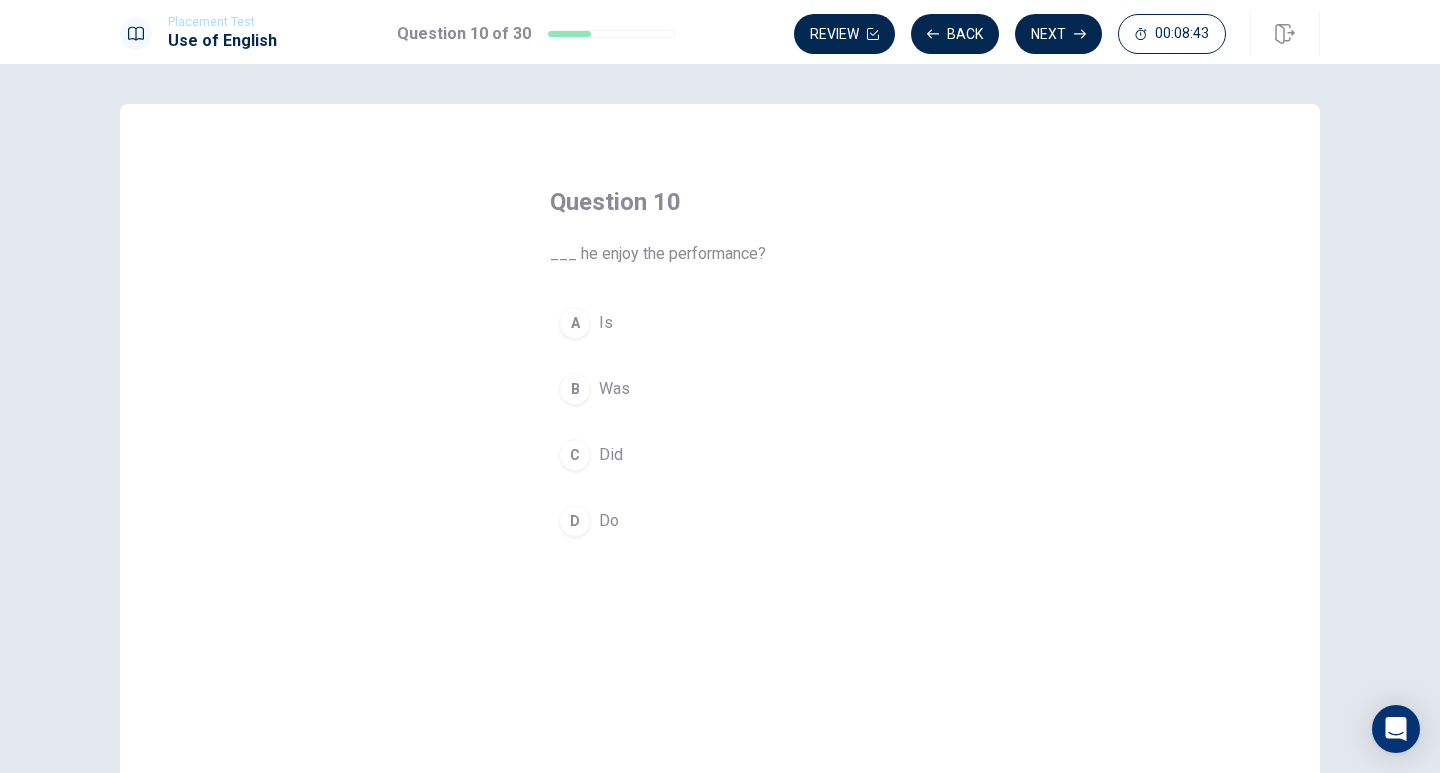 click on "C" at bounding box center [575, 455] 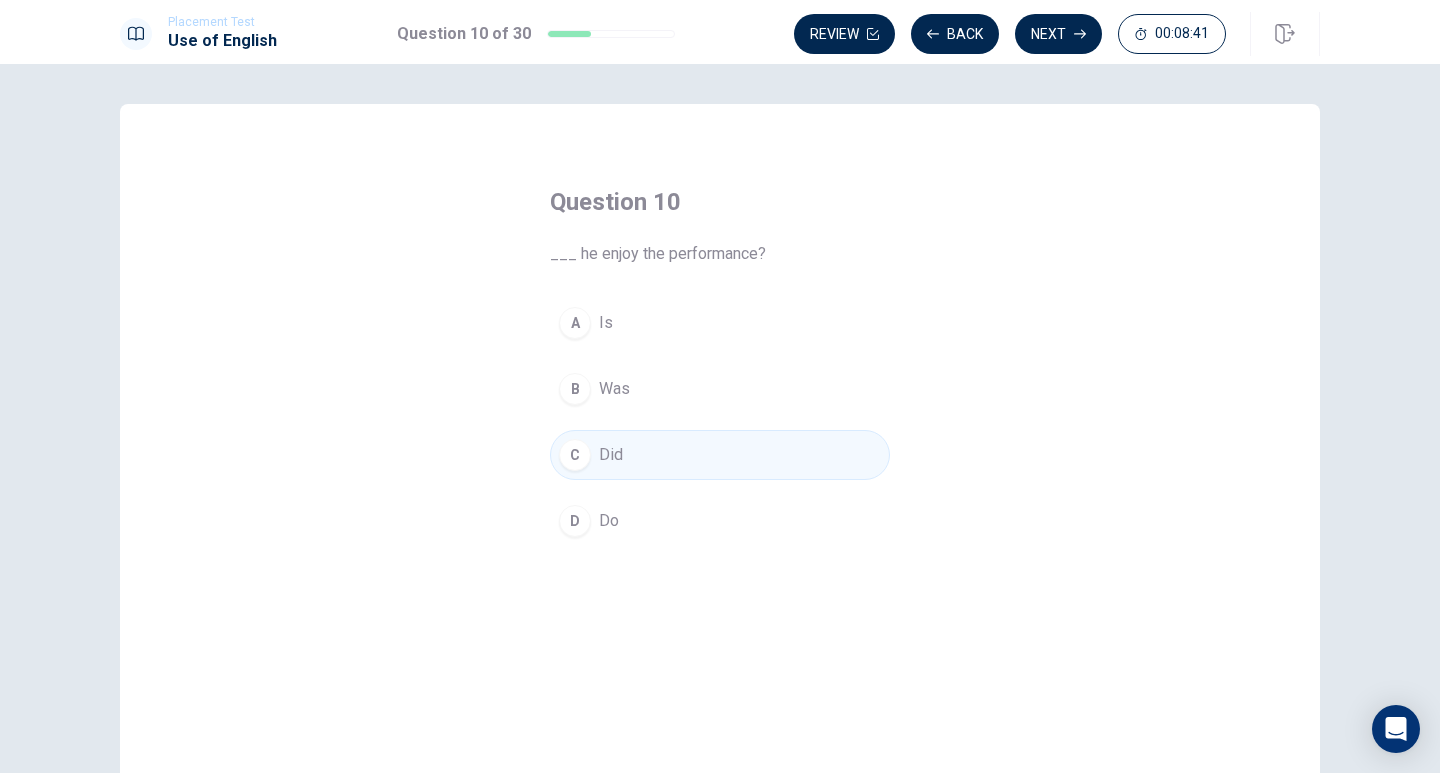 click on "Next" at bounding box center (1058, 34) 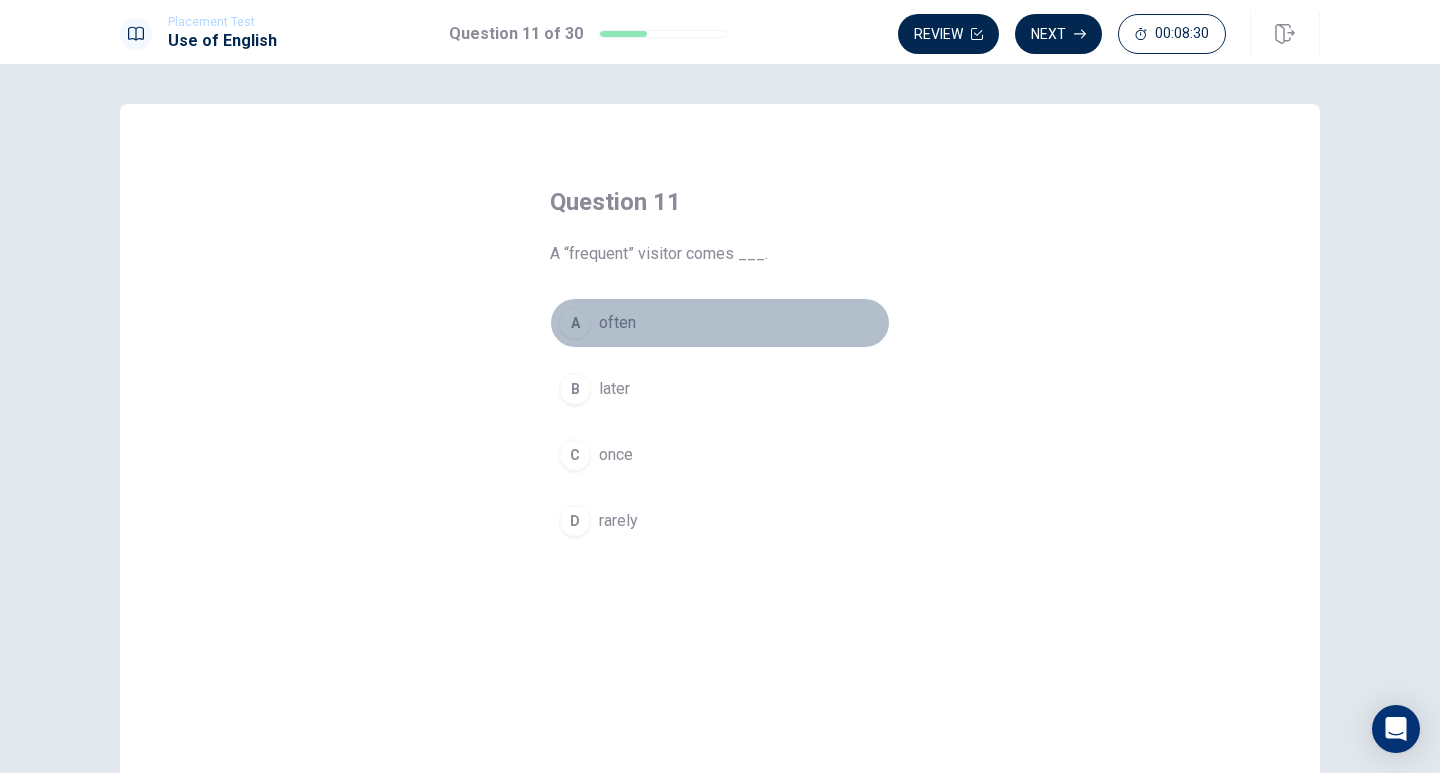 click on "A" at bounding box center (575, 323) 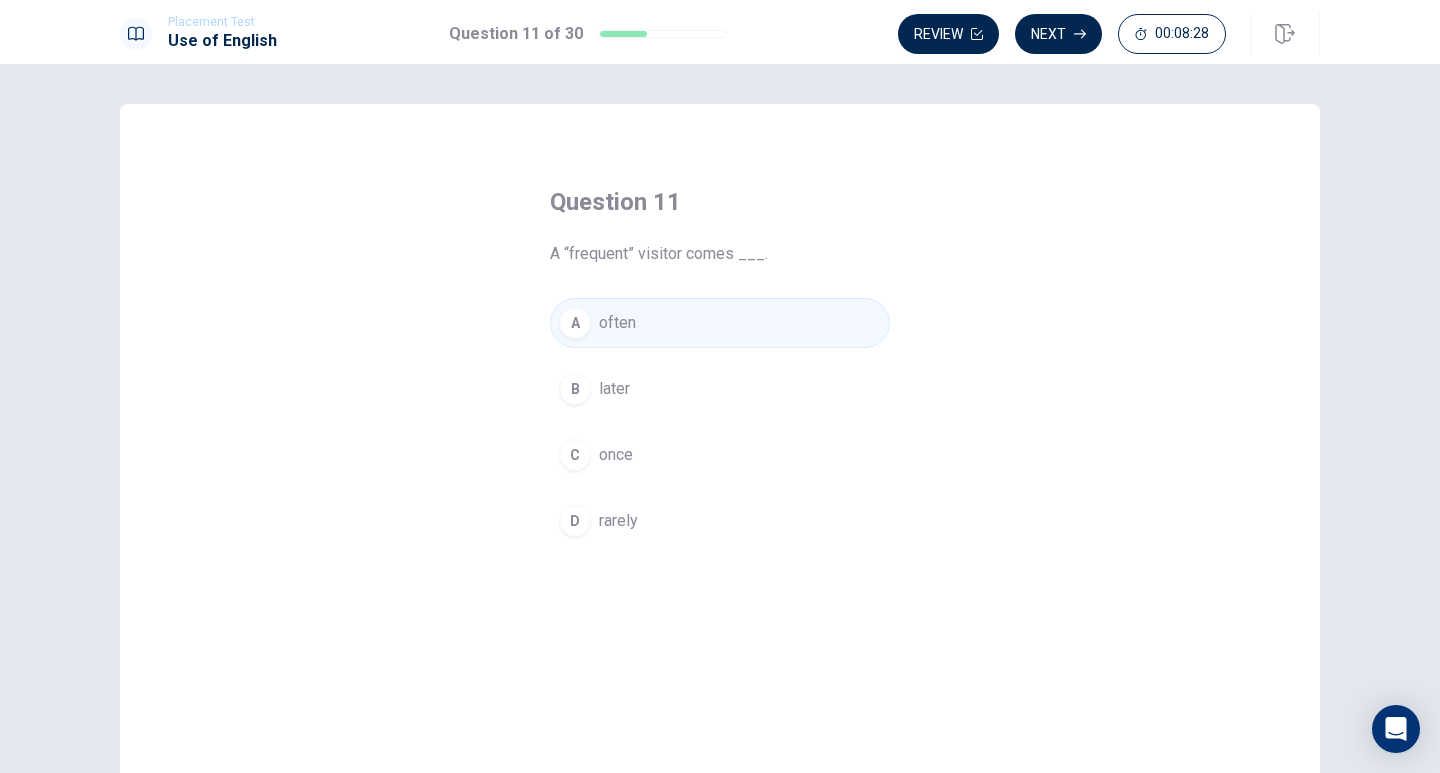 click on "Next" at bounding box center (1058, 34) 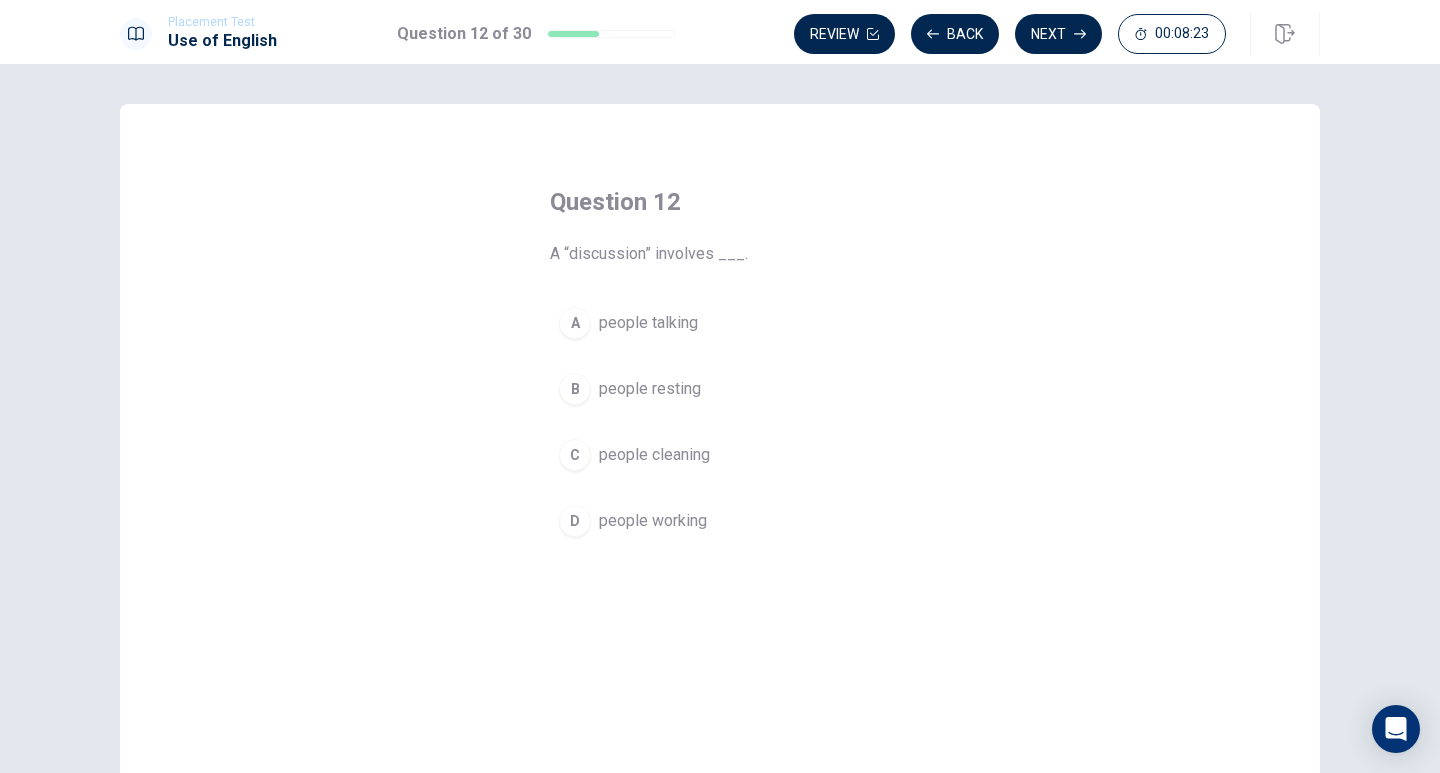 click on "A" at bounding box center (575, 323) 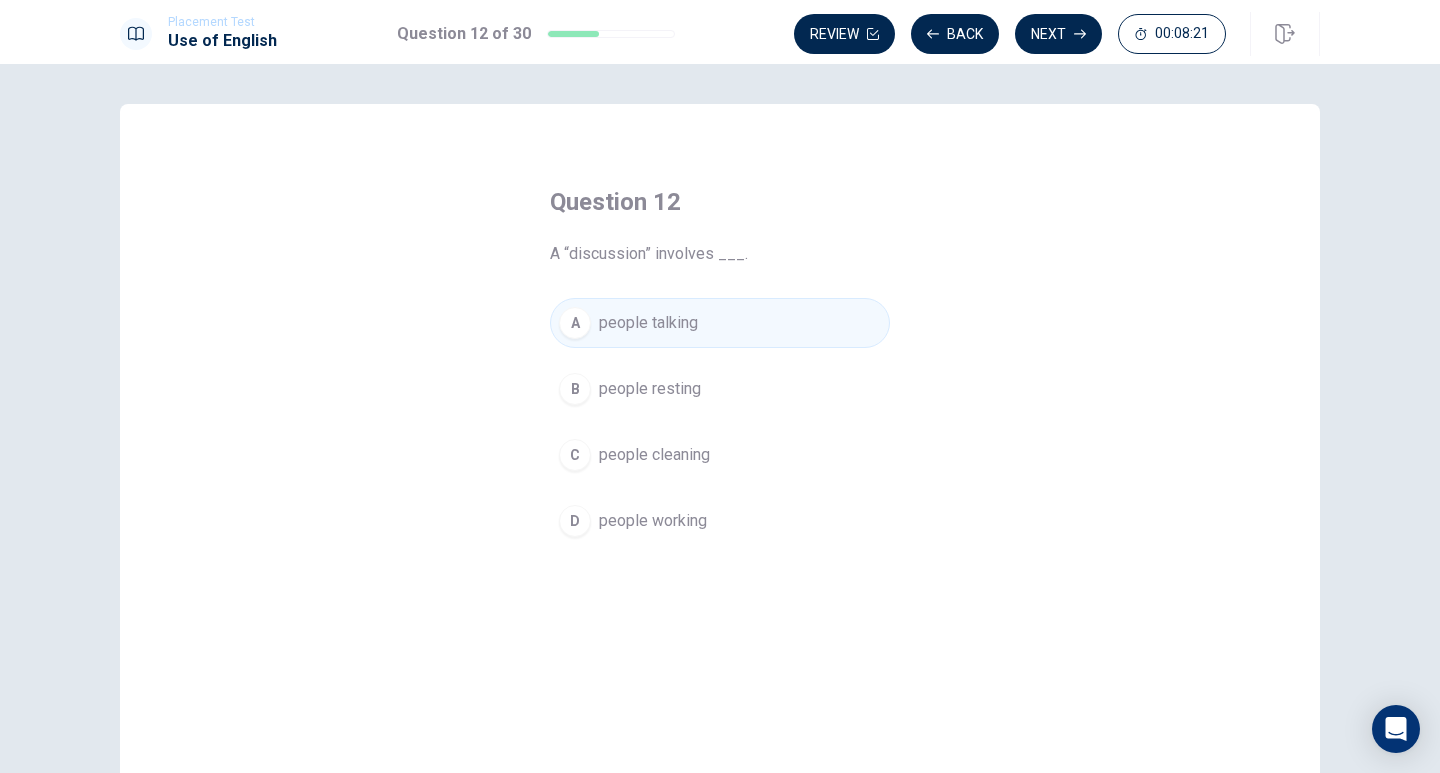 click on "Next" at bounding box center (1058, 34) 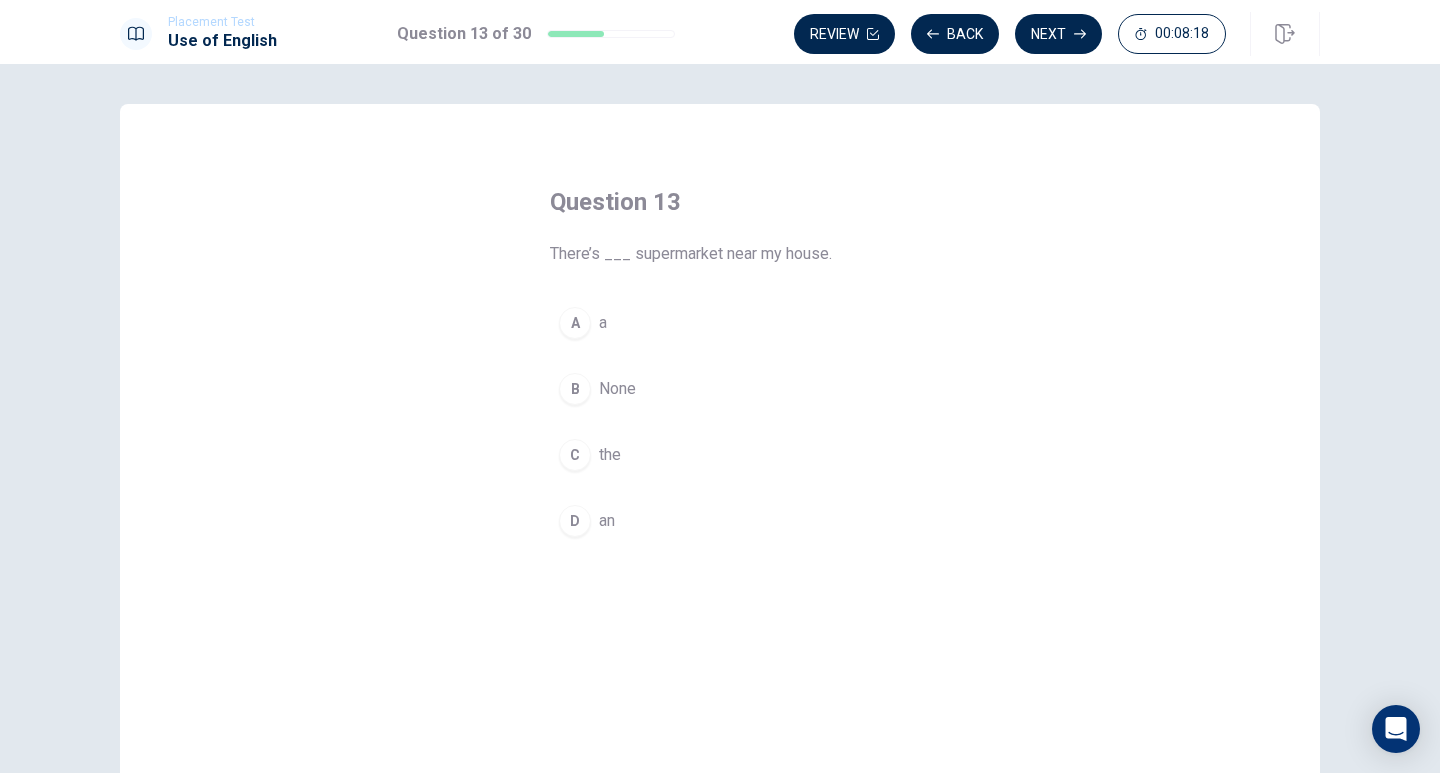 click on "A" at bounding box center (575, 323) 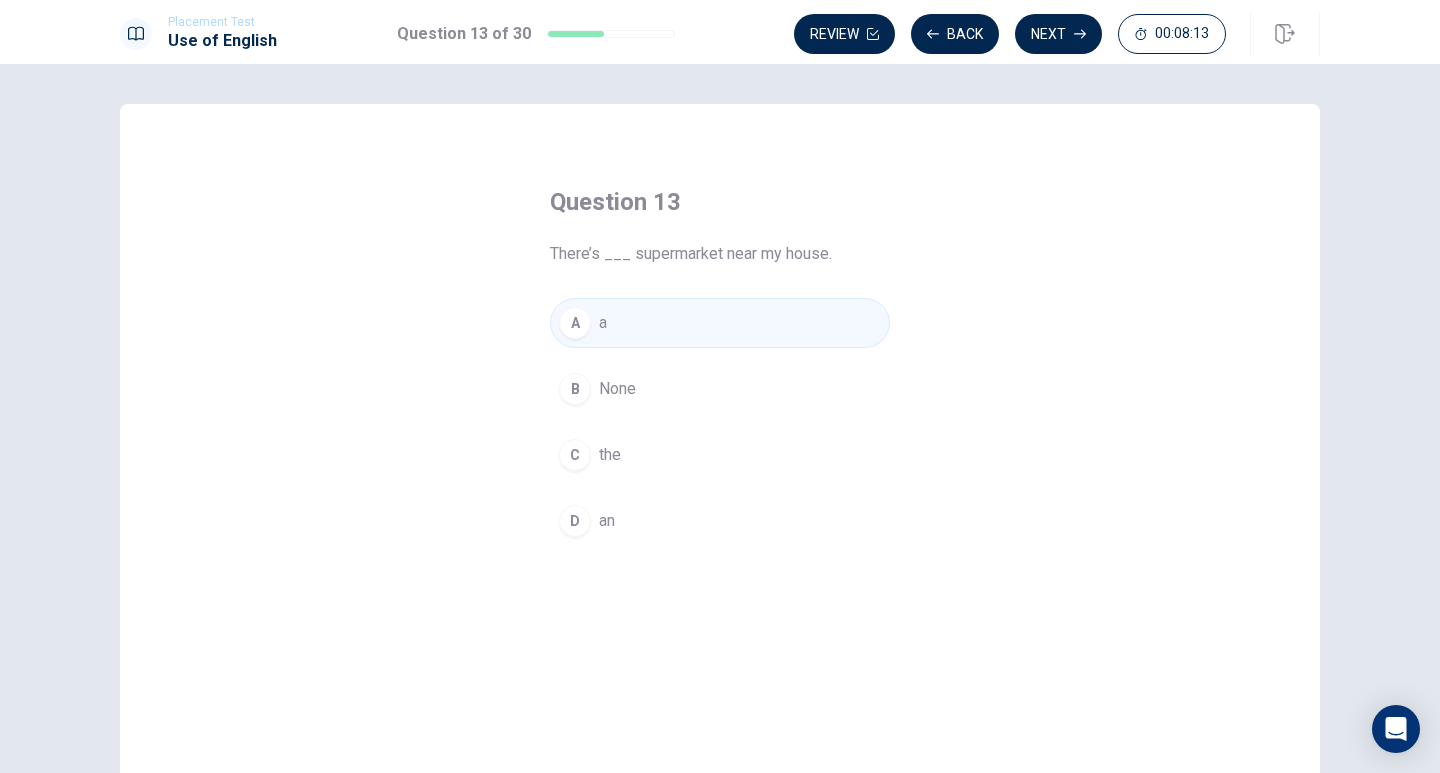 click on "Next" at bounding box center [1058, 34] 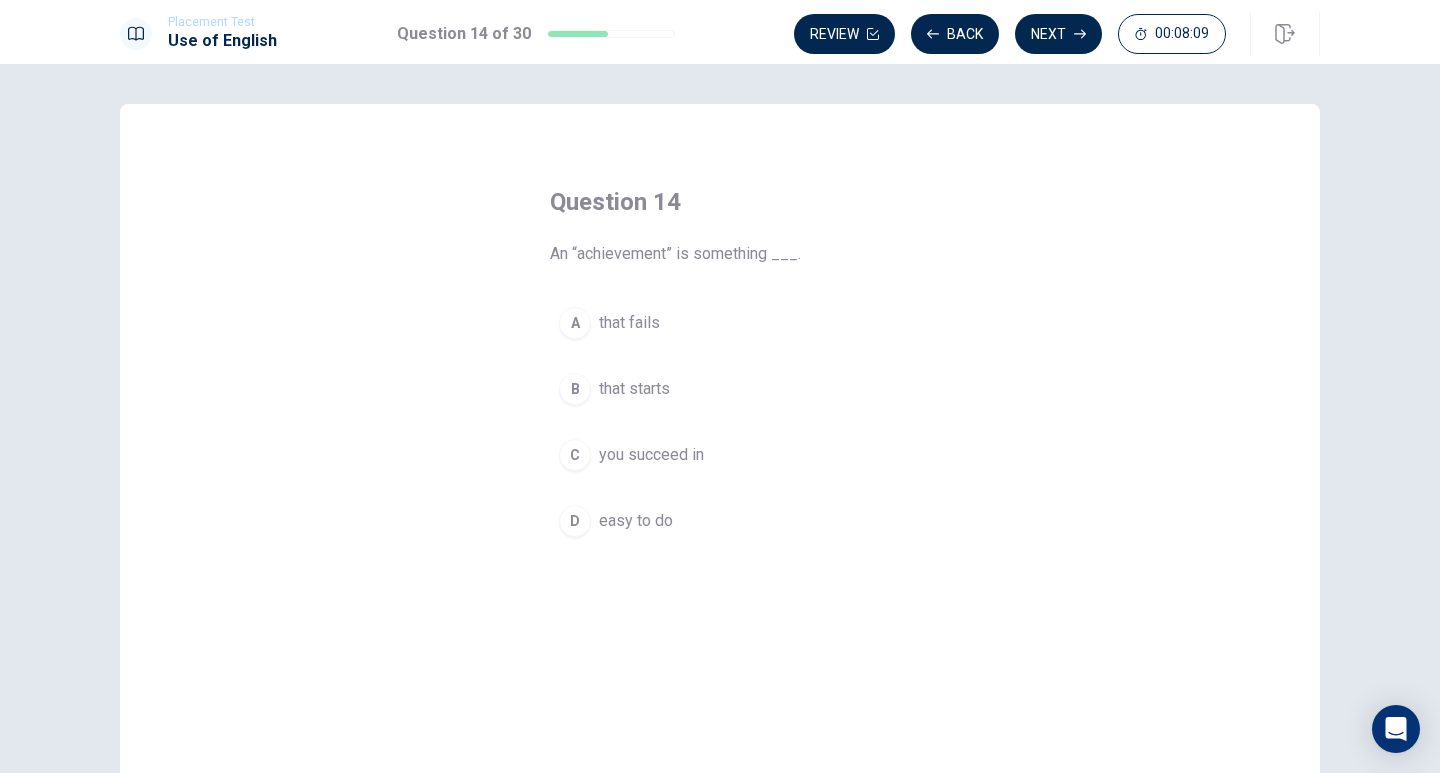 click on "C" at bounding box center (575, 455) 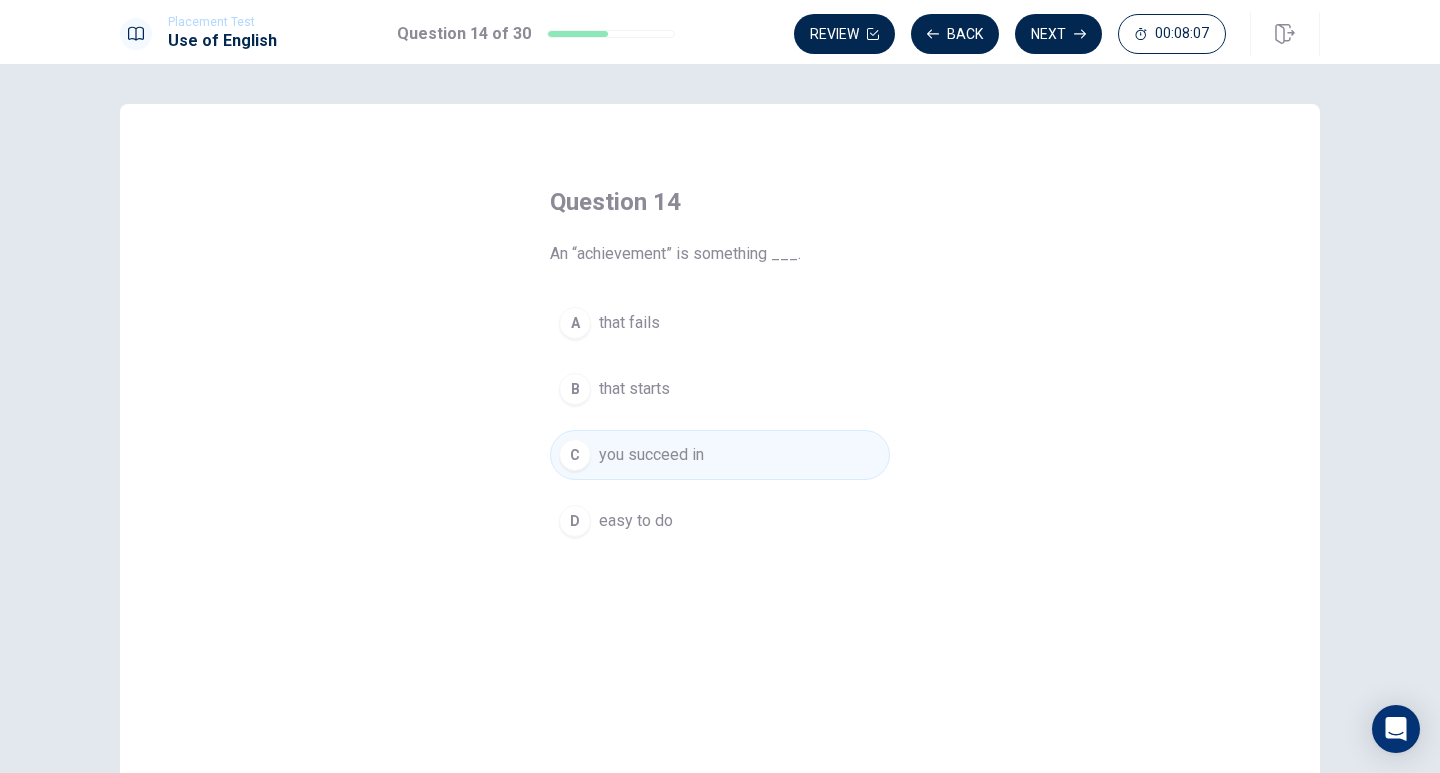 click on "Next" at bounding box center [1058, 34] 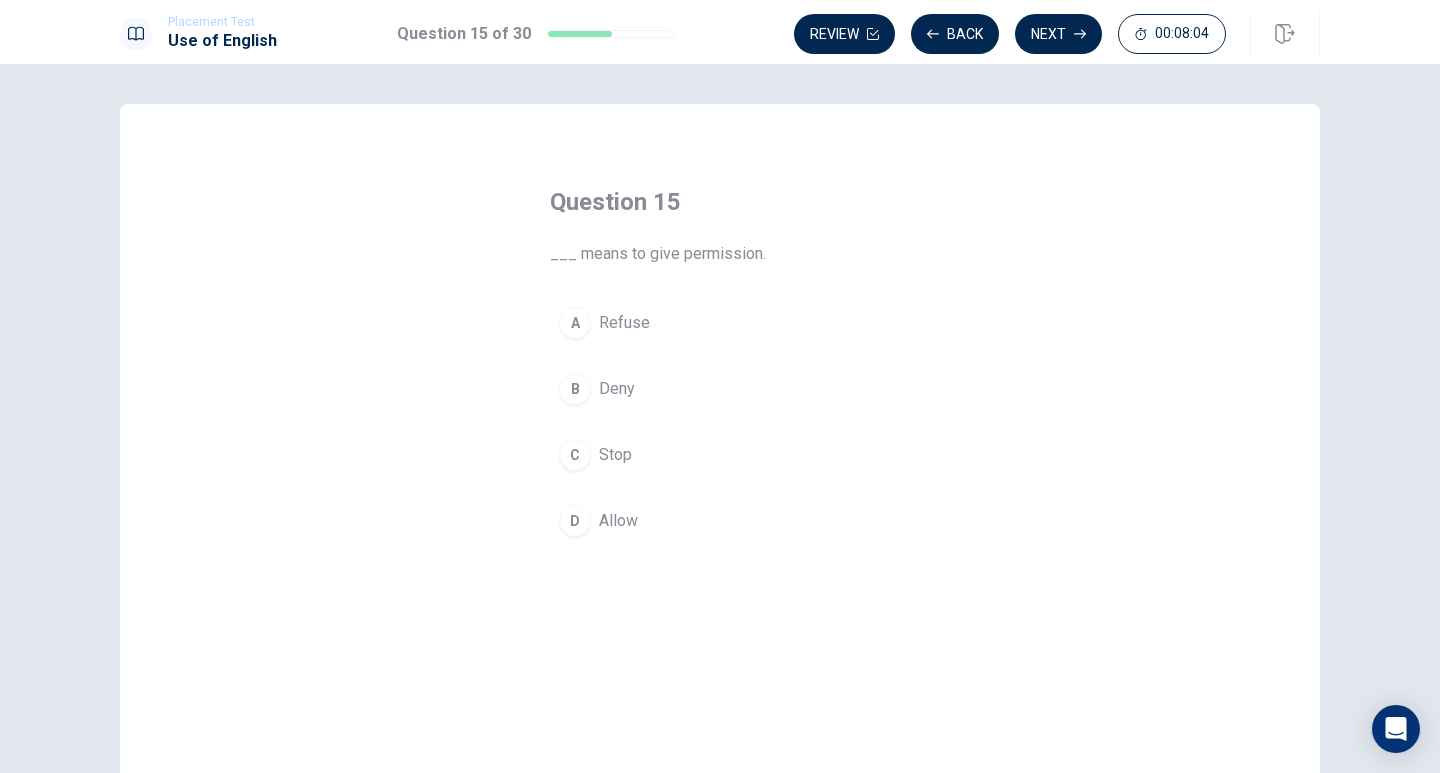 click on "D" at bounding box center [575, 521] 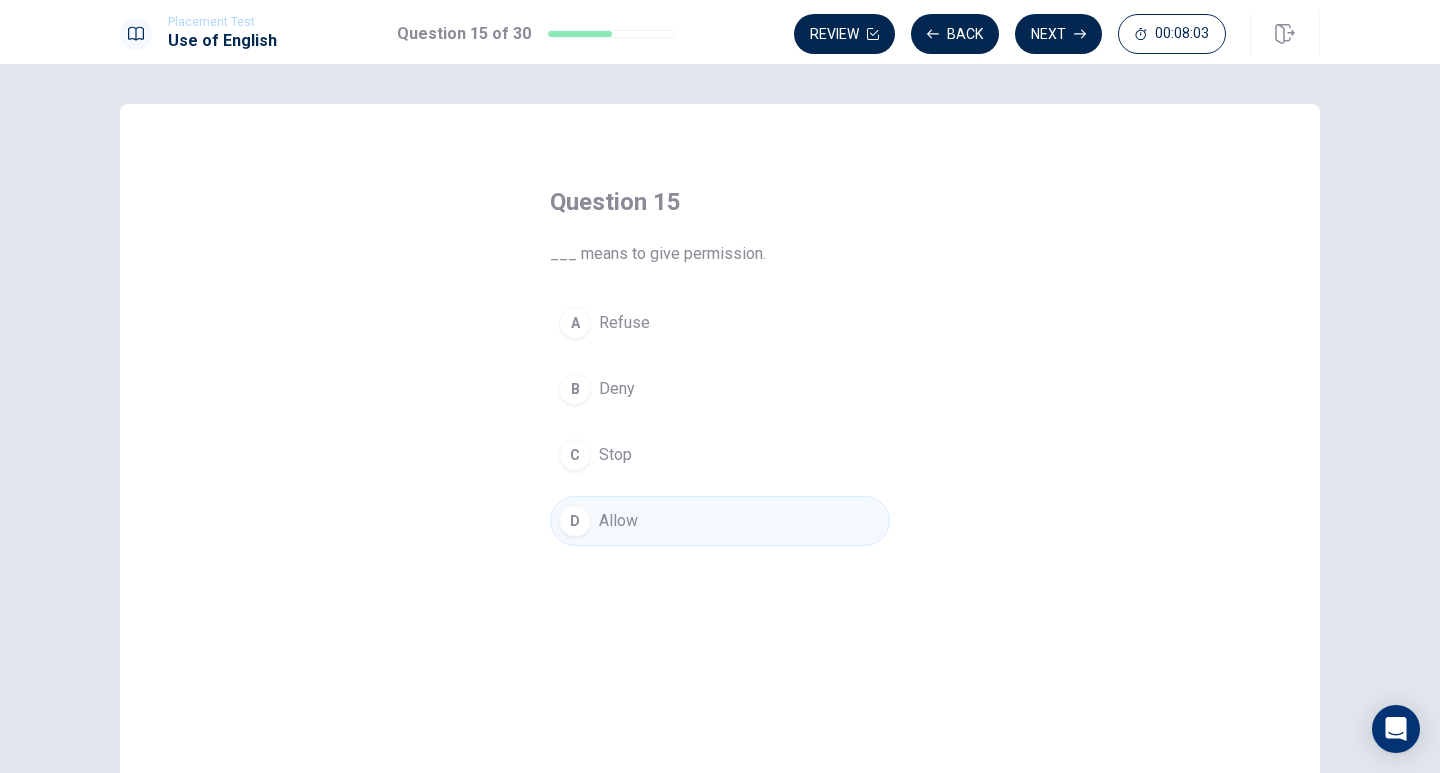 click on "Next" at bounding box center [1058, 34] 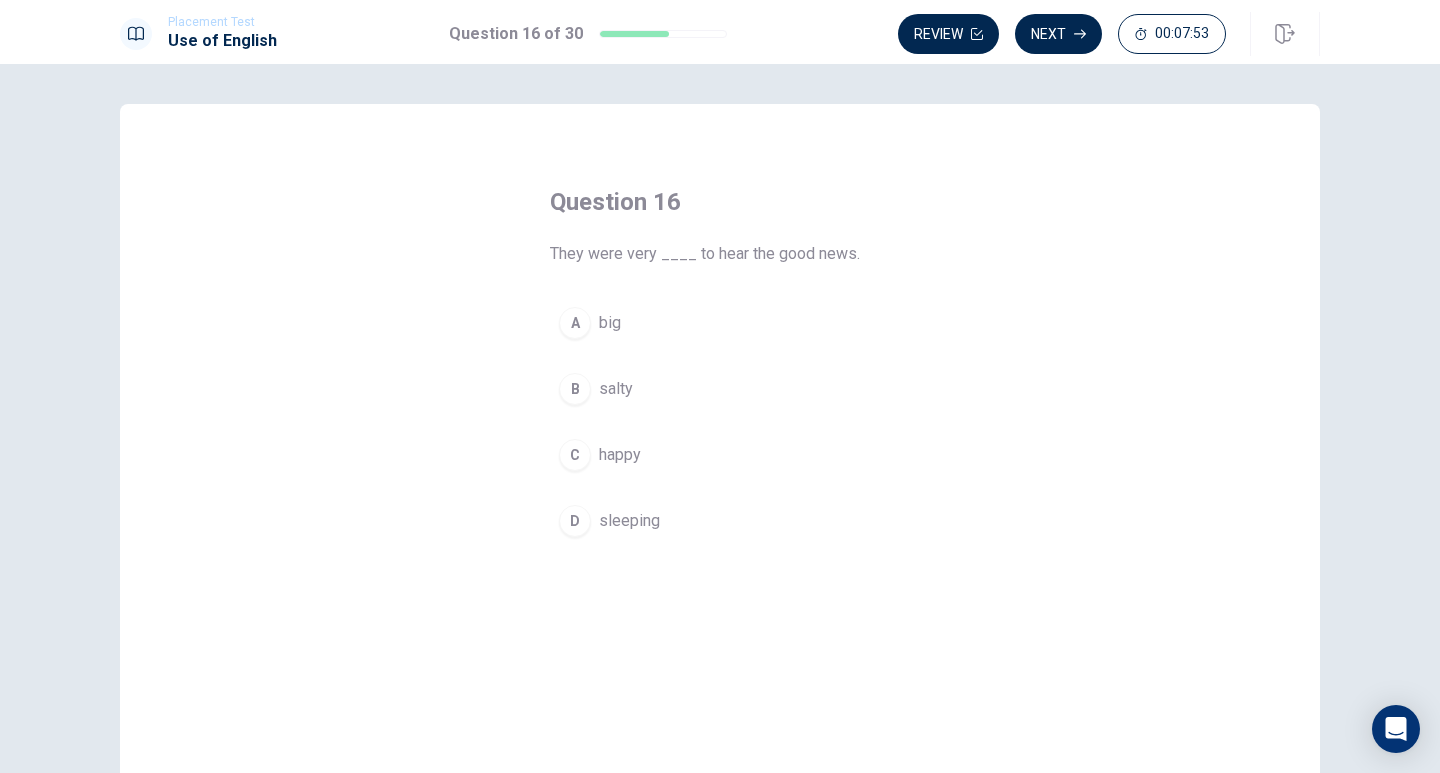 click on "C" at bounding box center (575, 455) 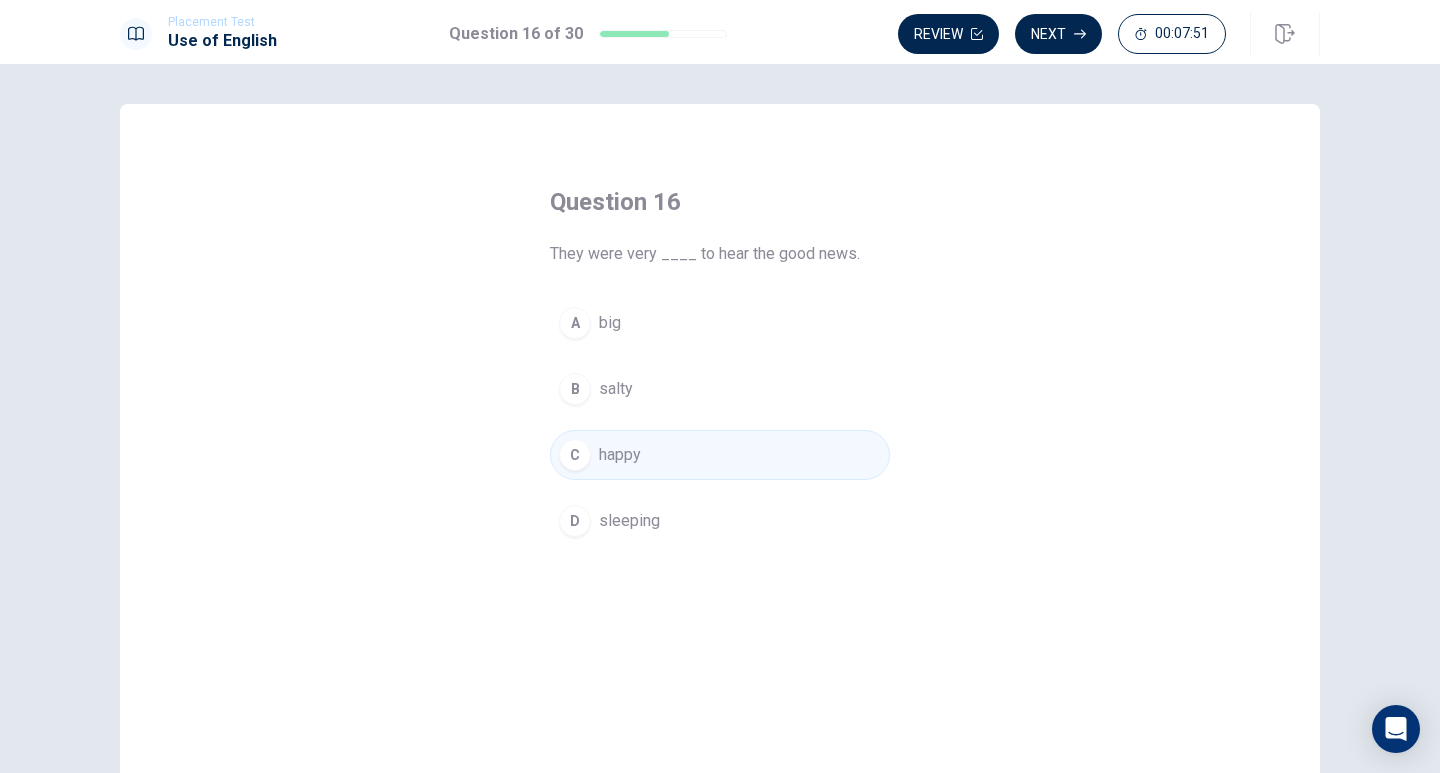 click on "Next" at bounding box center (1058, 34) 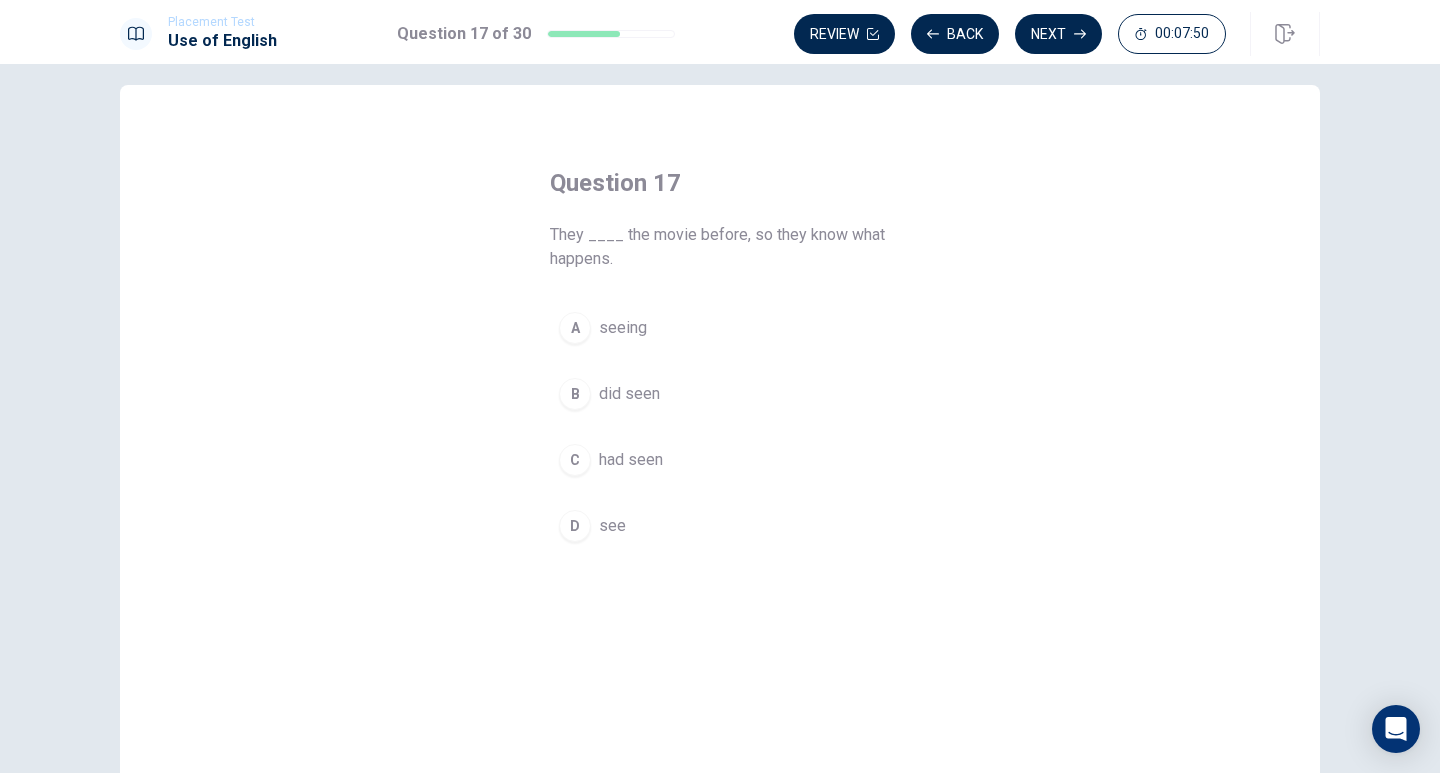 scroll, scrollTop: 25, scrollLeft: 0, axis: vertical 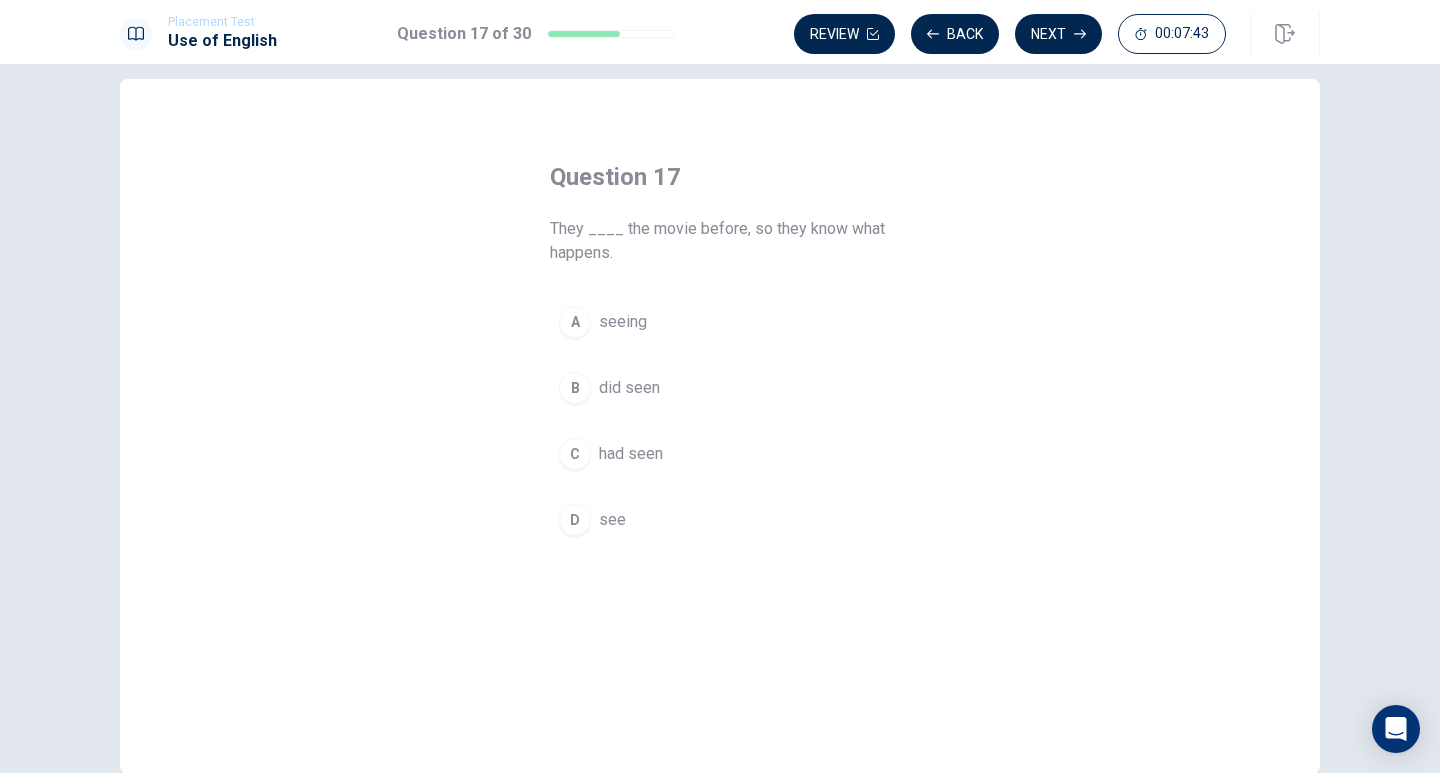 click on "C" at bounding box center (575, 454) 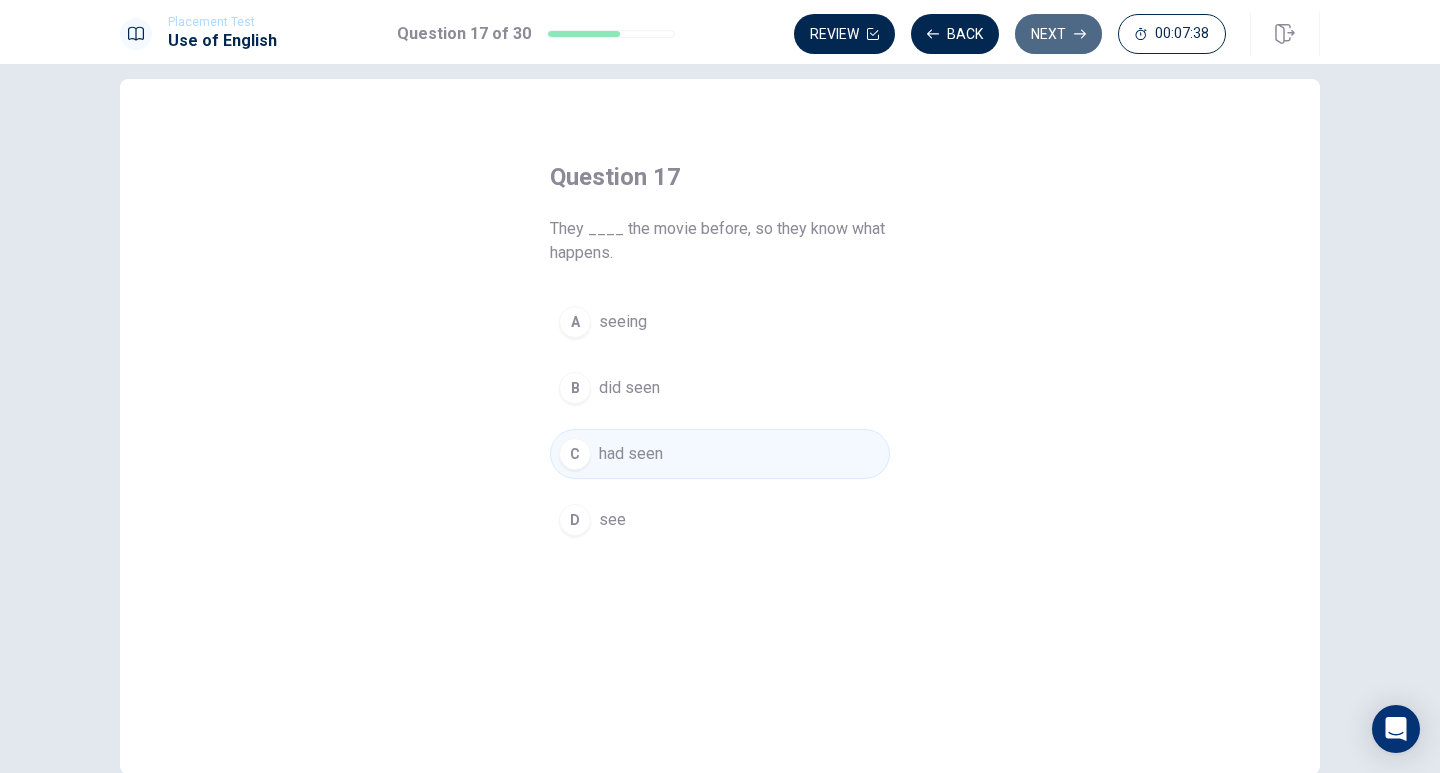 click on "Next" at bounding box center (1058, 34) 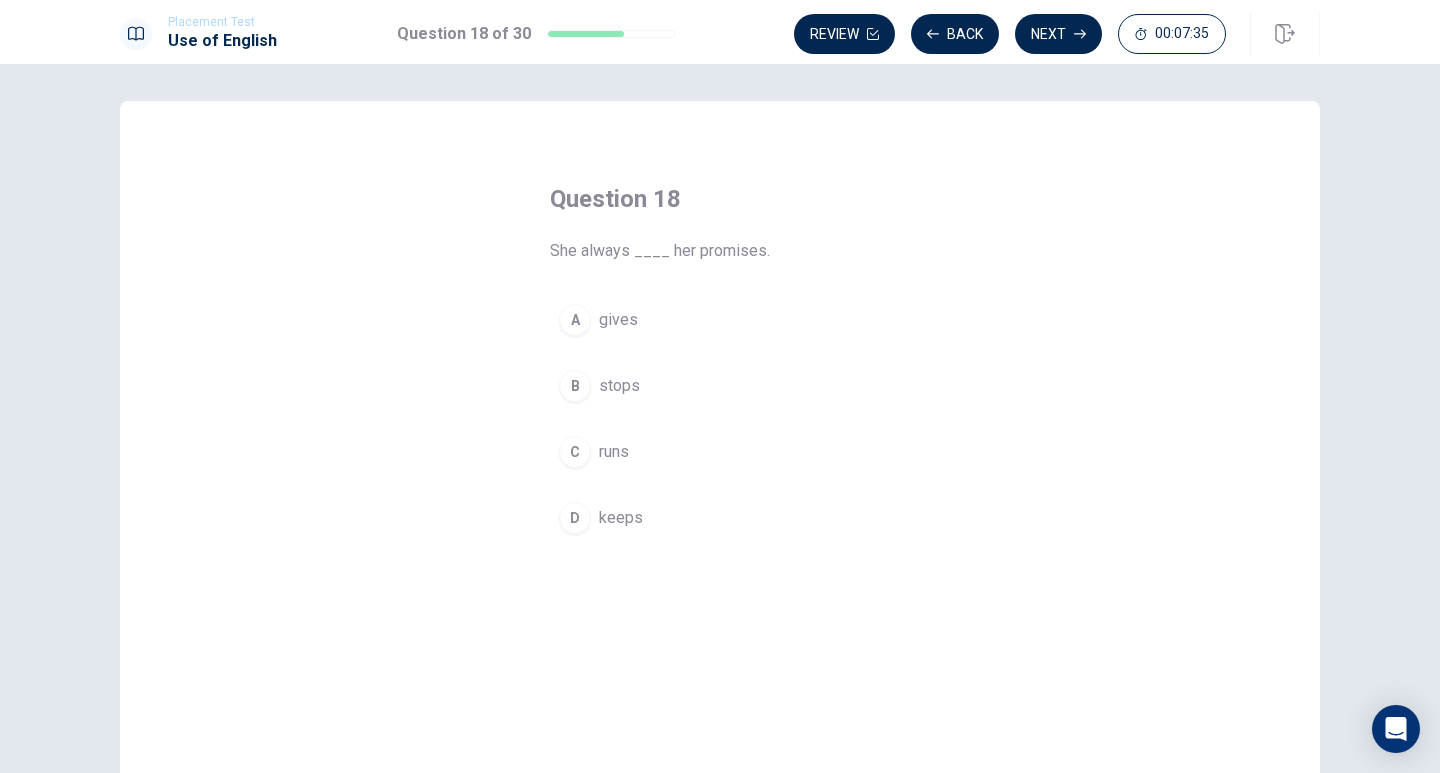 scroll, scrollTop: 2, scrollLeft: 0, axis: vertical 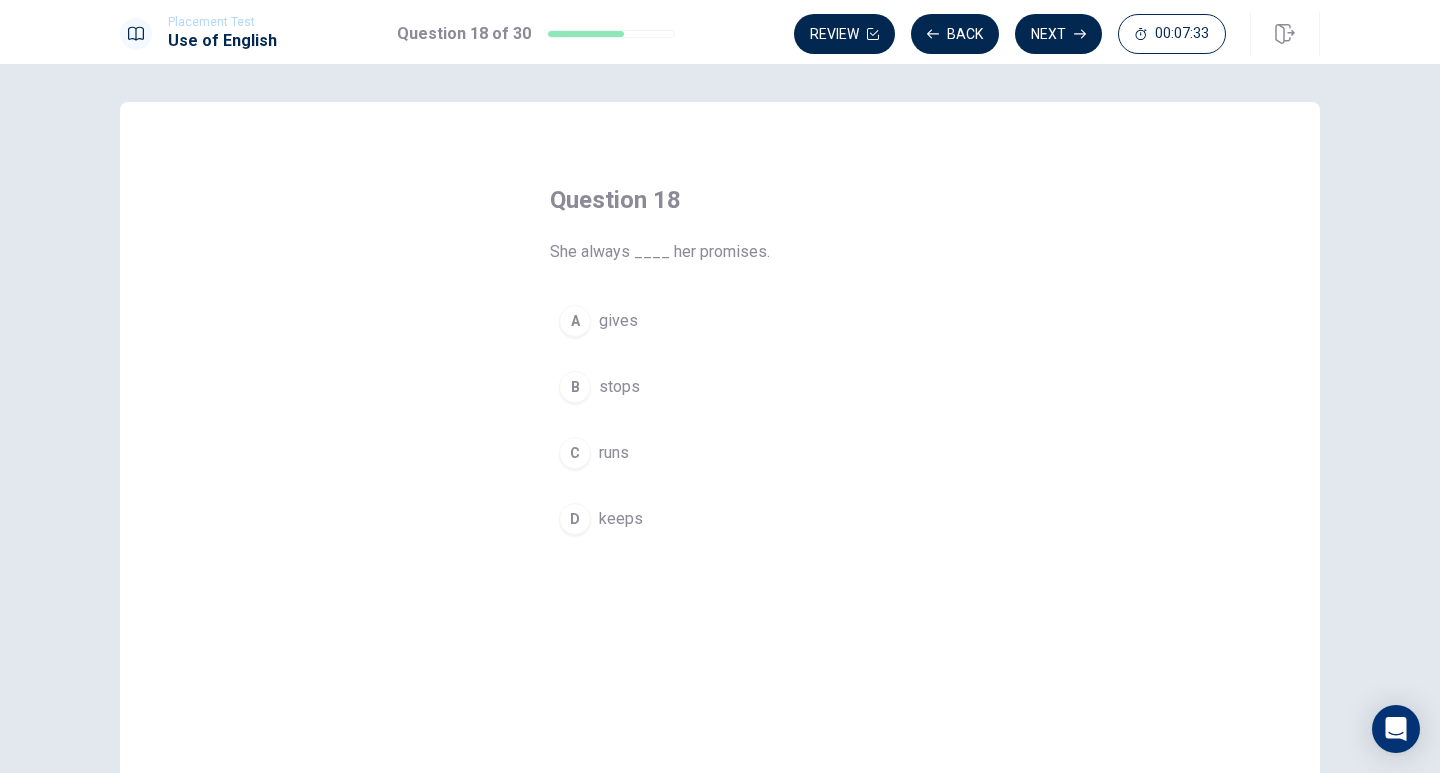 click on "D" at bounding box center [575, 519] 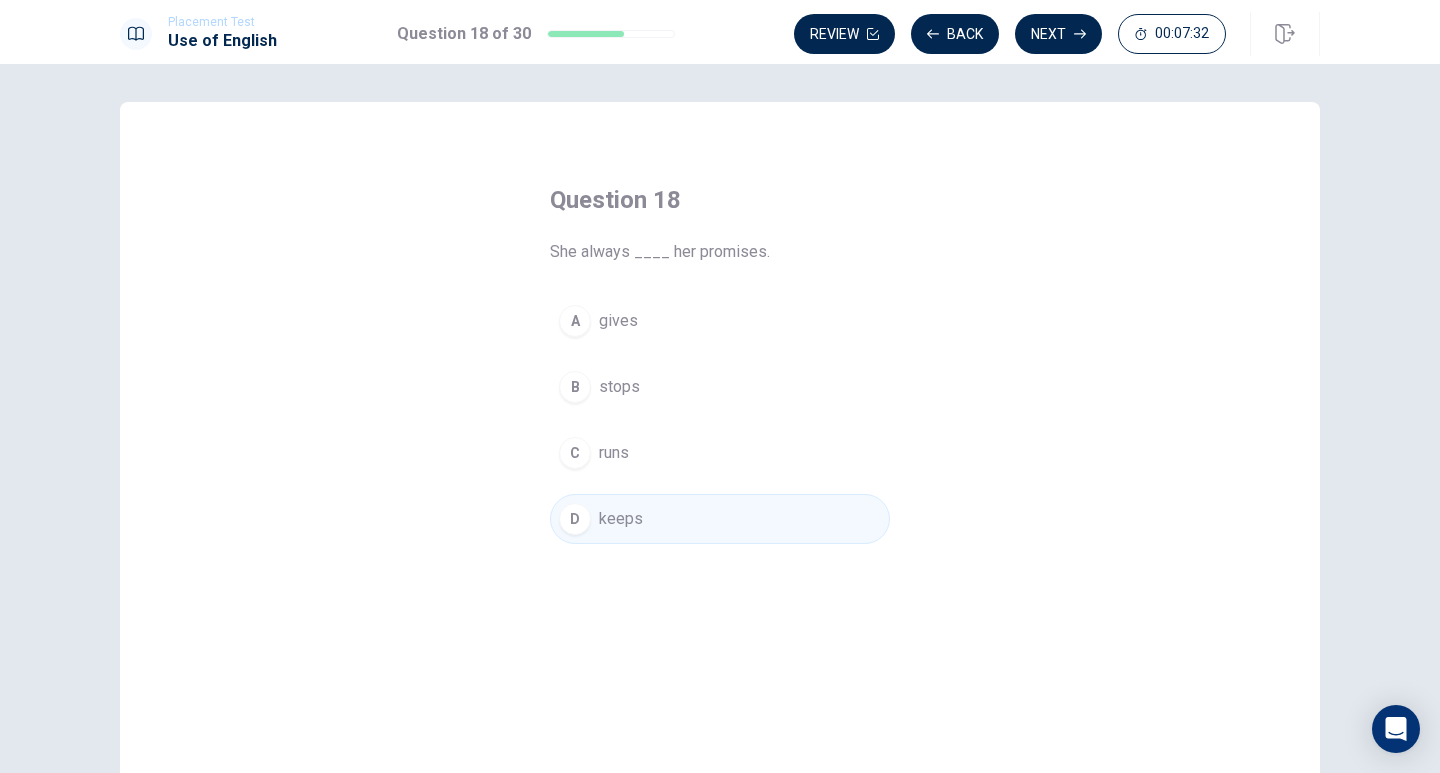 click on "Next" at bounding box center [1058, 34] 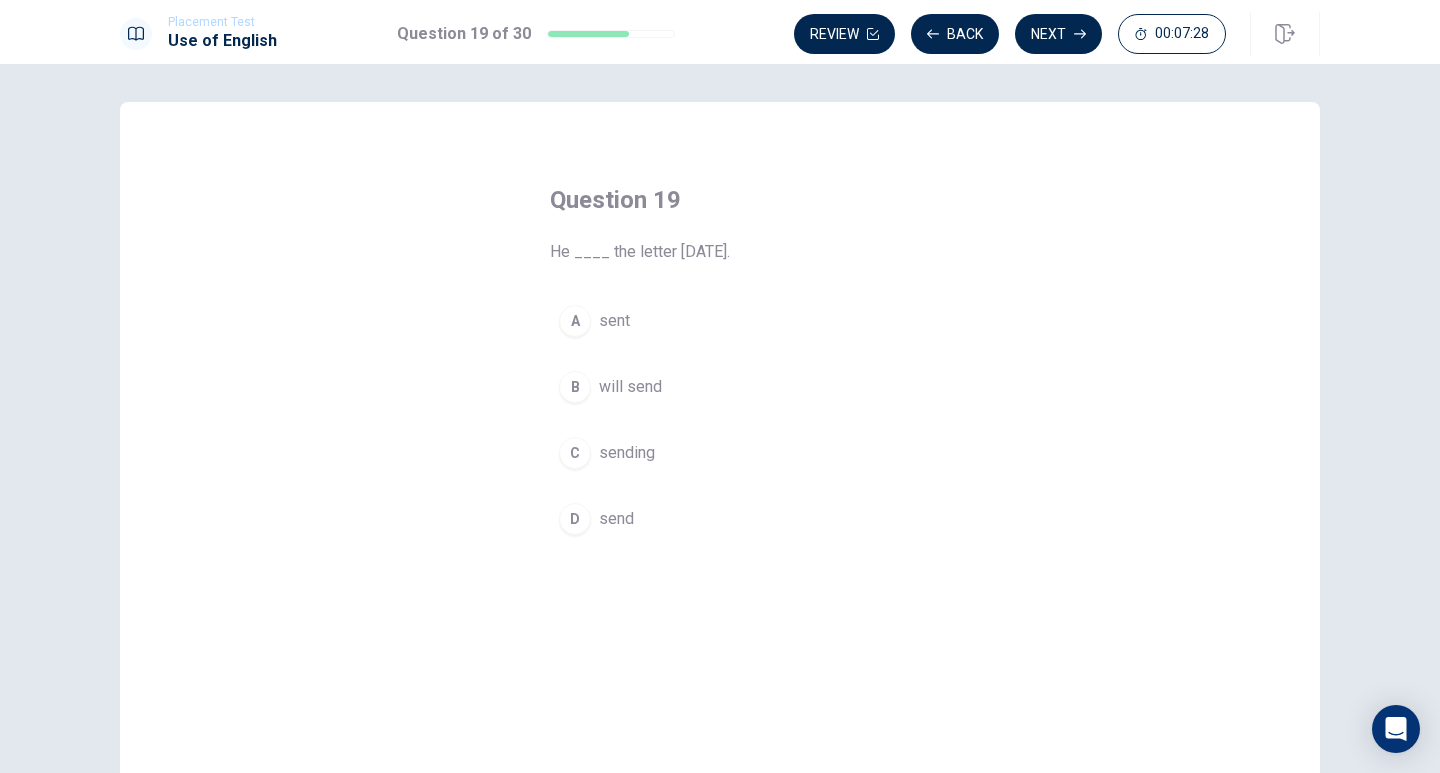 click on "B" at bounding box center (575, 387) 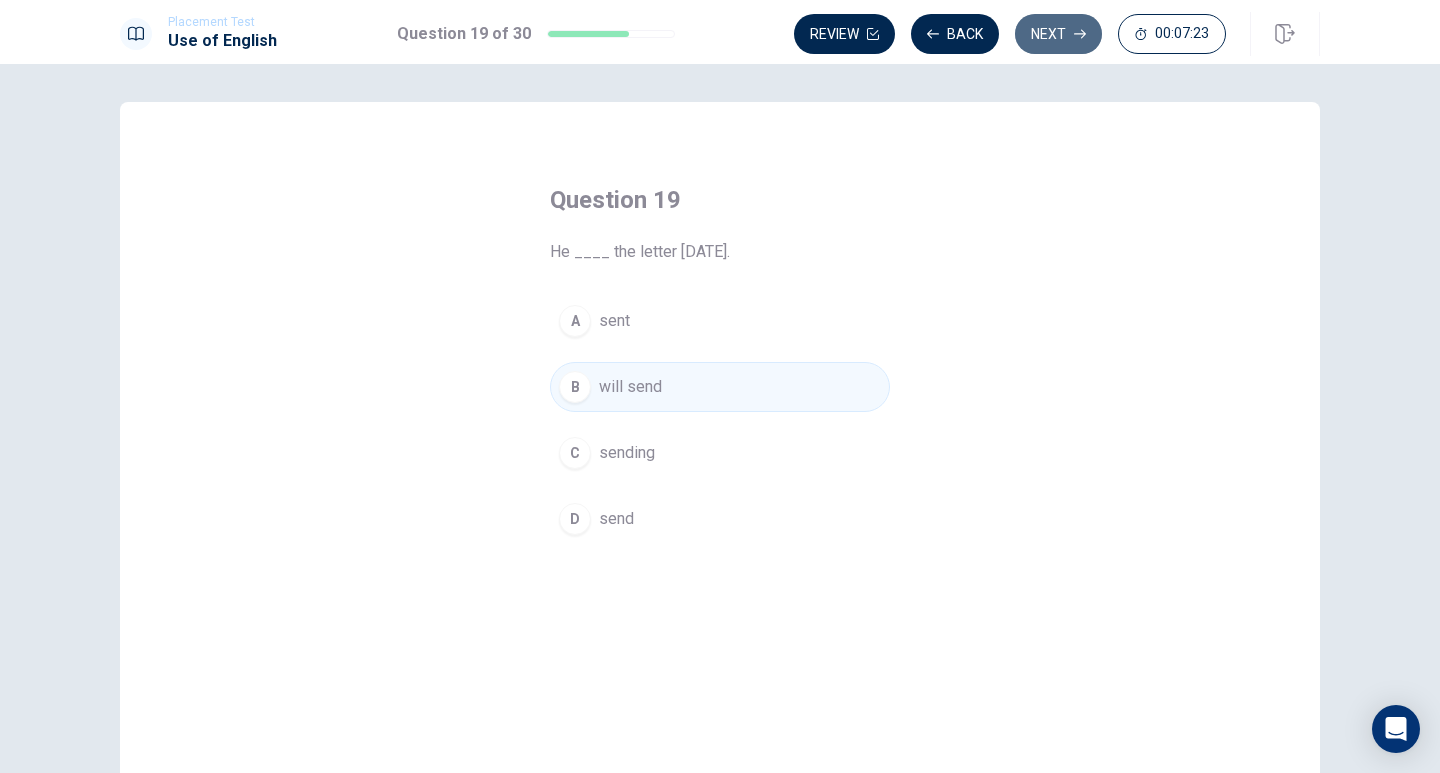 click on "Next" at bounding box center [1058, 34] 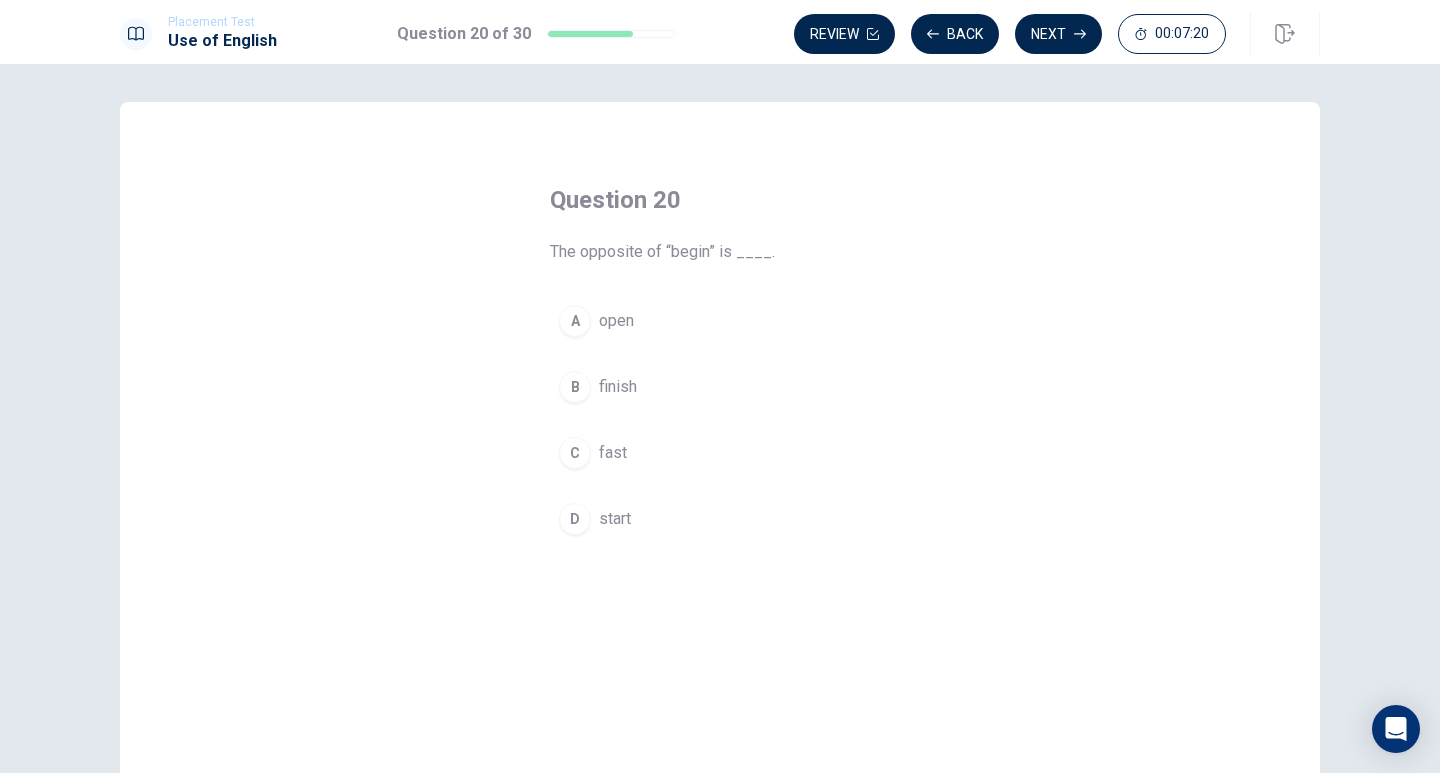 click on "B" at bounding box center (575, 387) 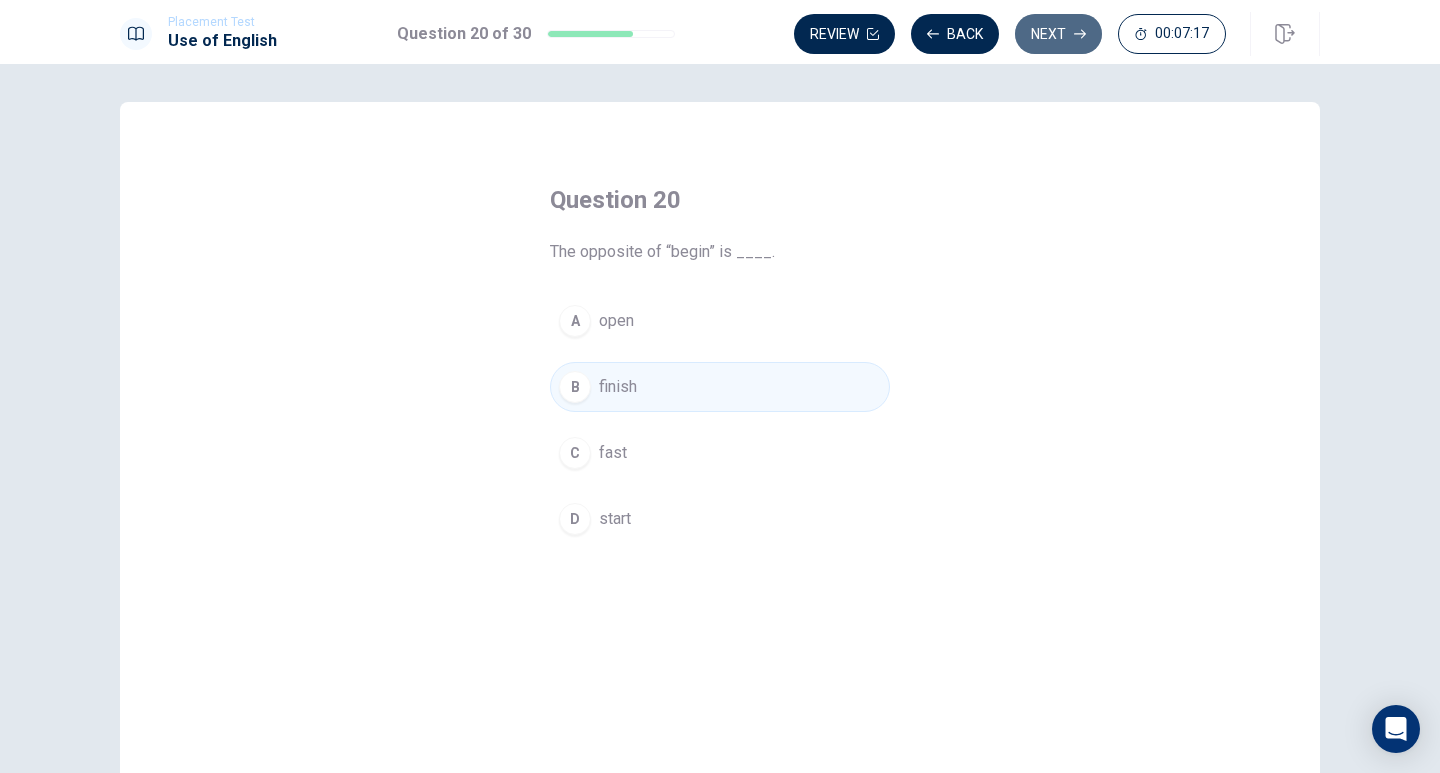 click on "Next" at bounding box center (1058, 34) 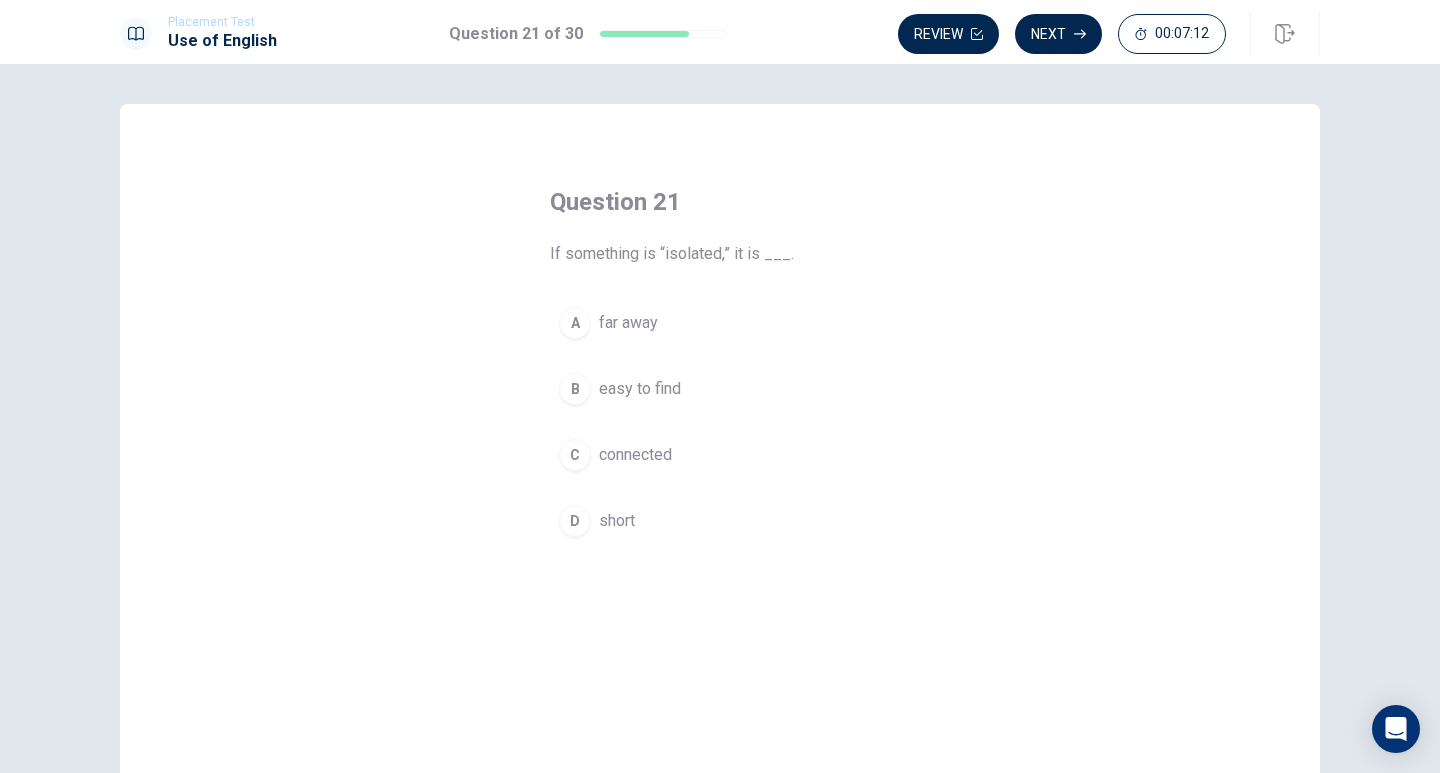 scroll, scrollTop: 8, scrollLeft: 0, axis: vertical 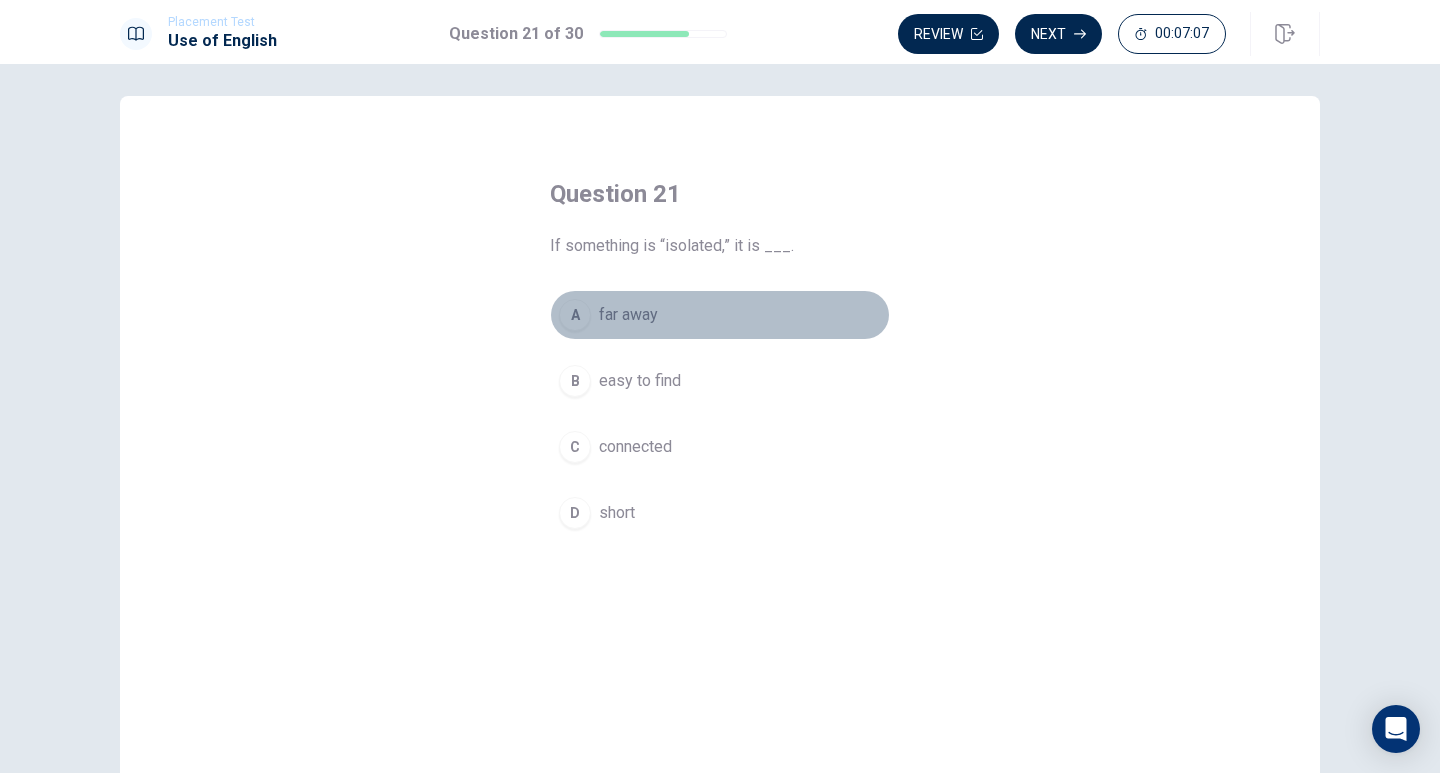 click on "A" at bounding box center [575, 315] 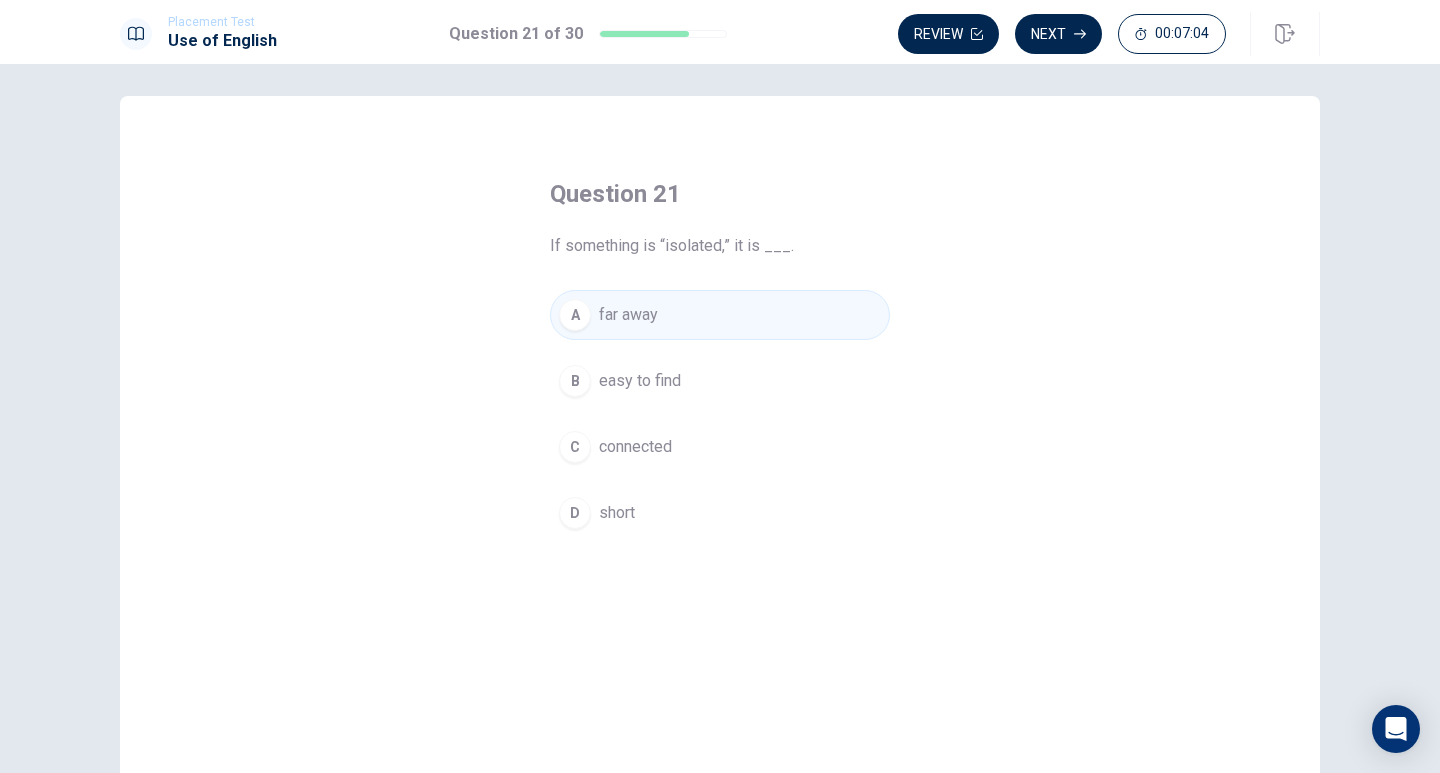 click on "Next" at bounding box center (1058, 34) 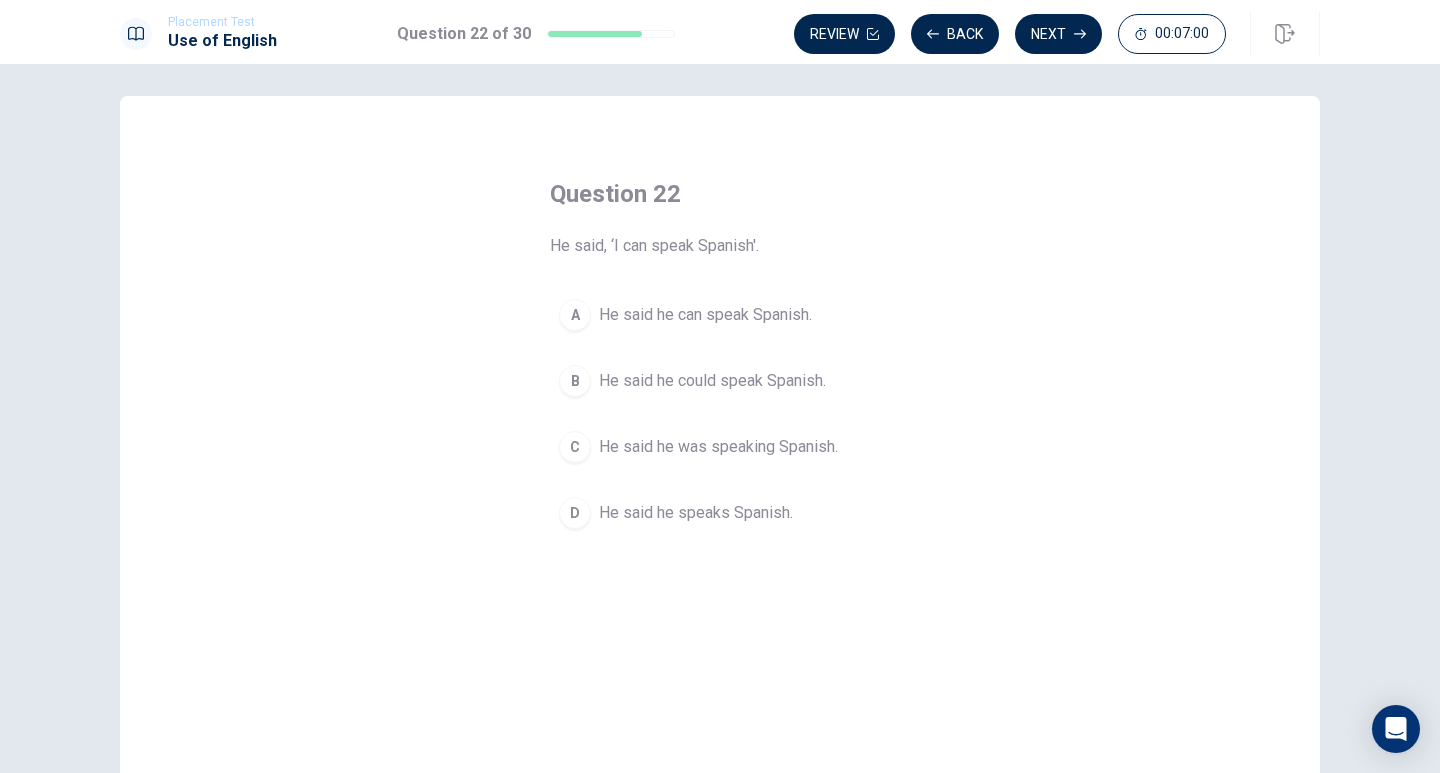 click on "Back" at bounding box center (955, 34) 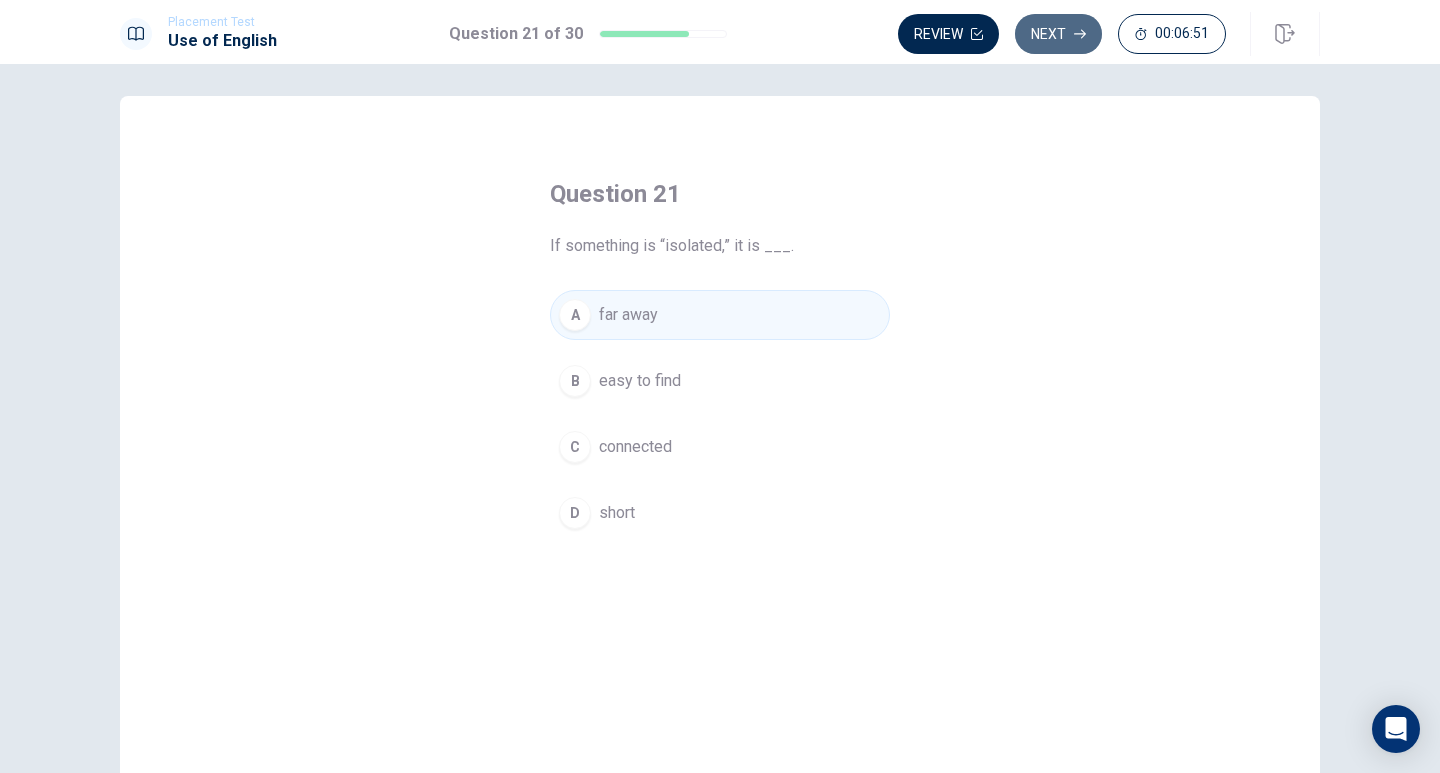 click on "Next" at bounding box center (1058, 34) 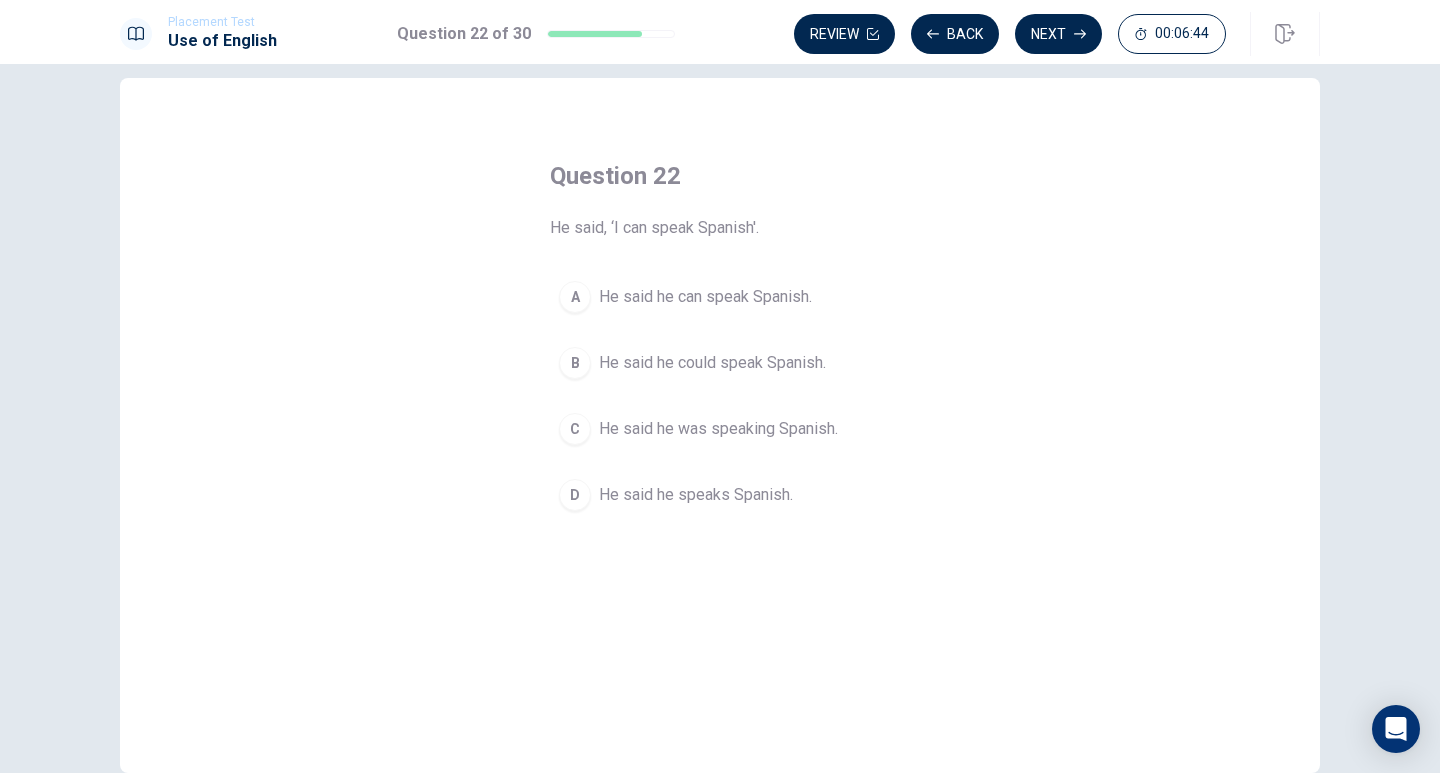 scroll, scrollTop: 27, scrollLeft: 0, axis: vertical 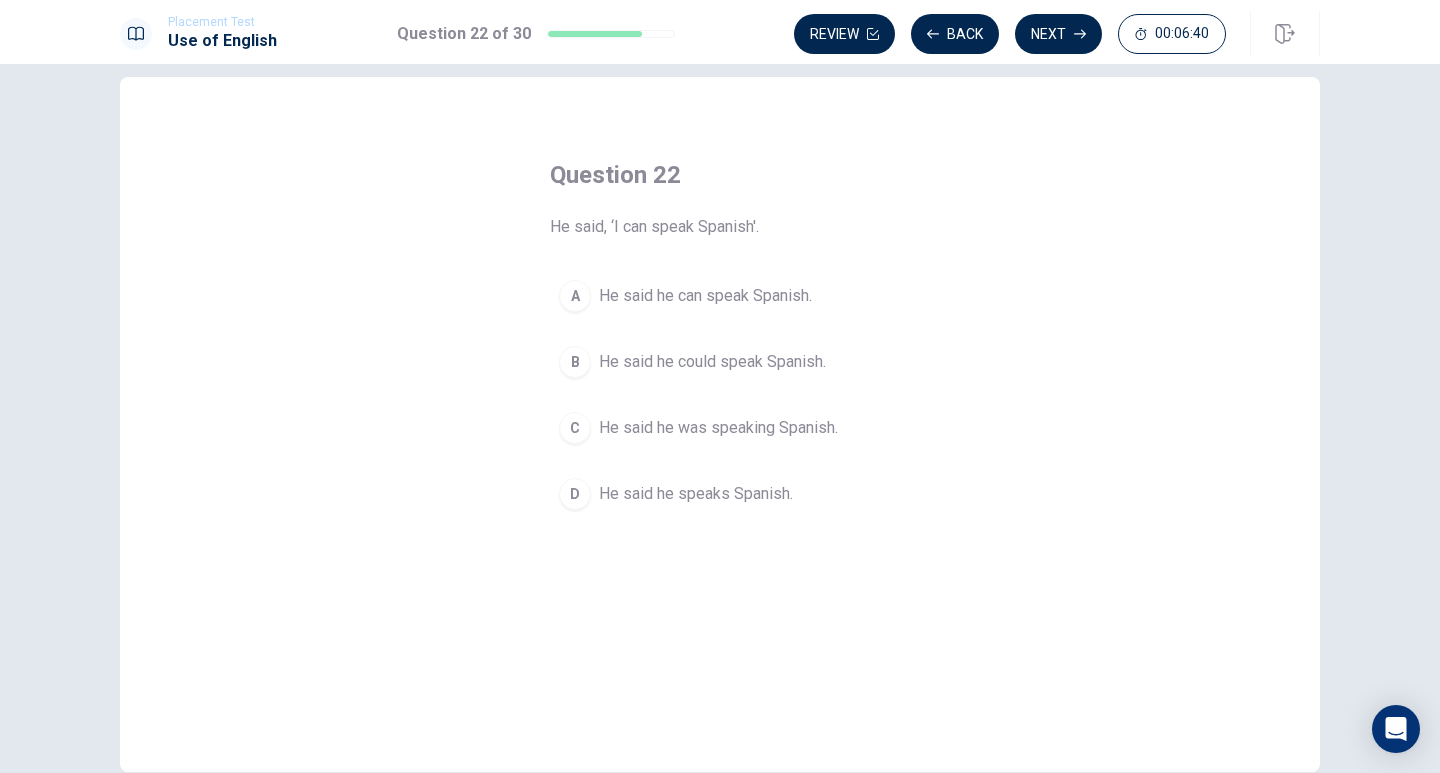 click on "A" at bounding box center (575, 296) 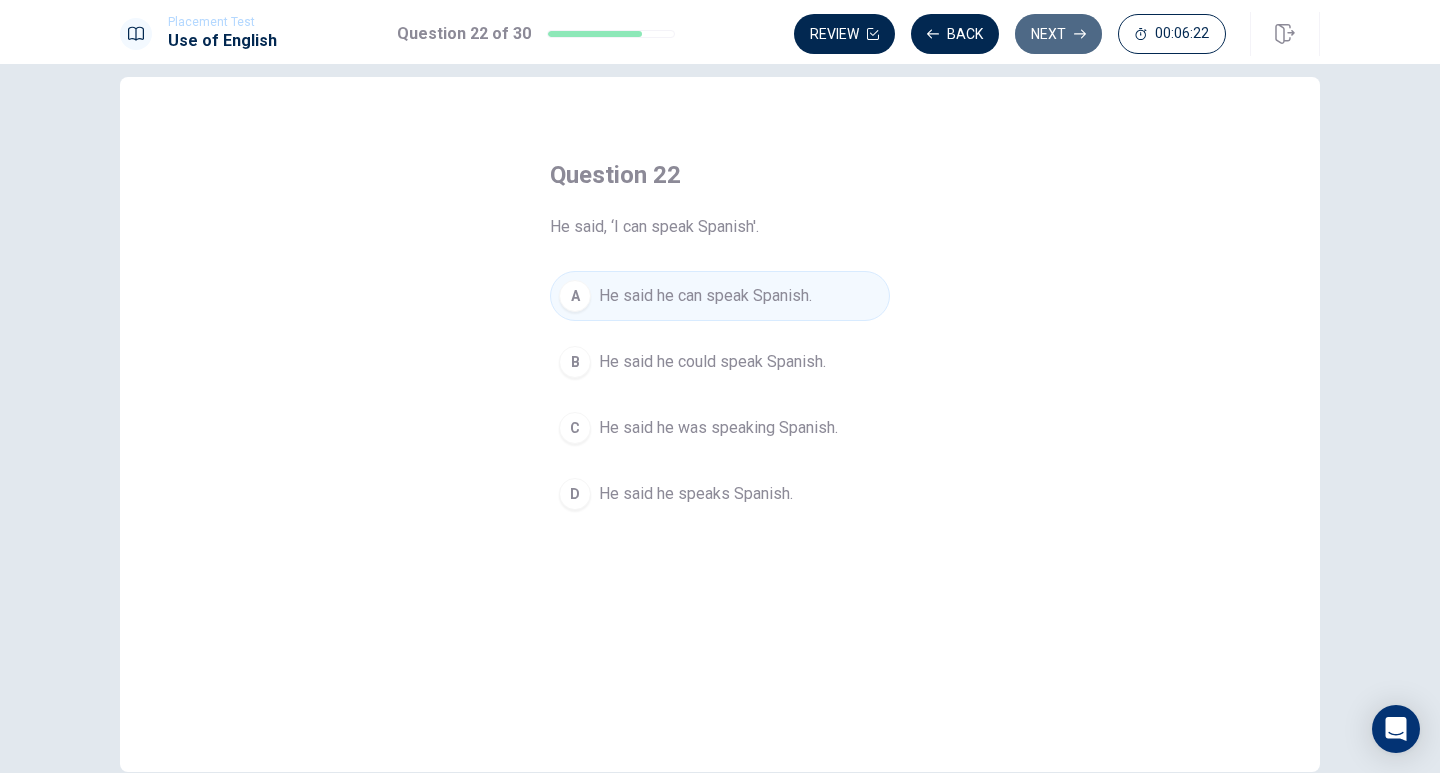 click on "Next" at bounding box center (1058, 34) 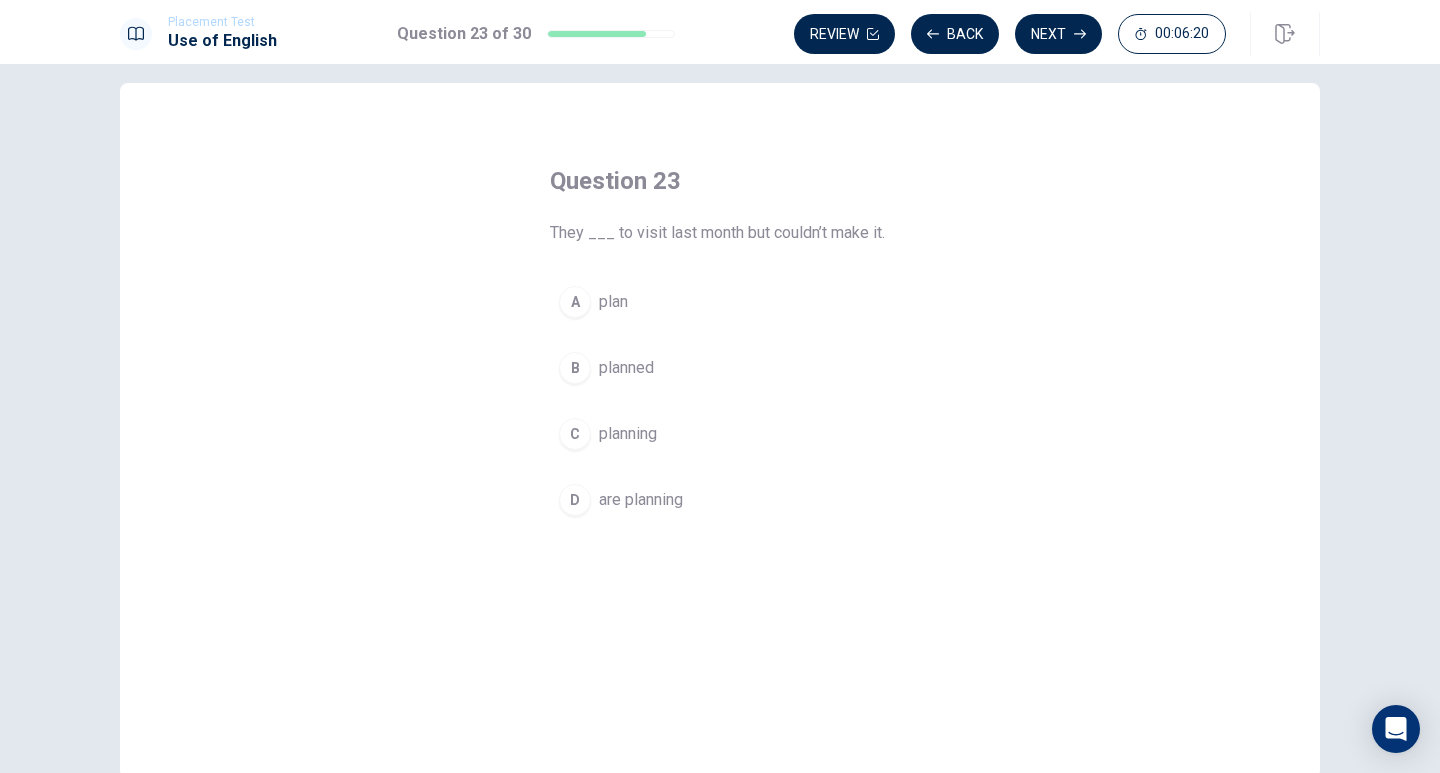scroll, scrollTop: 0, scrollLeft: 0, axis: both 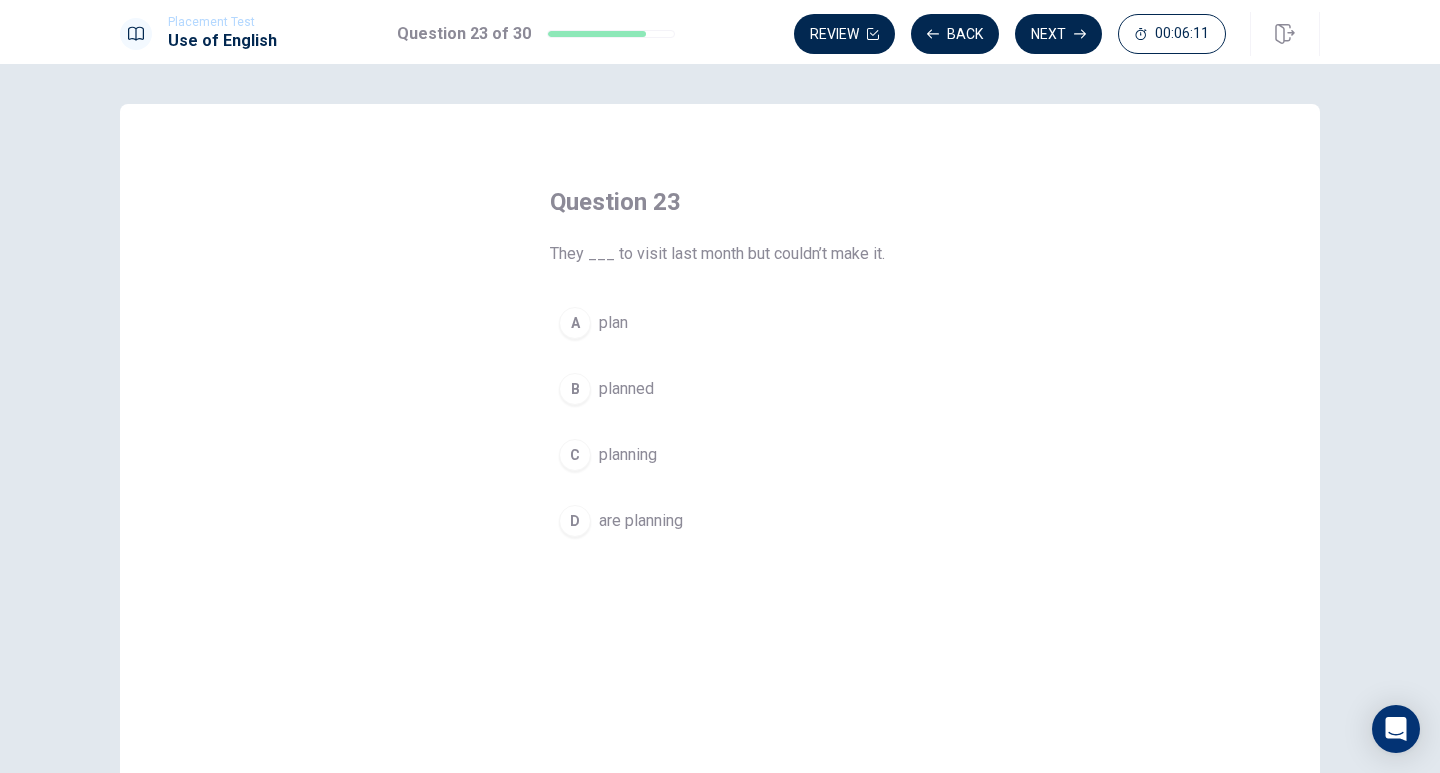 click on "B" at bounding box center [575, 389] 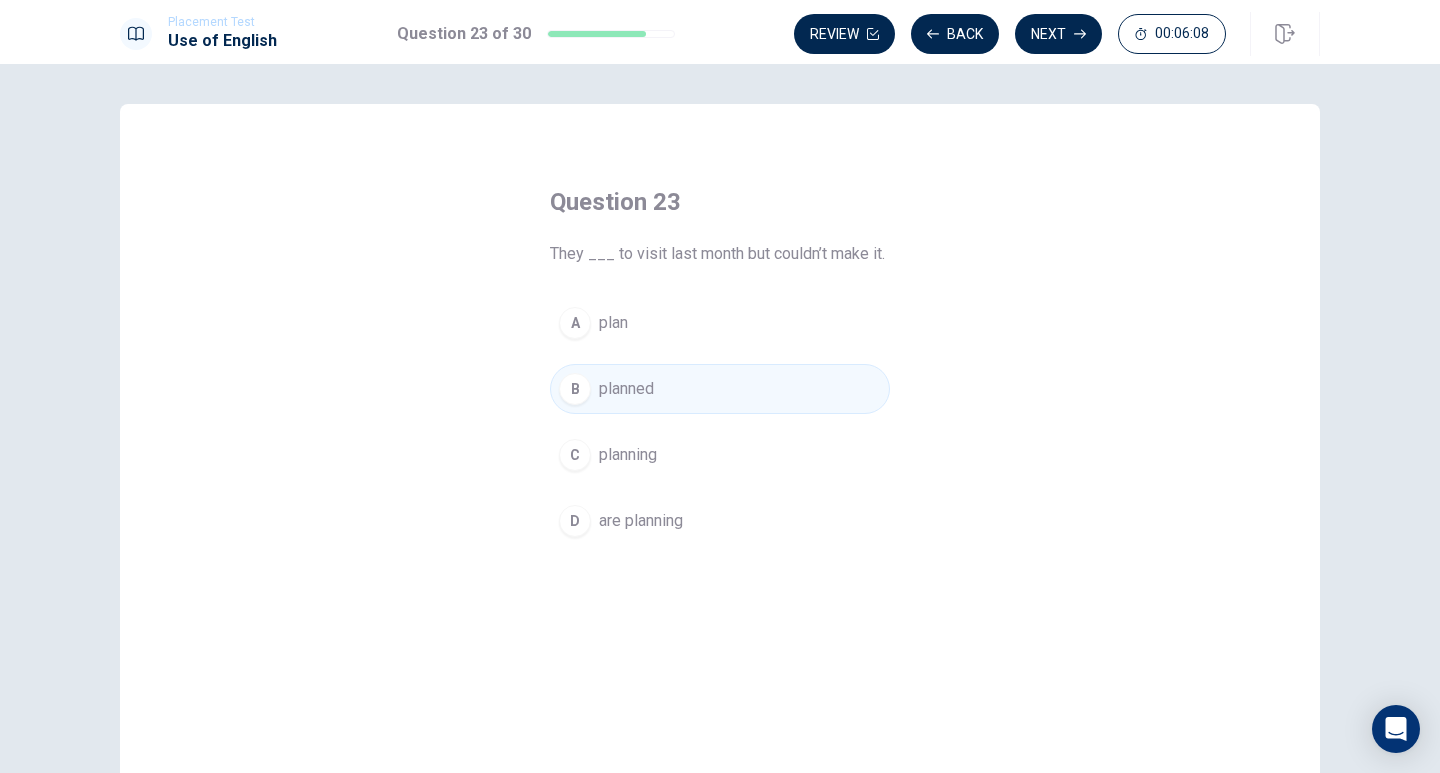 click on "Next" at bounding box center (1058, 34) 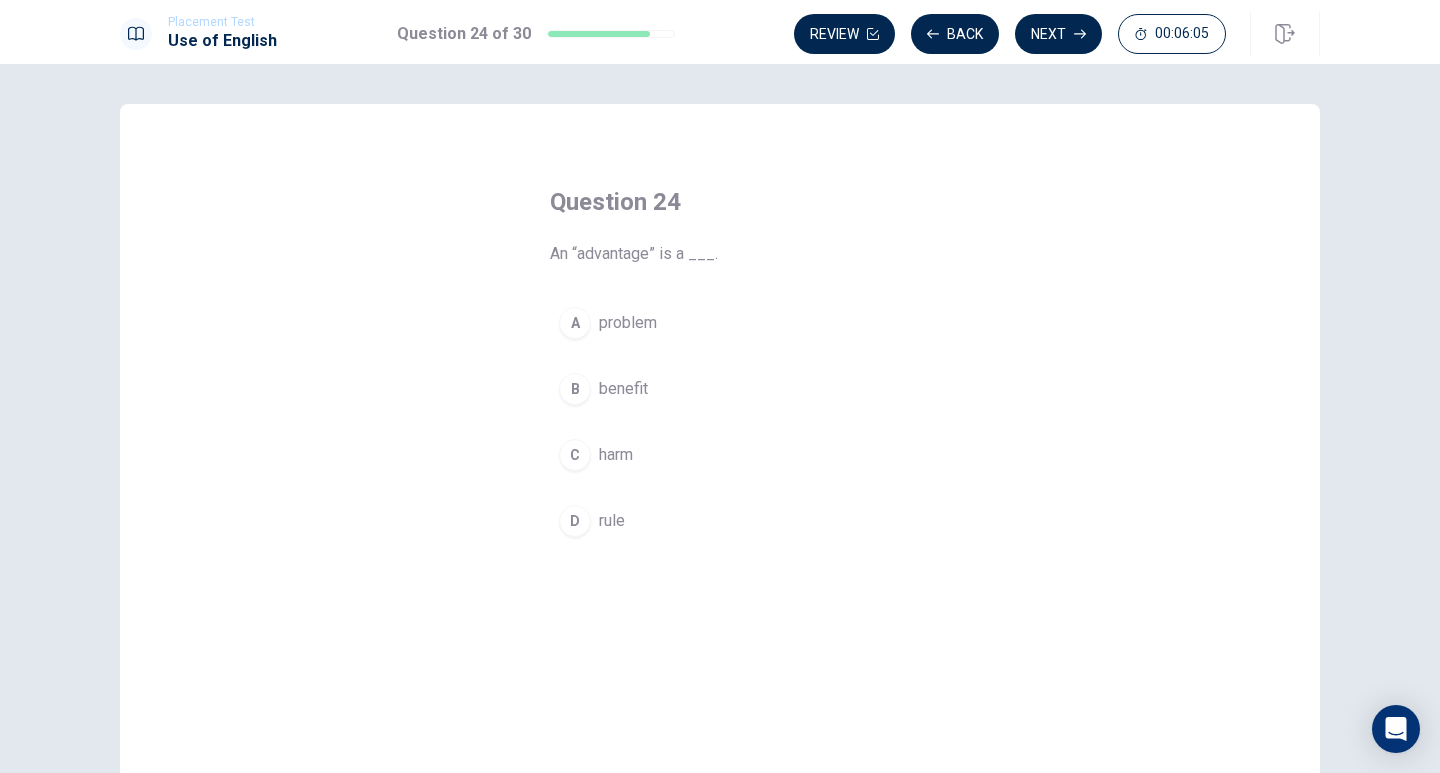 click on "B" at bounding box center [575, 389] 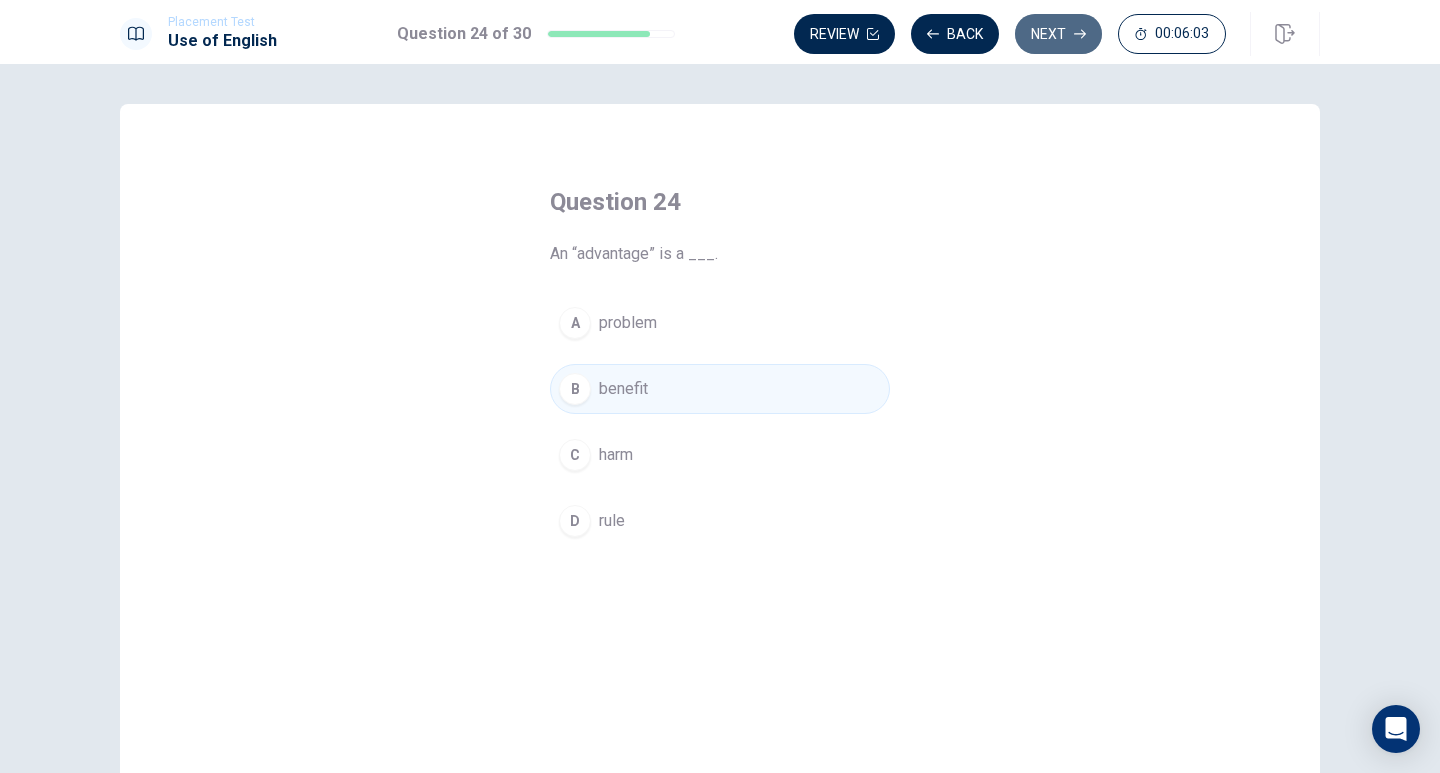 click on "Next" at bounding box center [1058, 34] 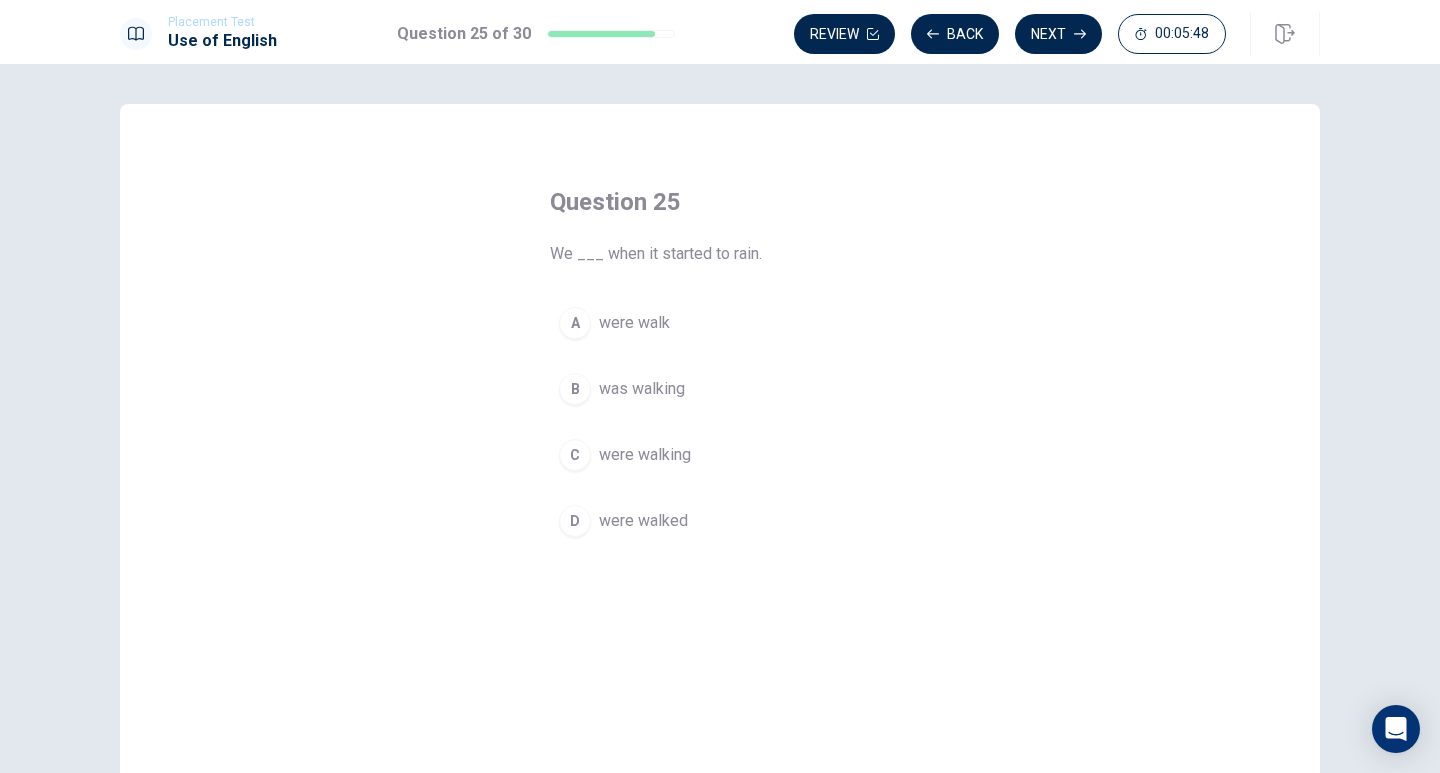 click on "C" at bounding box center [575, 455] 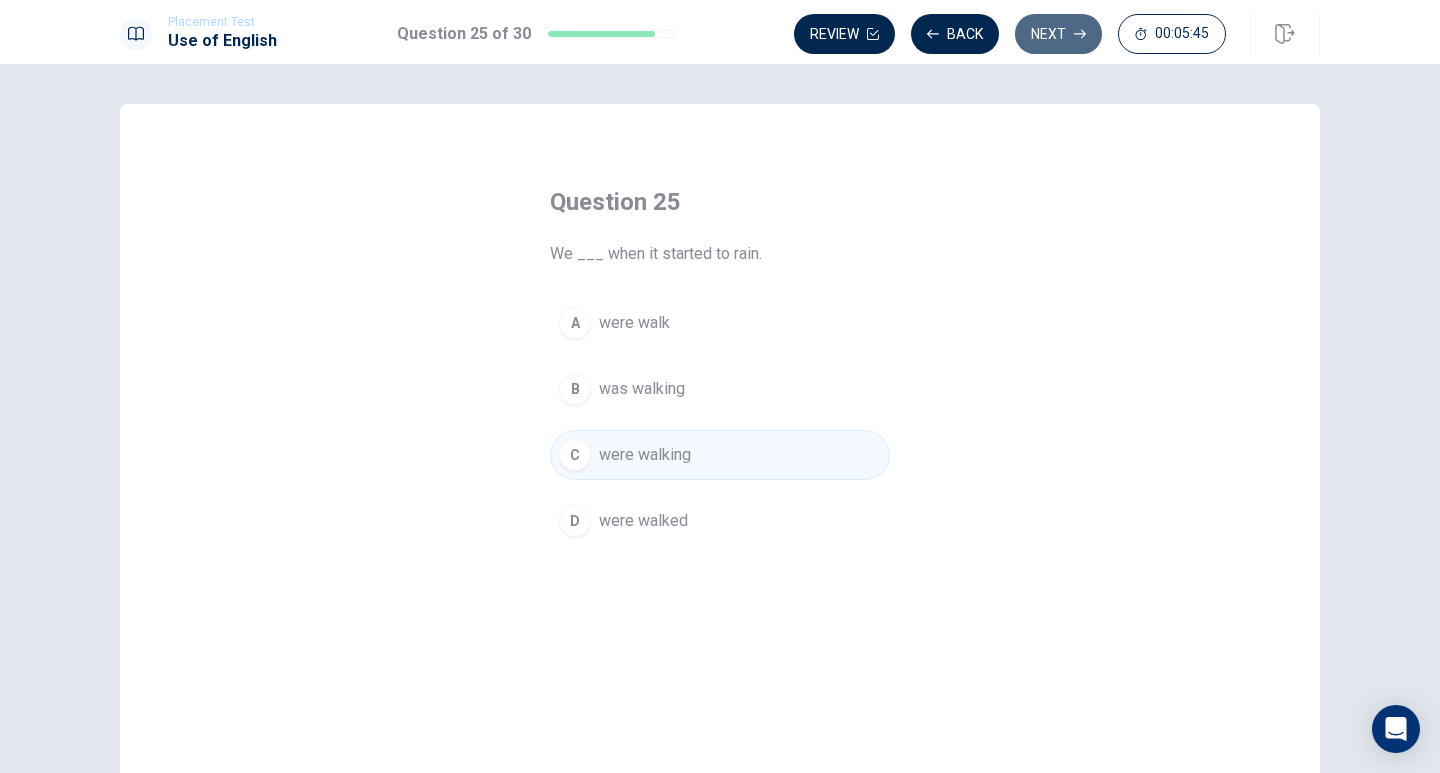click on "Next" at bounding box center [1058, 34] 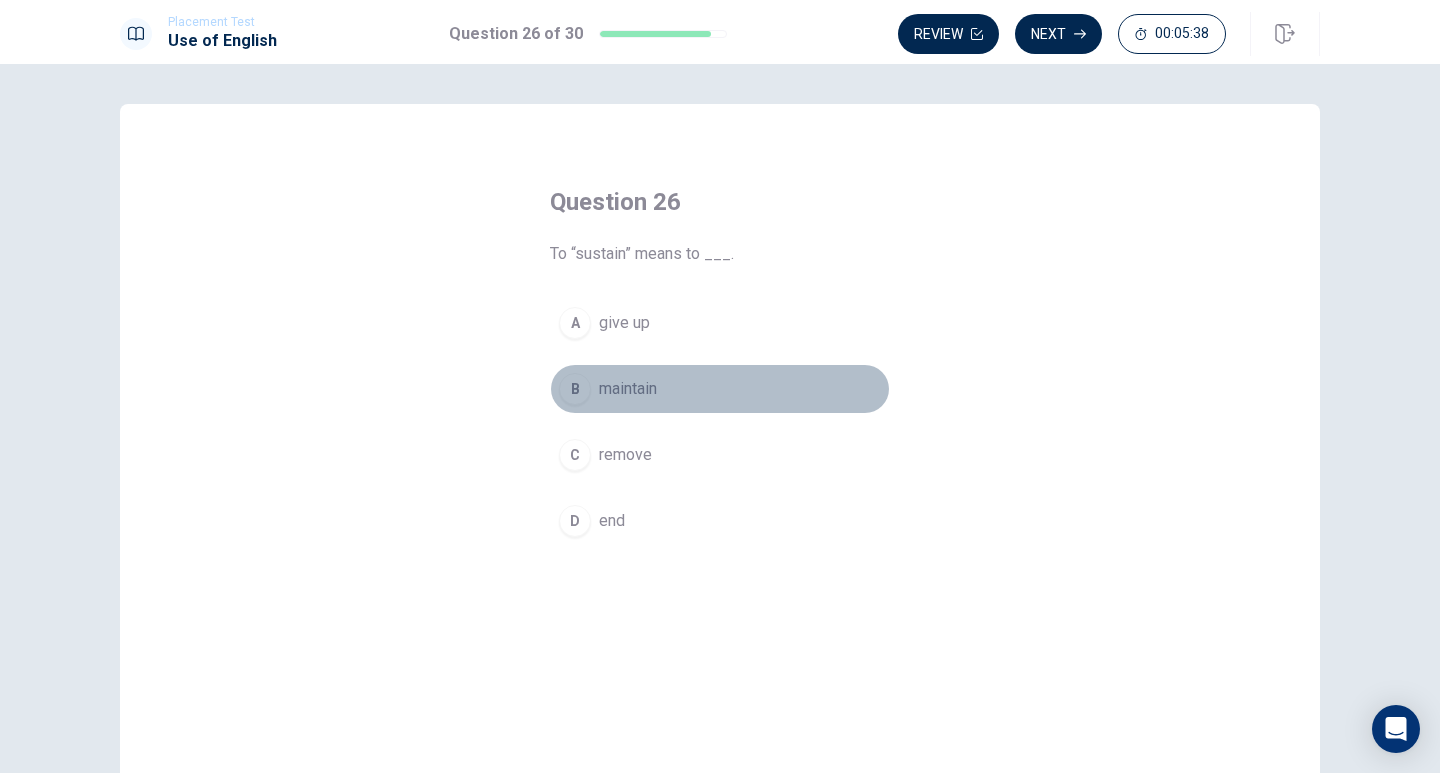 click on "B" at bounding box center (575, 389) 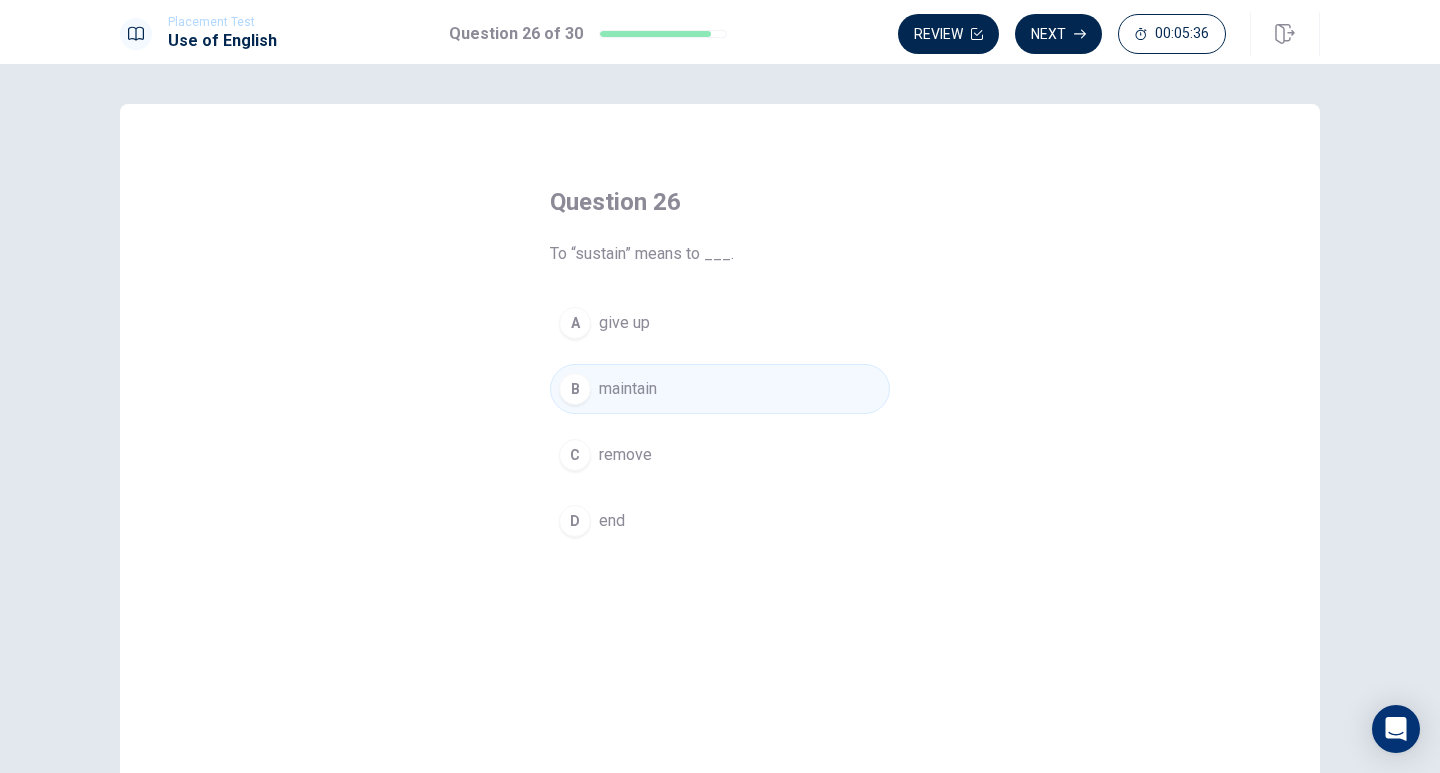 click on "Next" at bounding box center (1058, 34) 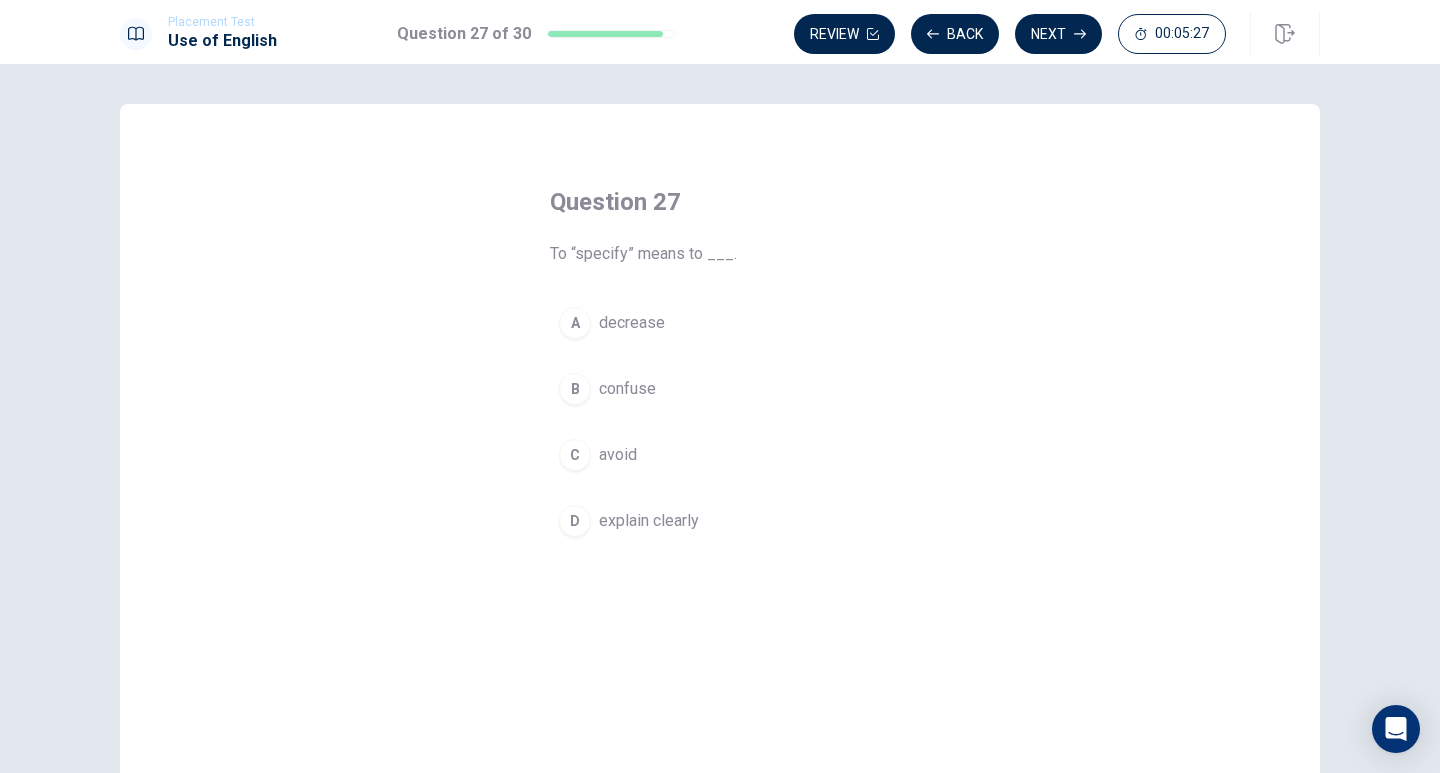 click on "D" at bounding box center (575, 521) 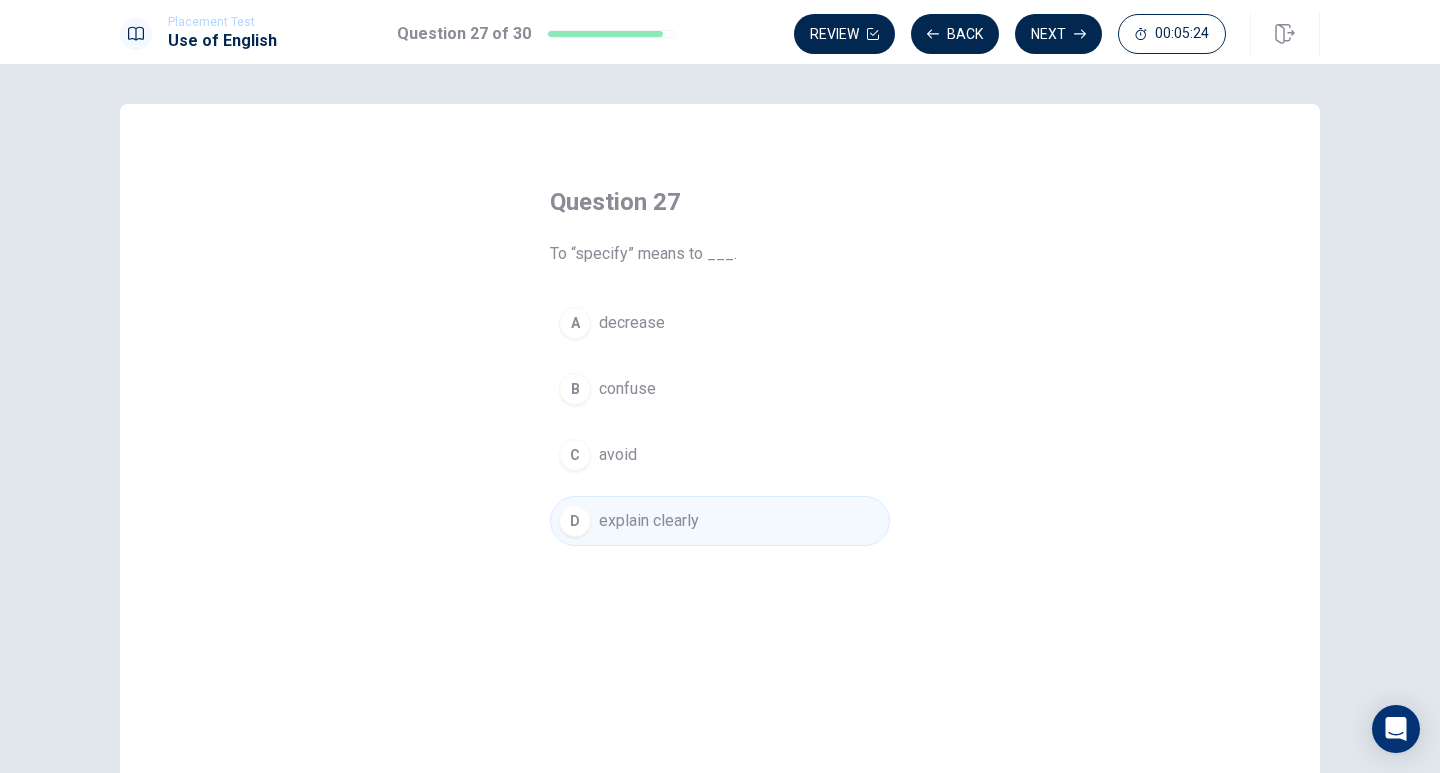click on "Next" at bounding box center [1058, 34] 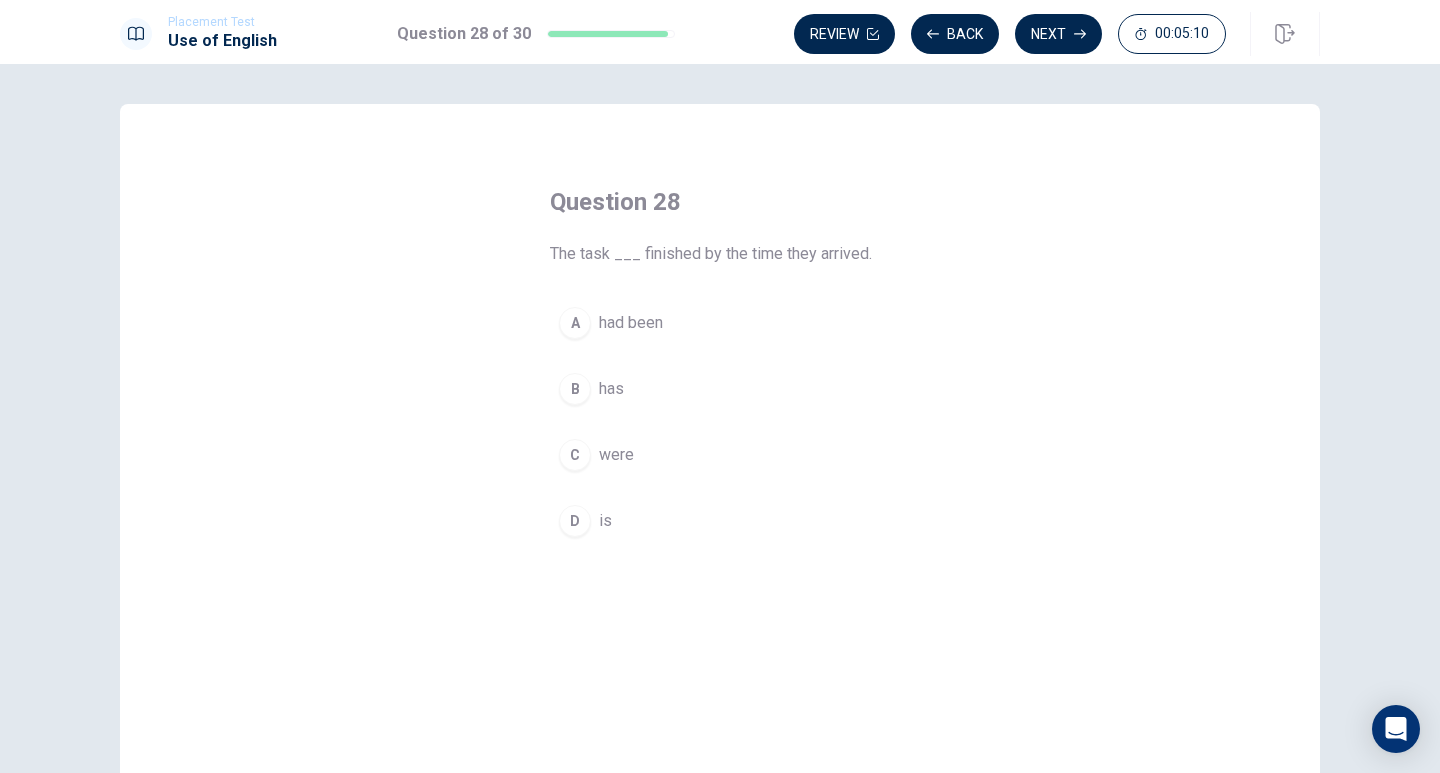 click on "B" at bounding box center (575, 389) 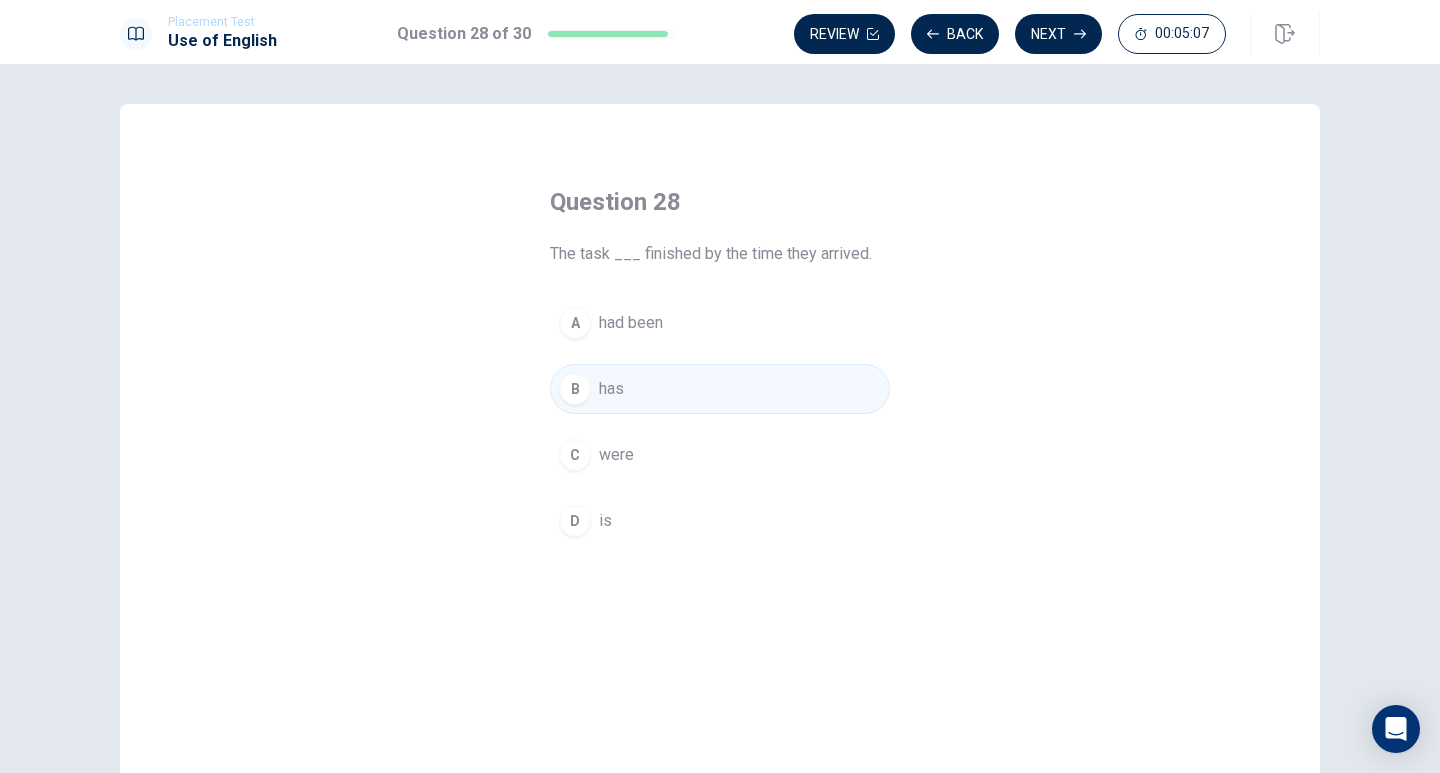 click on "A had been" at bounding box center [720, 323] 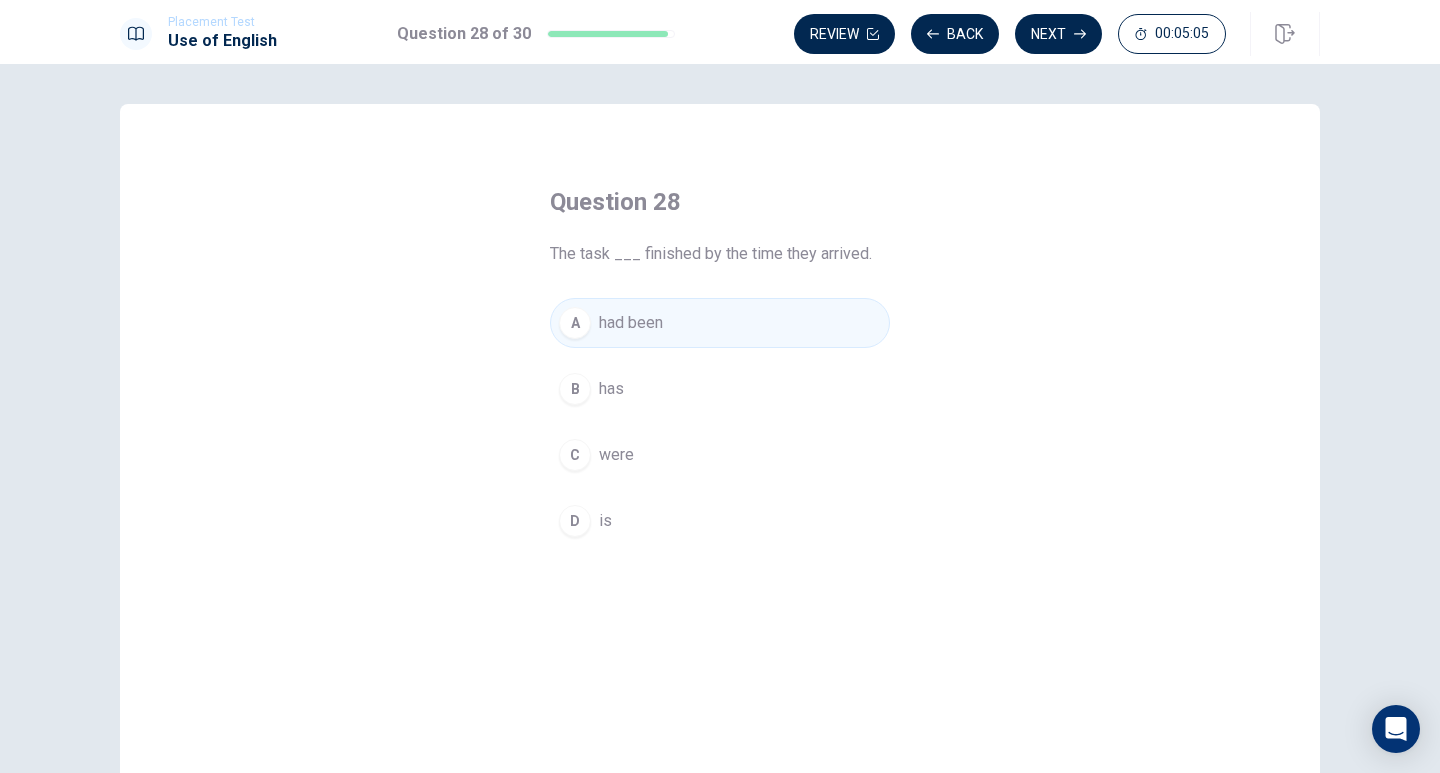 click 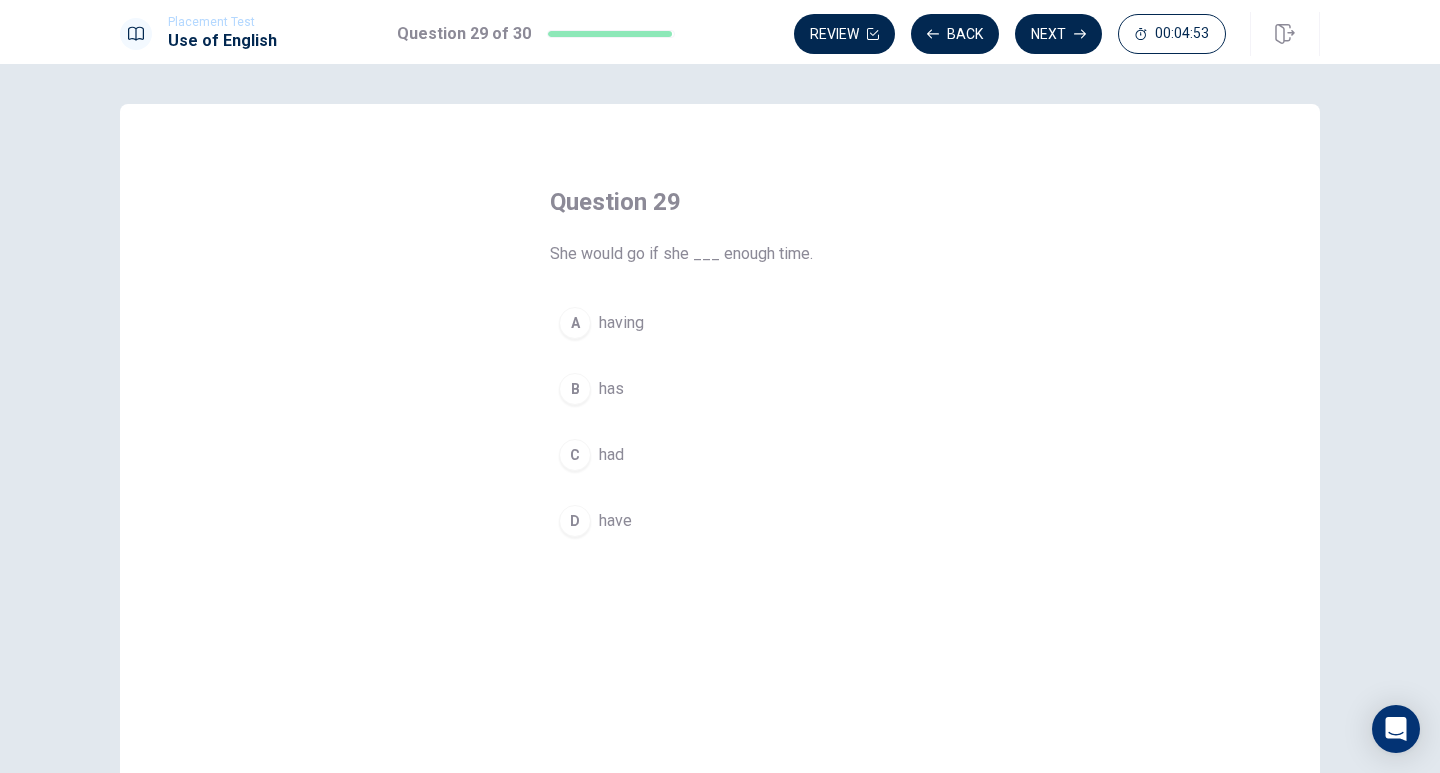 click on "C" at bounding box center [575, 455] 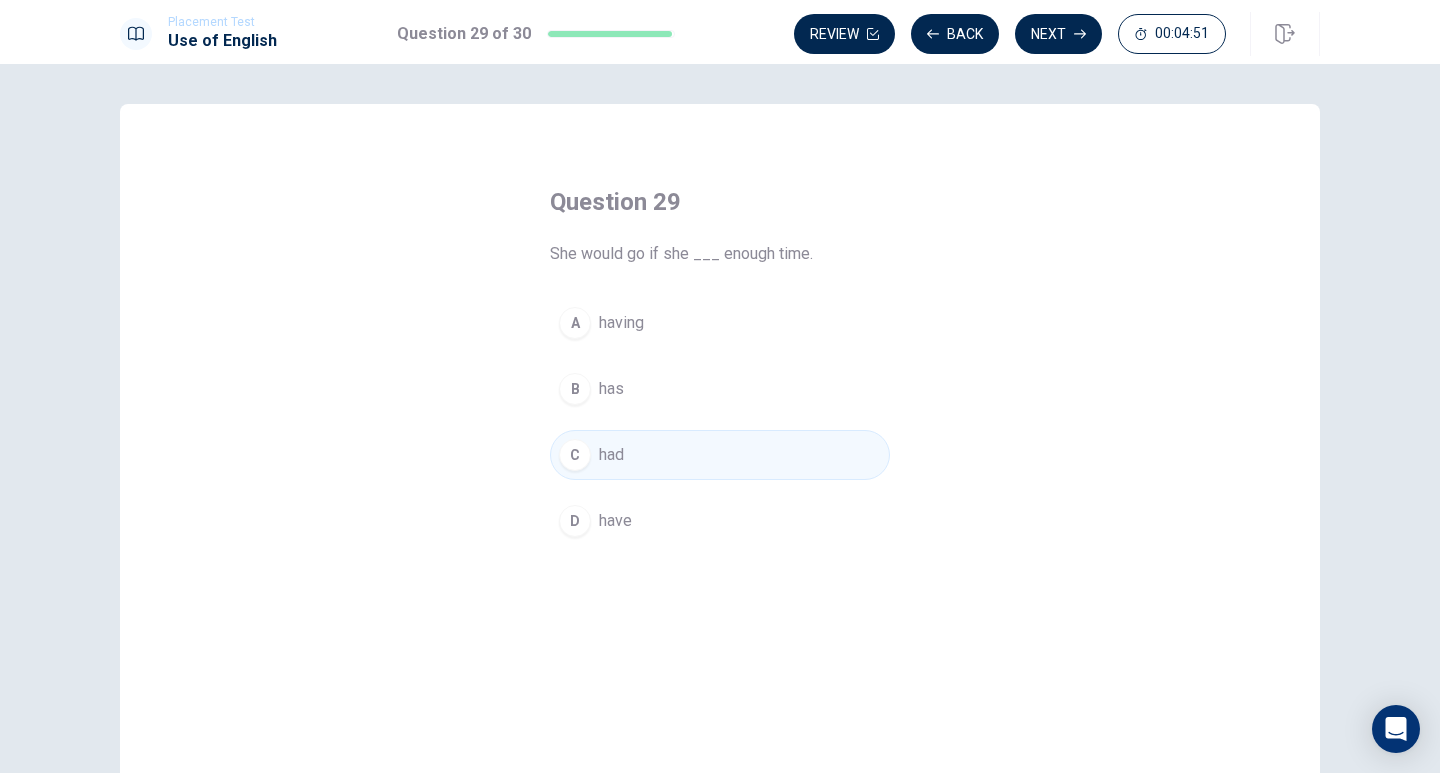 click on "Next" at bounding box center (1058, 34) 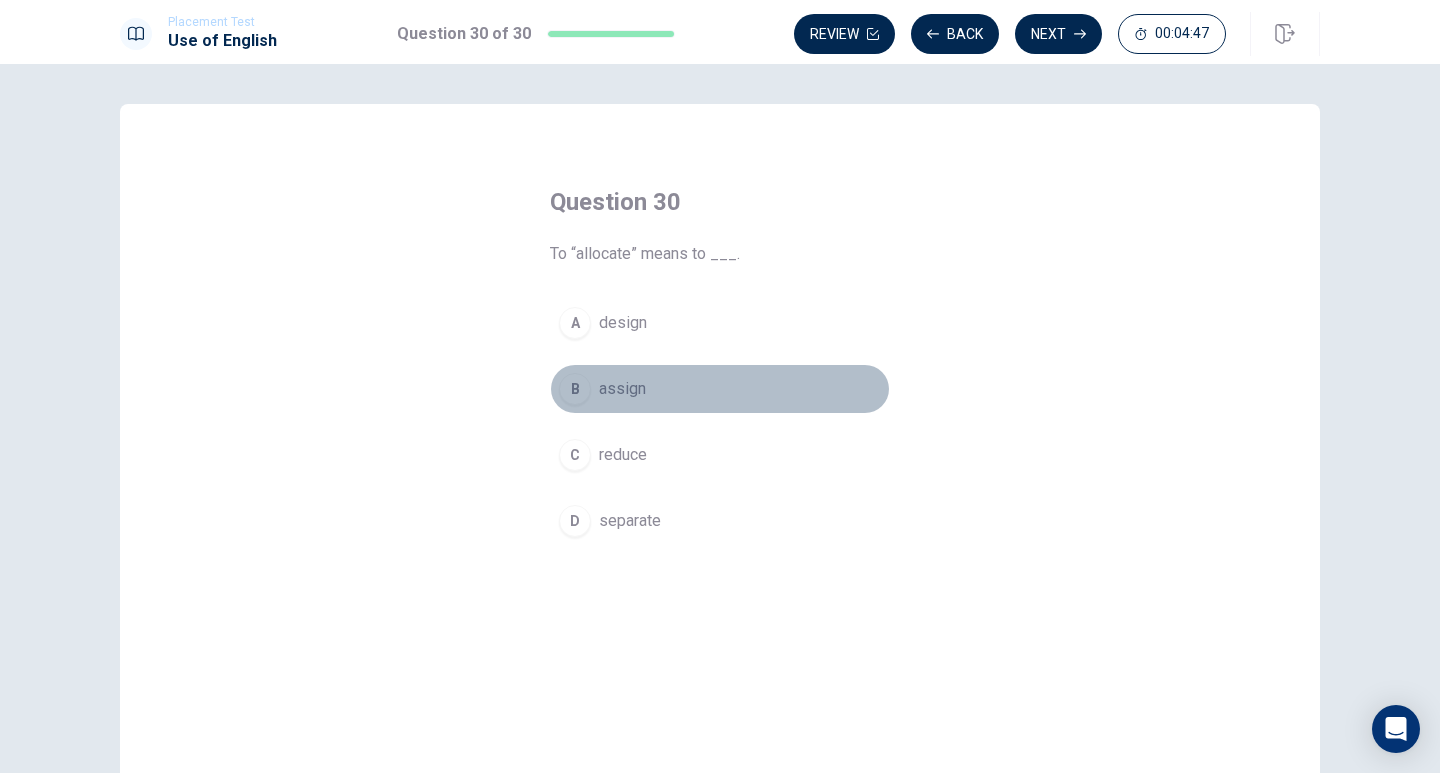 click on "B" at bounding box center (575, 389) 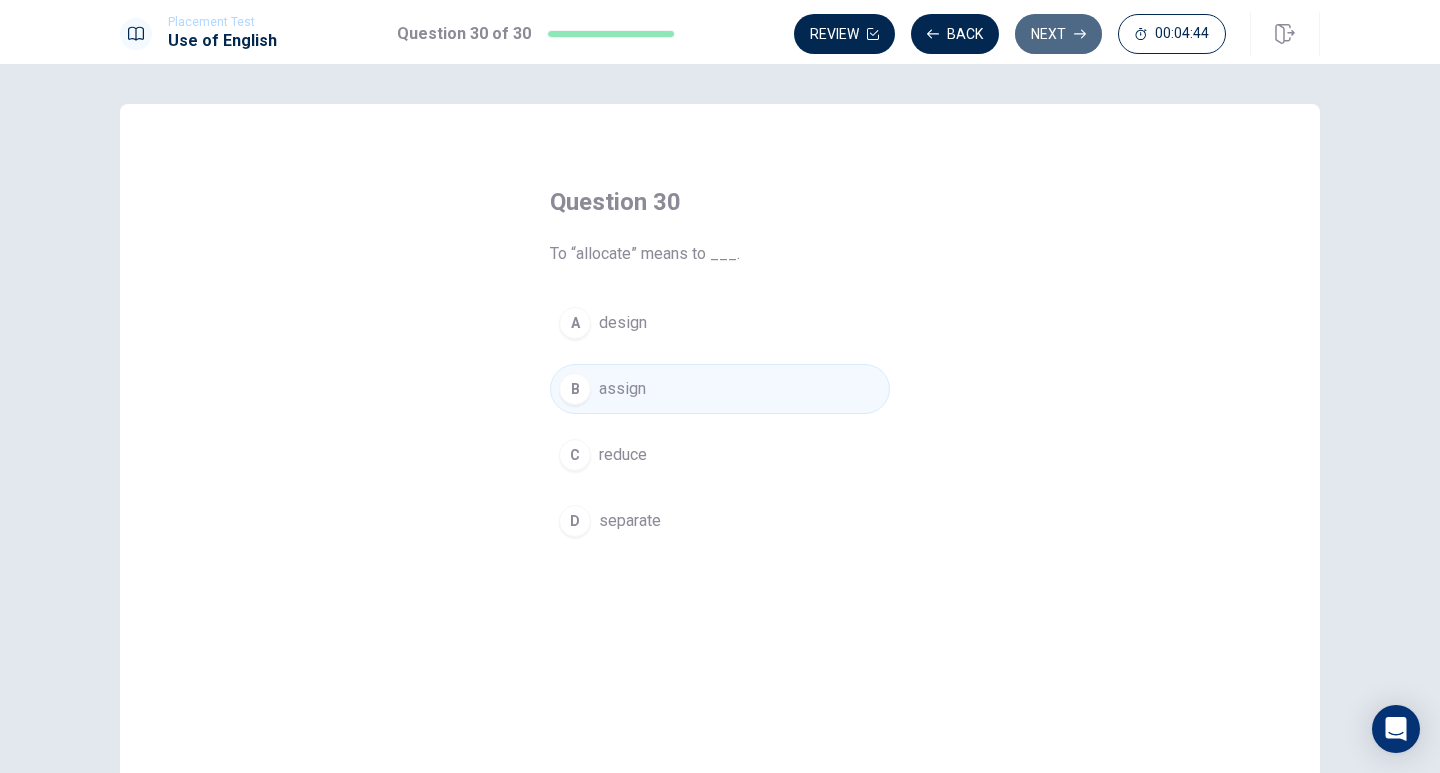 click on "Next" at bounding box center [1058, 34] 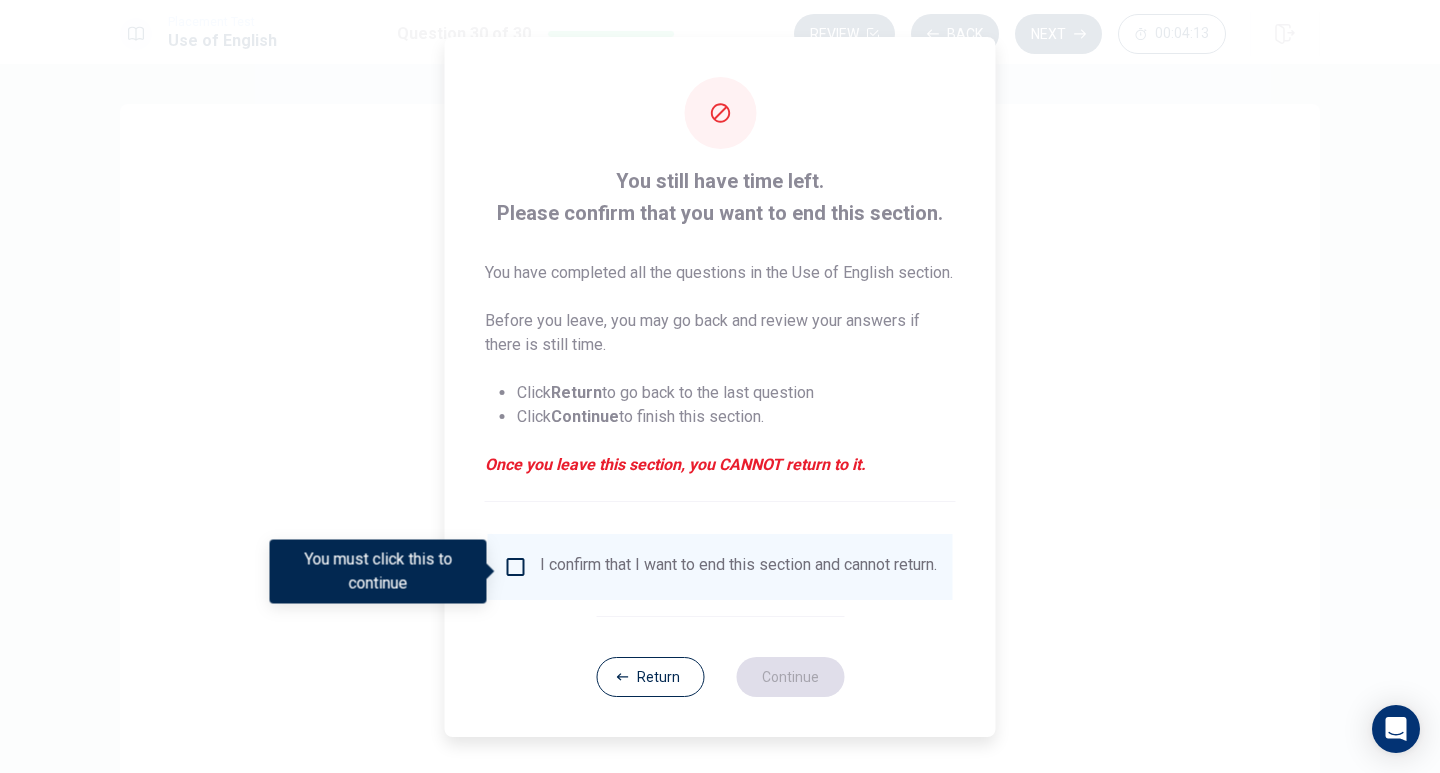 click at bounding box center (516, 567) 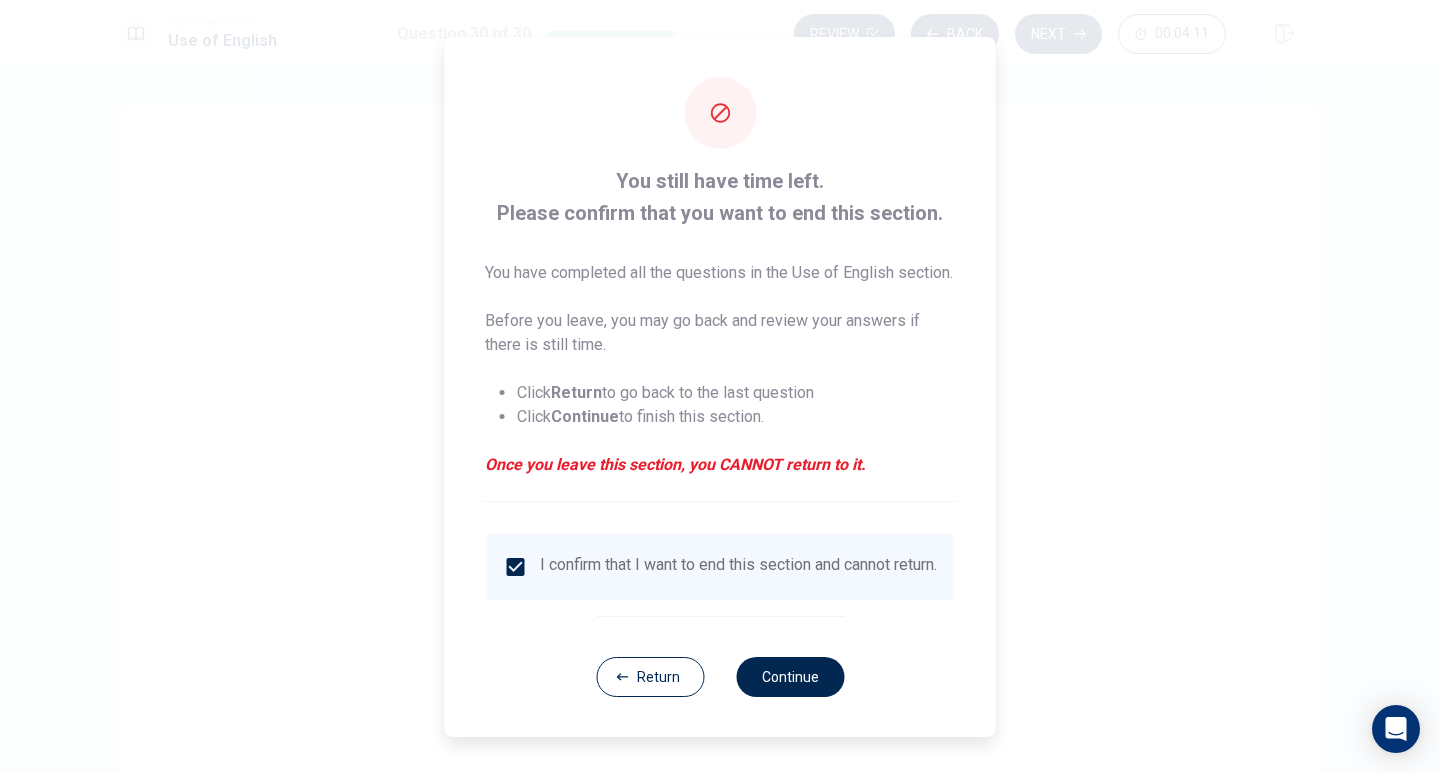 click on "Continue" at bounding box center [790, 677] 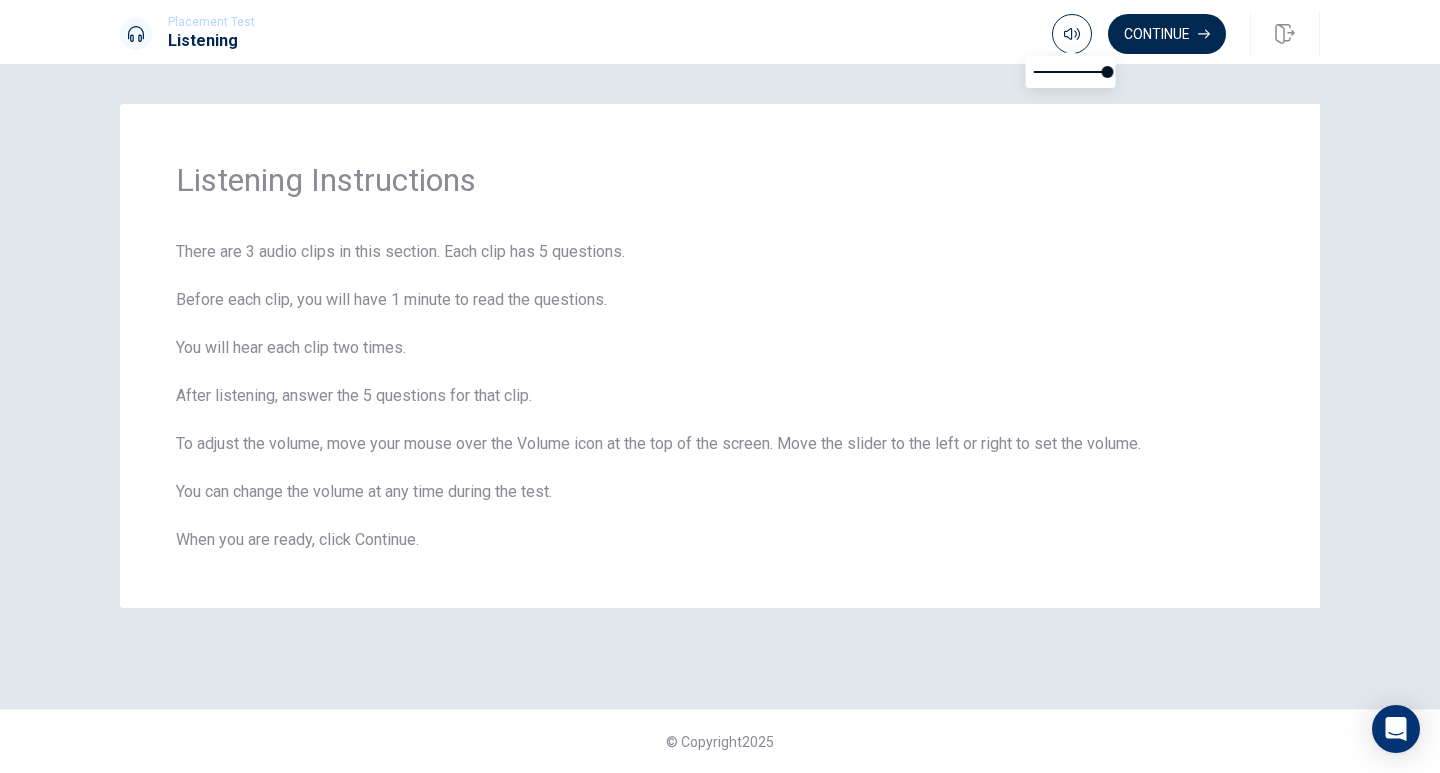 click at bounding box center [1072, 34] 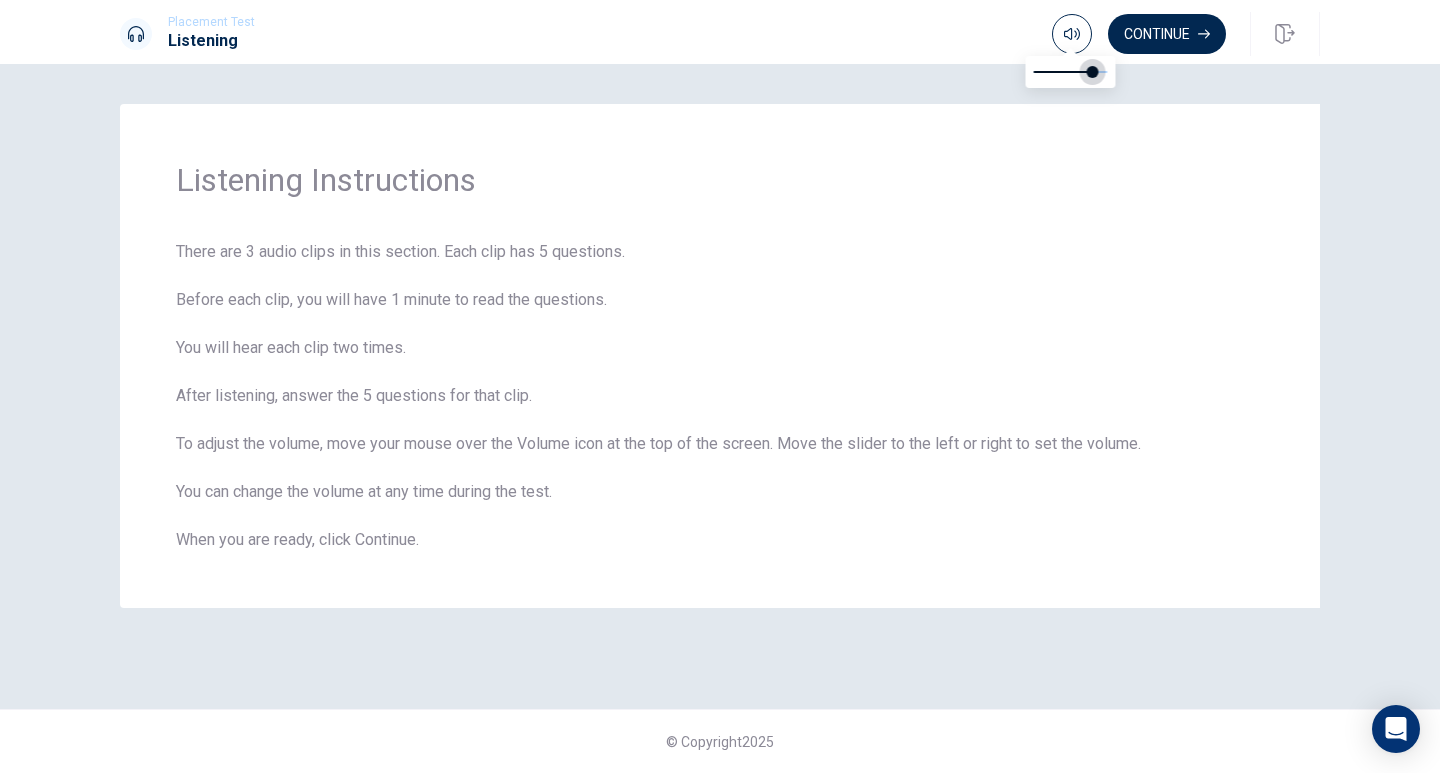 type on "0.7" 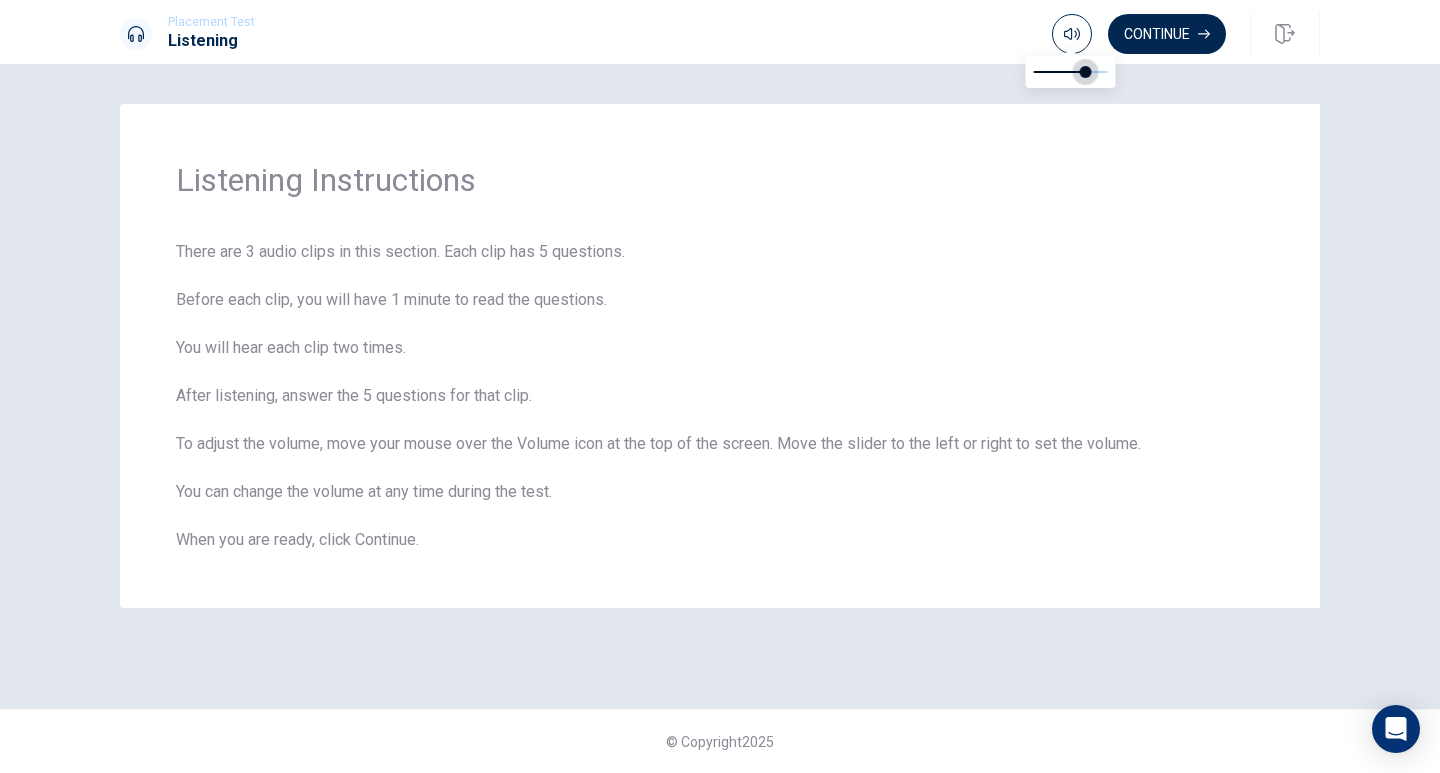 drag, startPoint x: 1105, startPoint y: 72, endPoint x: 1087, endPoint y: 74, distance: 18.110771 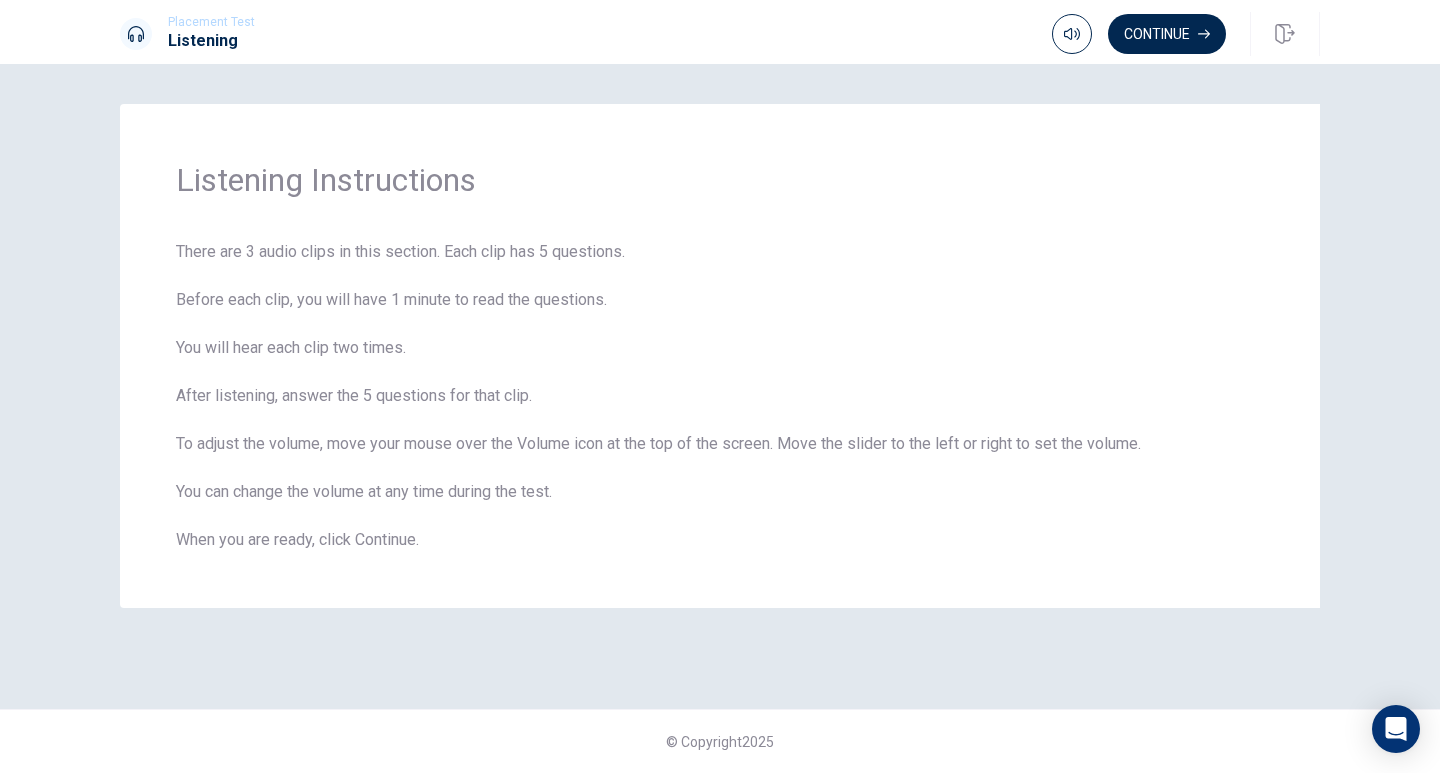 click on "Continue" at bounding box center [1167, 34] 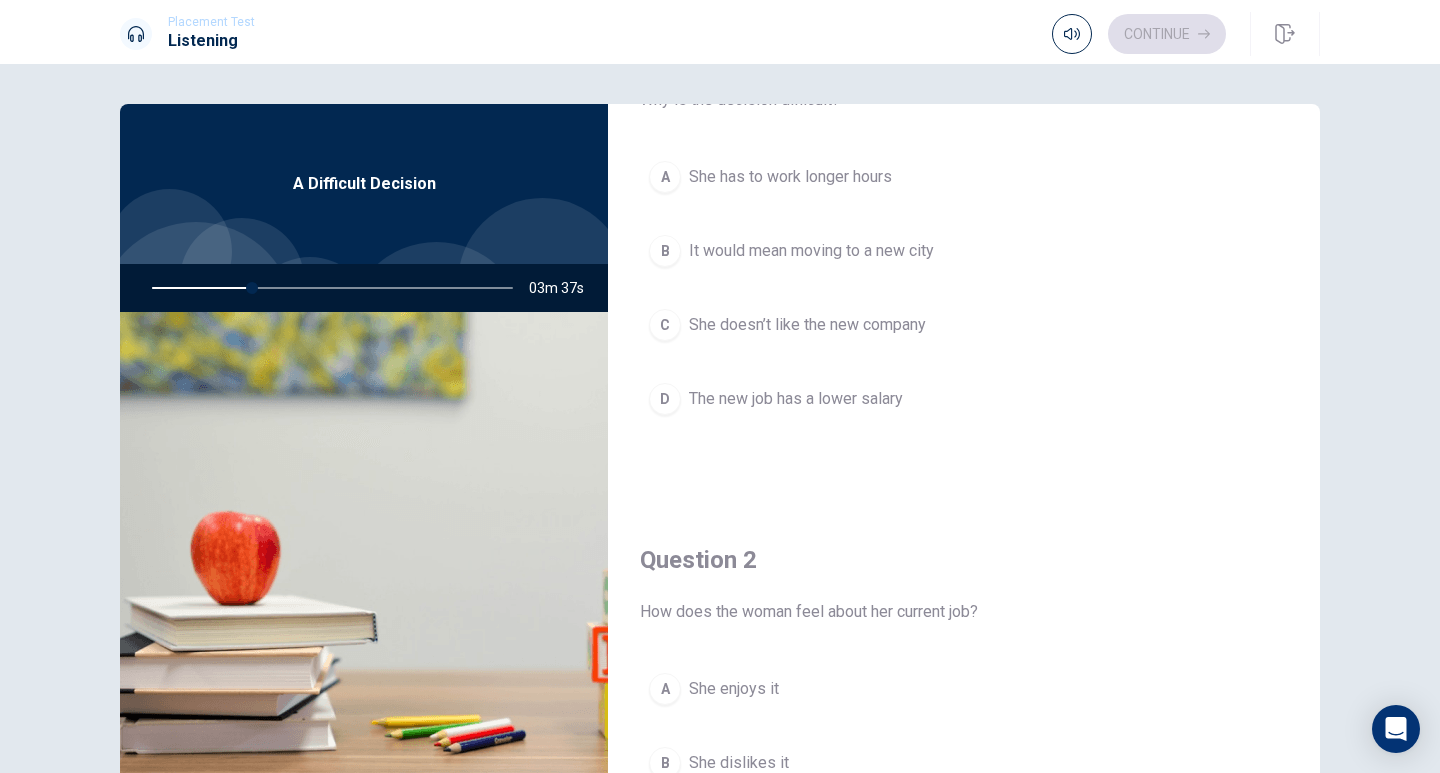 scroll, scrollTop: 117, scrollLeft: 0, axis: vertical 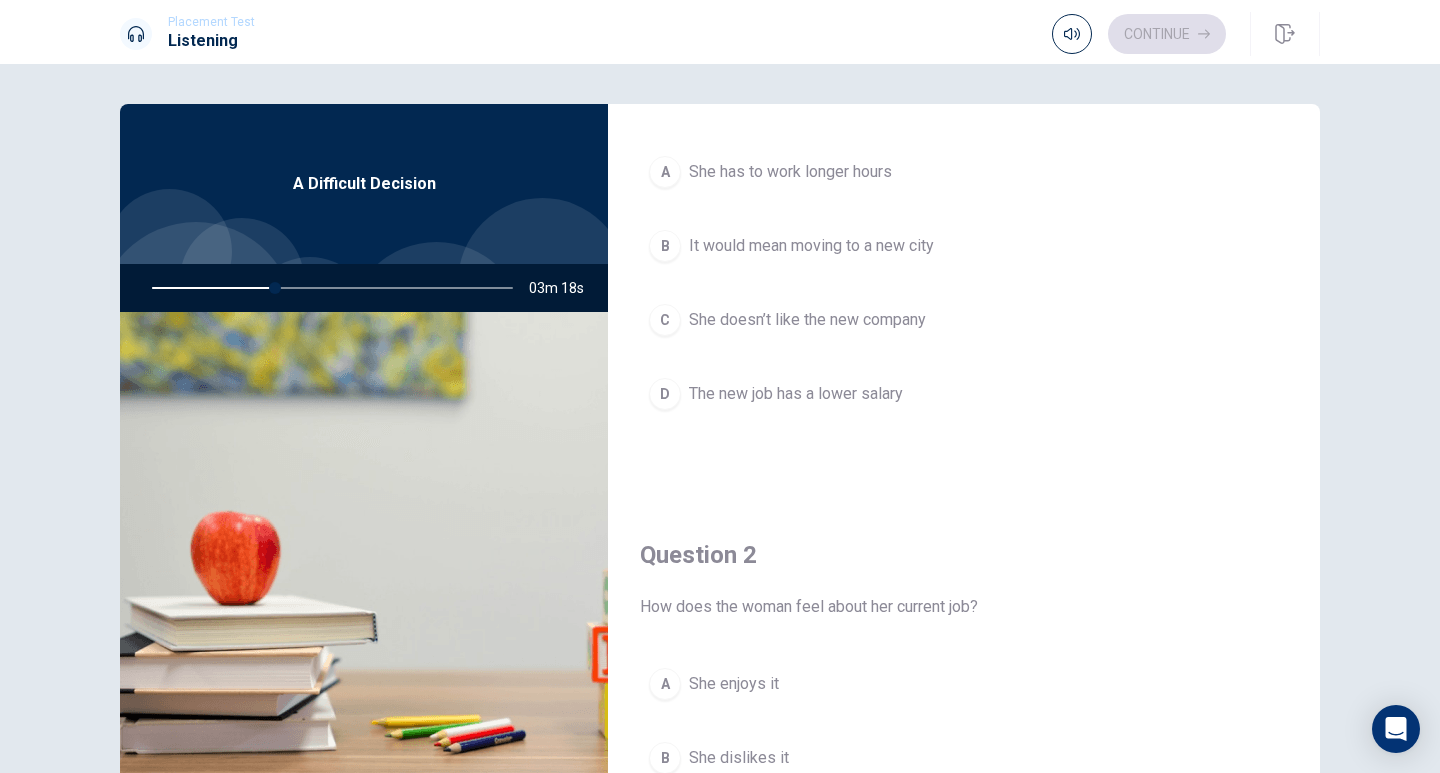 click on "B" at bounding box center [665, 246] 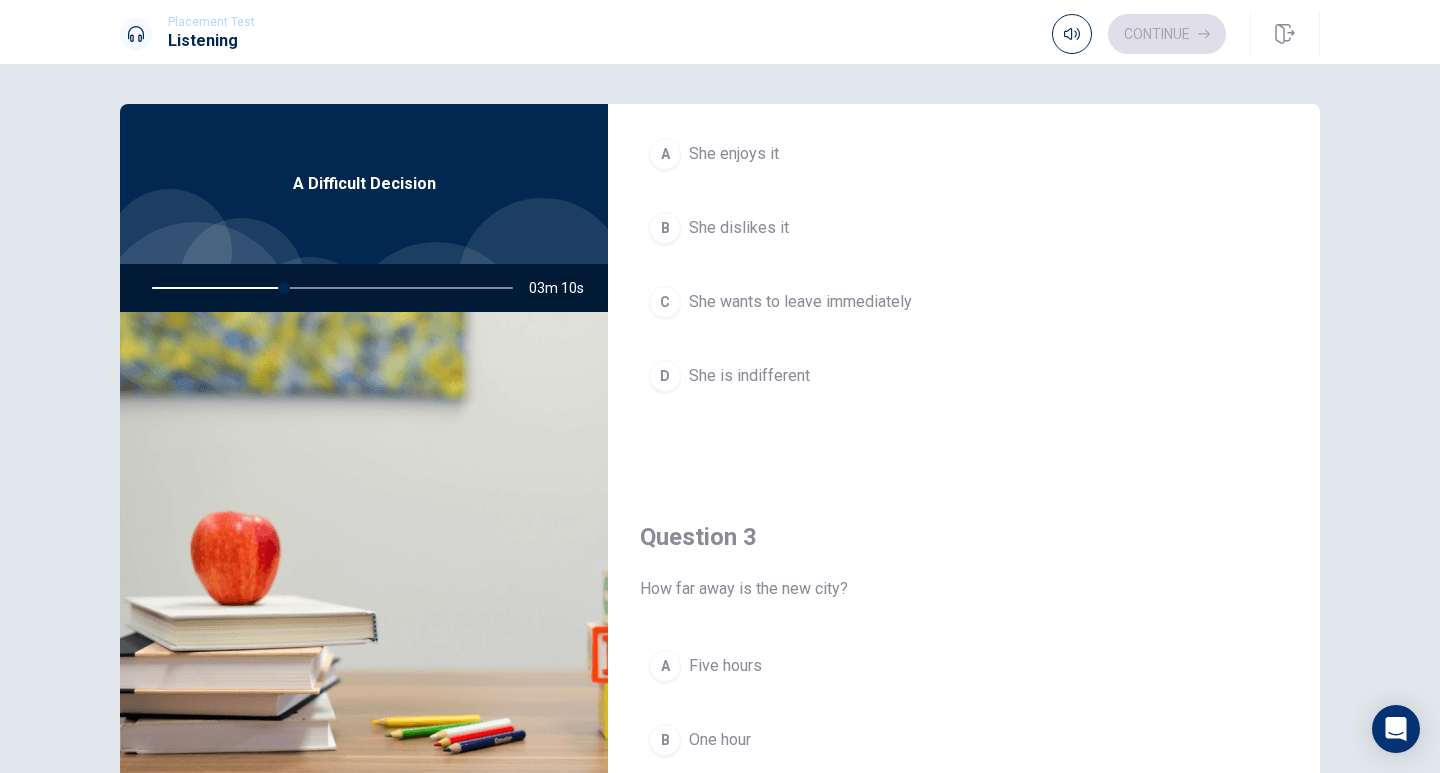 scroll, scrollTop: 650, scrollLeft: 0, axis: vertical 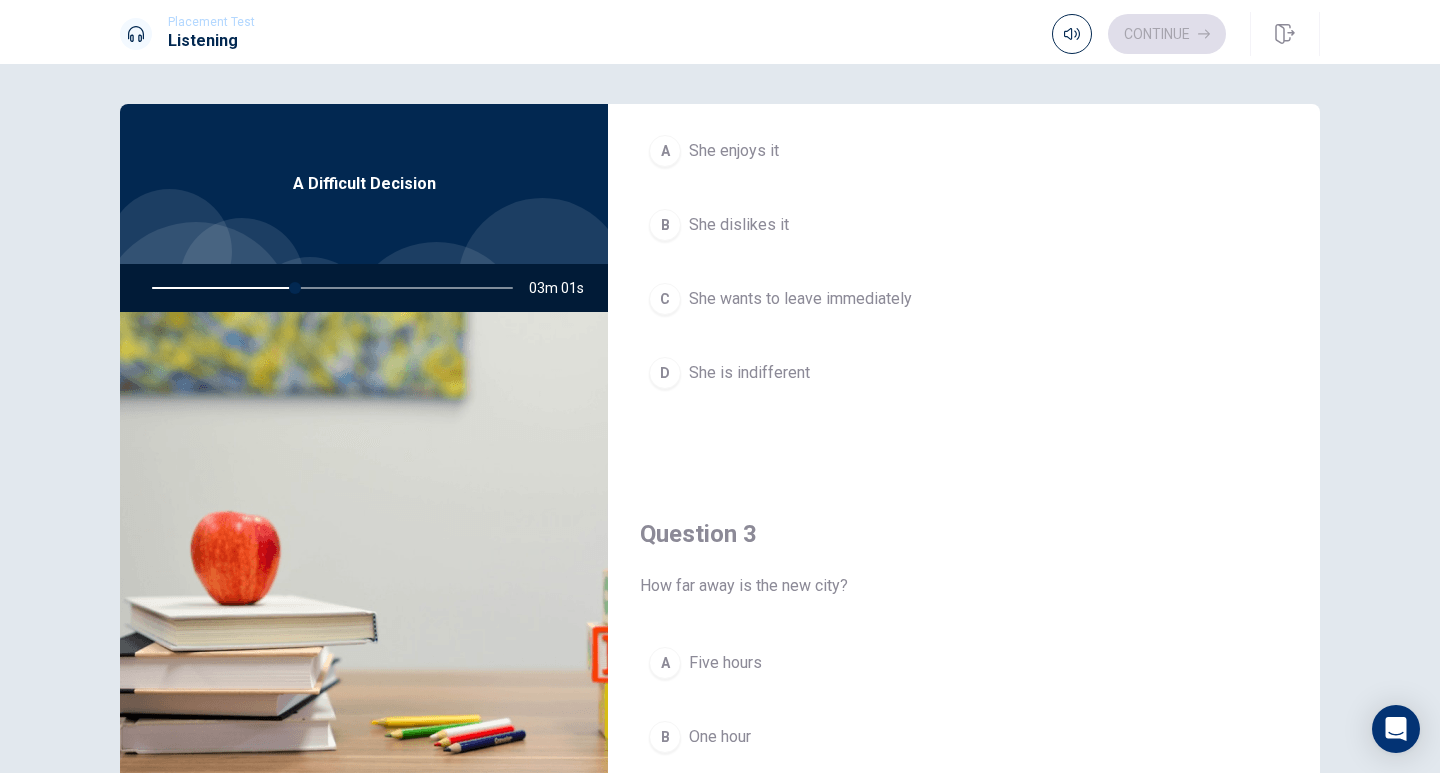 click on "A" at bounding box center [665, 151] 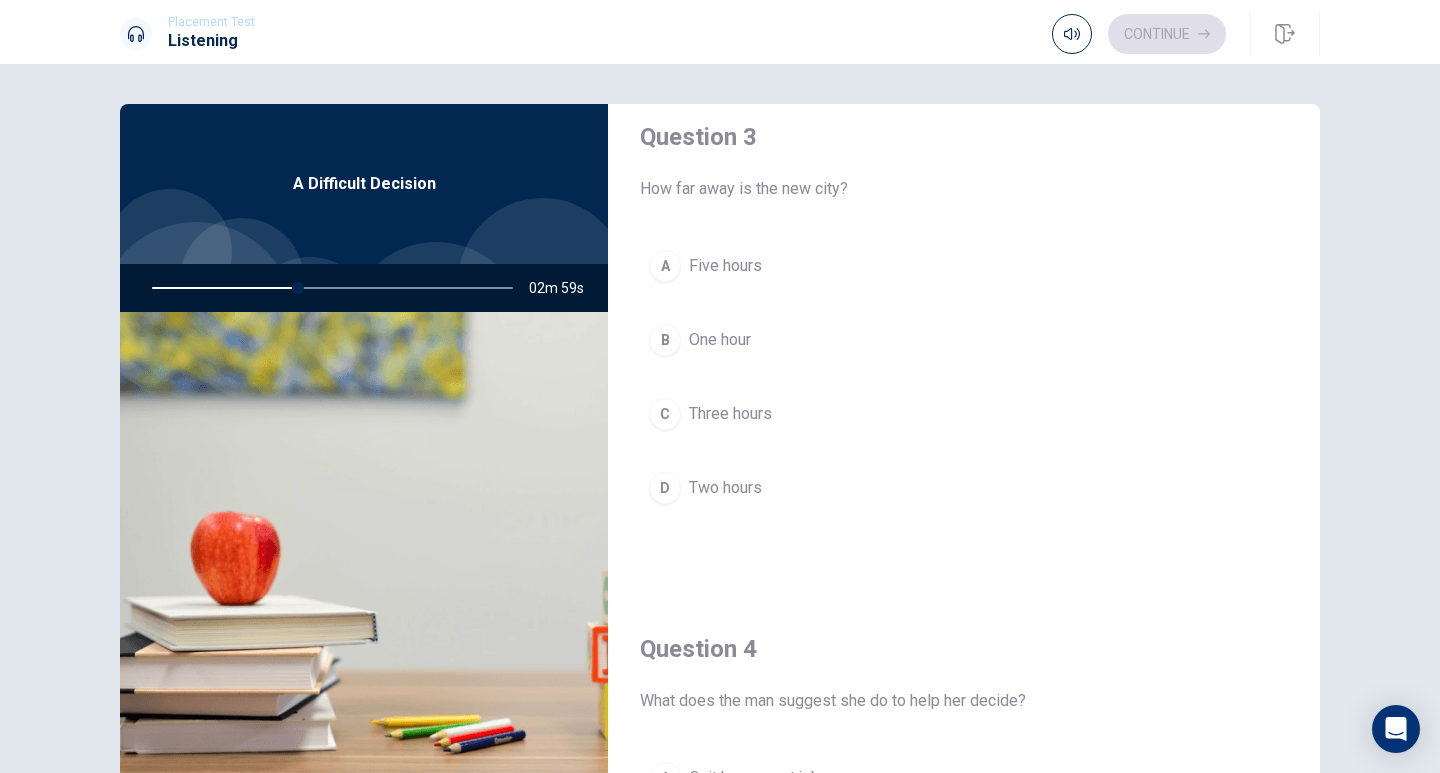 scroll, scrollTop: 1048, scrollLeft: 0, axis: vertical 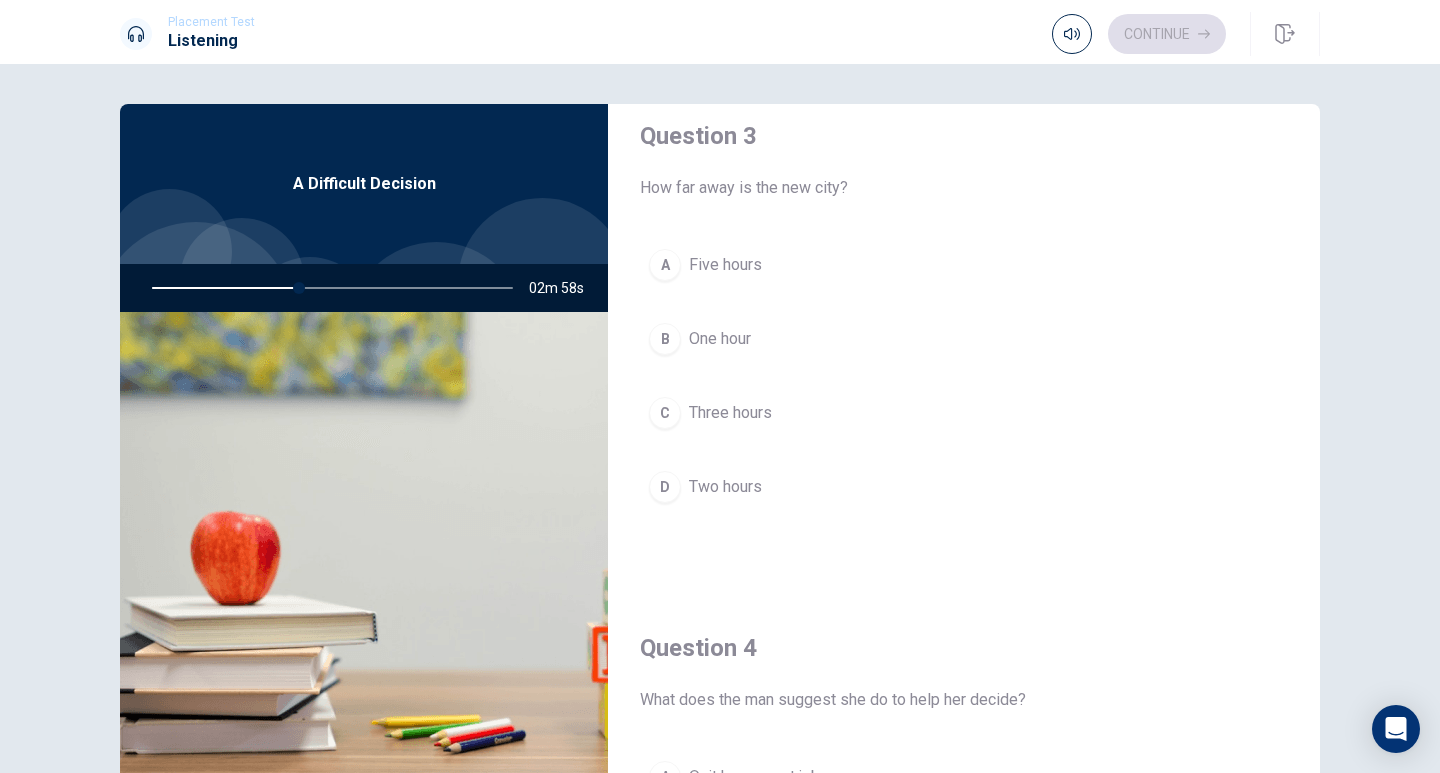 click on "Three hours" at bounding box center (730, 413) 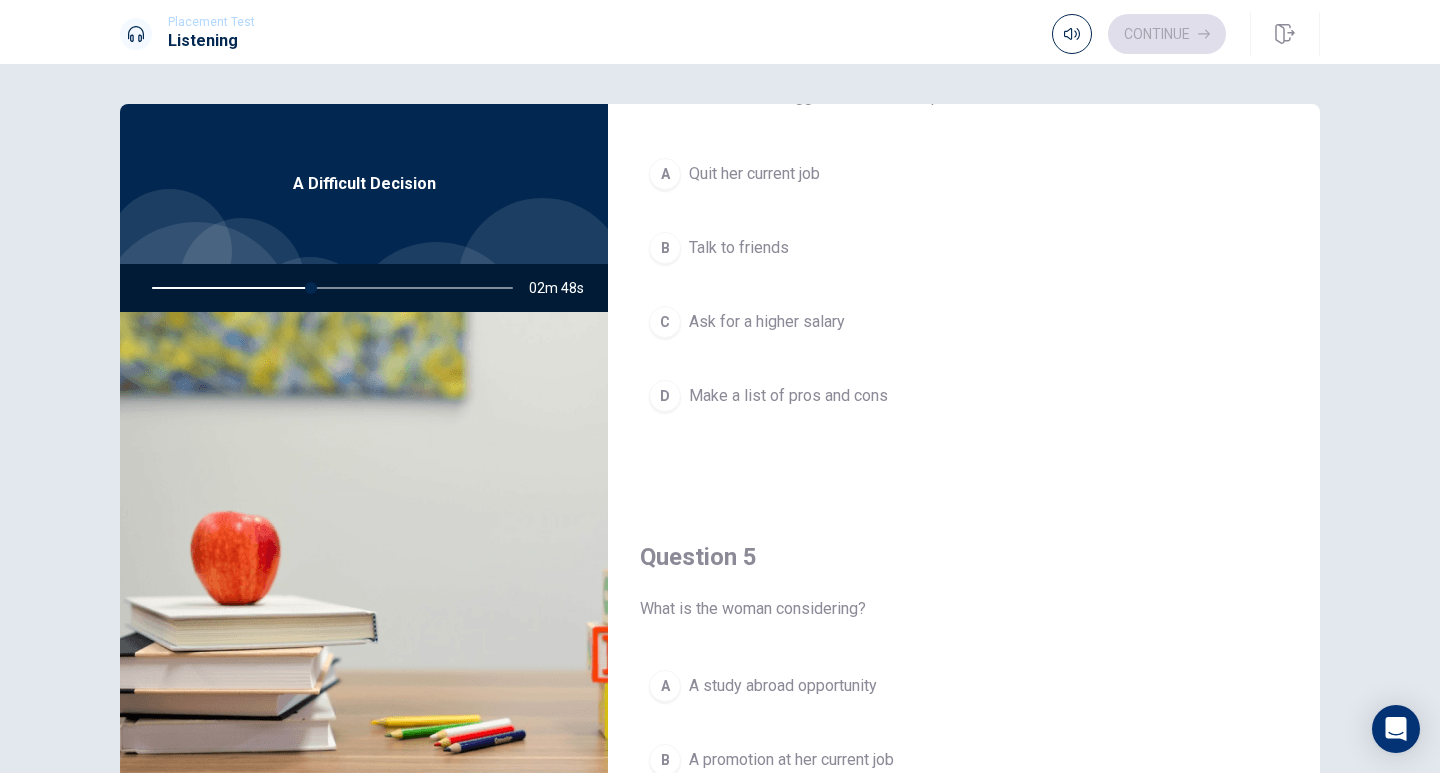 scroll, scrollTop: 1653, scrollLeft: 0, axis: vertical 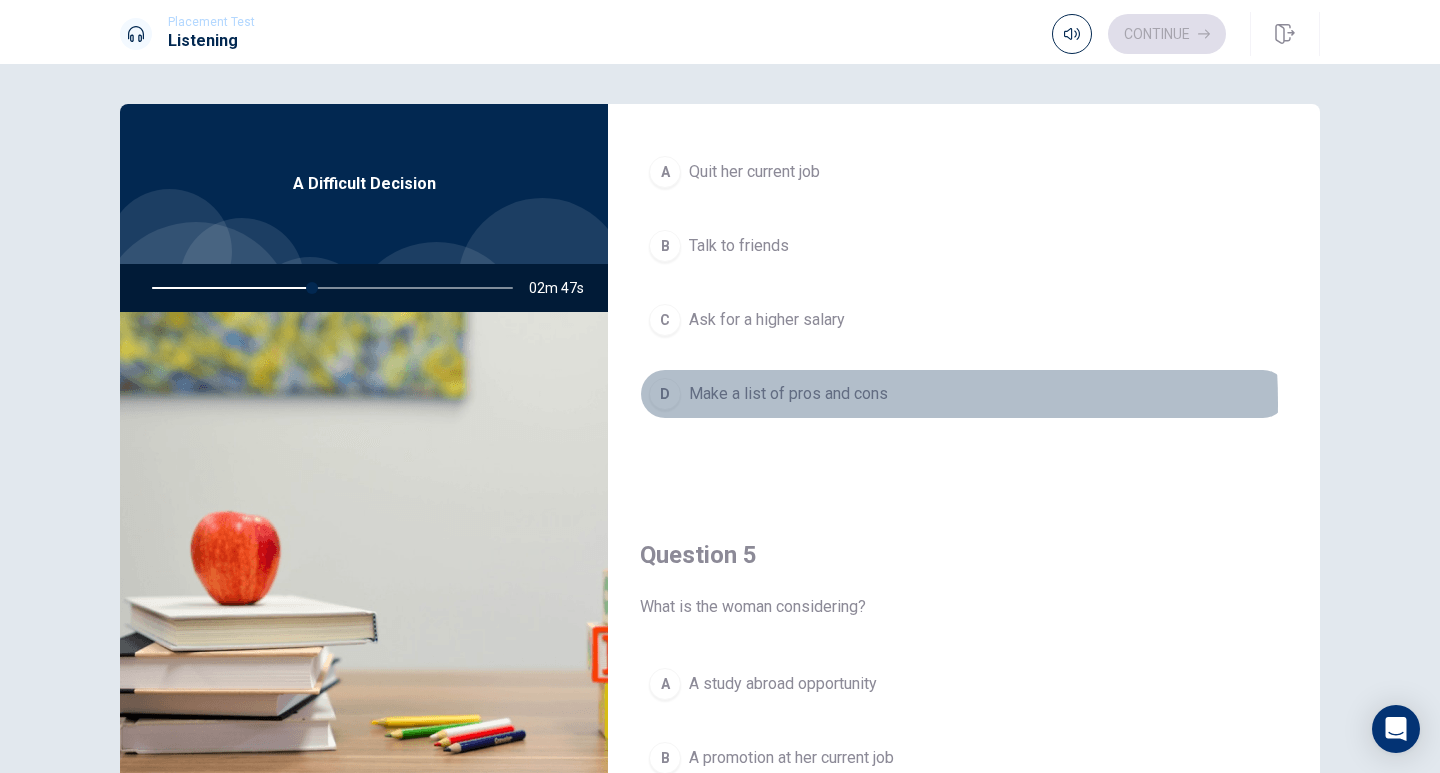 click on "Make a list of pros and cons" at bounding box center (788, 394) 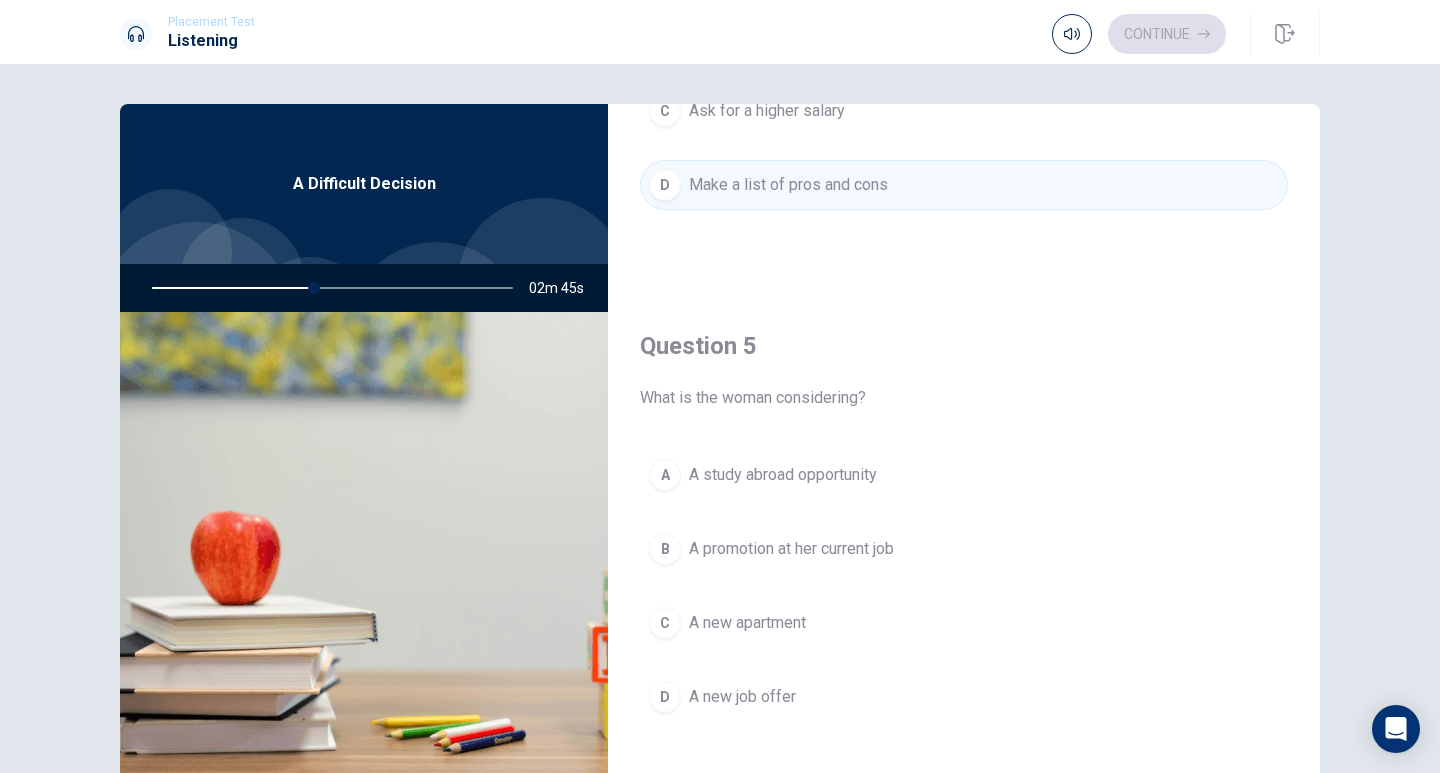 scroll, scrollTop: 1865, scrollLeft: 0, axis: vertical 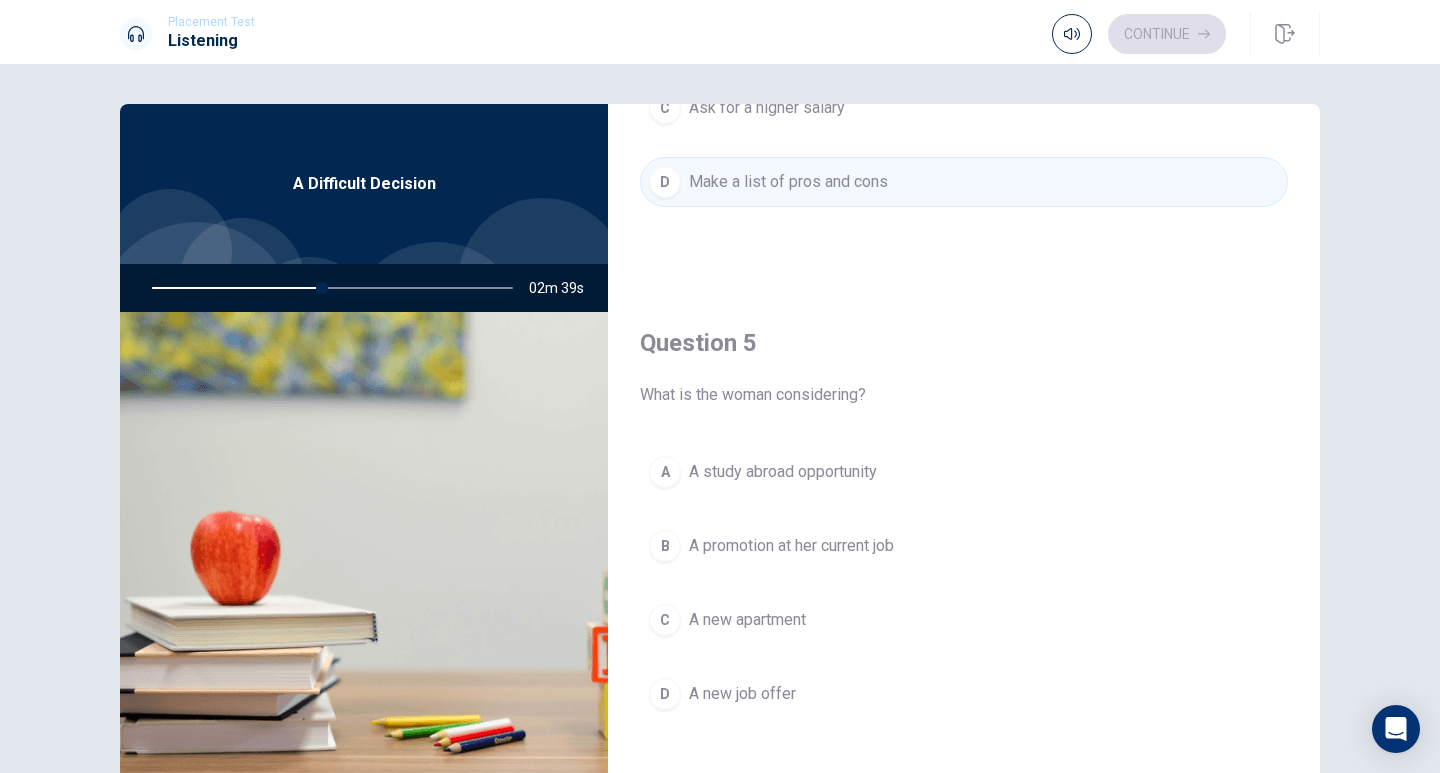 click on "A new apartment" at bounding box center [747, 620] 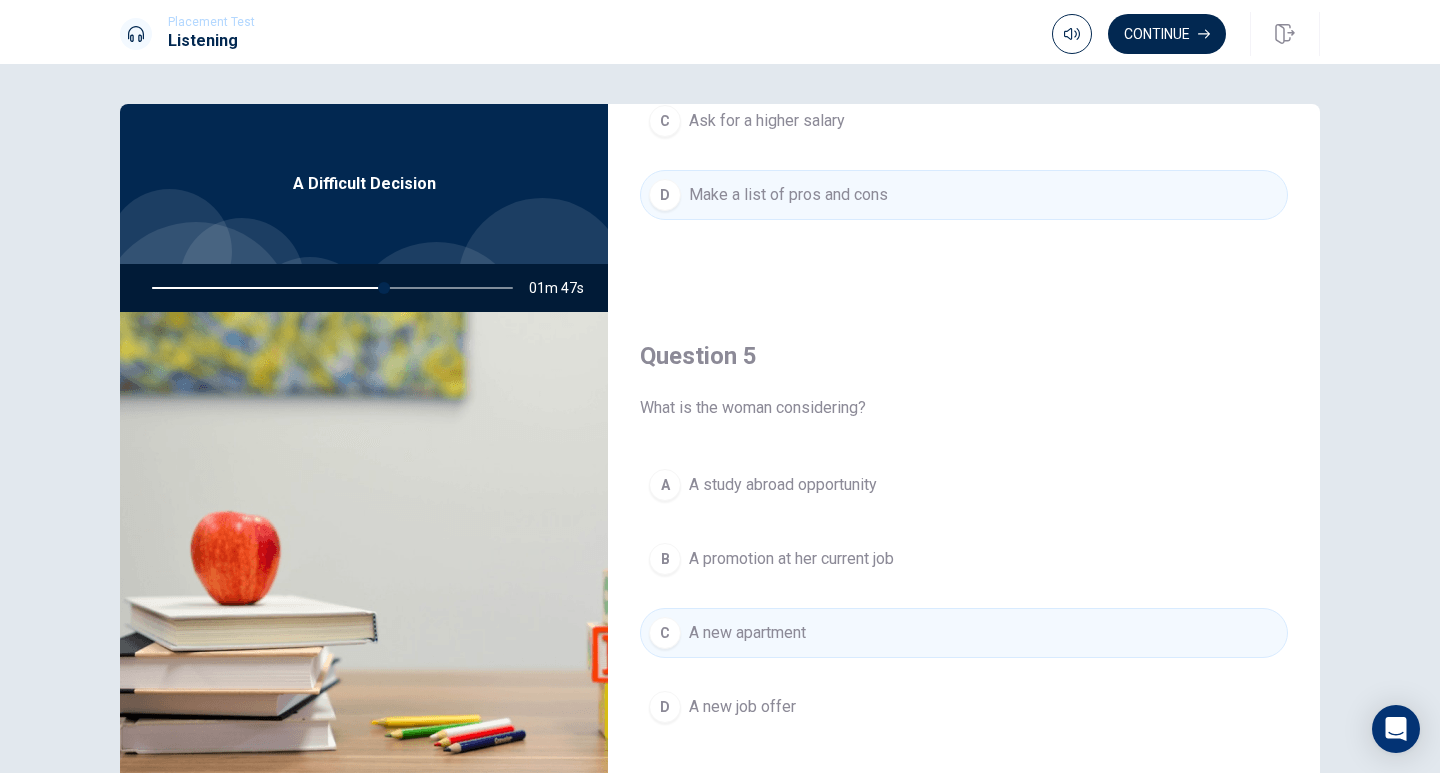 scroll, scrollTop: 1865, scrollLeft: 0, axis: vertical 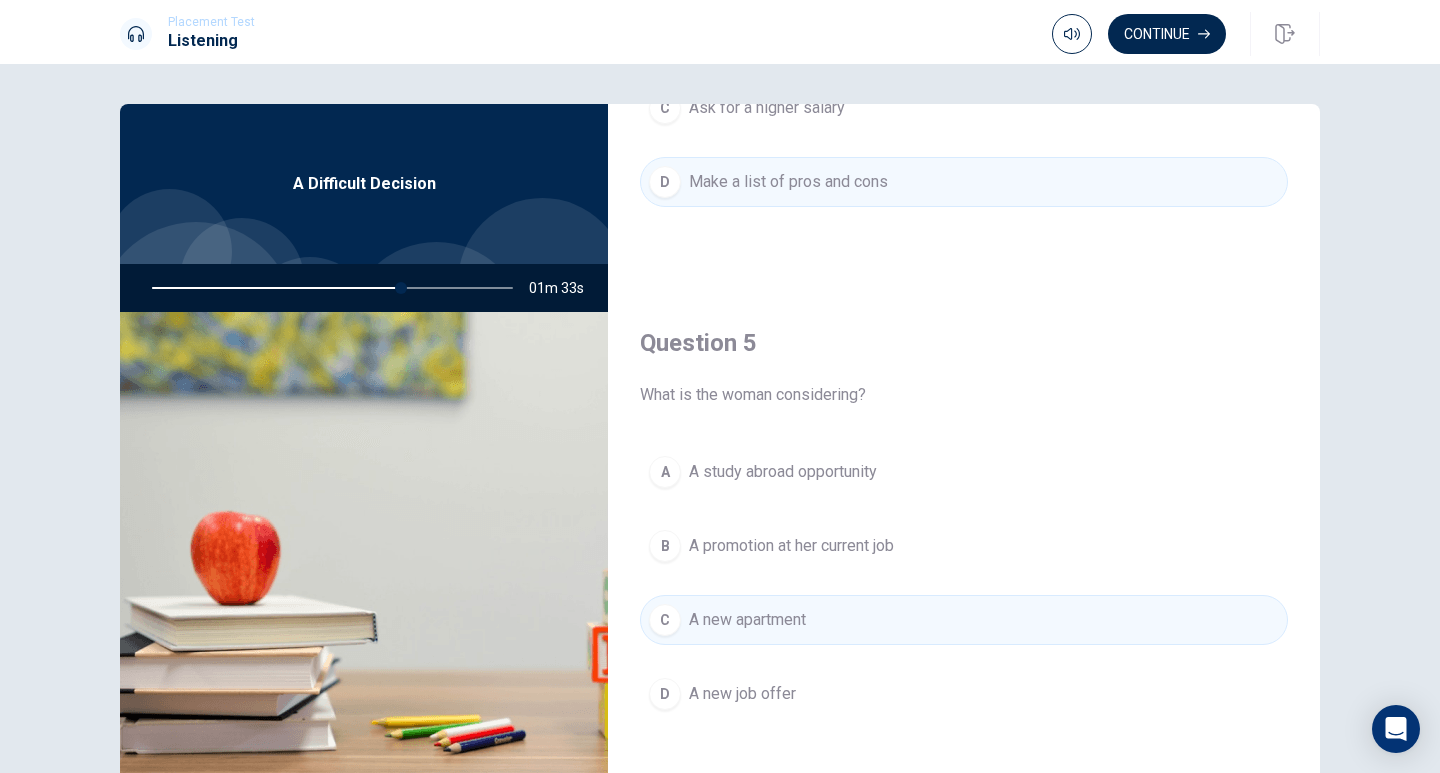 click on "A new job offer" at bounding box center (742, 694) 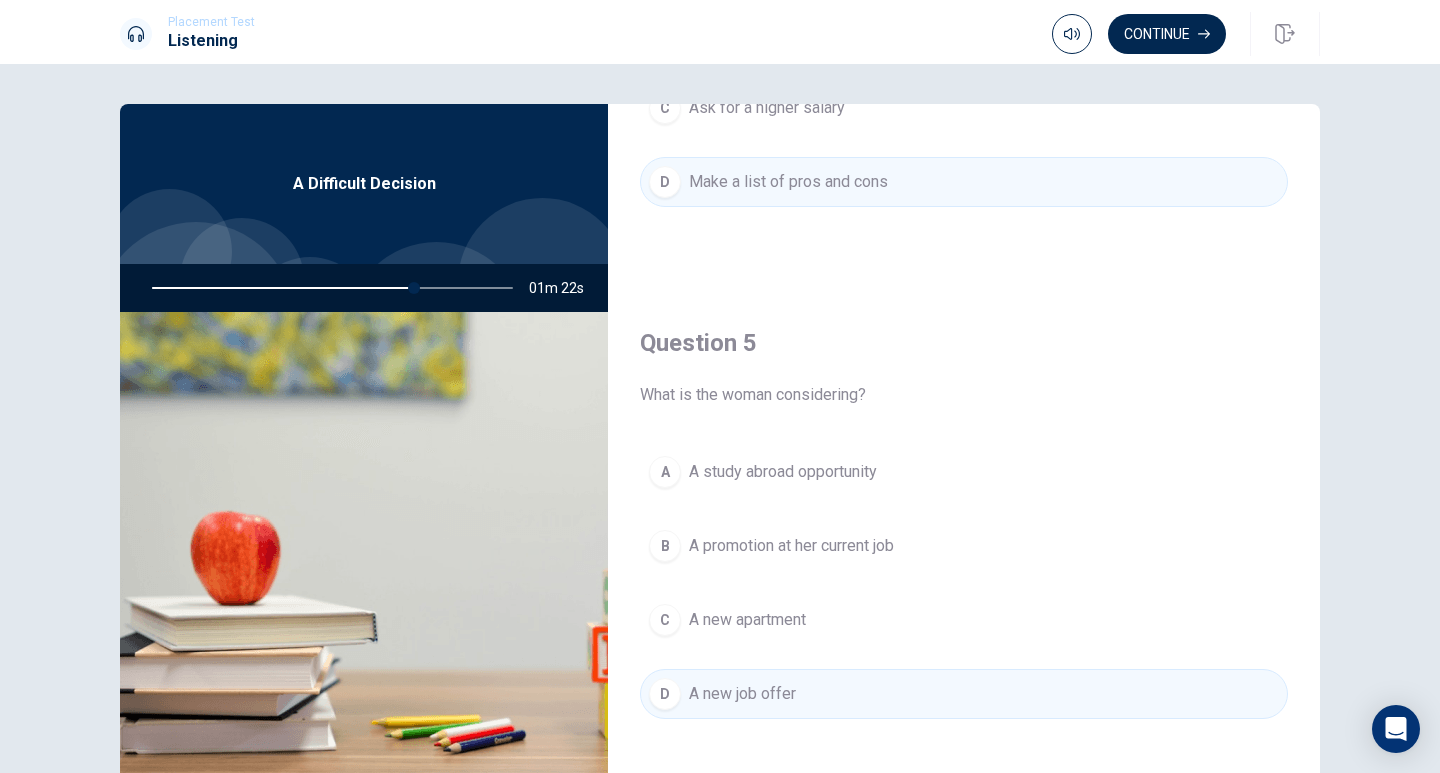 click on "Continue" at bounding box center [1167, 34] 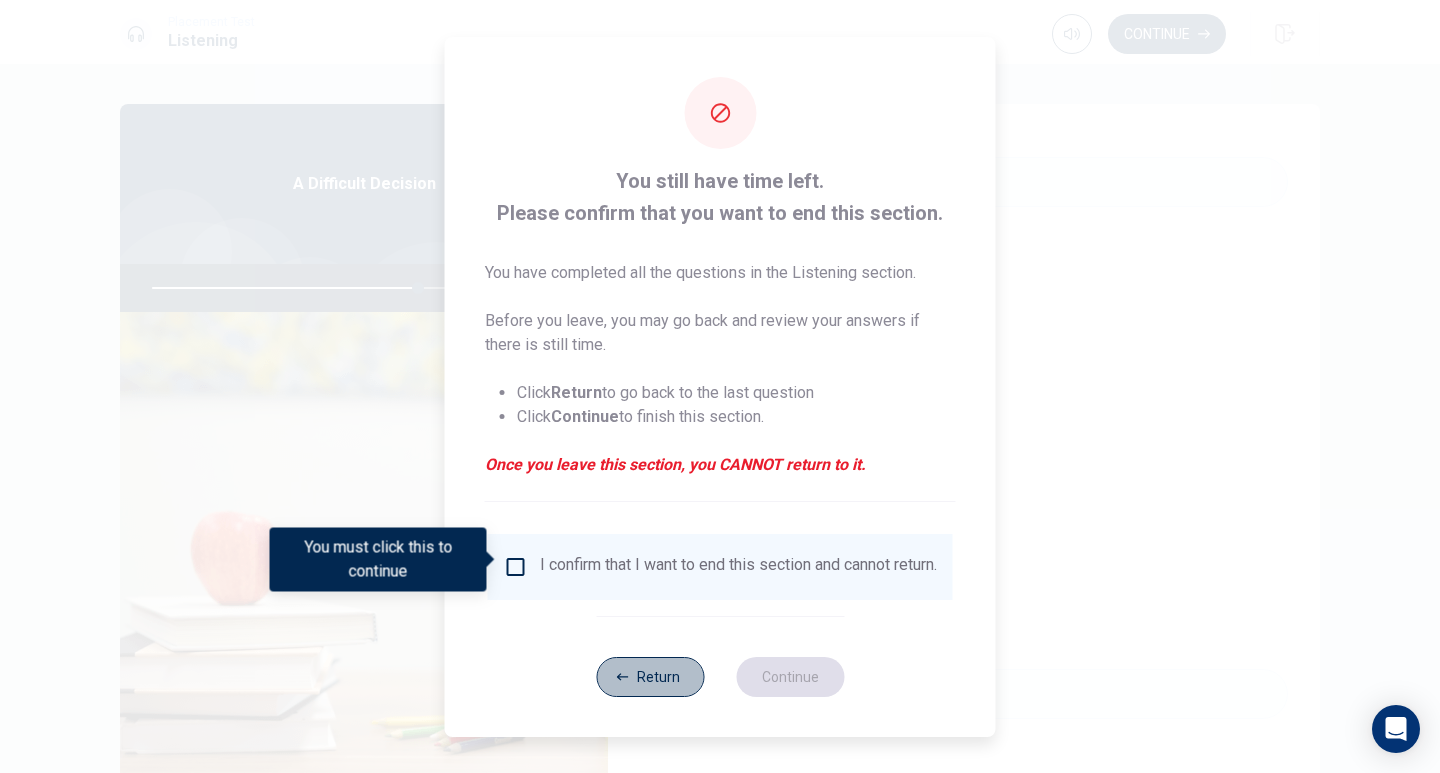 click on "Return" at bounding box center [650, 677] 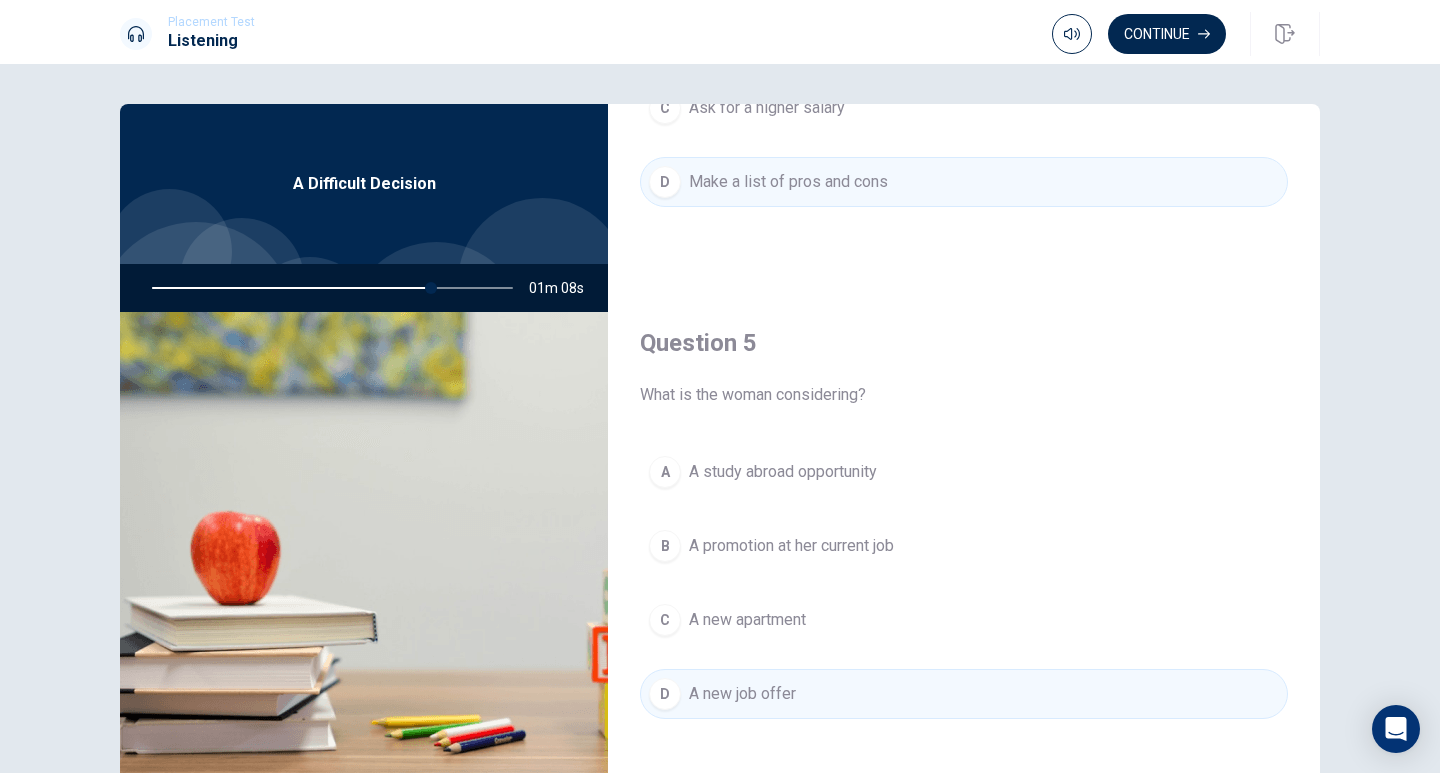 click on "Continue" at bounding box center (1167, 34) 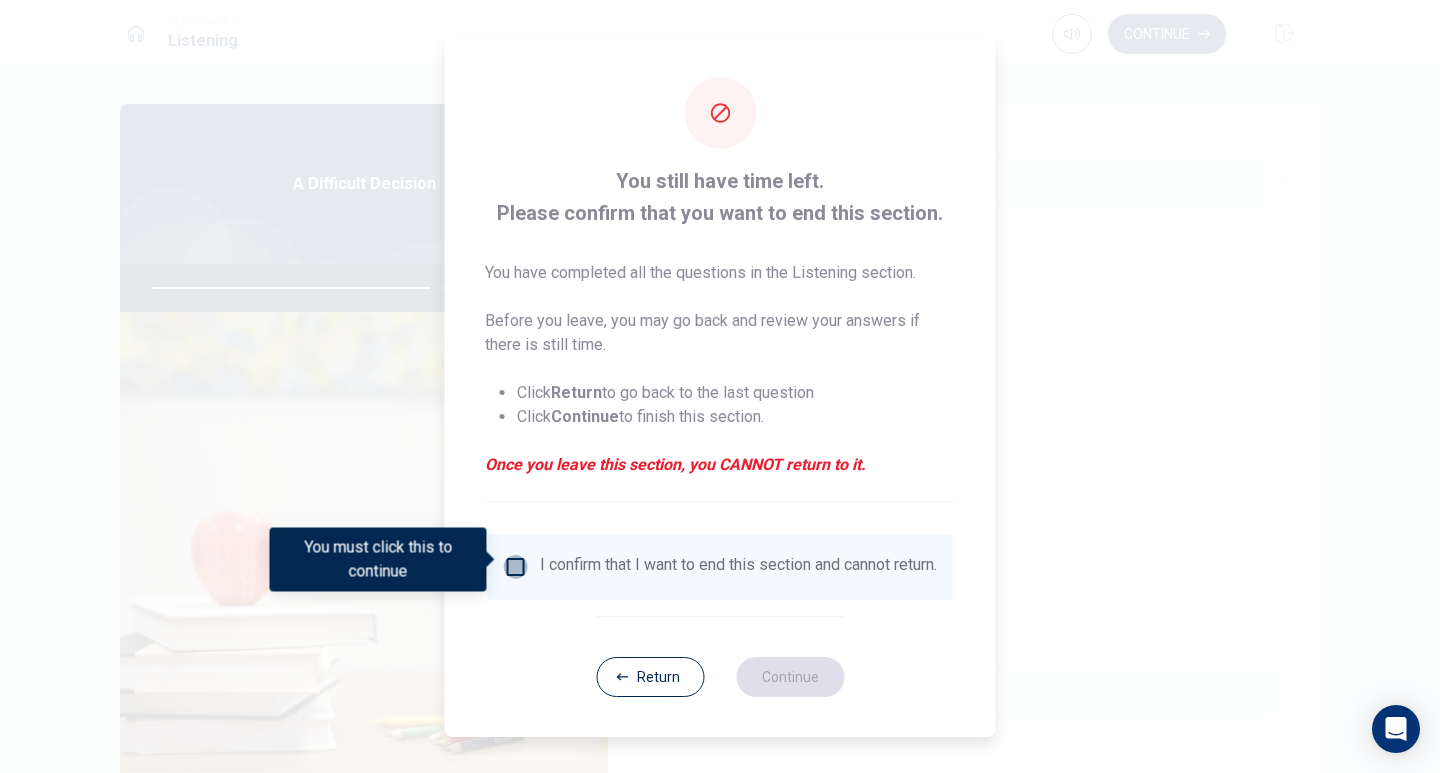 click at bounding box center (516, 567) 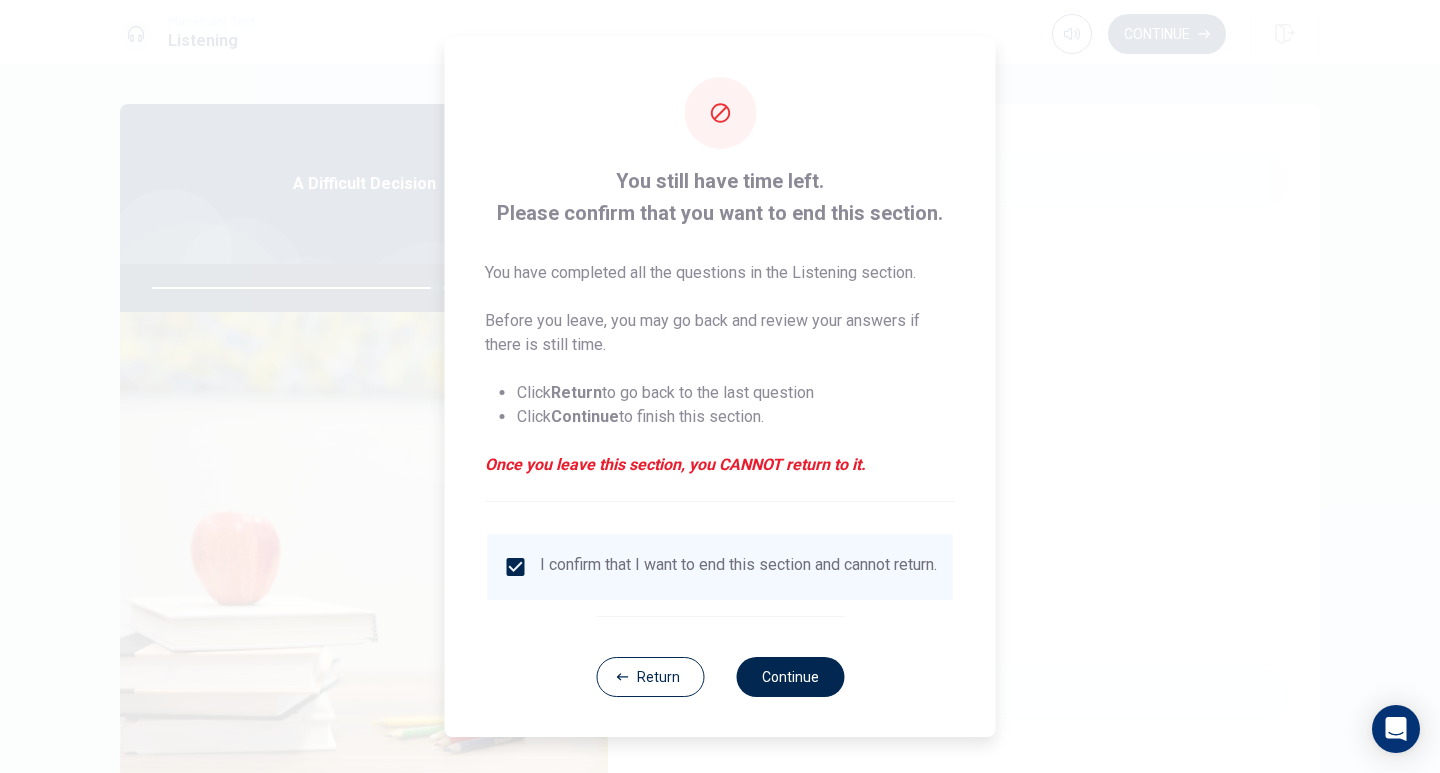 click on "Continue" at bounding box center (790, 677) 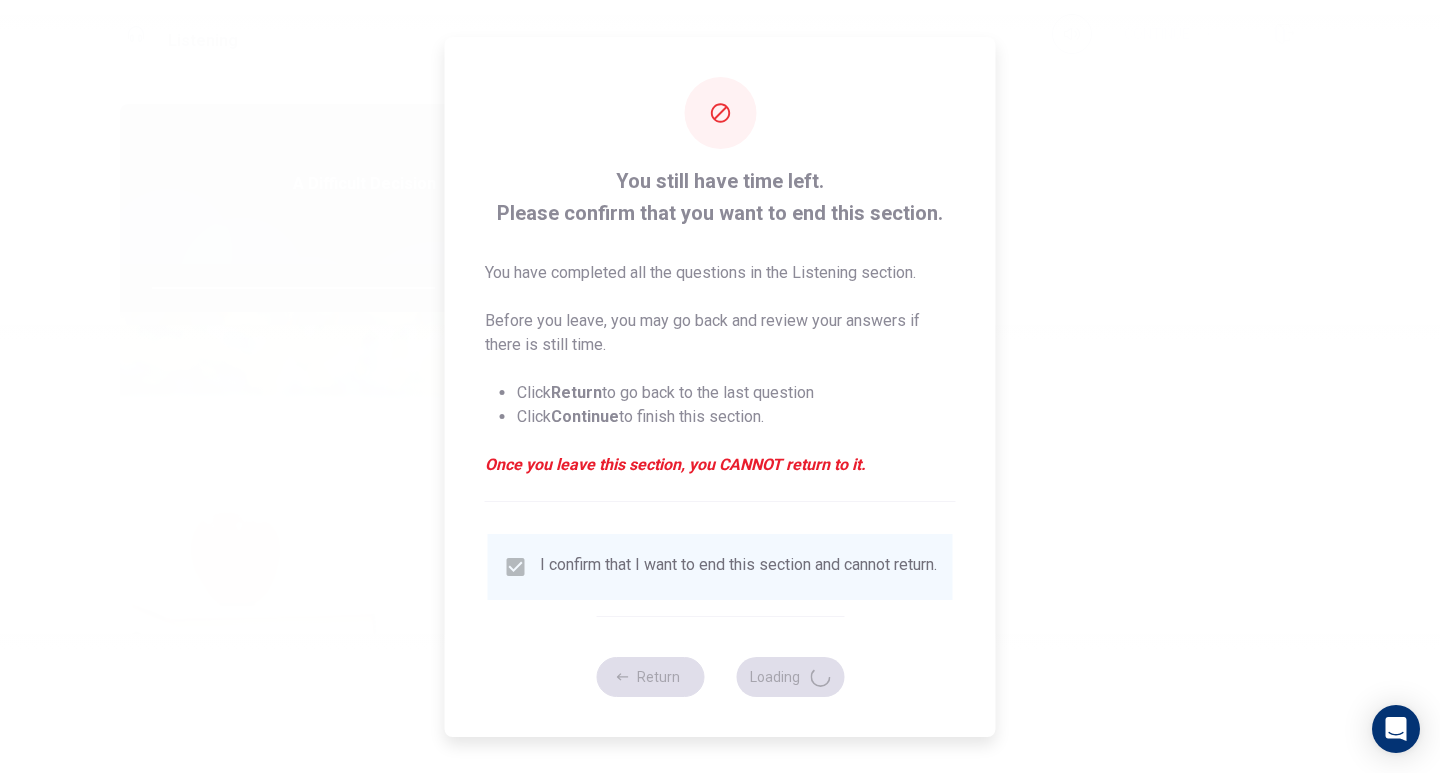 type on "80" 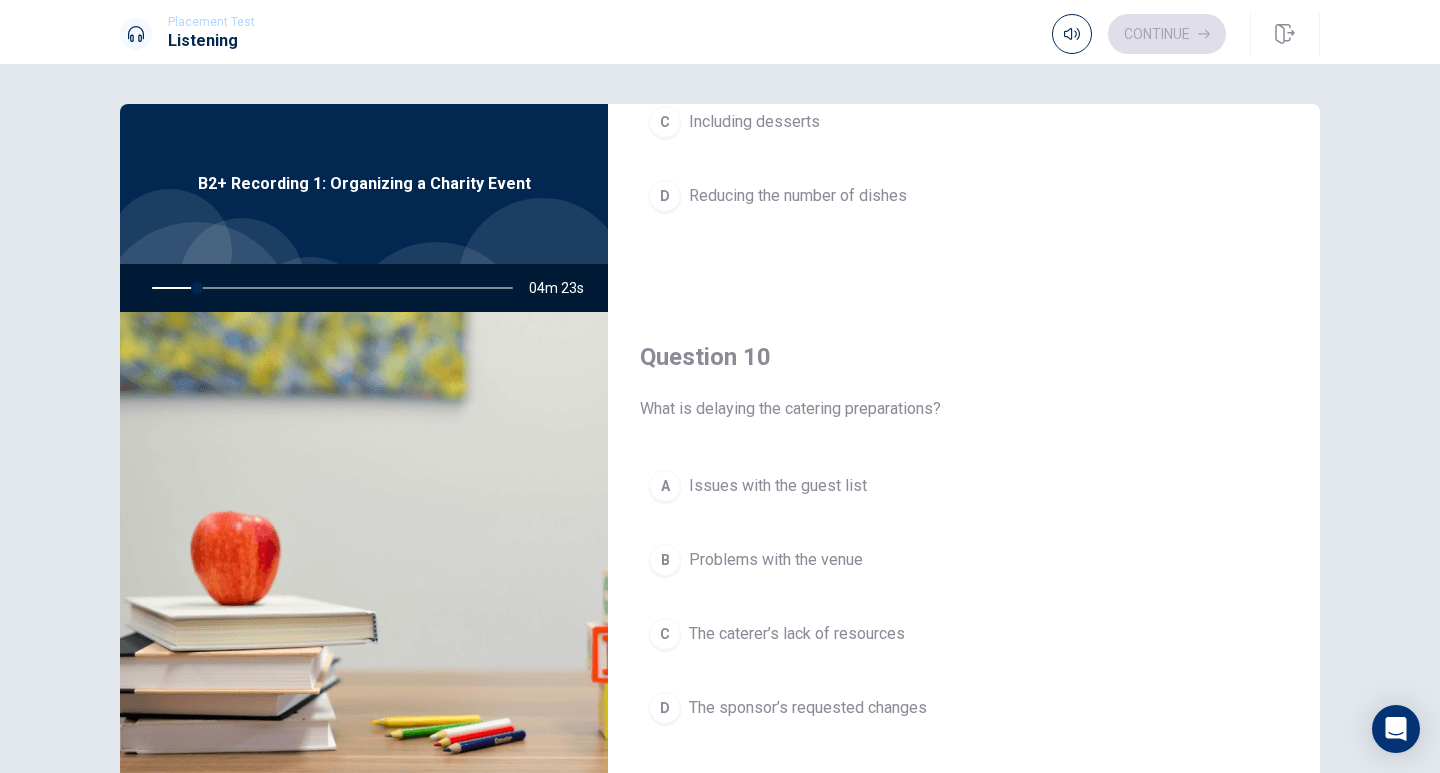 scroll, scrollTop: 1865, scrollLeft: 0, axis: vertical 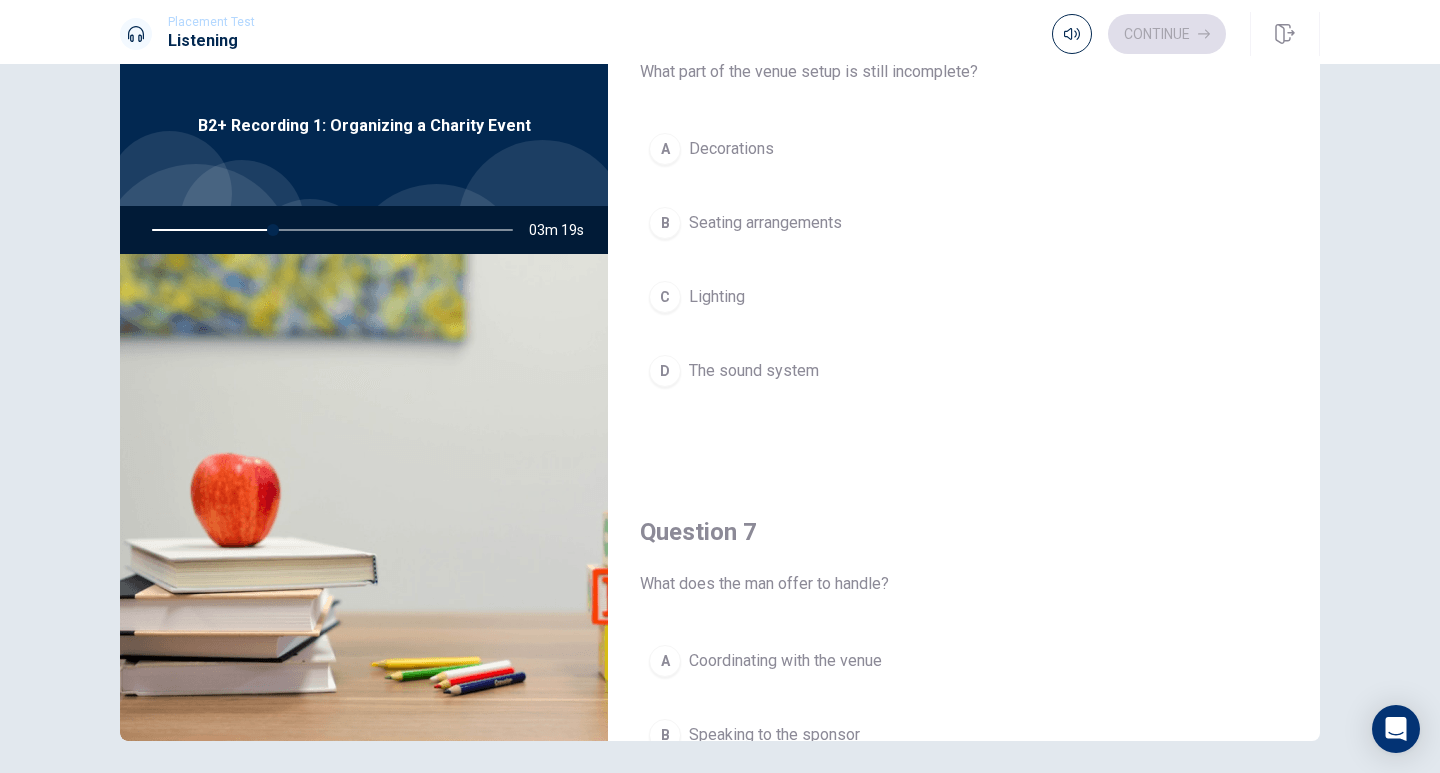 click on "B" at bounding box center [665, 223] 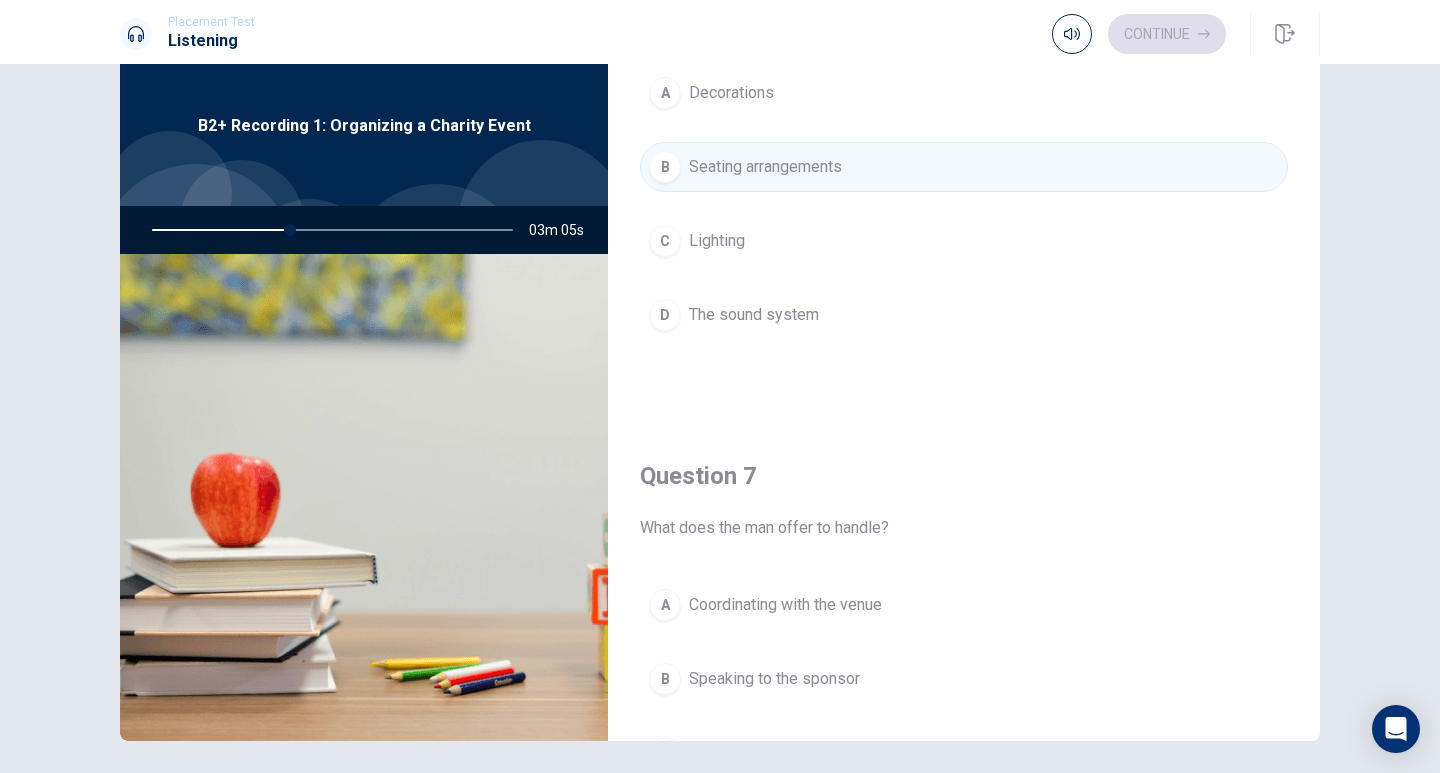 scroll, scrollTop: 125, scrollLeft: 0, axis: vertical 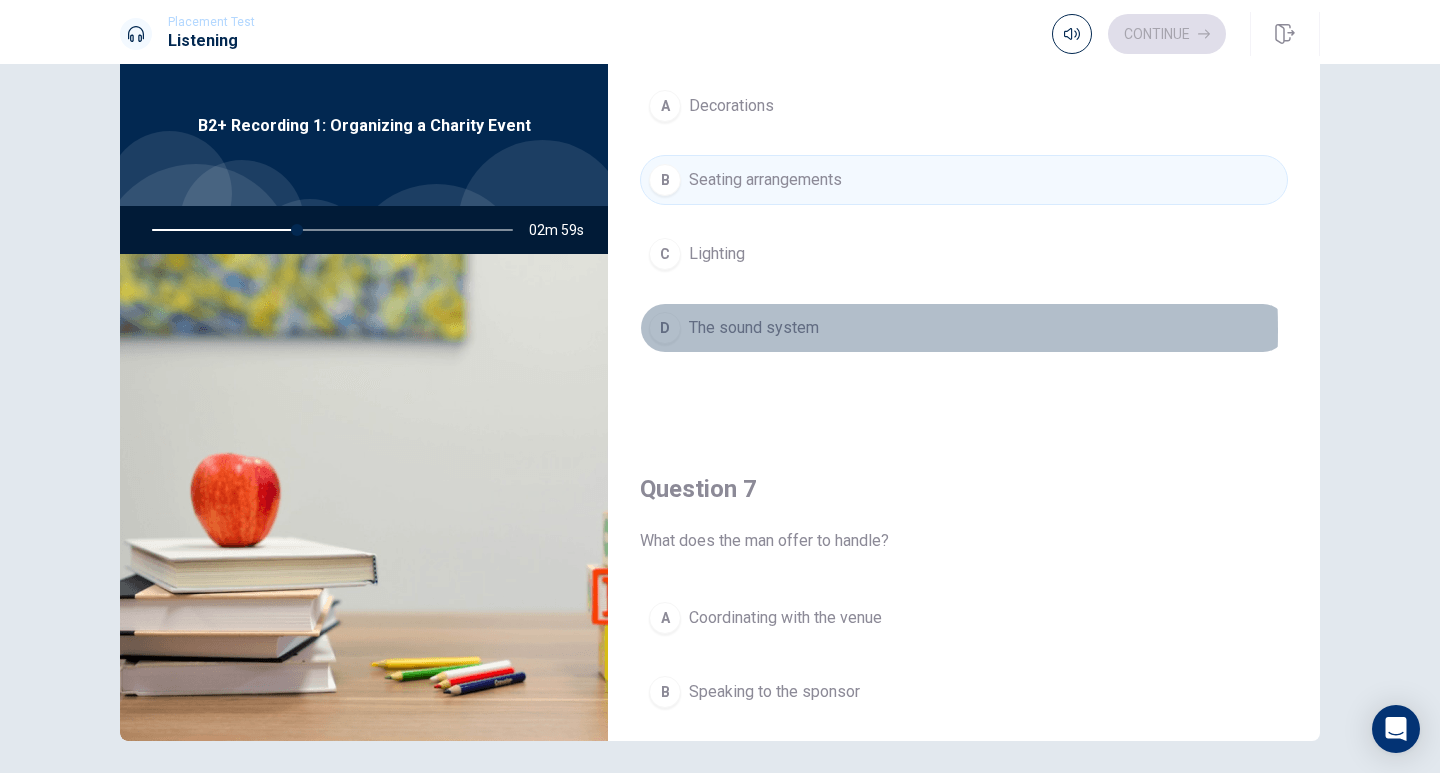 click on "D The sound system" at bounding box center (964, 328) 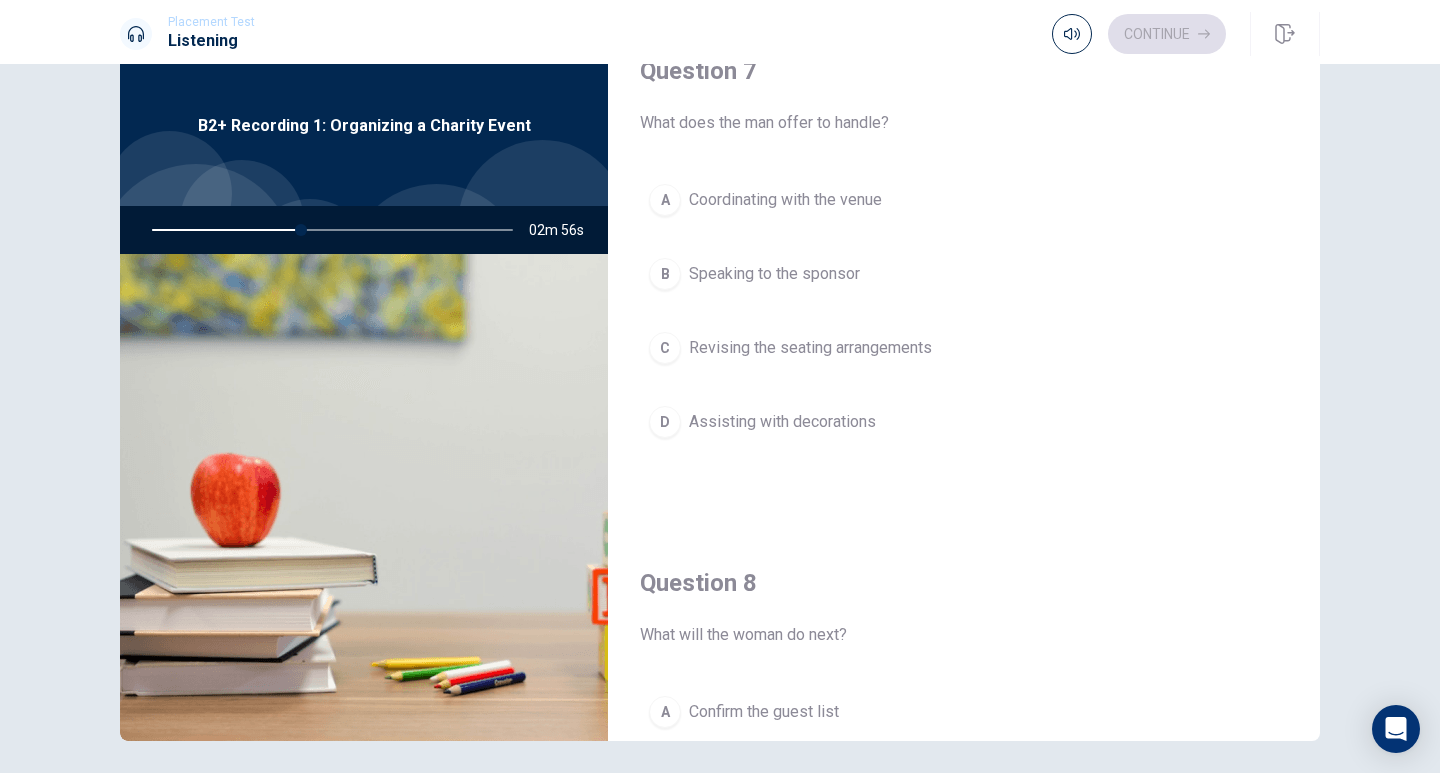 scroll, scrollTop: 544, scrollLeft: 0, axis: vertical 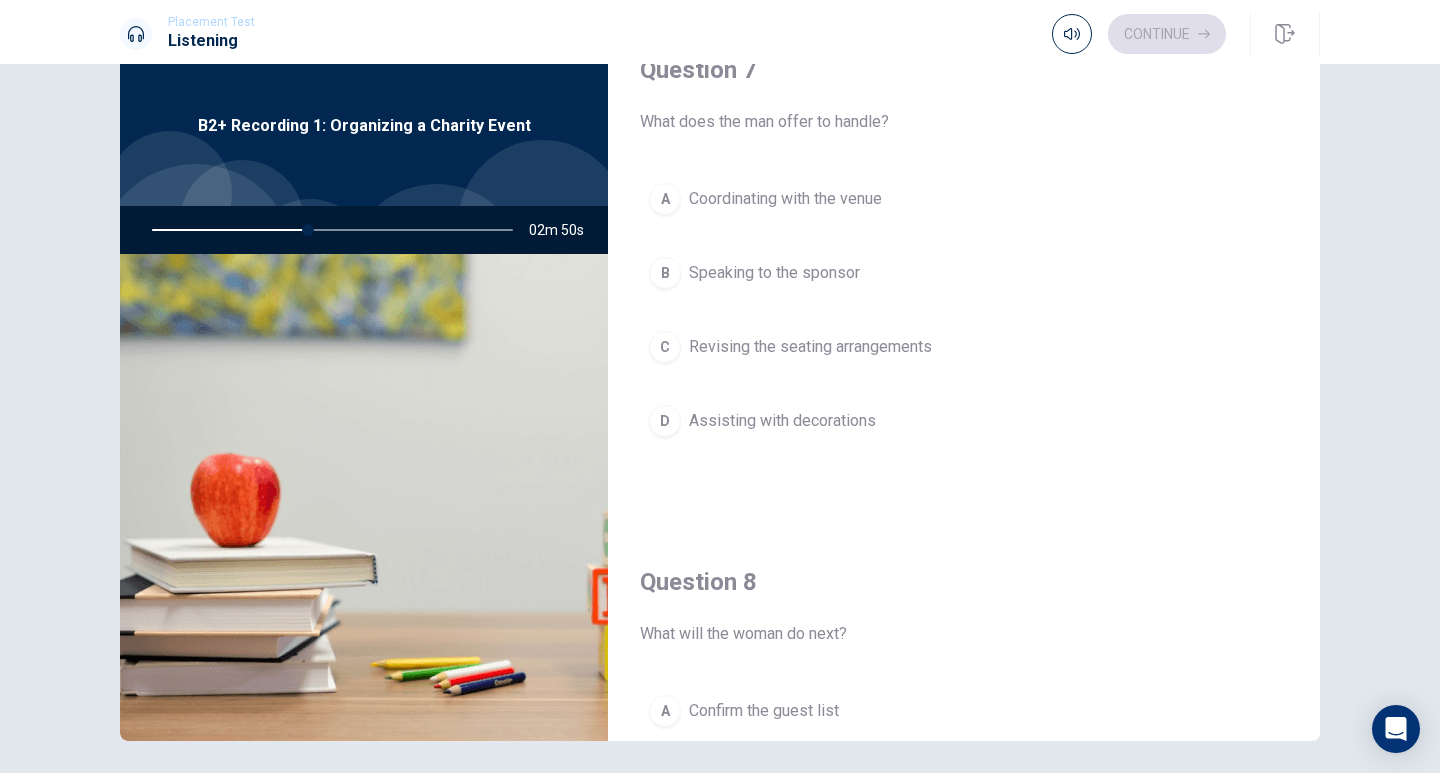 click on "A" at bounding box center [665, 199] 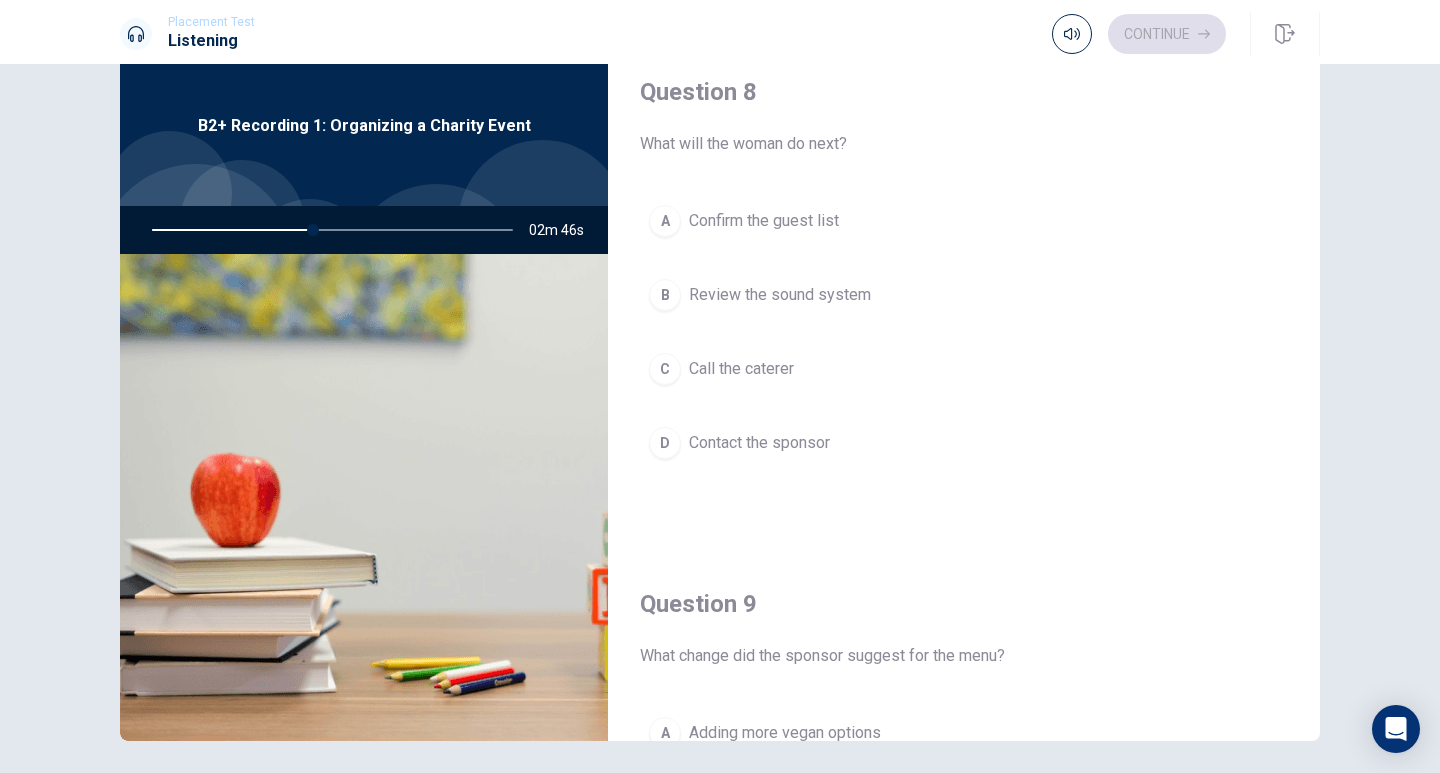 scroll, scrollTop: 1038, scrollLeft: 0, axis: vertical 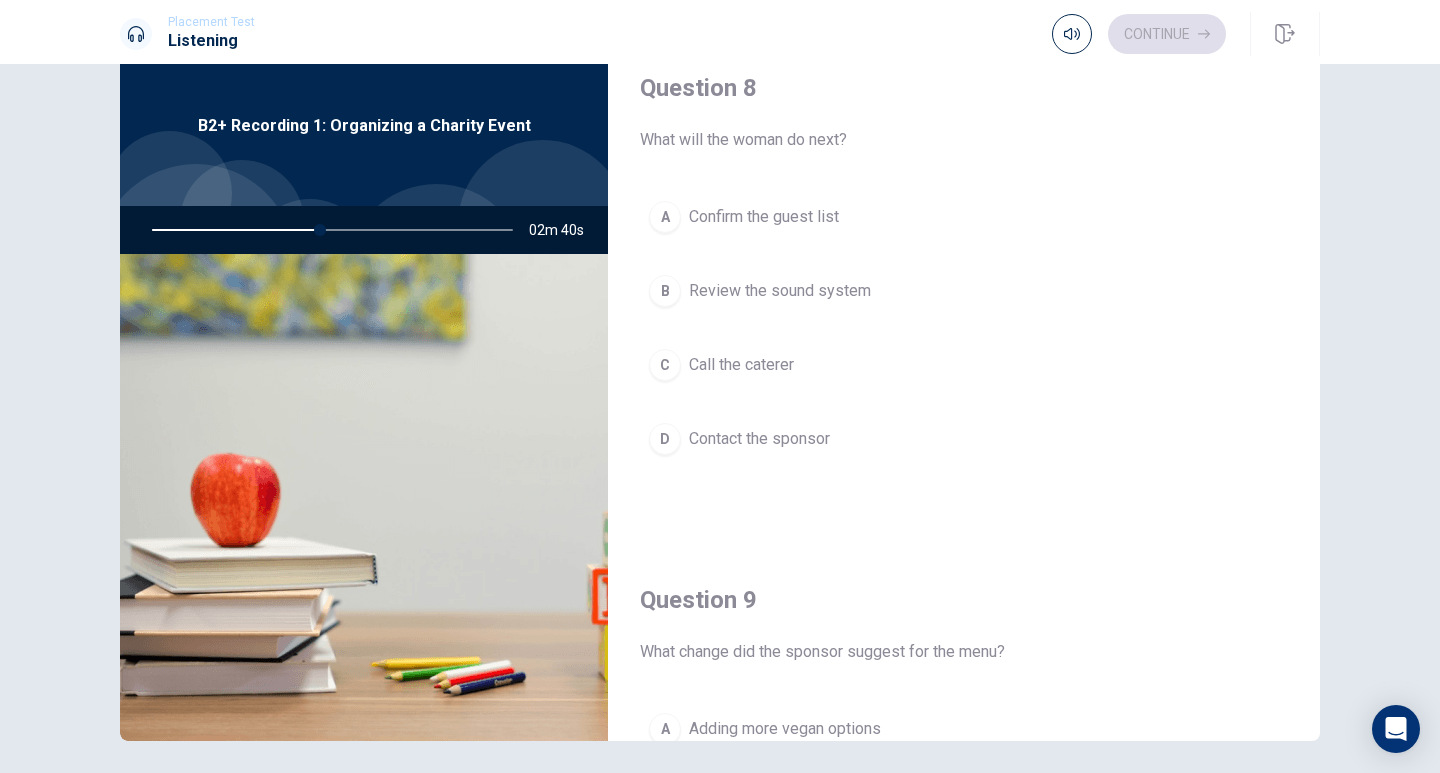 click on "Confirm the guest list" at bounding box center (764, 217) 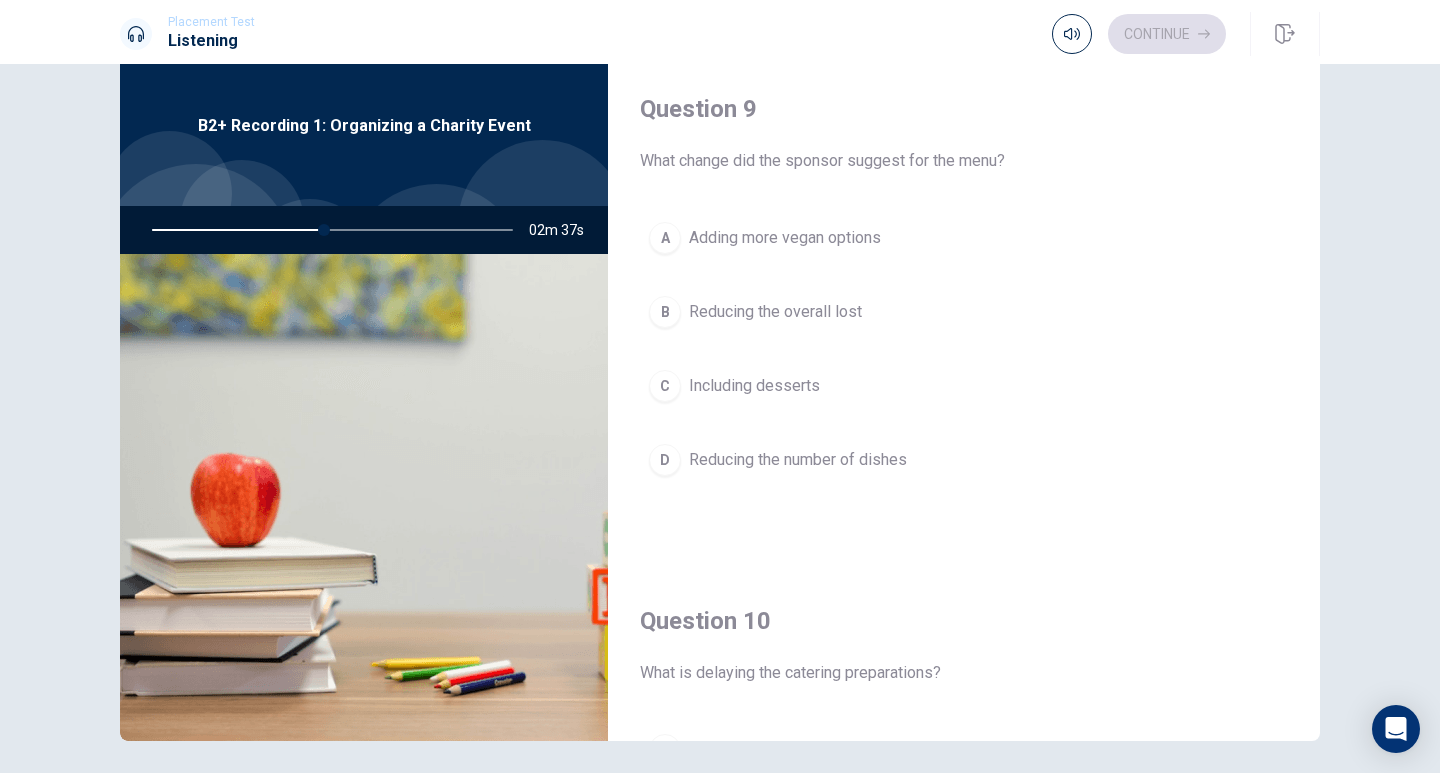 scroll, scrollTop: 1530, scrollLeft: 0, axis: vertical 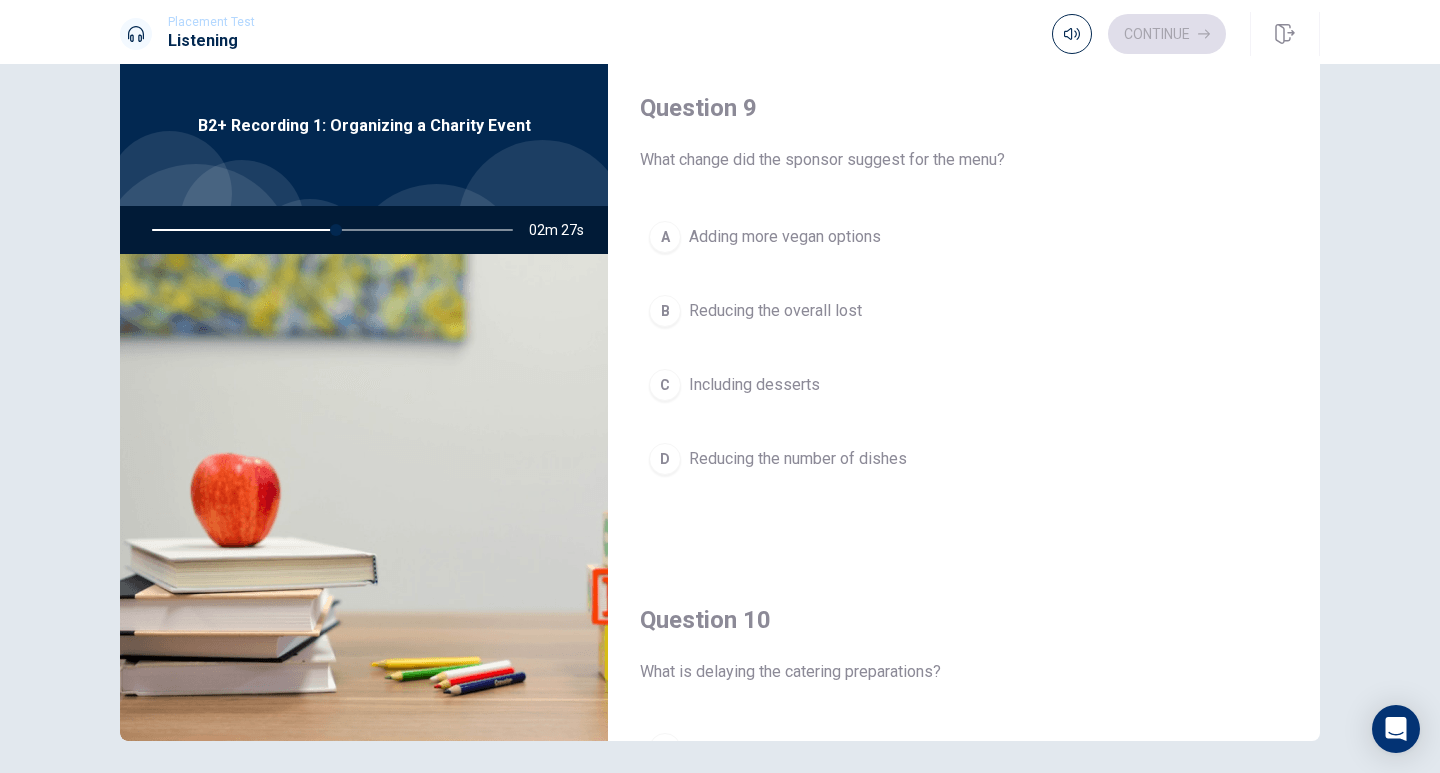 click on "Adding more vegan options" at bounding box center (785, 237) 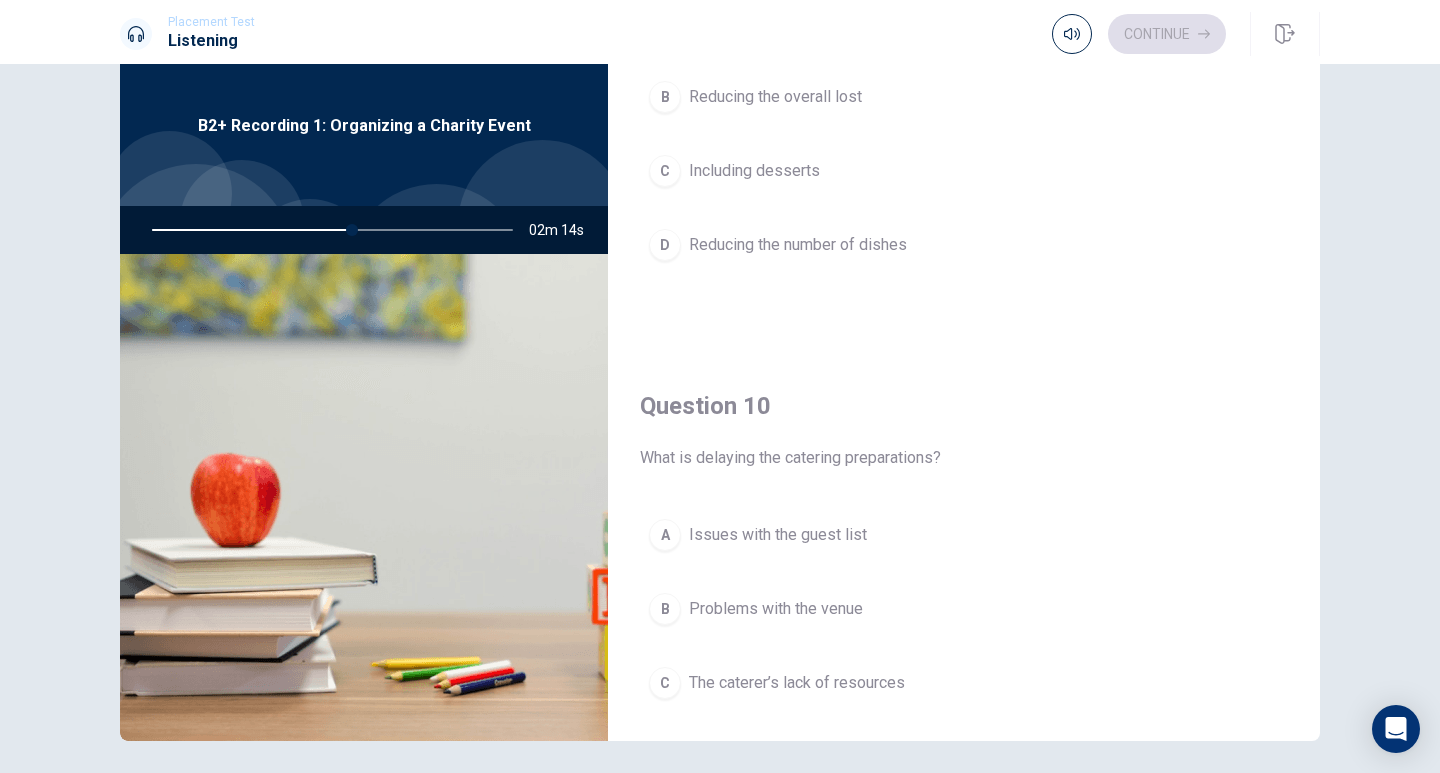 scroll, scrollTop: 1865, scrollLeft: 0, axis: vertical 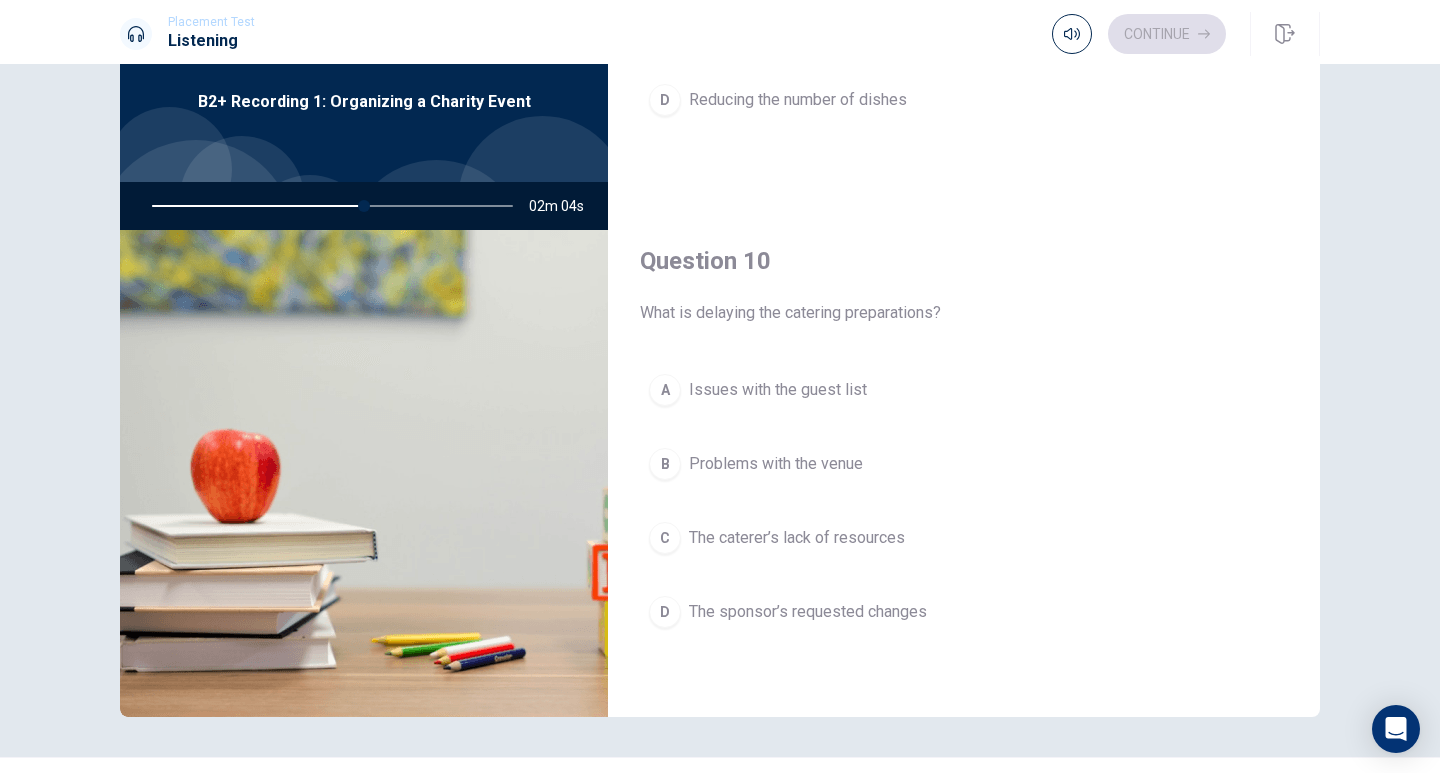 click on "The sponsor’s requested changes" at bounding box center [808, 612] 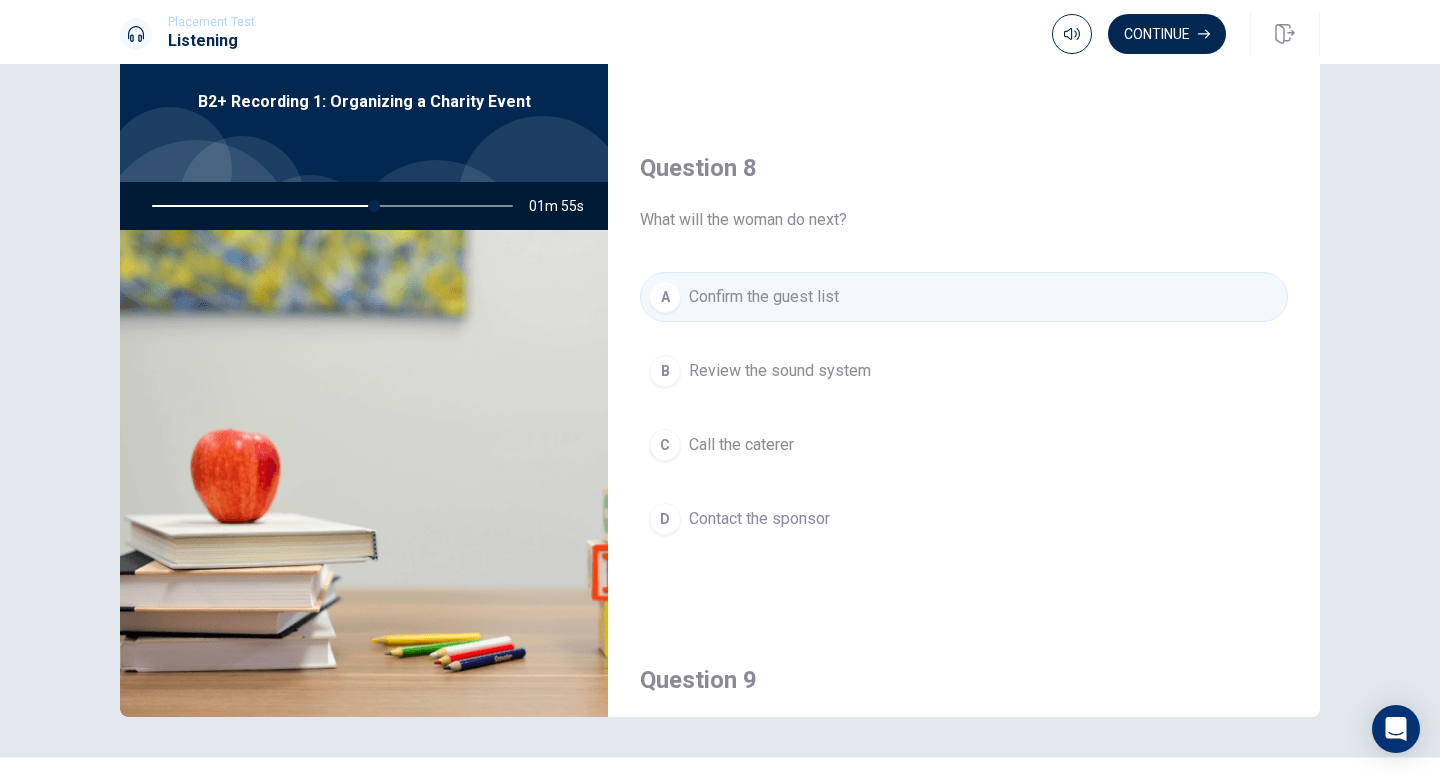 scroll, scrollTop: 993, scrollLeft: 0, axis: vertical 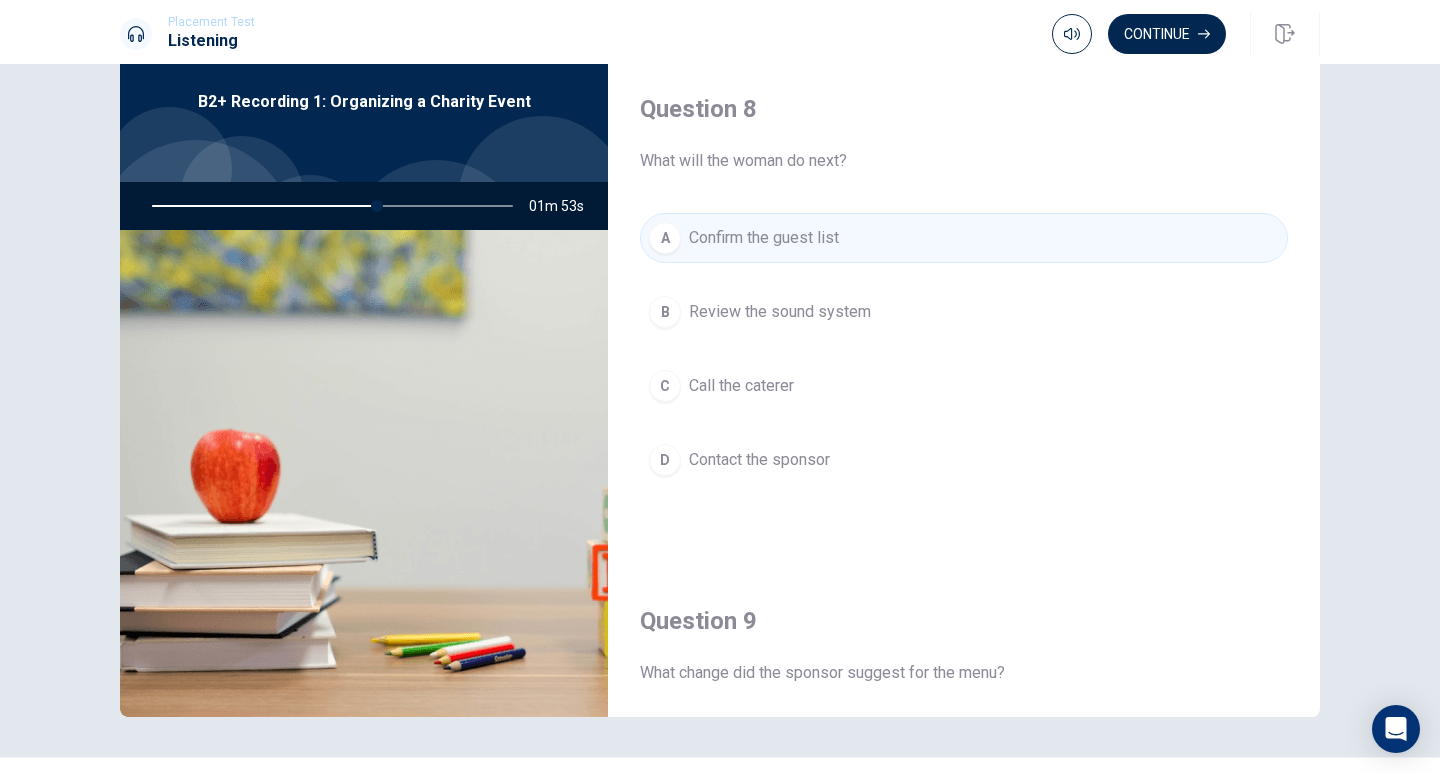 click on "D Contact the sponsor" at bounding box center [964, 460] 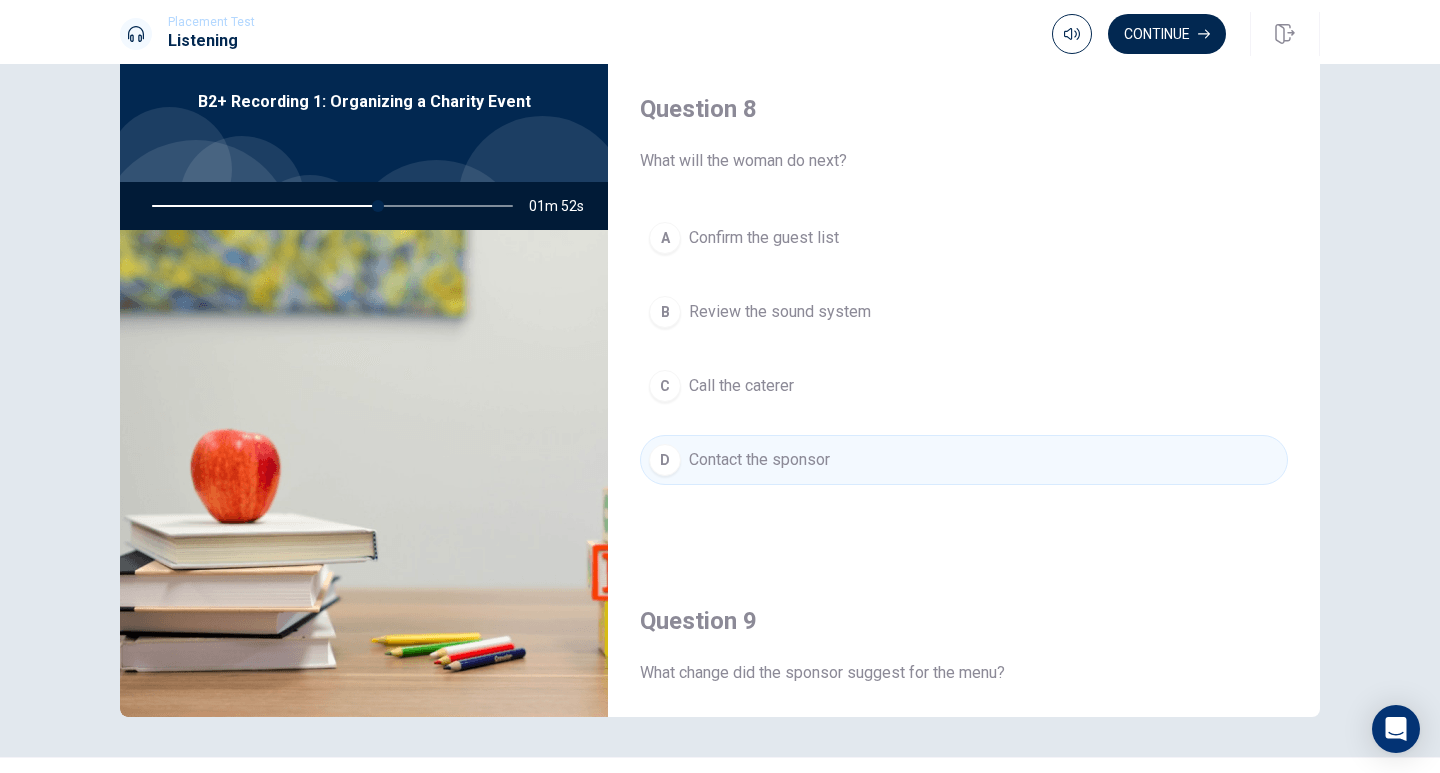 click on "C Call the caterer" at bounding box center (964, 386) 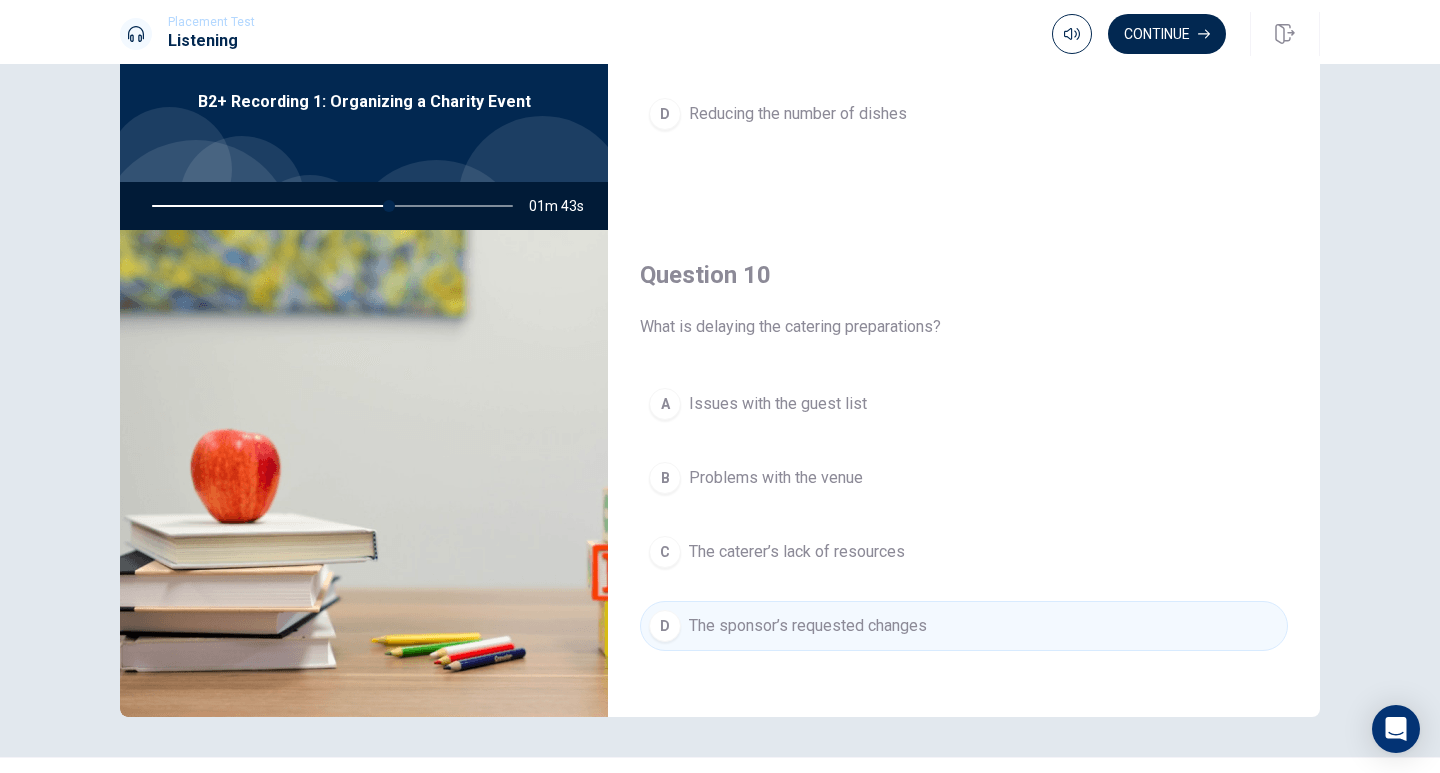 scroll, scrollTop: 1865, scrollLeft: 0, axis: vertical 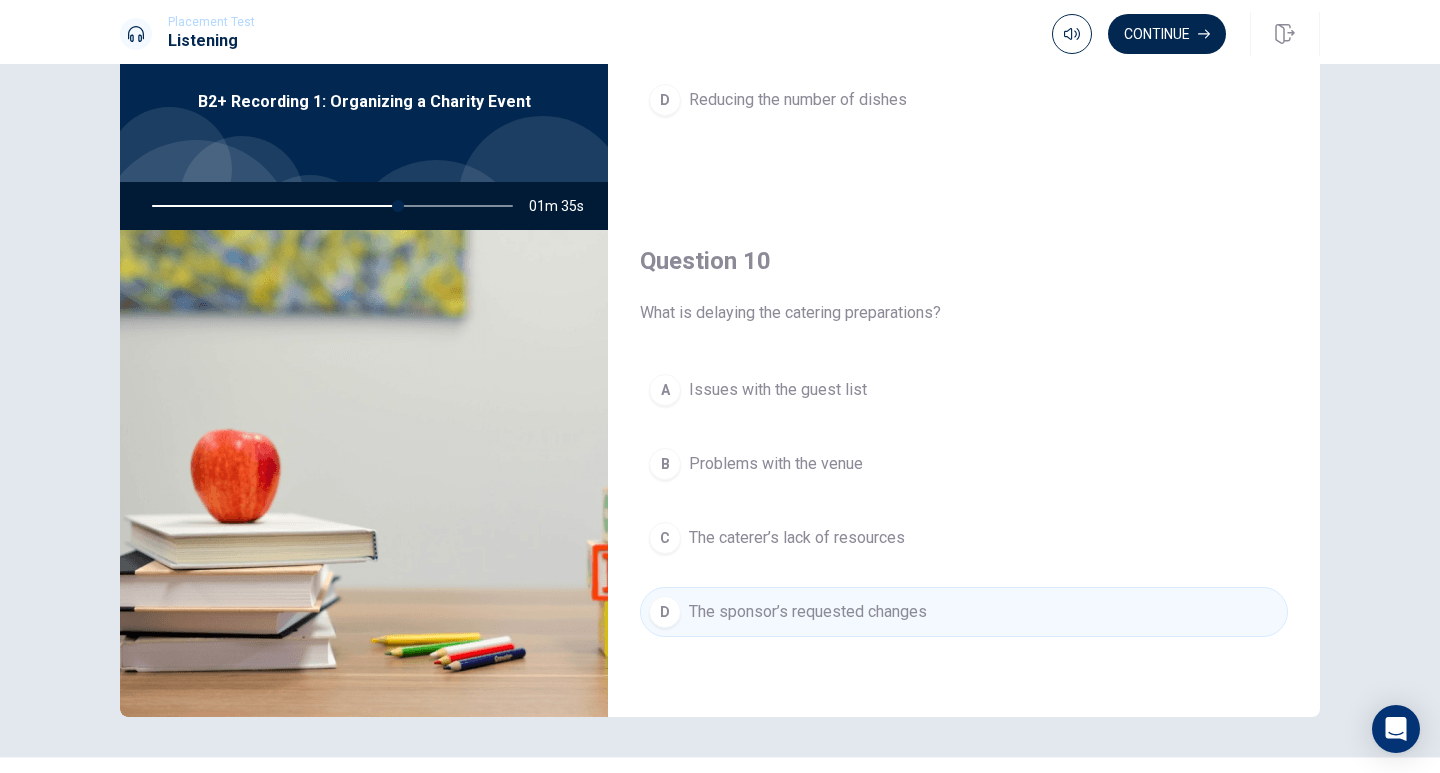 click on "Continue" at bounding box center [1167, 34] 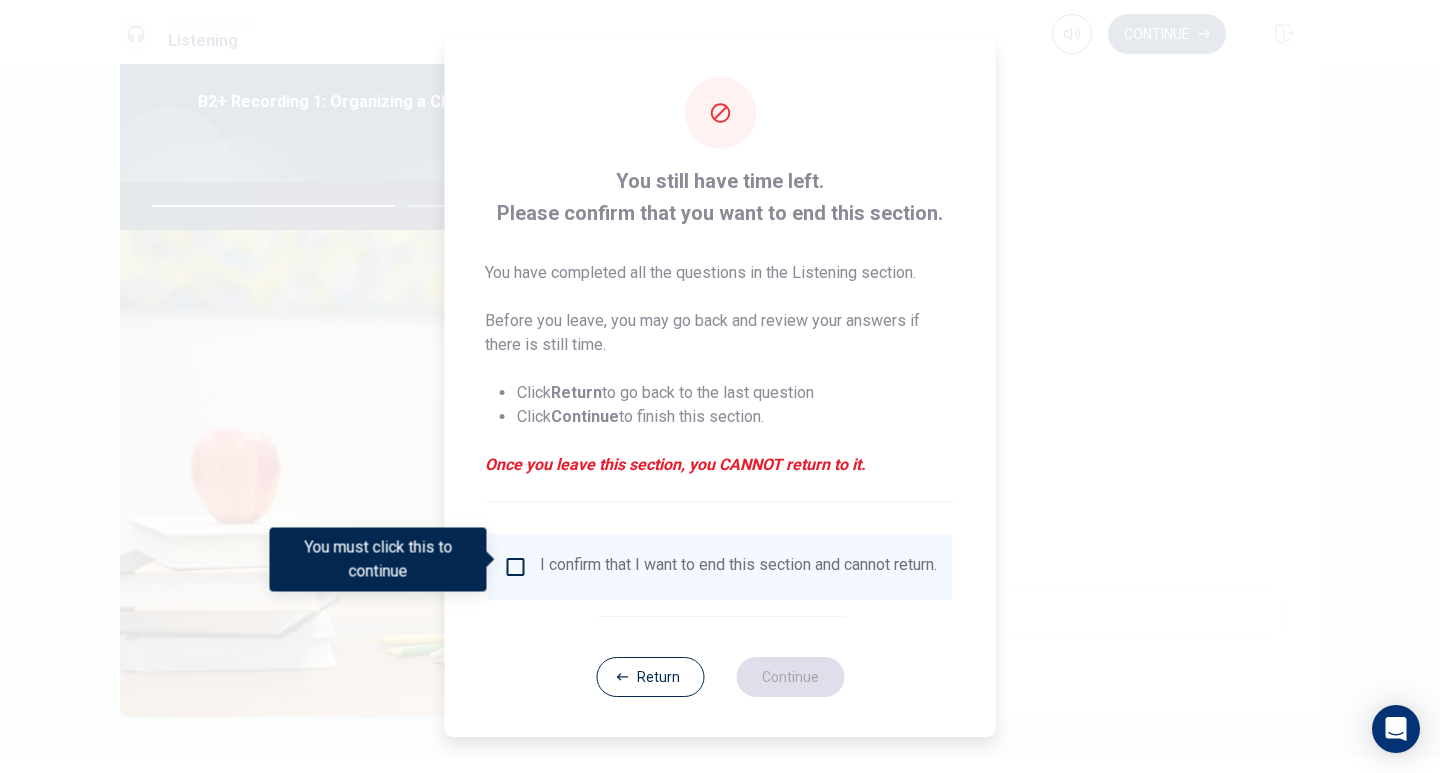 click on "I confirm that I want to end this section and cannot return." at bounding box center [720, 567] 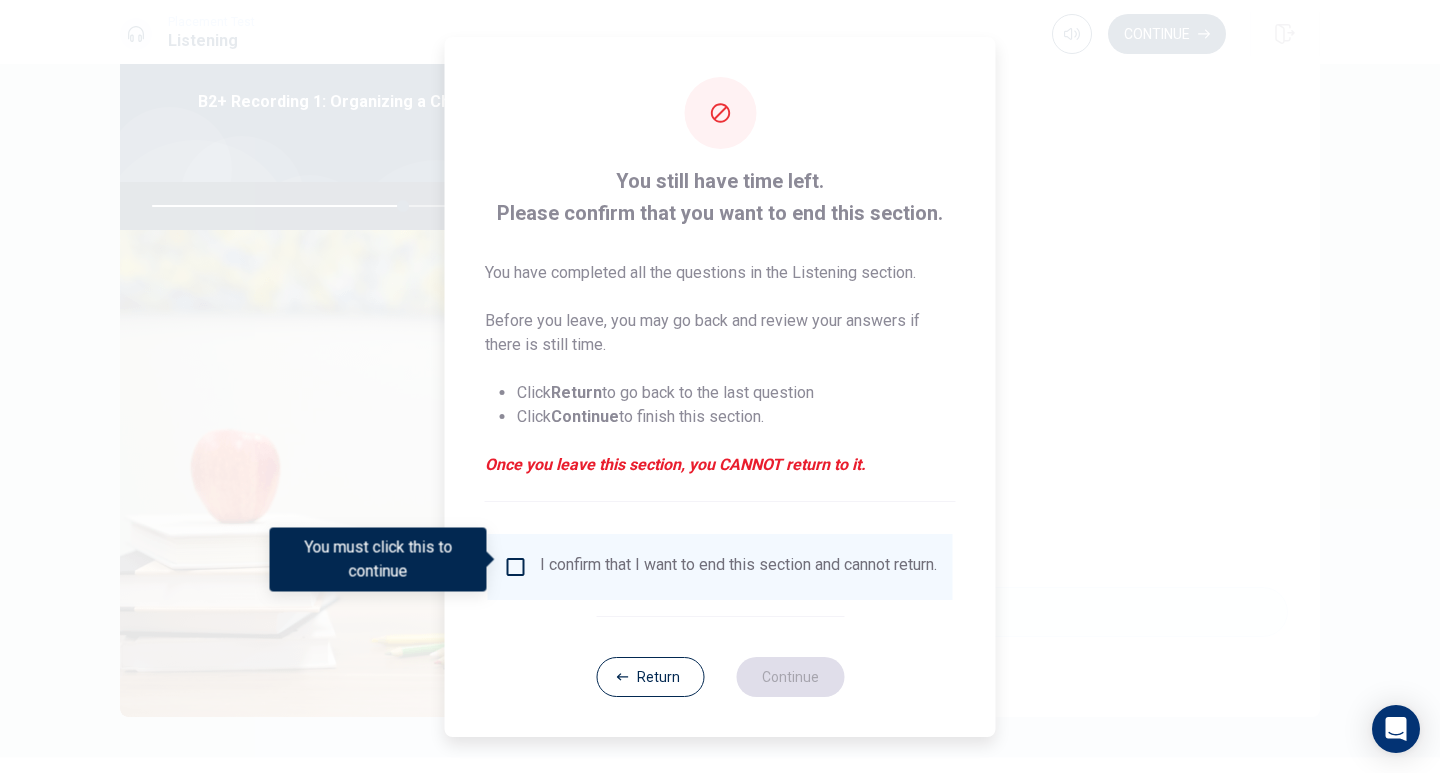 click on "I confirm that I want to end this section and cannot return." at bounding box center (720, 567) 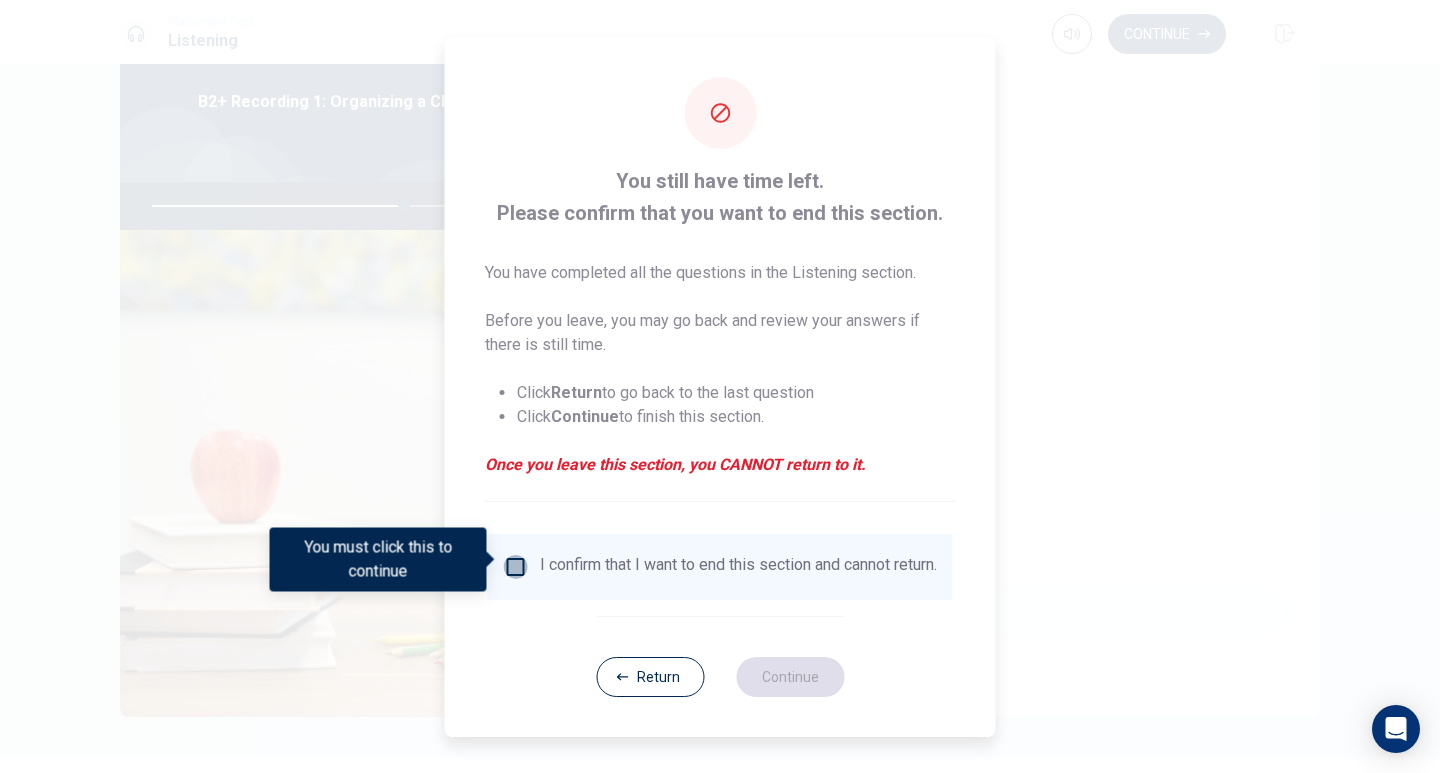 click at bounding box center (516, 567) 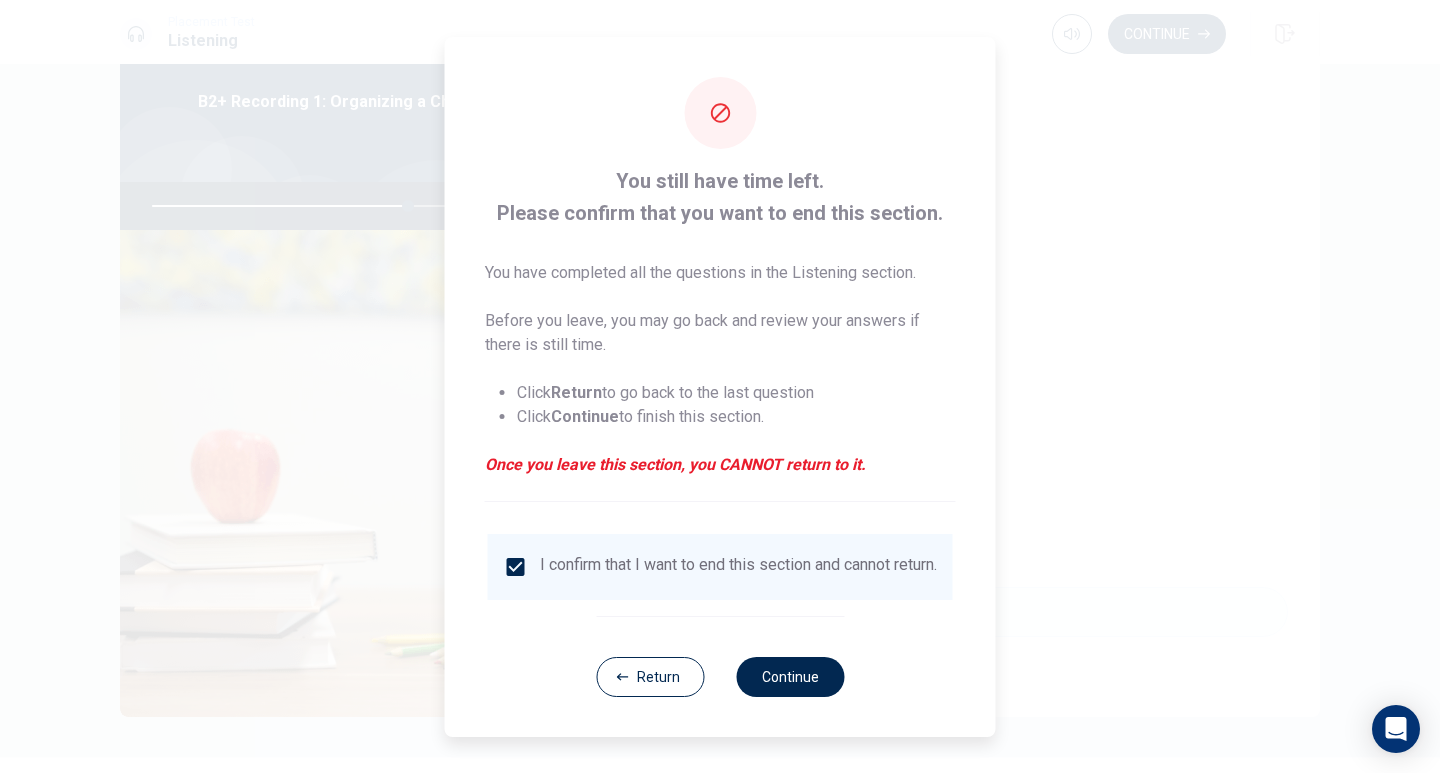 click on "Continue" at bounding box center [790, 677] 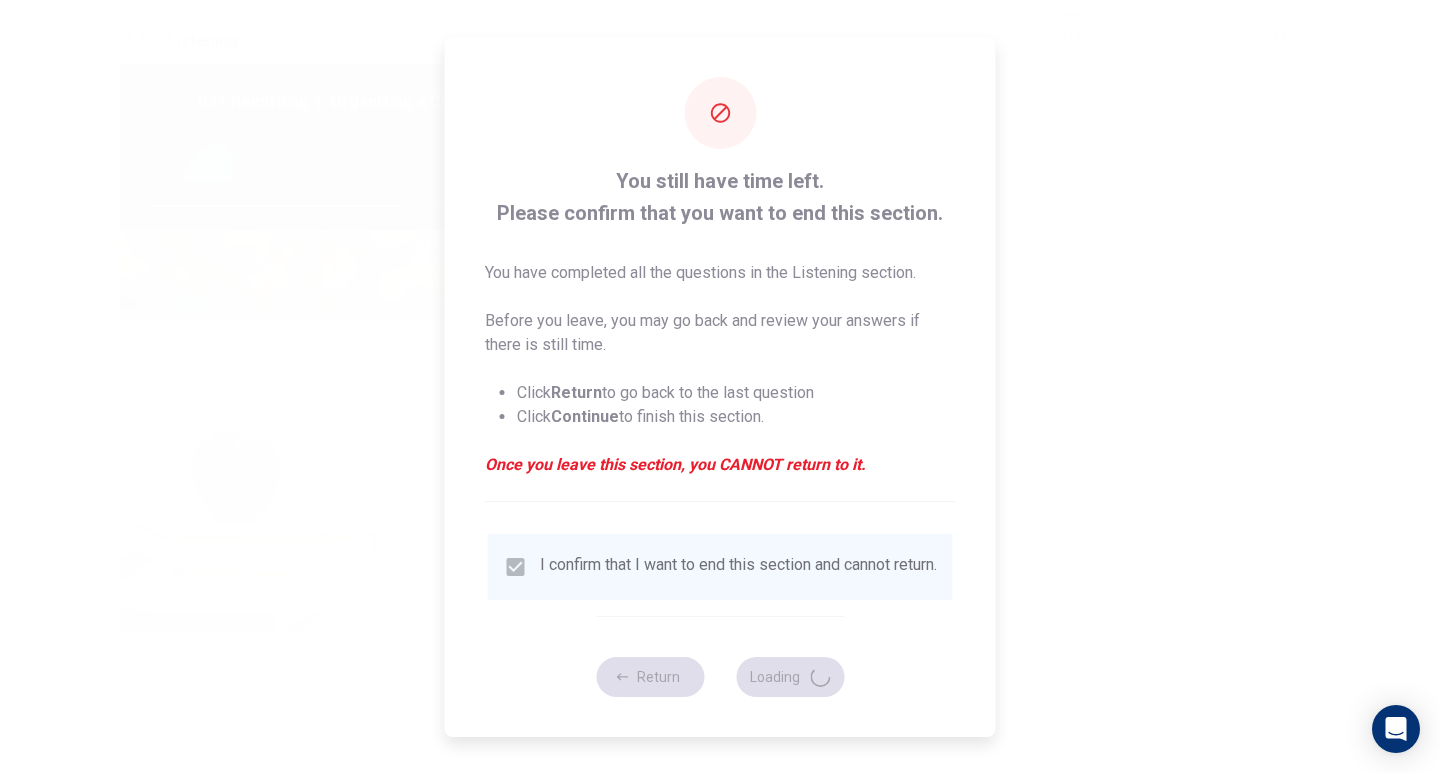 type on "72" 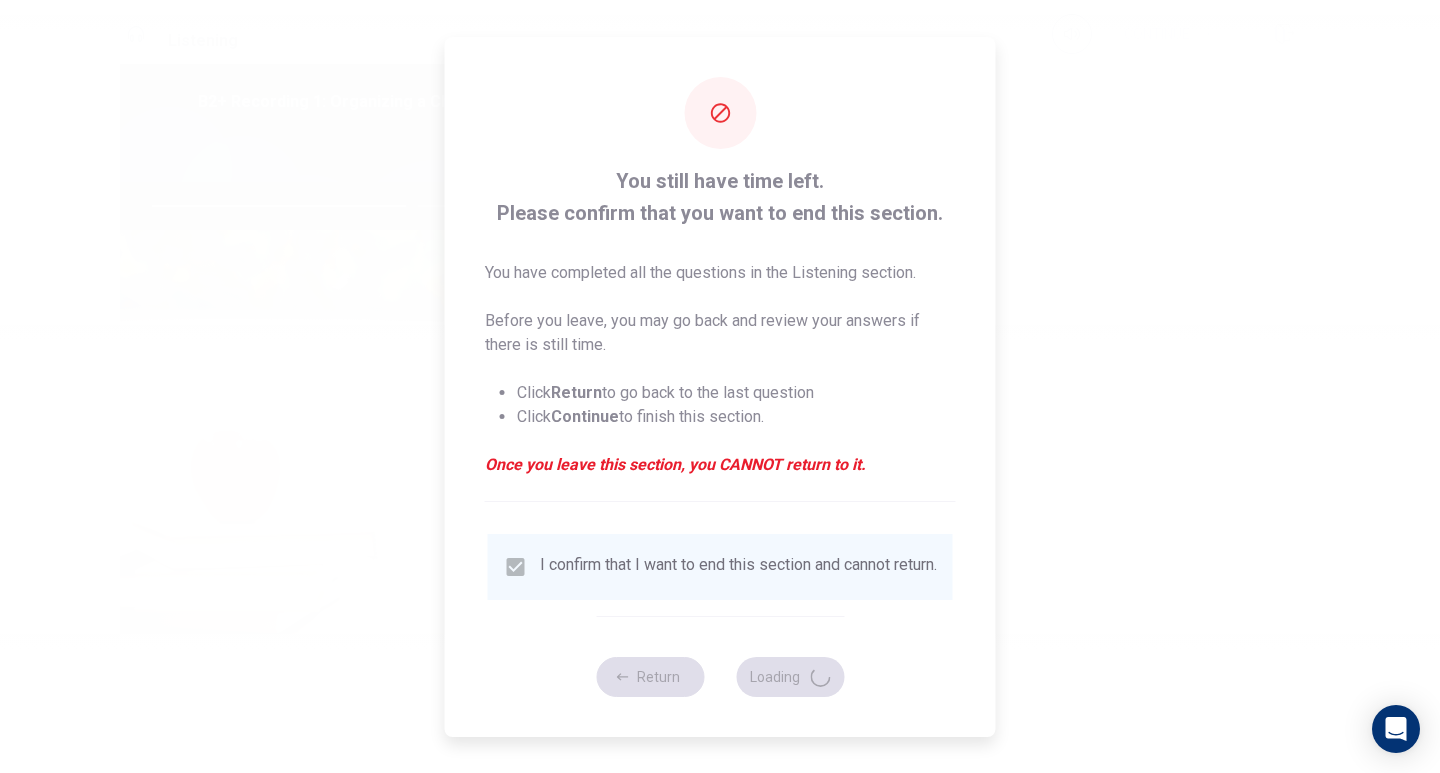 scroll, scrollTop: 0, scrollLeft: 0, axis: both 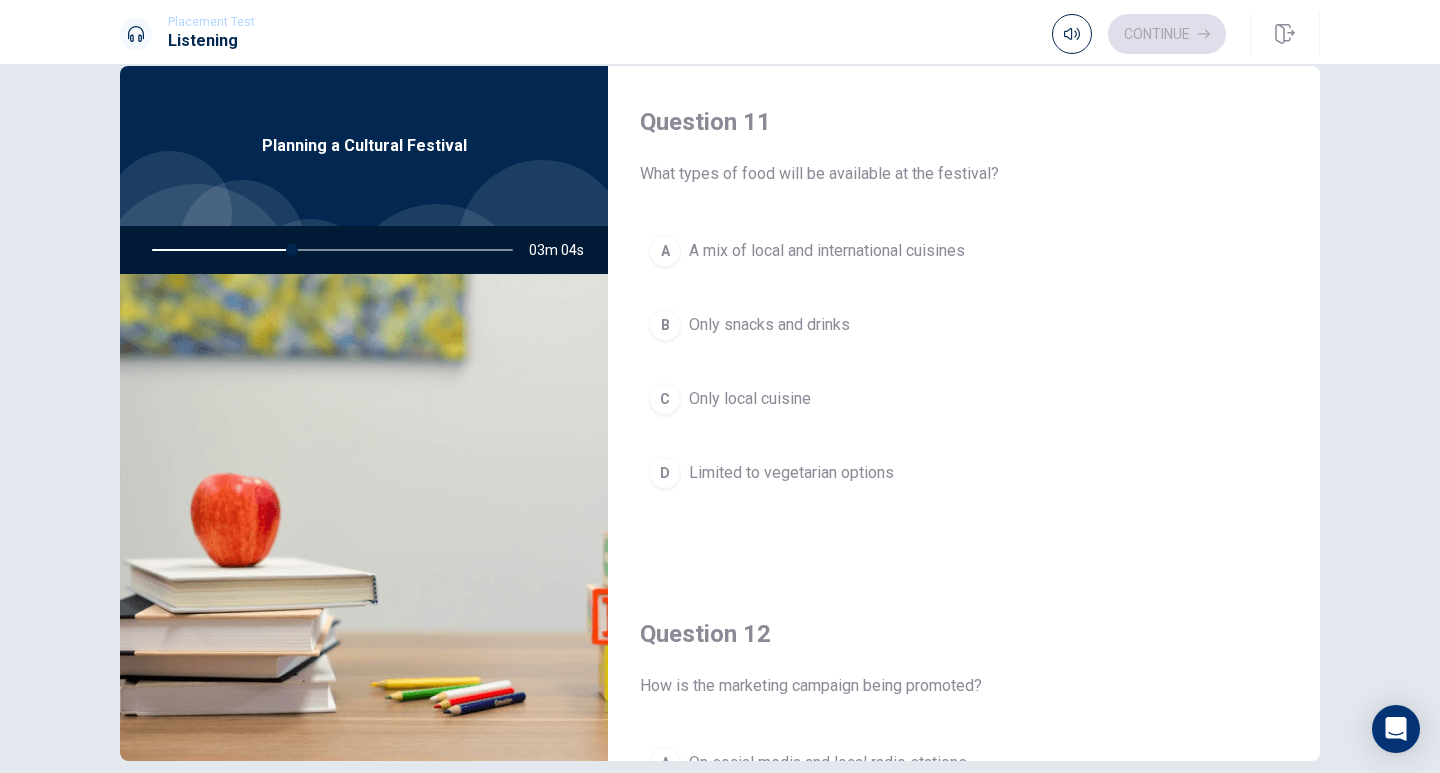 click on "Only local cuisine" at bounding box center (750, 399) 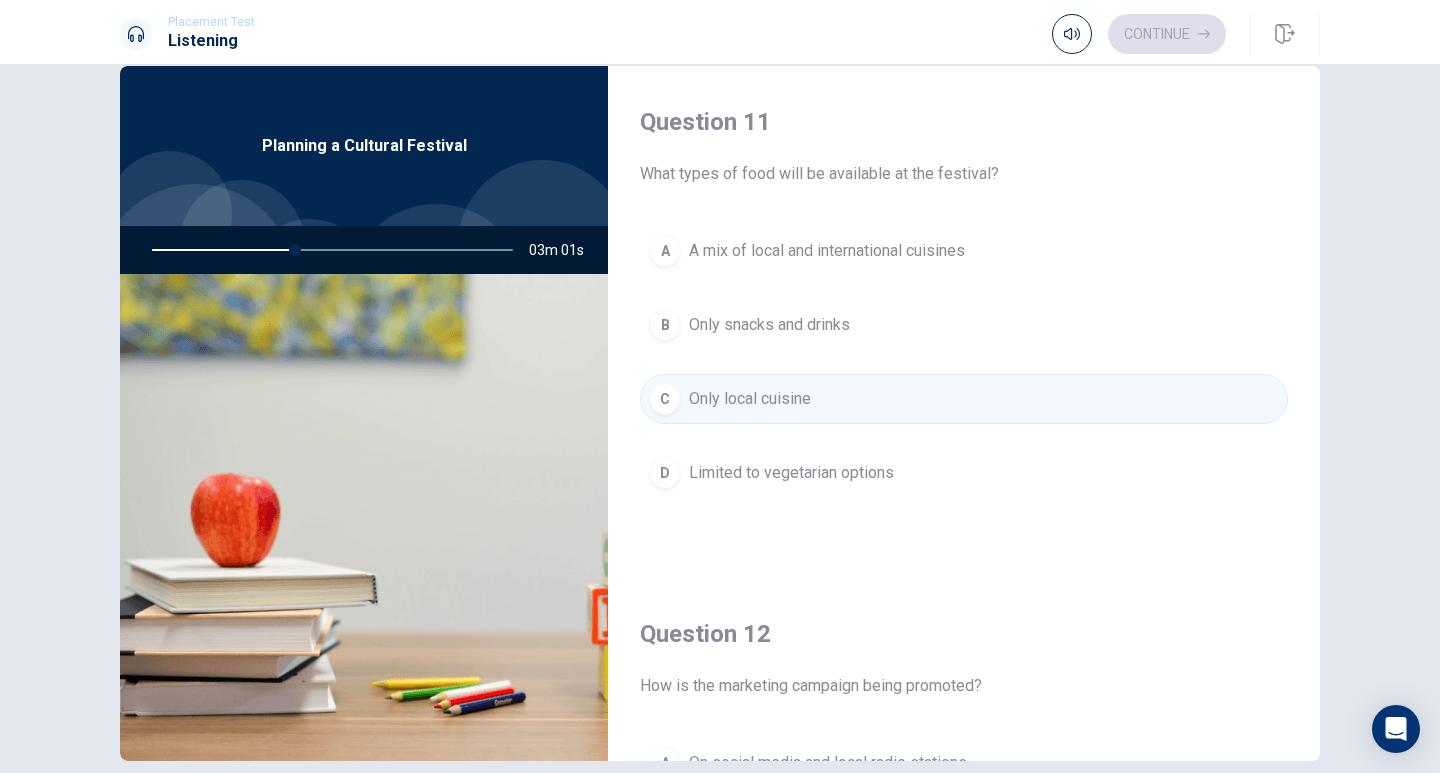click on "A mix of local and international cuisines" at bounding box center [827, 251] 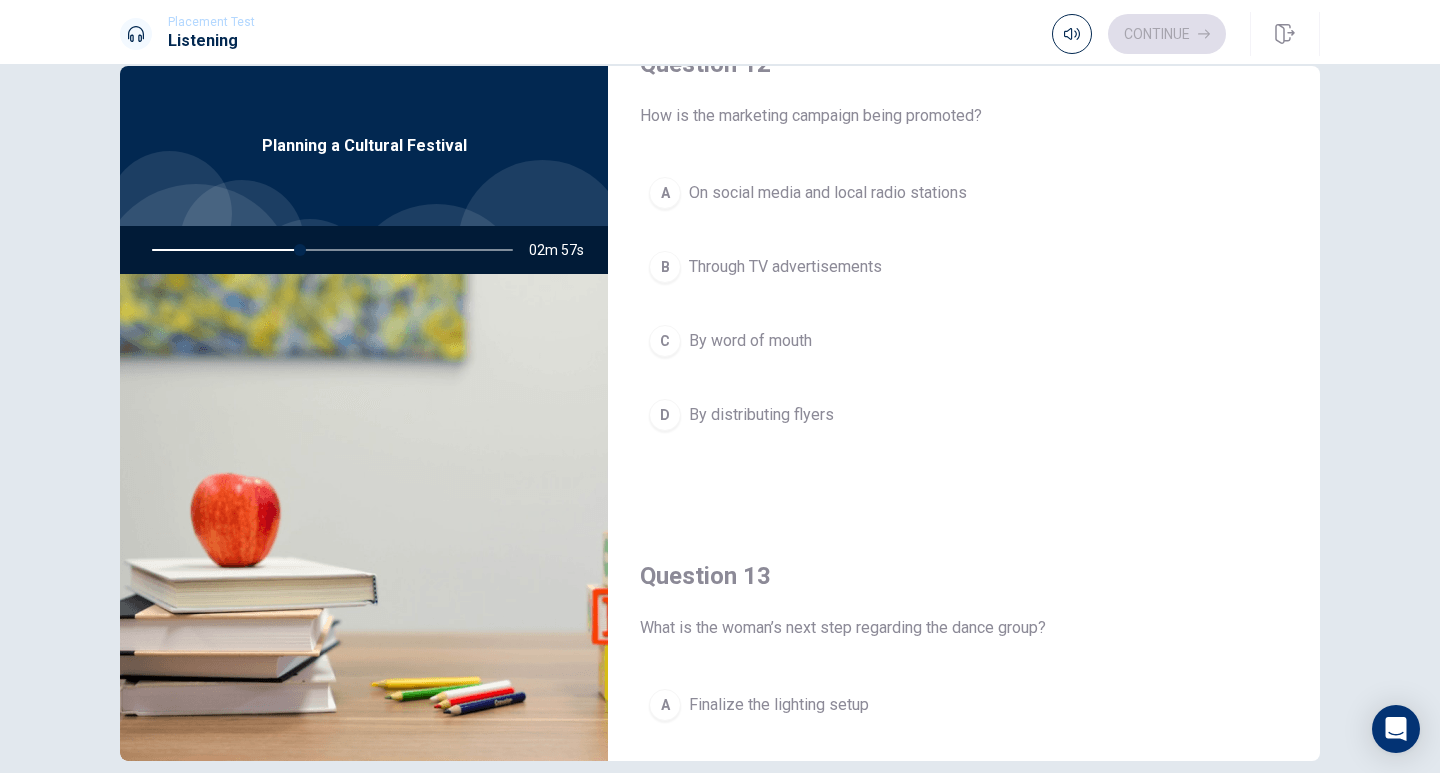 scroll, scrollTop: 571, scrollLeft: 0, axis: vertical 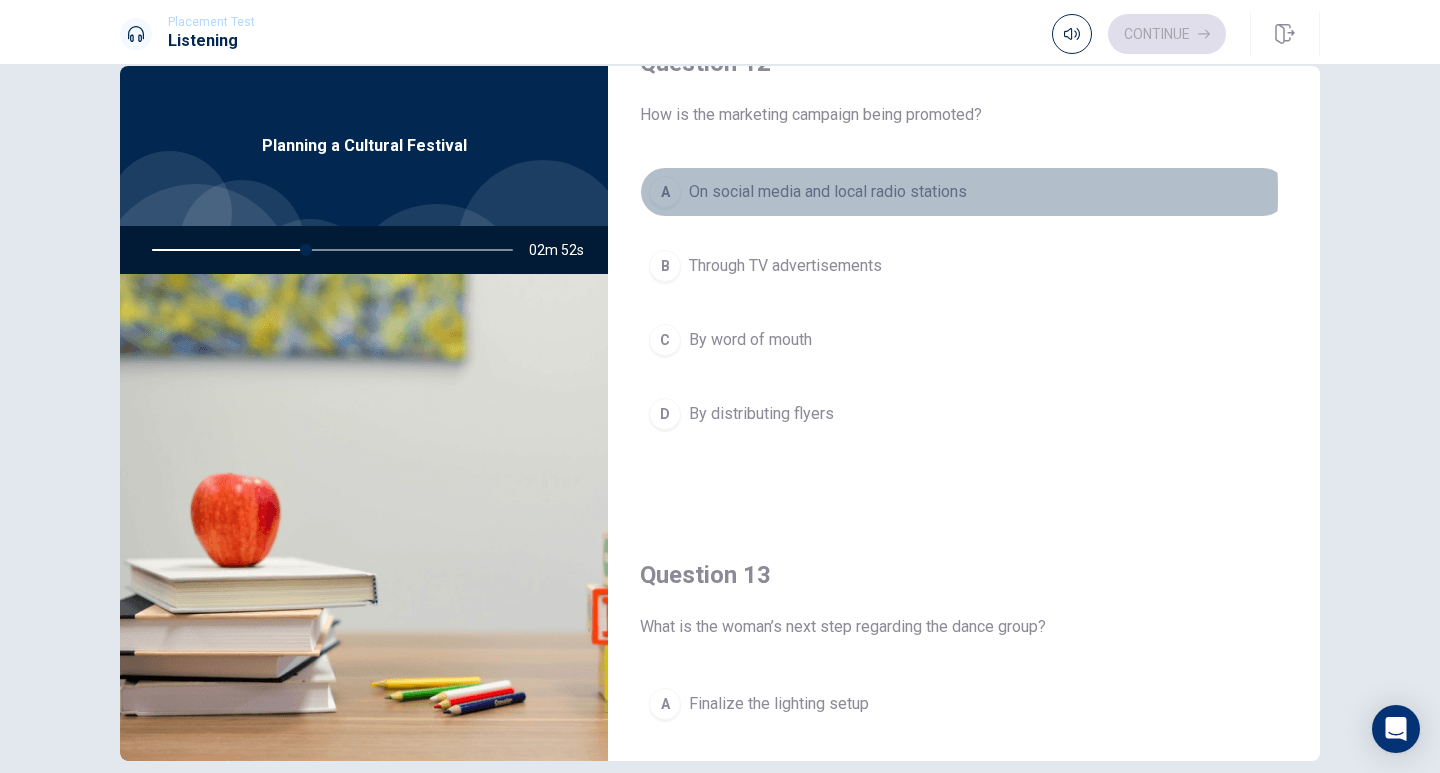 click on "On social media and local radio stations" at bounding box center [828, 192] 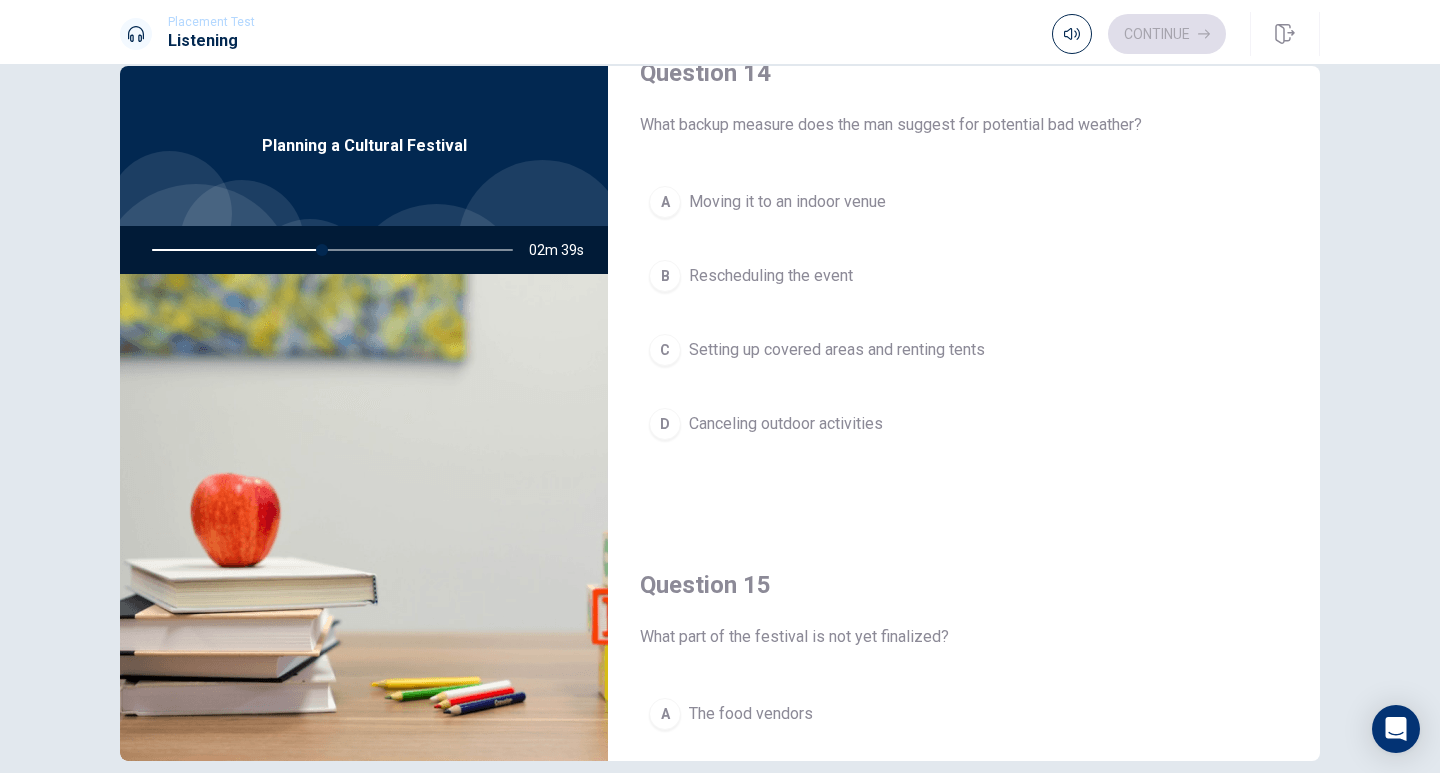 scroll, scrollTop: 1586, scrollLeft: 0, axis: vertical 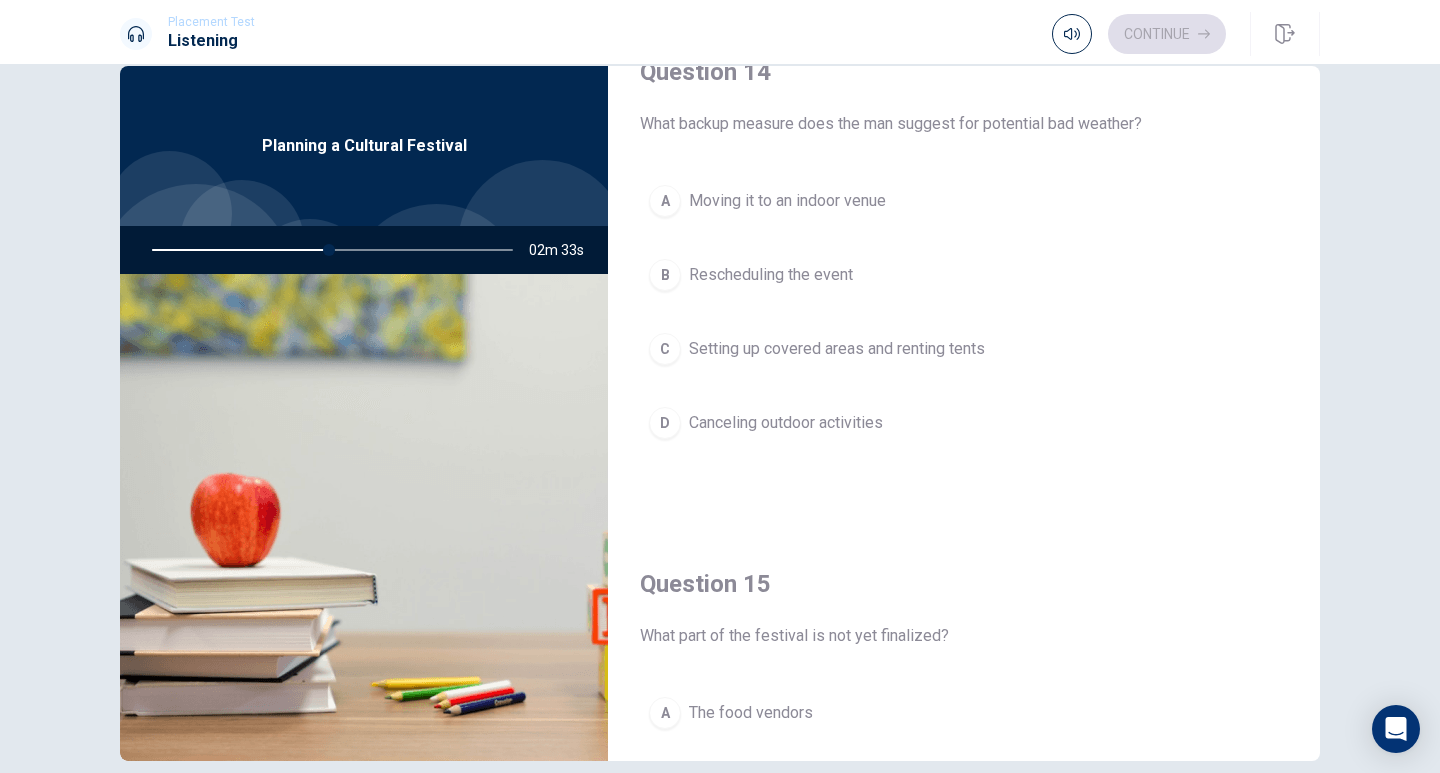 click on "Setting up covered areas and renting tents" at bounding box center (837, 349) 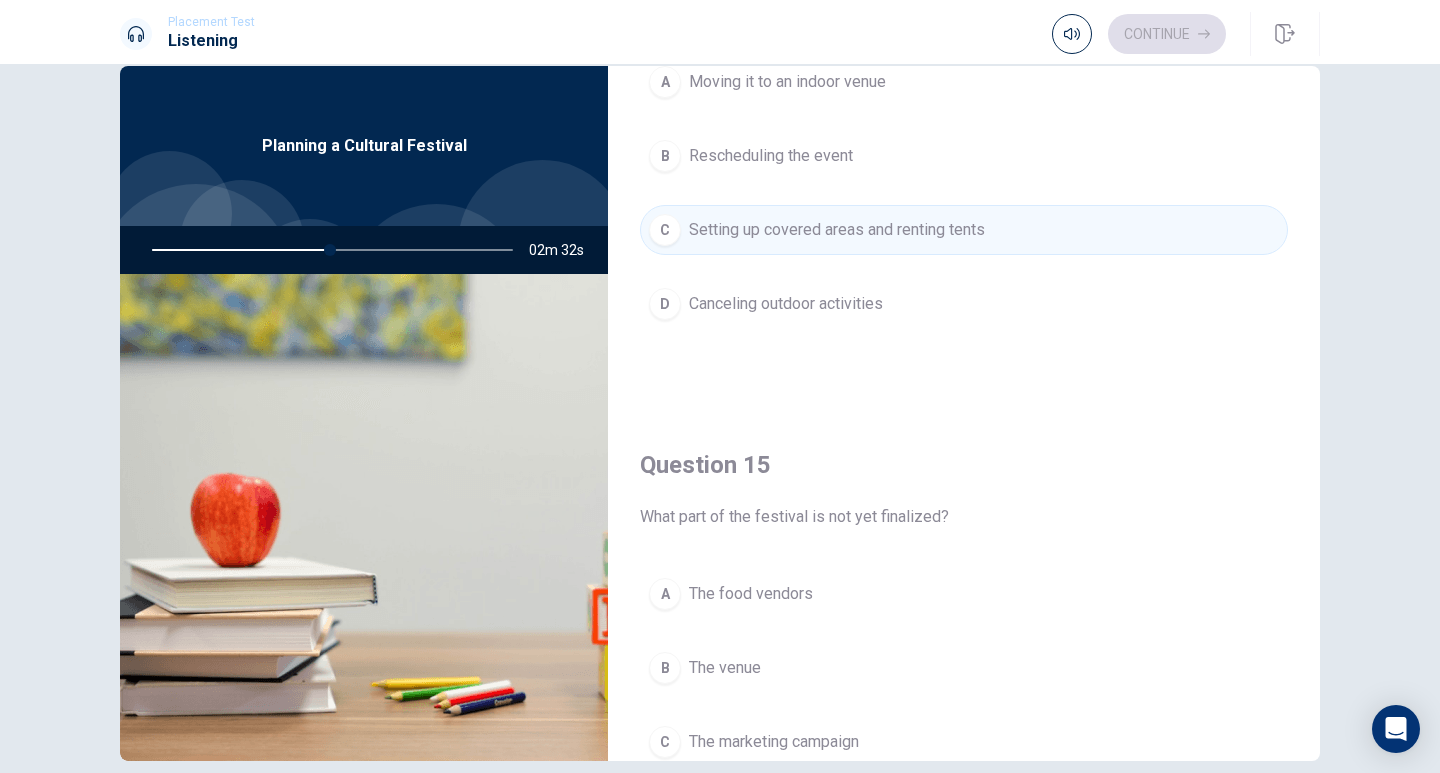 scroll, scrollTop: 1865, scrollLeft: 0, axis: vertical 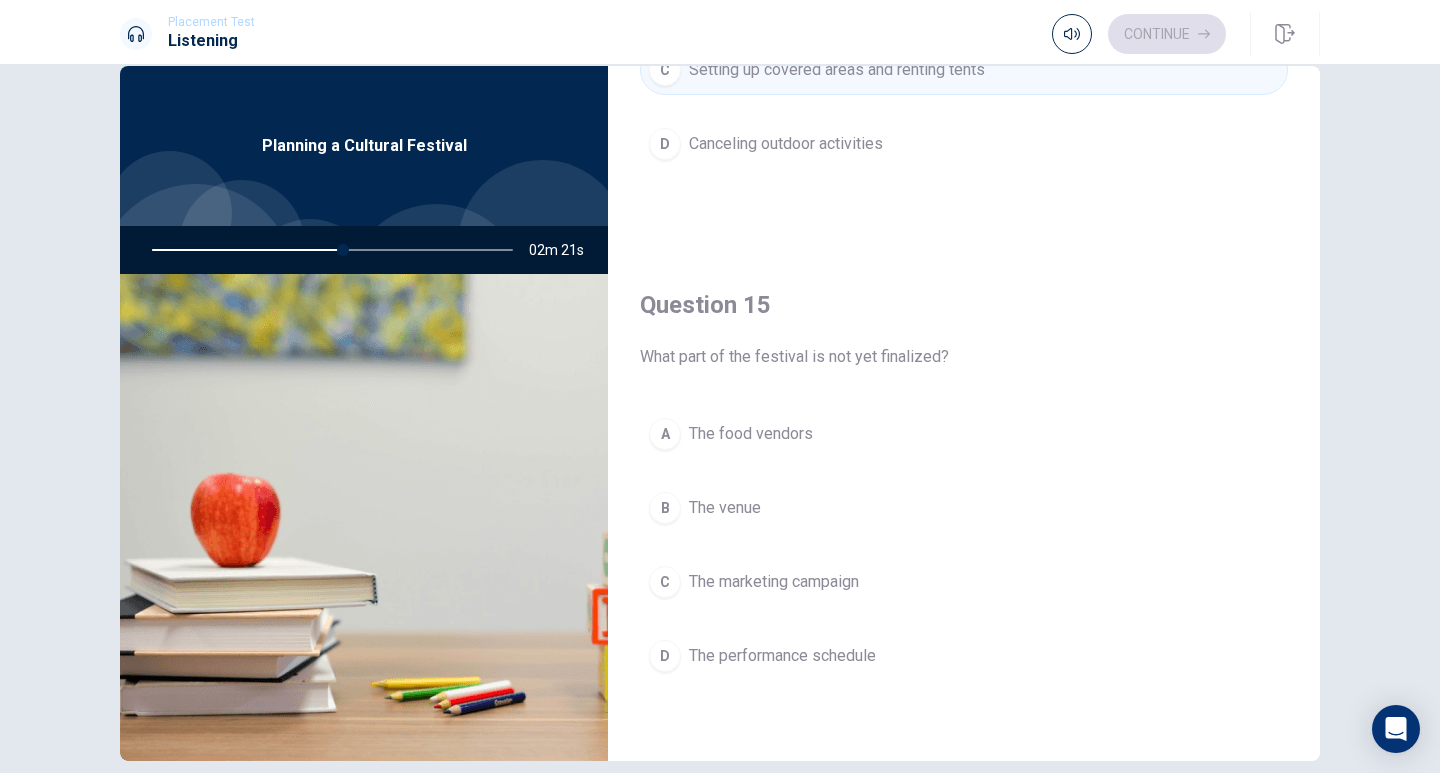 click on "The performance schedule" at bounding box center (782, 656) 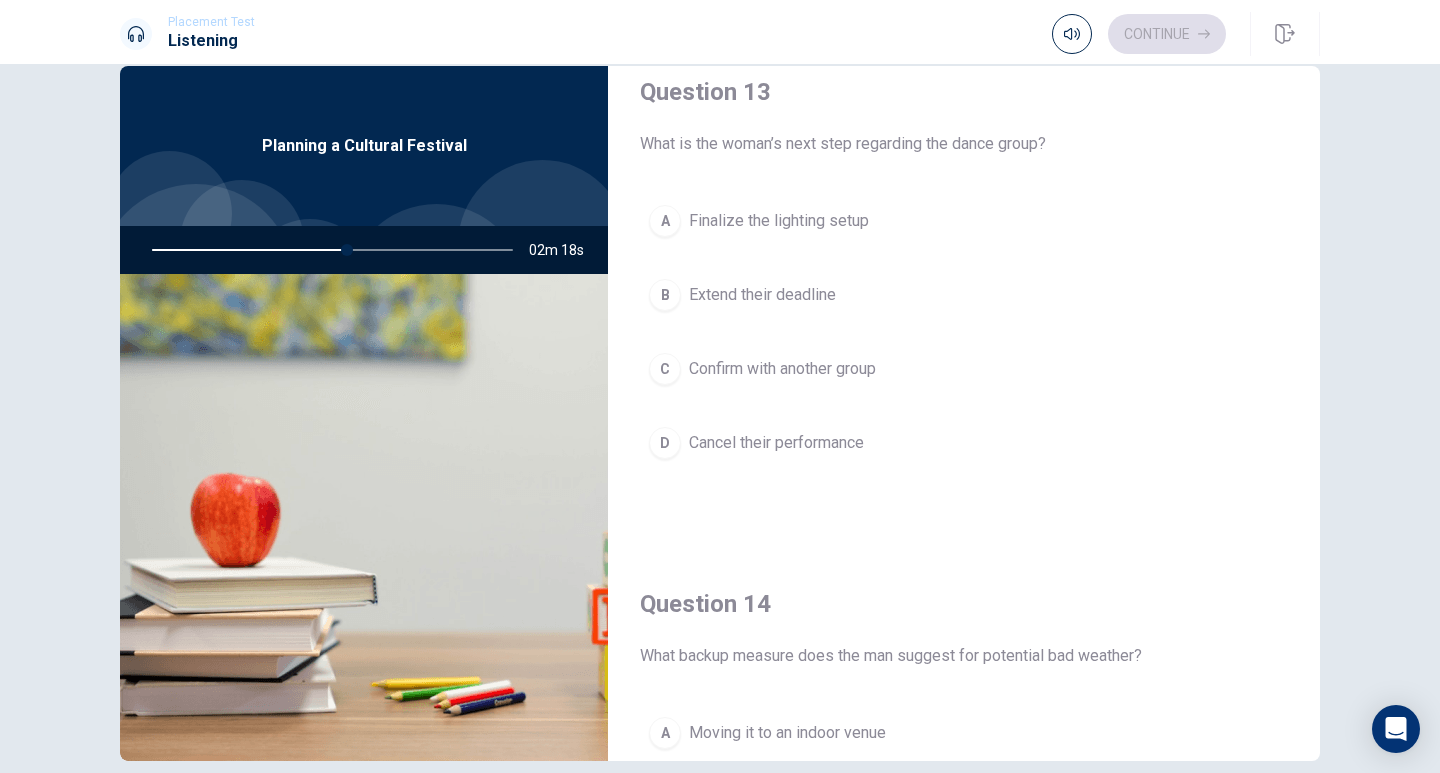 scroll, scrollTop: 1053, scrollLeft: 0, axis: vertical 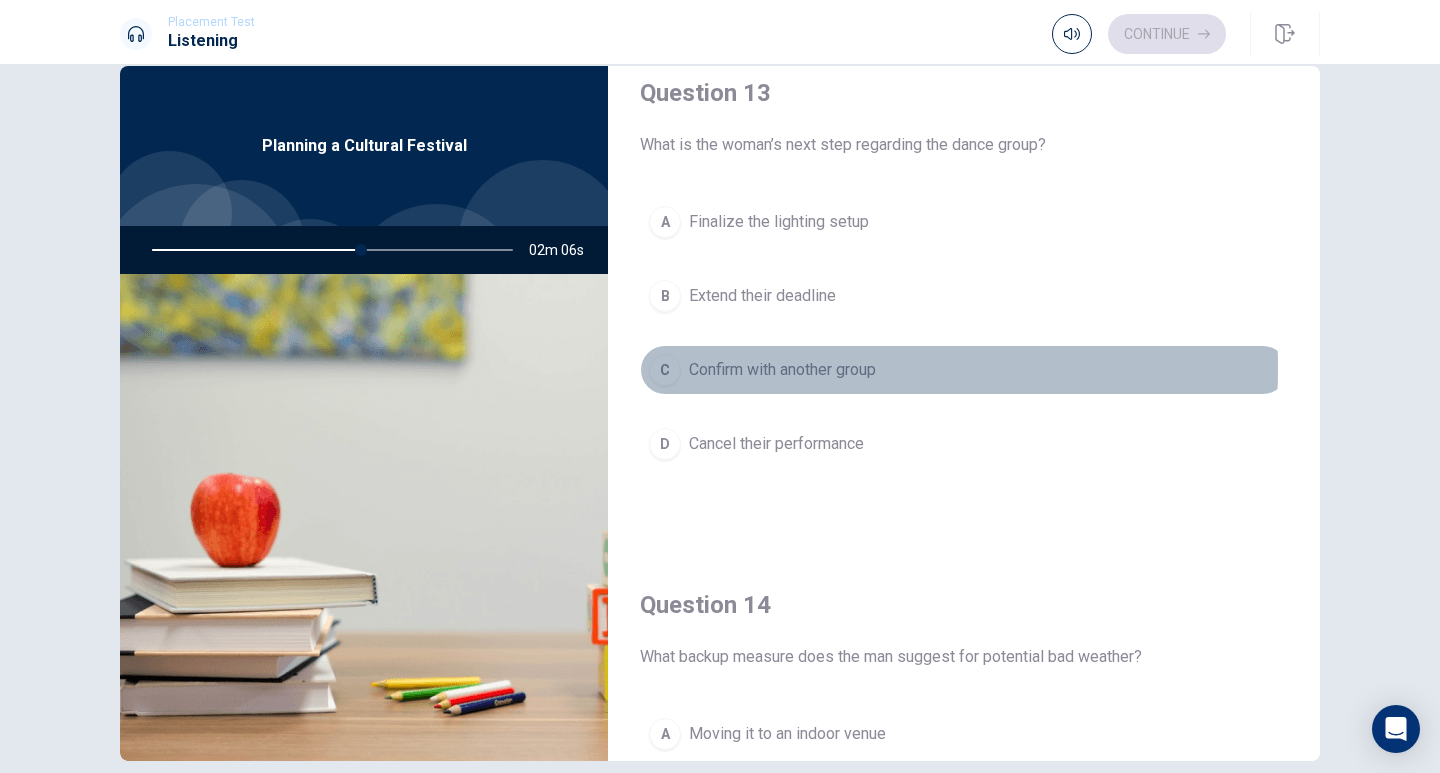click on "Confirm with another group" at bounding box center [782, 370] 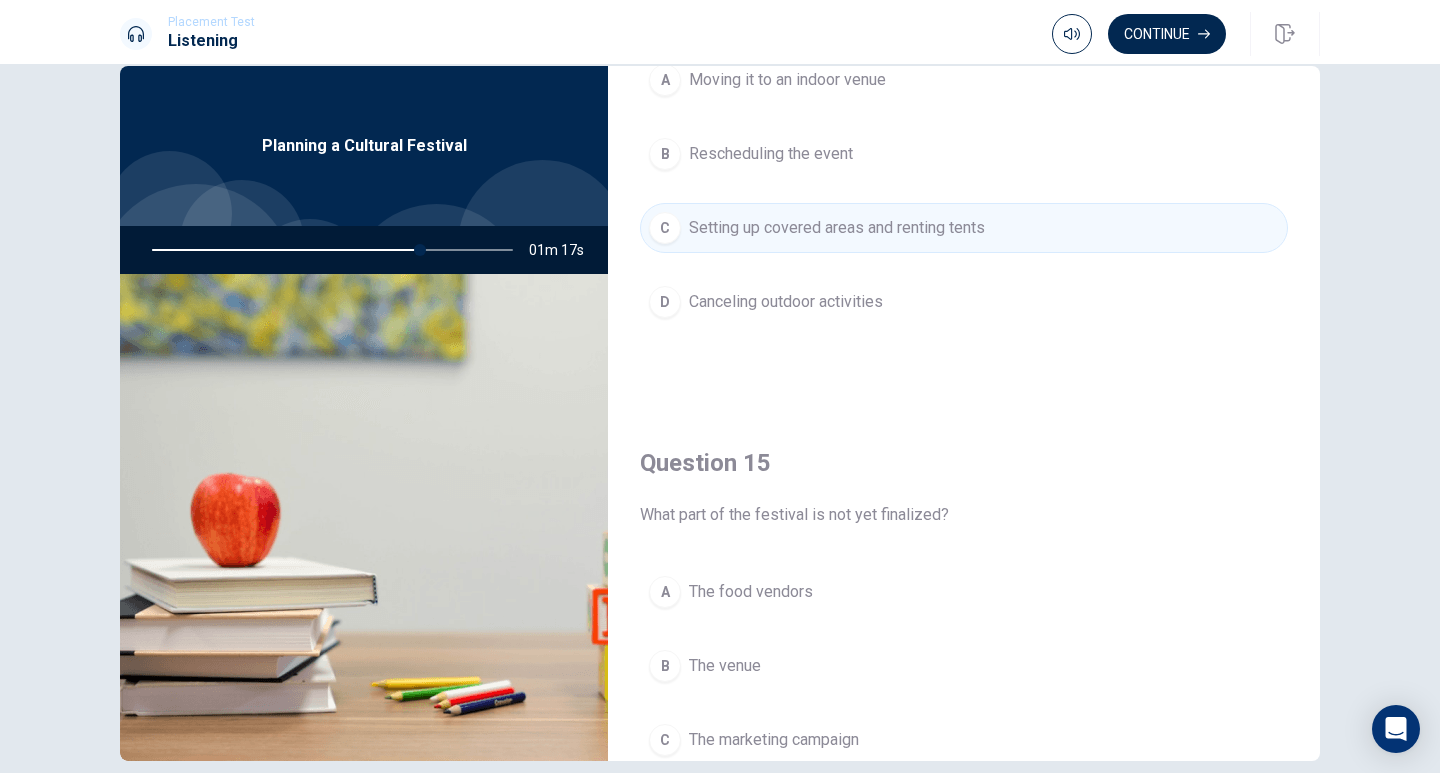 scroll, scrollTop: 1865, scrollLeft: 0, axis: vertical 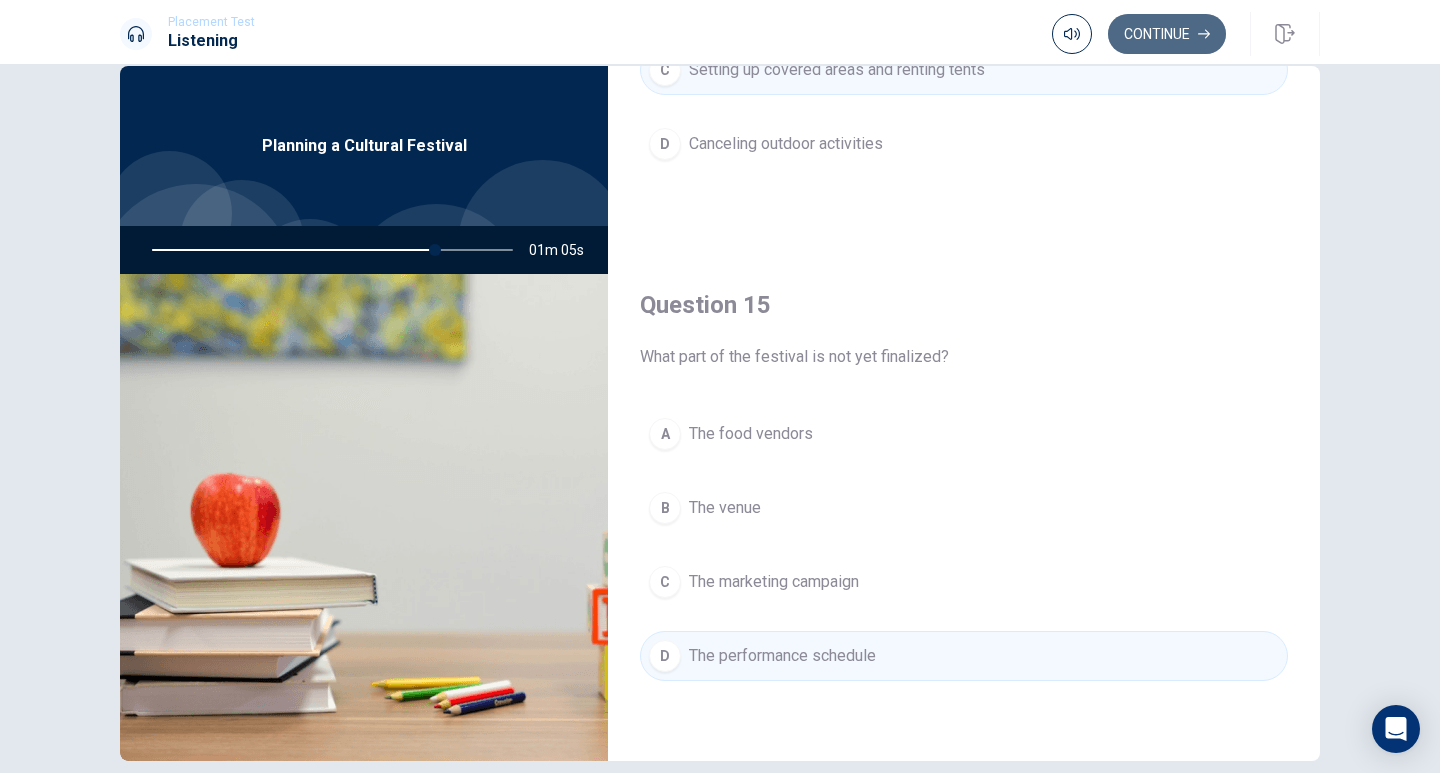 click on "Continue" at bounding box center [1167, 34] 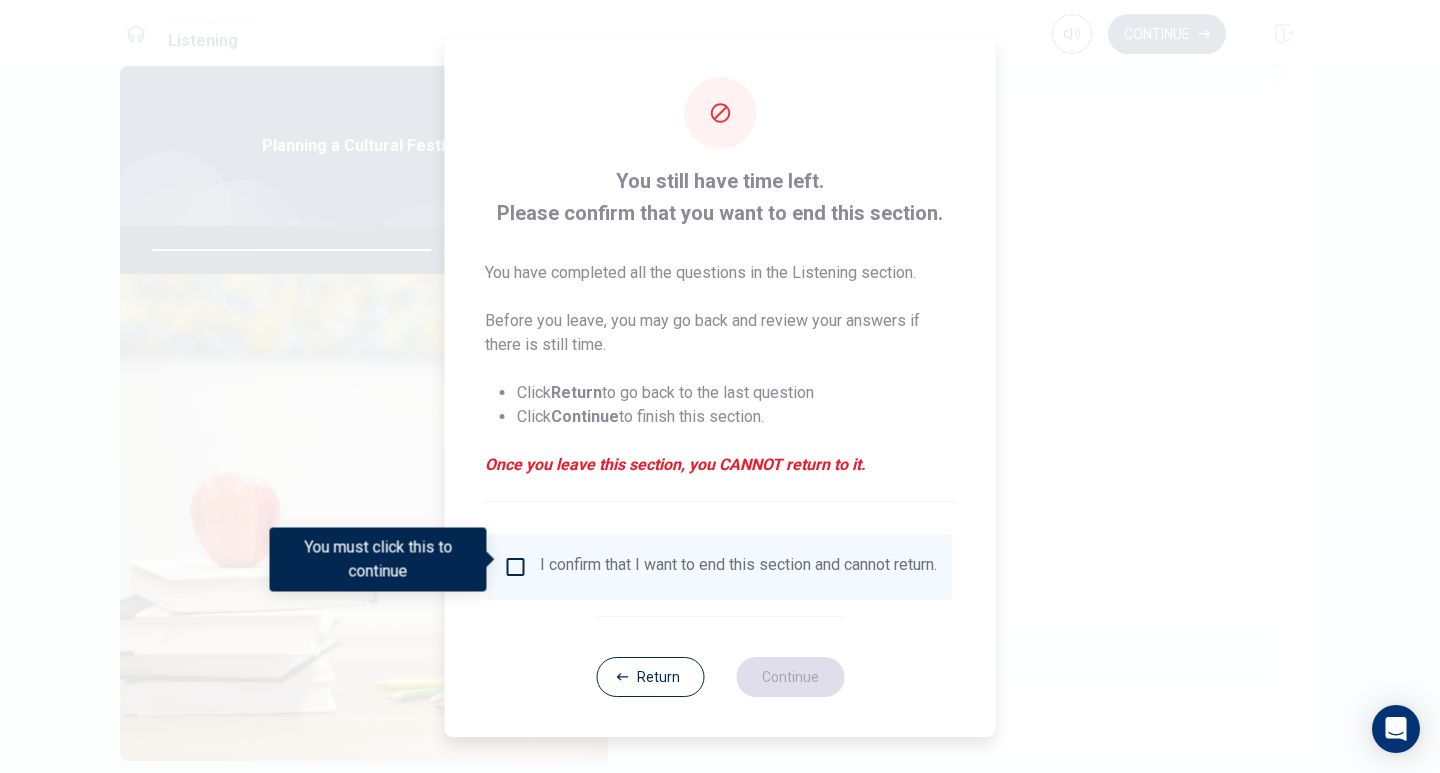 click at bounding box center [516, 567] 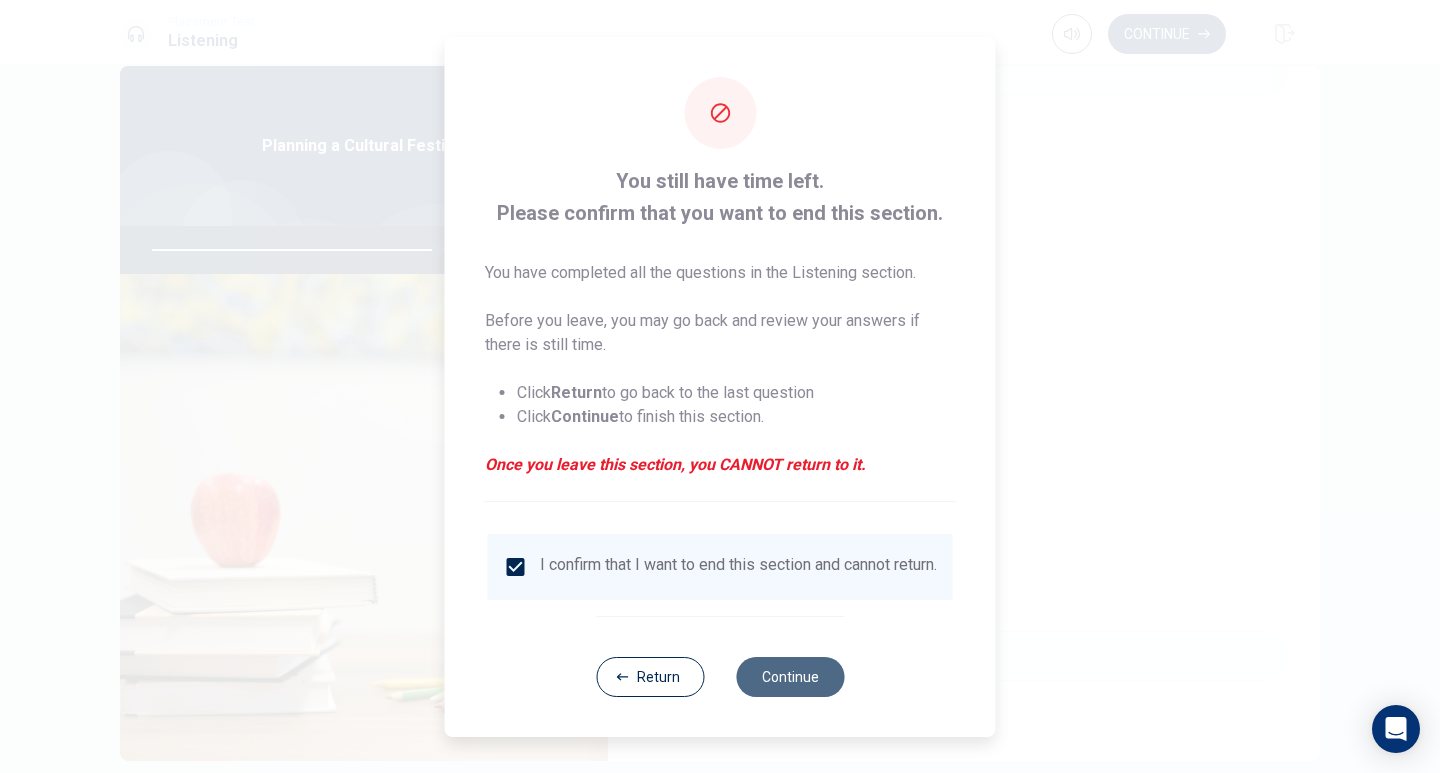 click on "Continue" at bounding box center (790, 677) 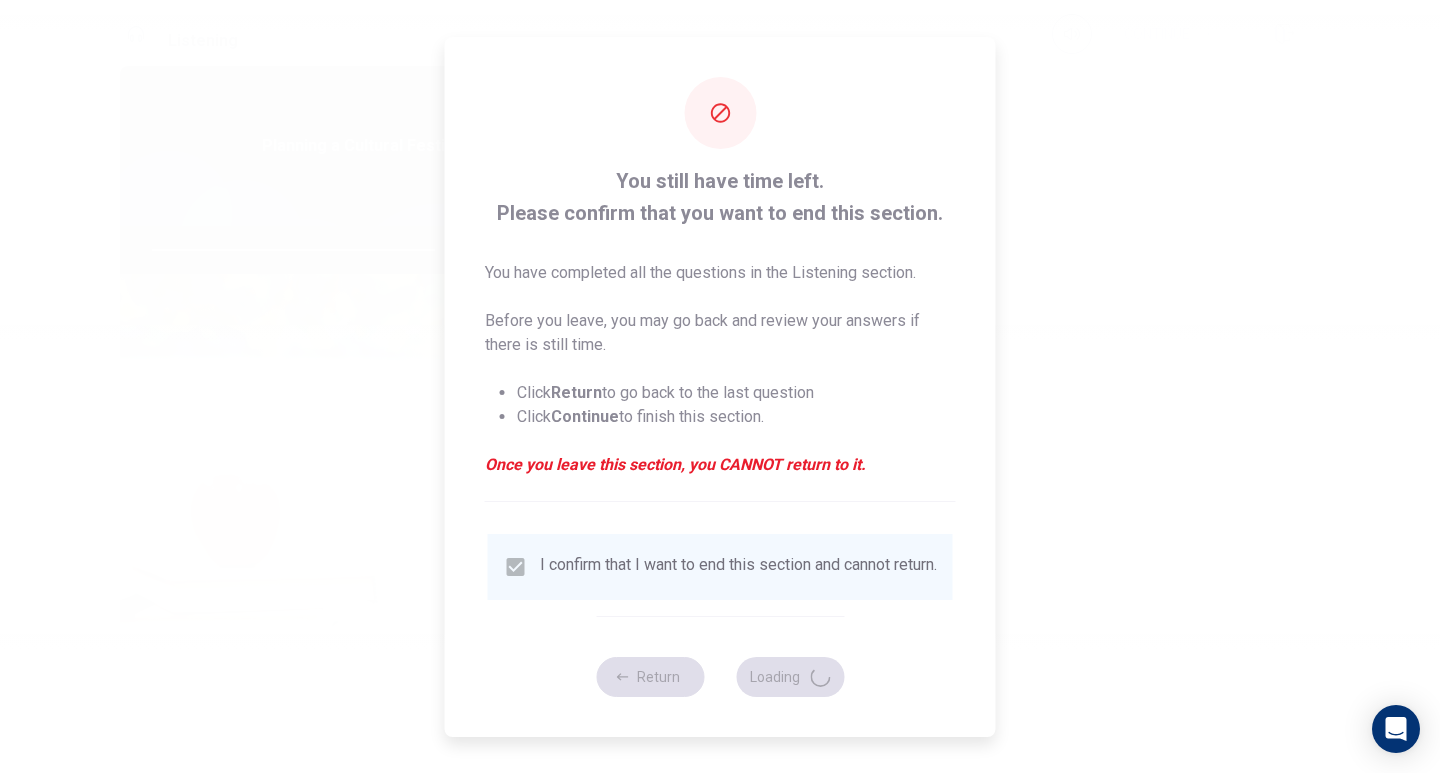type on "80" 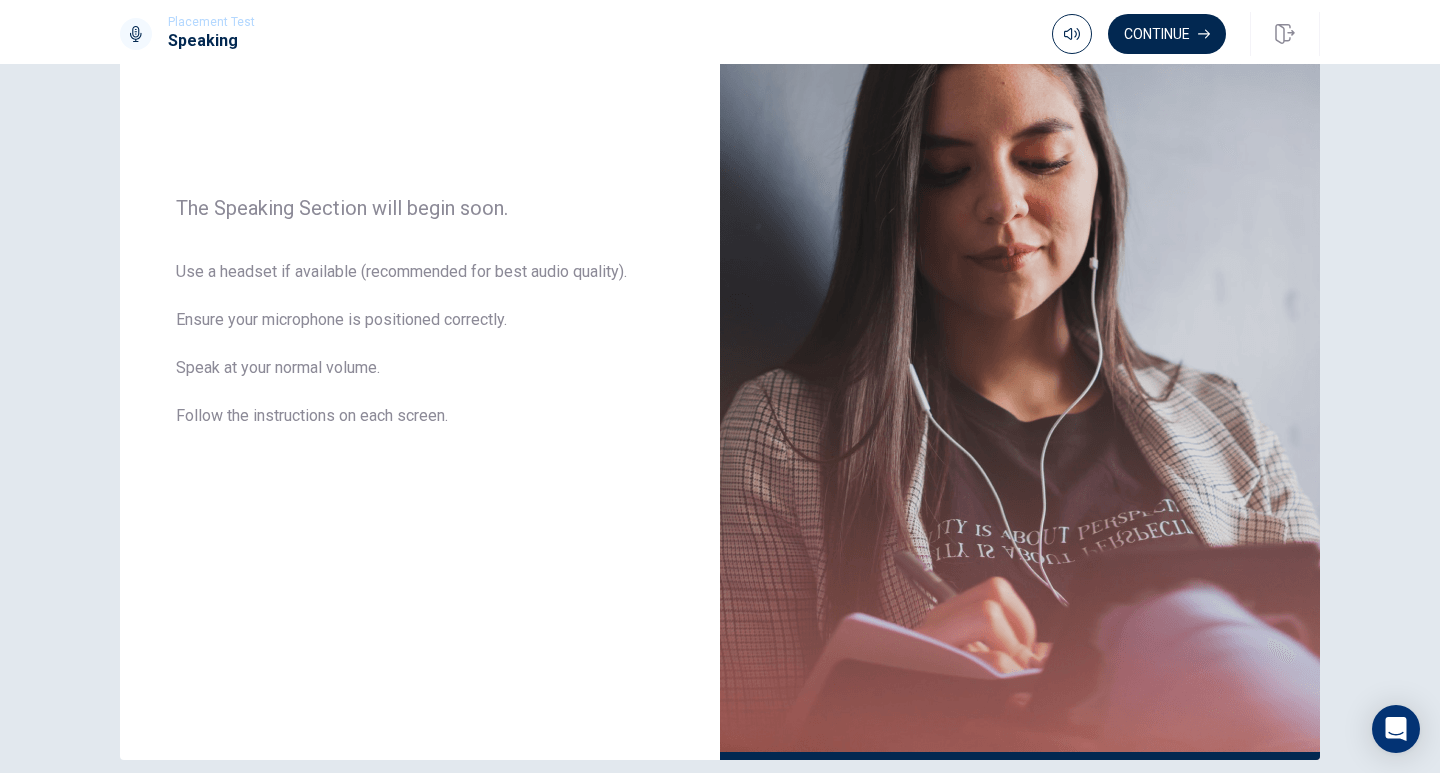 scroll, scrollTop: 307, scrollLeft: 0, axis: vertical 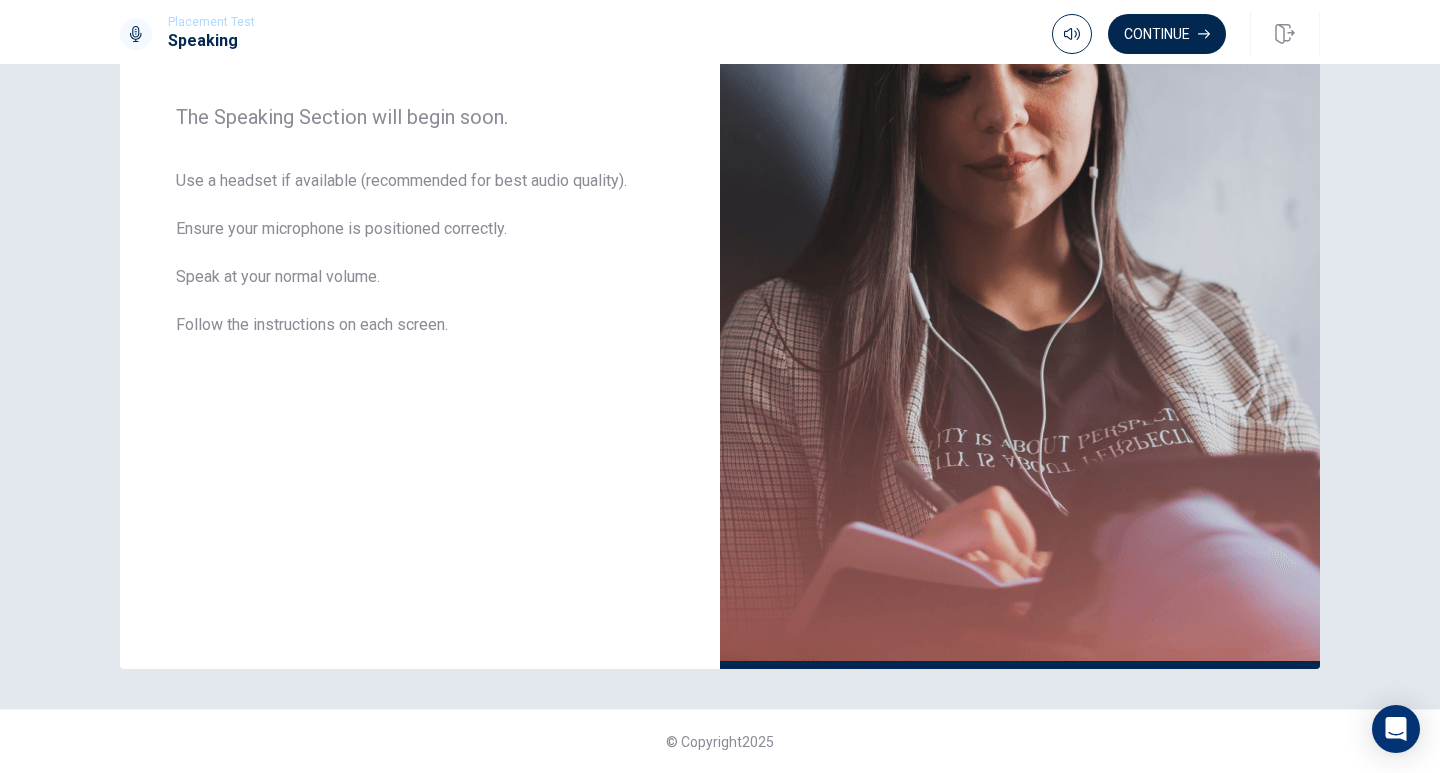 click on "Continue" at bounding box center [1167, 34] 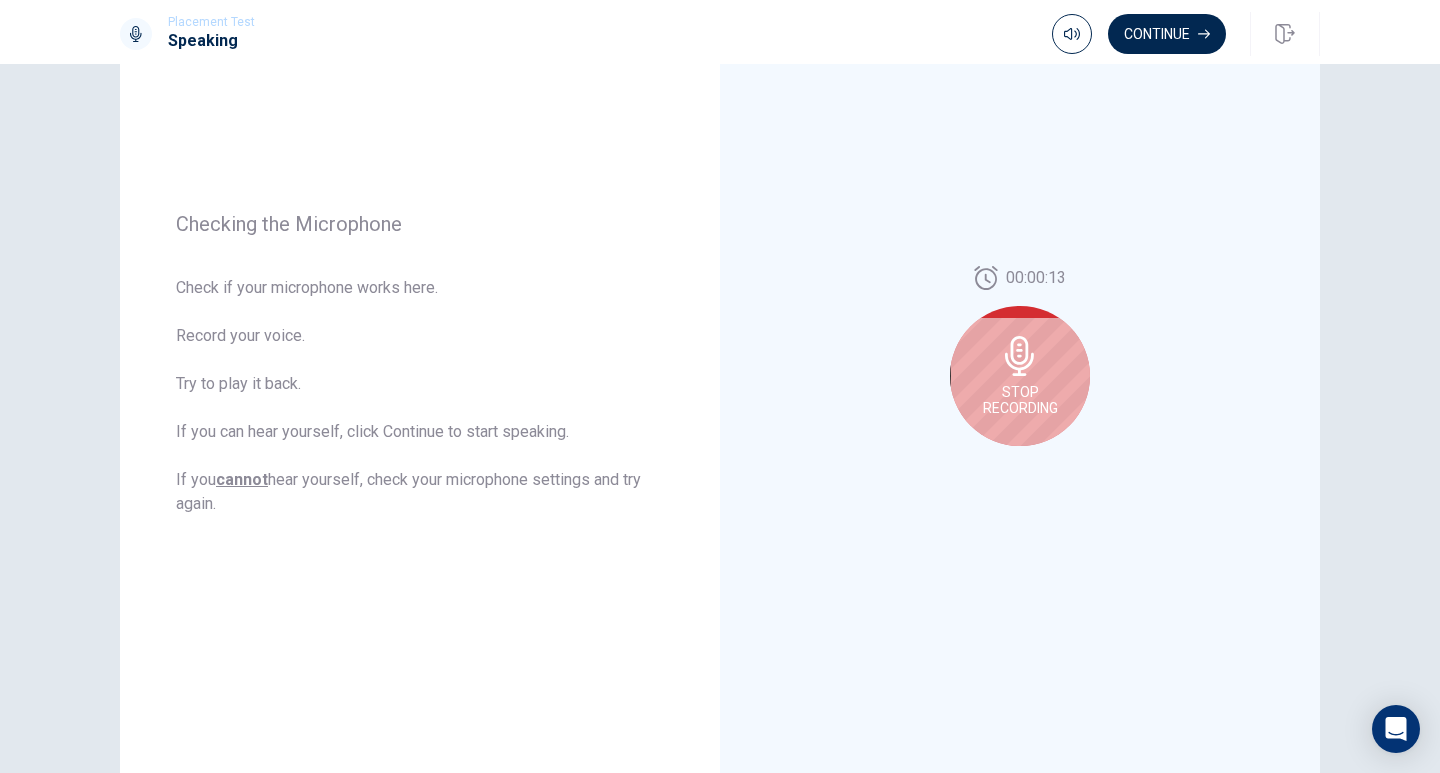 scroll, scrollTop: 175, scrollLeft: 0, axis: vertical 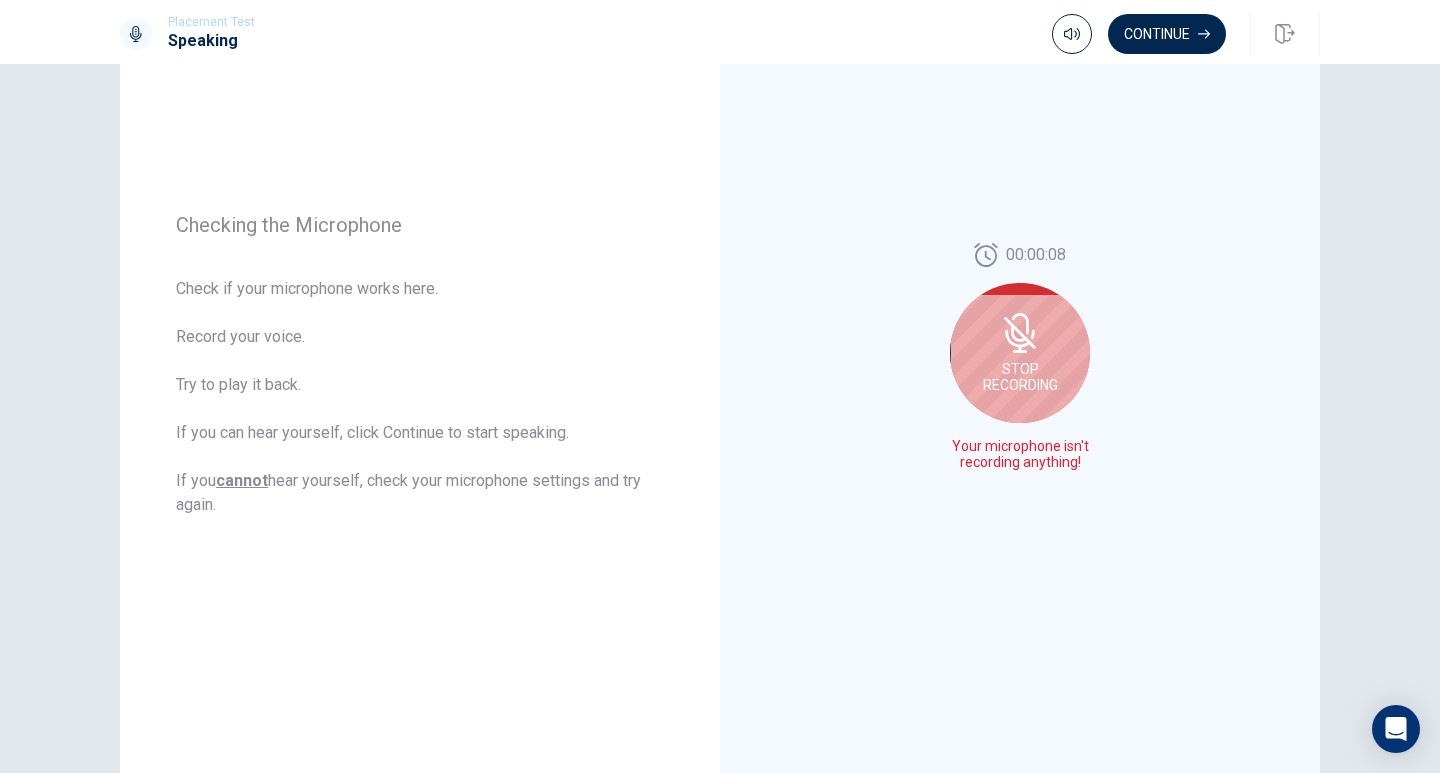 click on "Stop   Recording" at bounding box center [1020, 377] 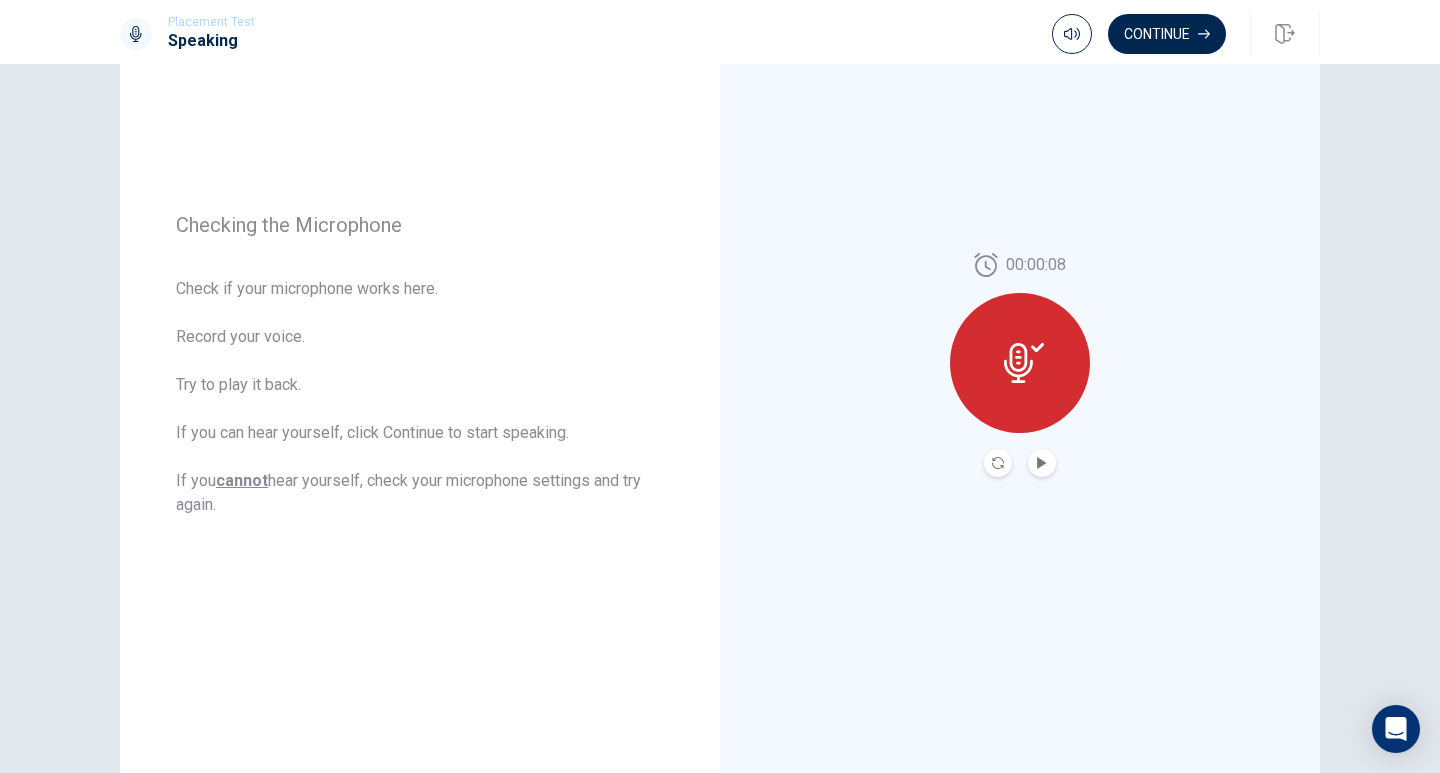 click 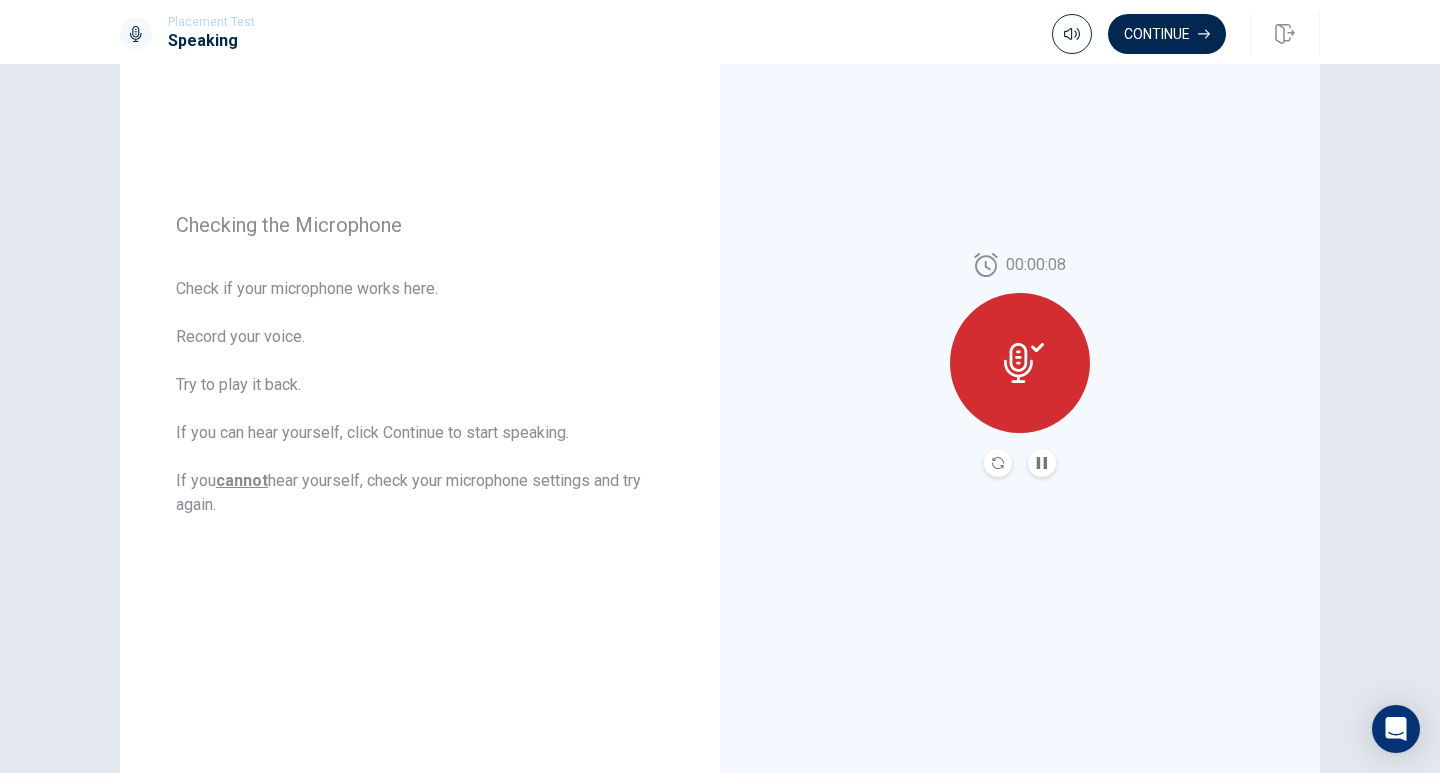 click 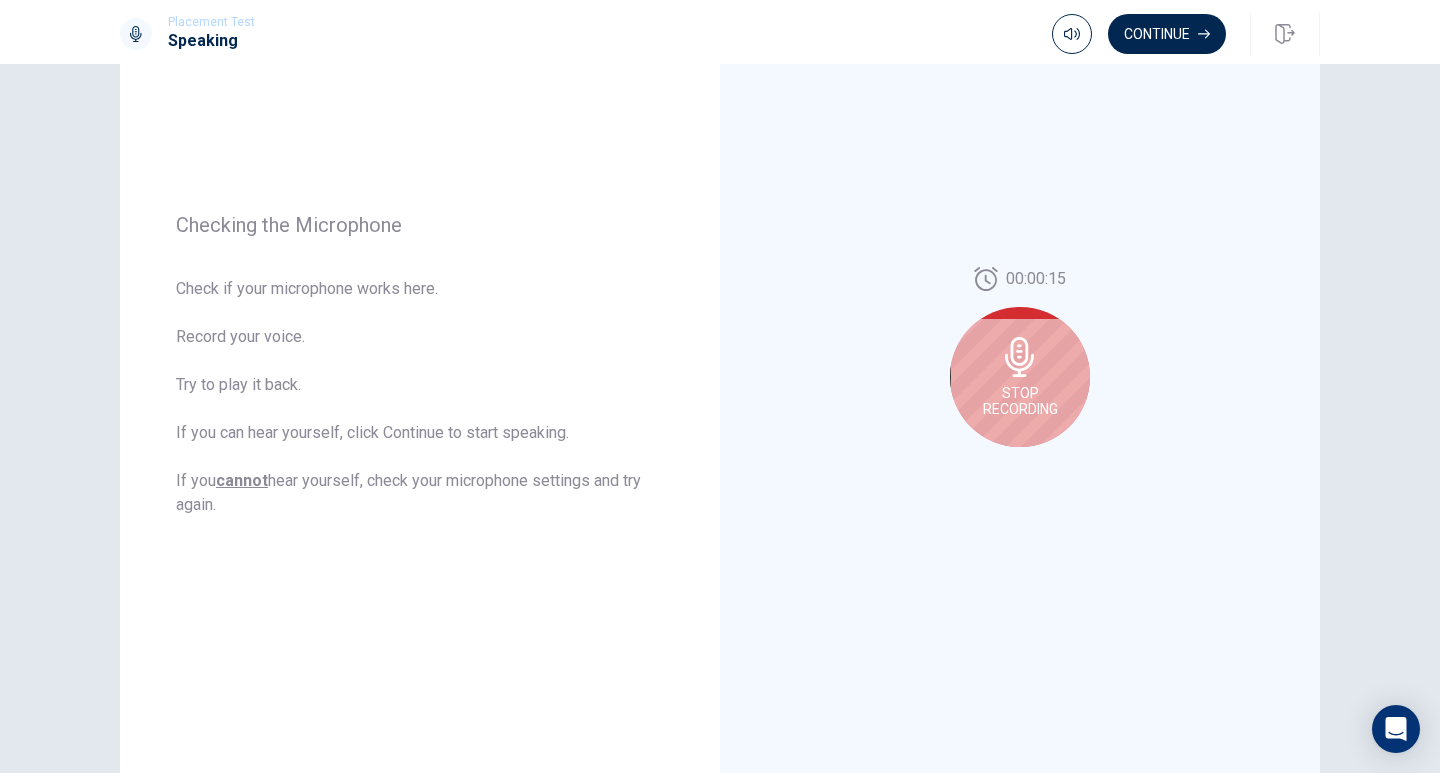 click on "Stop   Recording" at bounding box center [1020, 401] 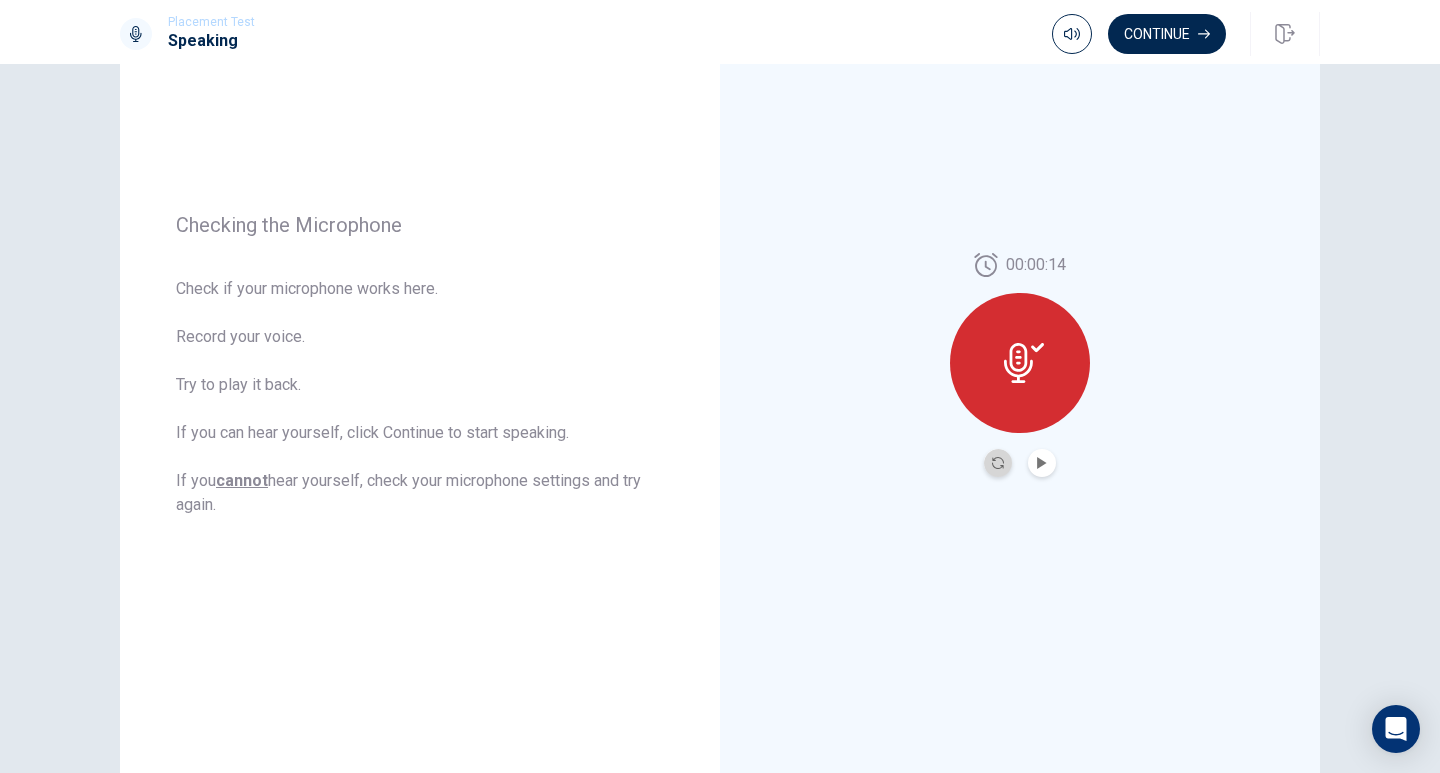 click 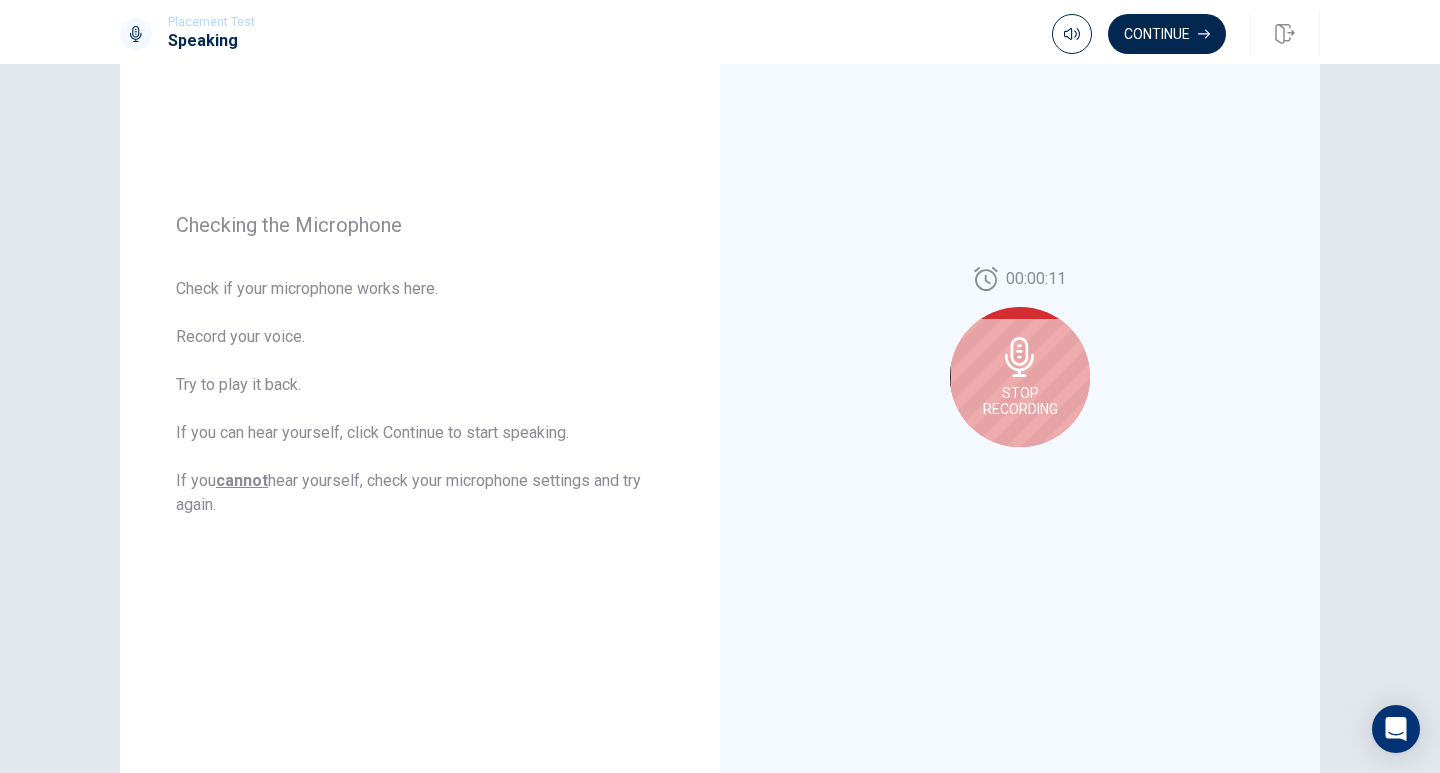click on "Stop   Recording" at bounding box center [1020, 401] 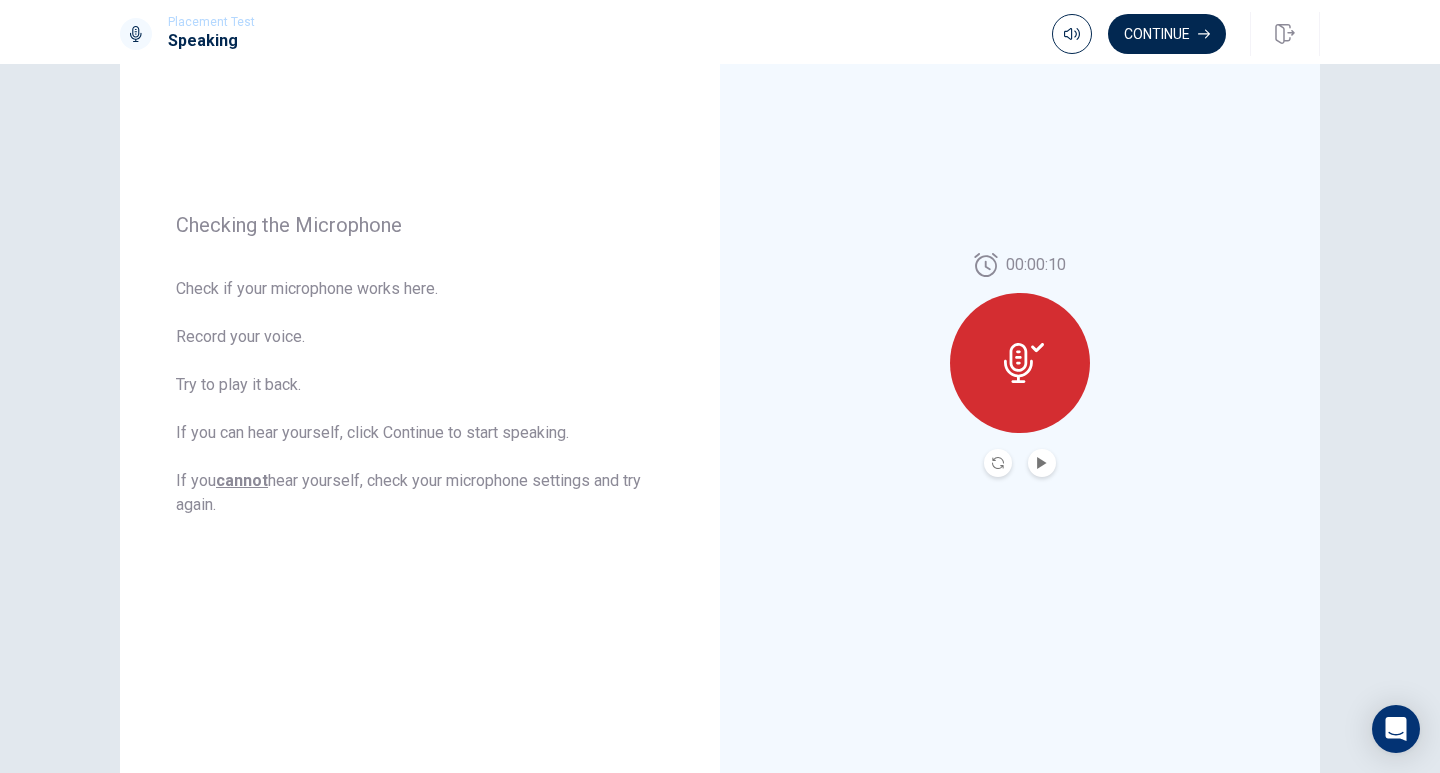 click at bounding box center (1042, 463) 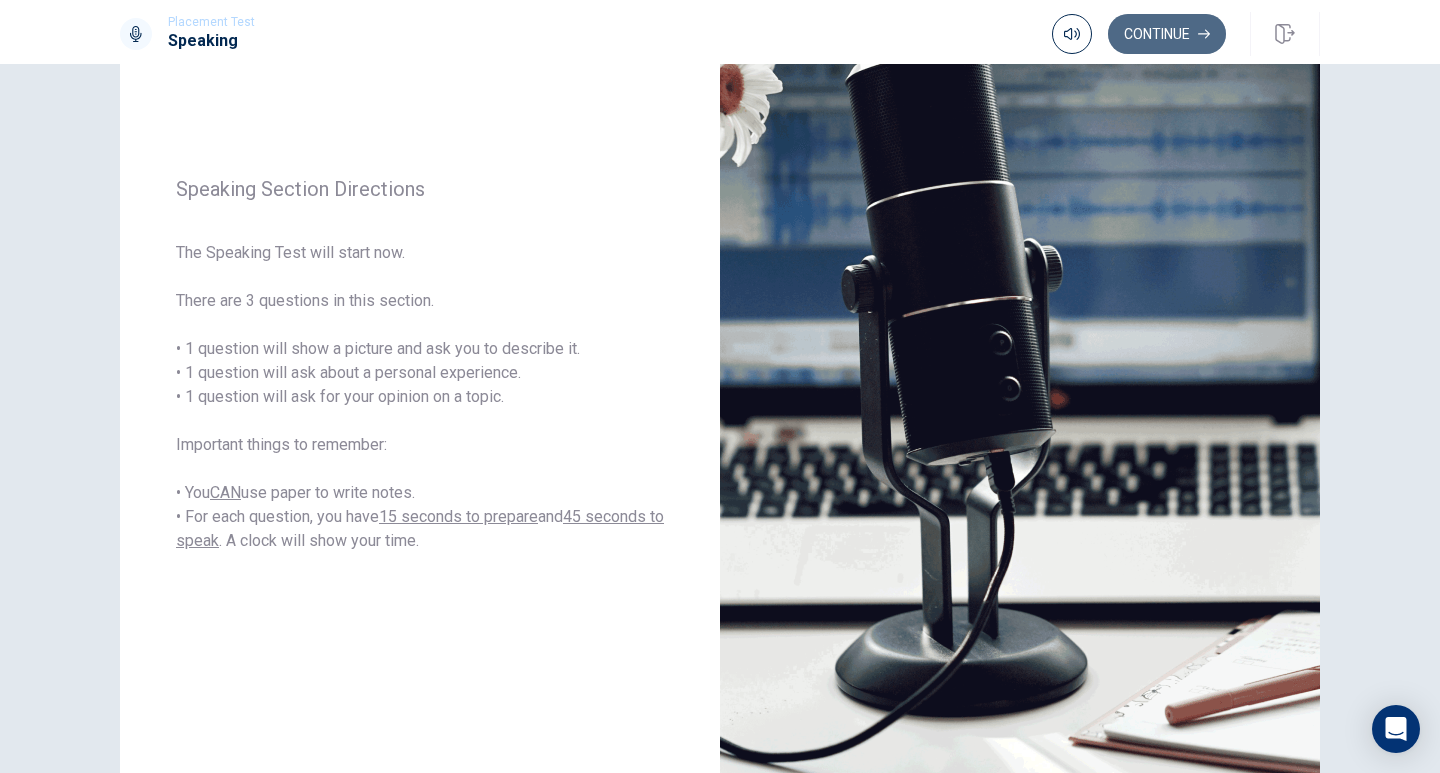 click on "Continue" at bounding box center [1167, 34] 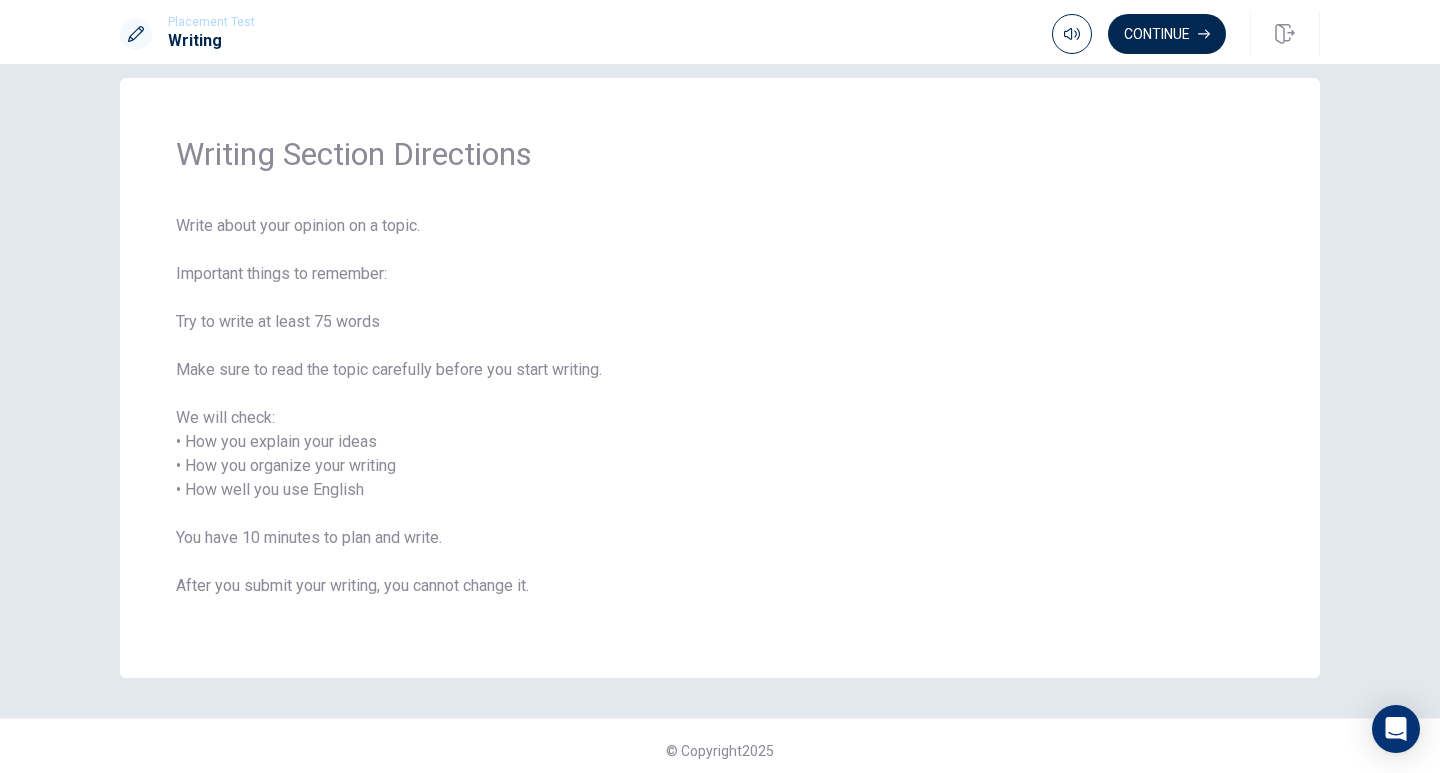 scroll, scrollTop: 35, scrollLeft: 0, axis: vertical 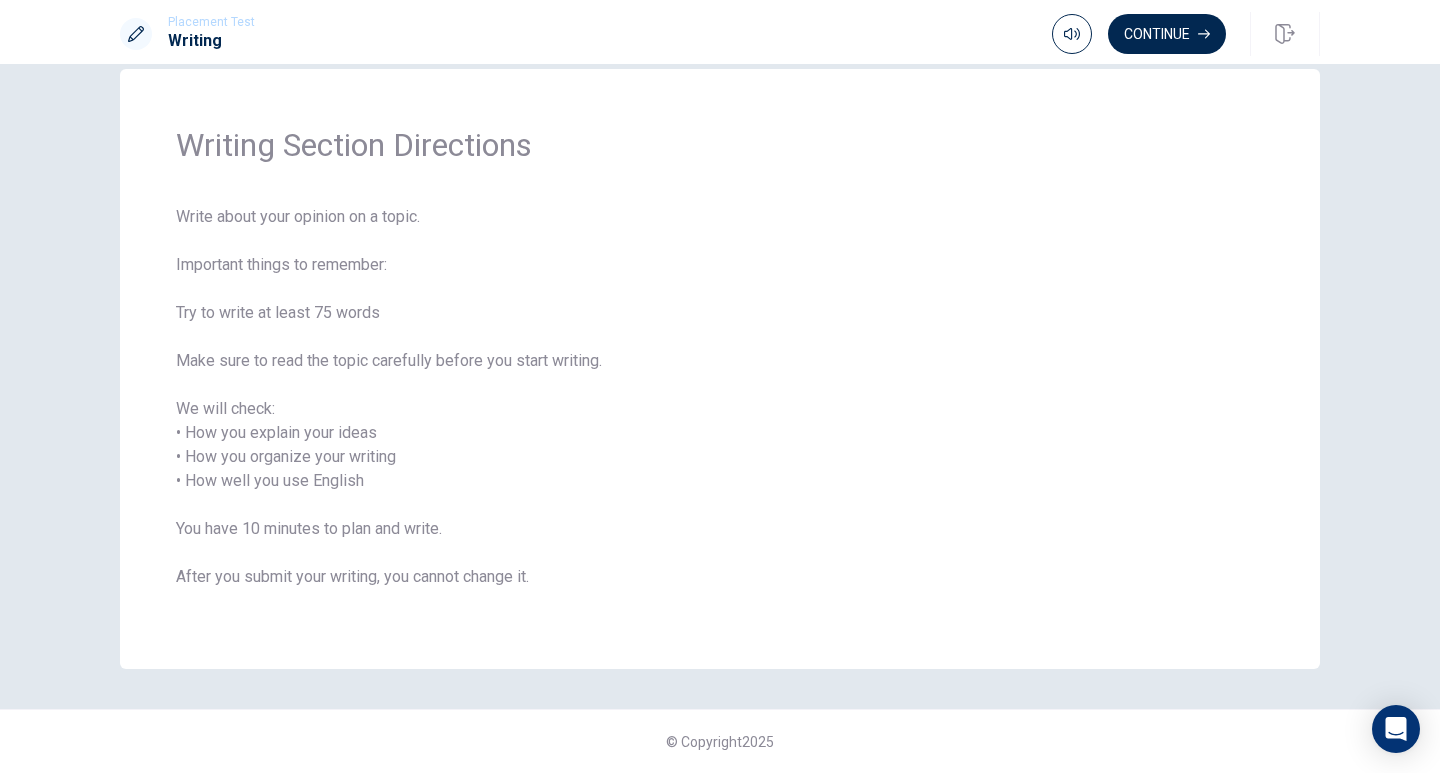 click on "Continue" at bounding box center (1167, 34) 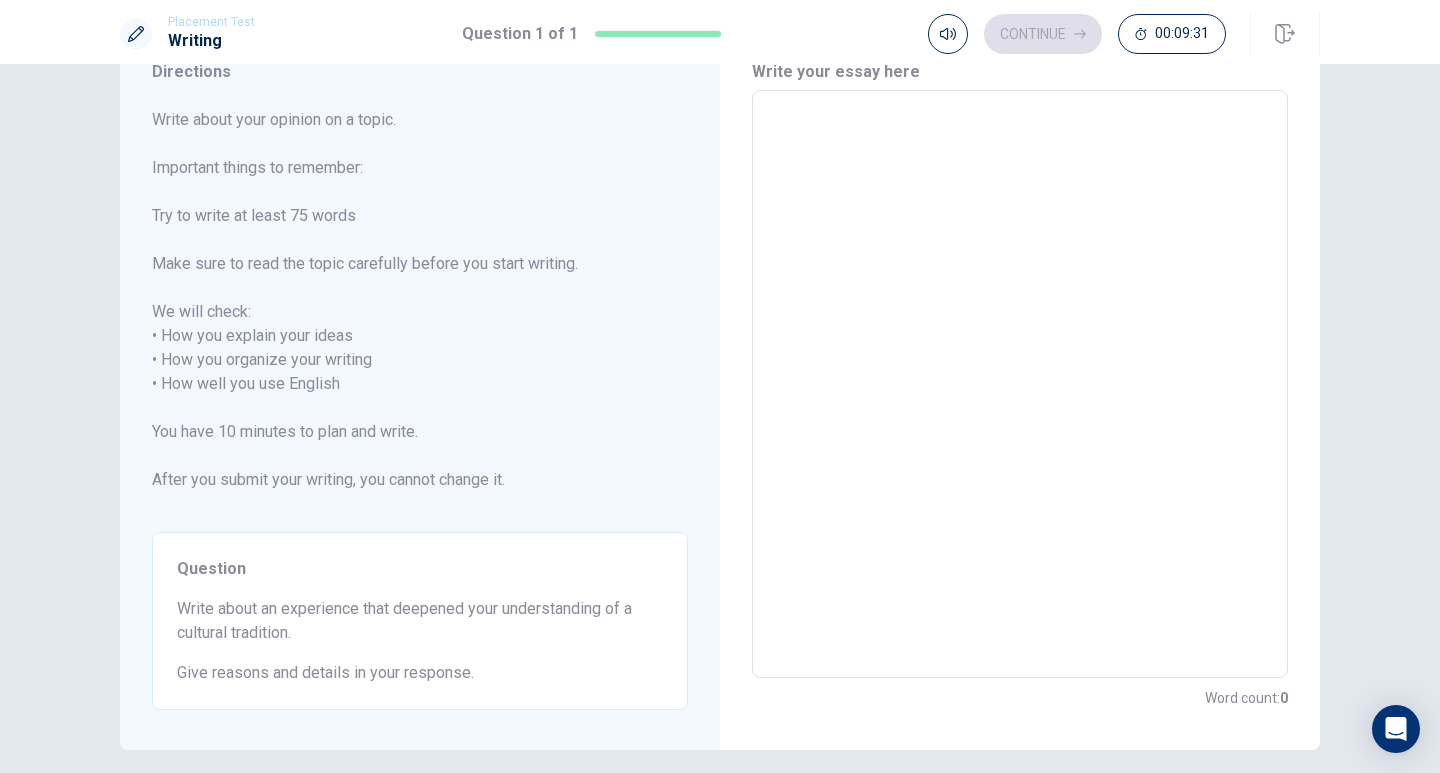 scroll, scrollTop: 77, scrollLeft: 0, axis: vertical 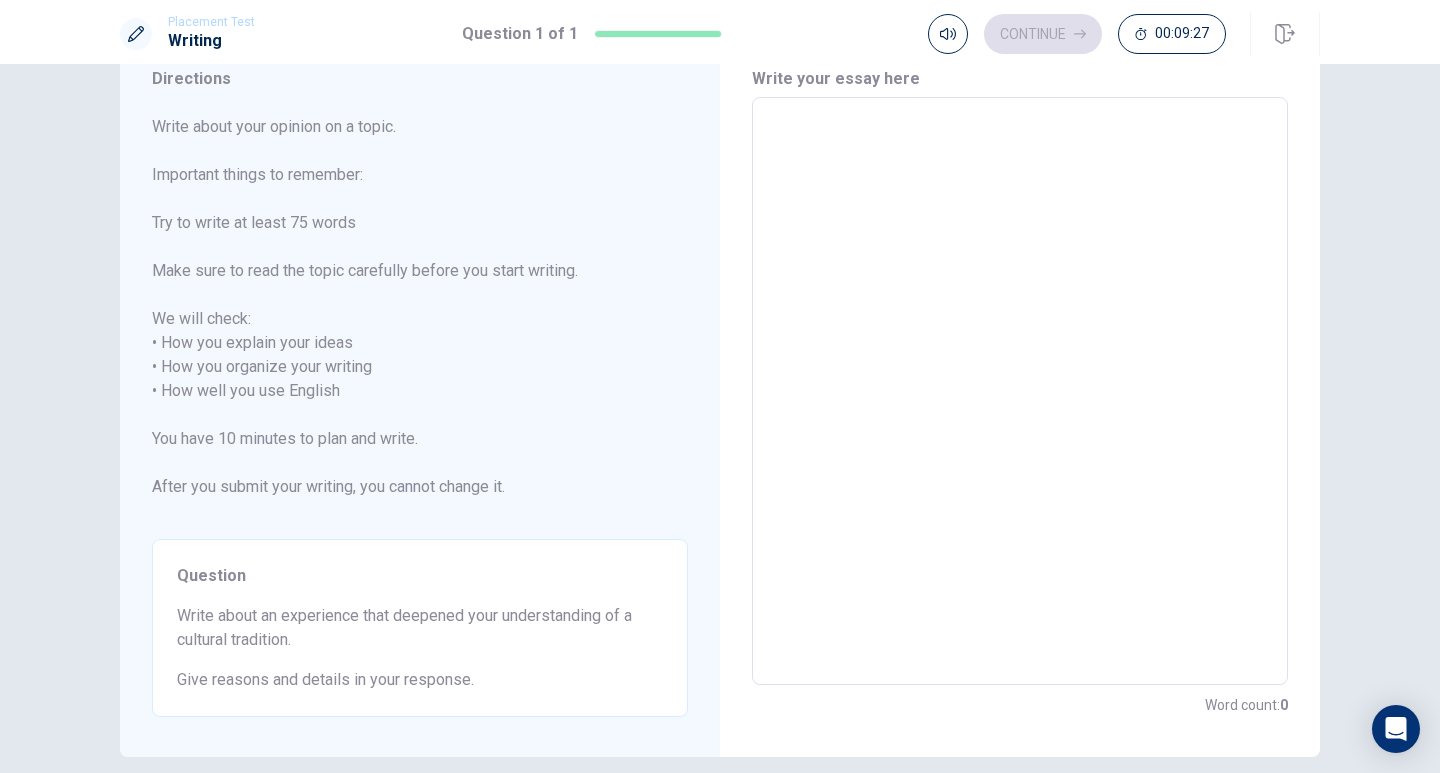 click at bounding box center [1020, 391] 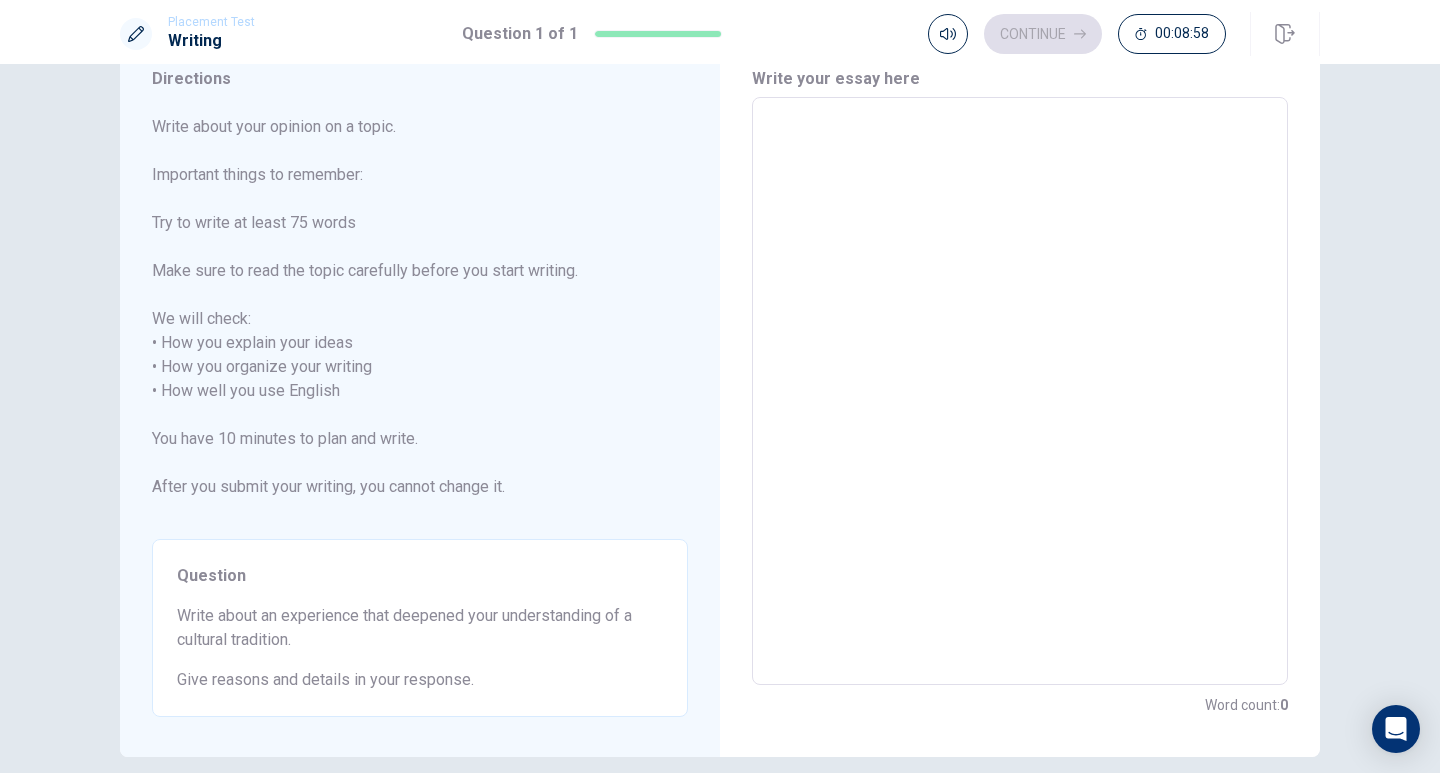 type on "w" 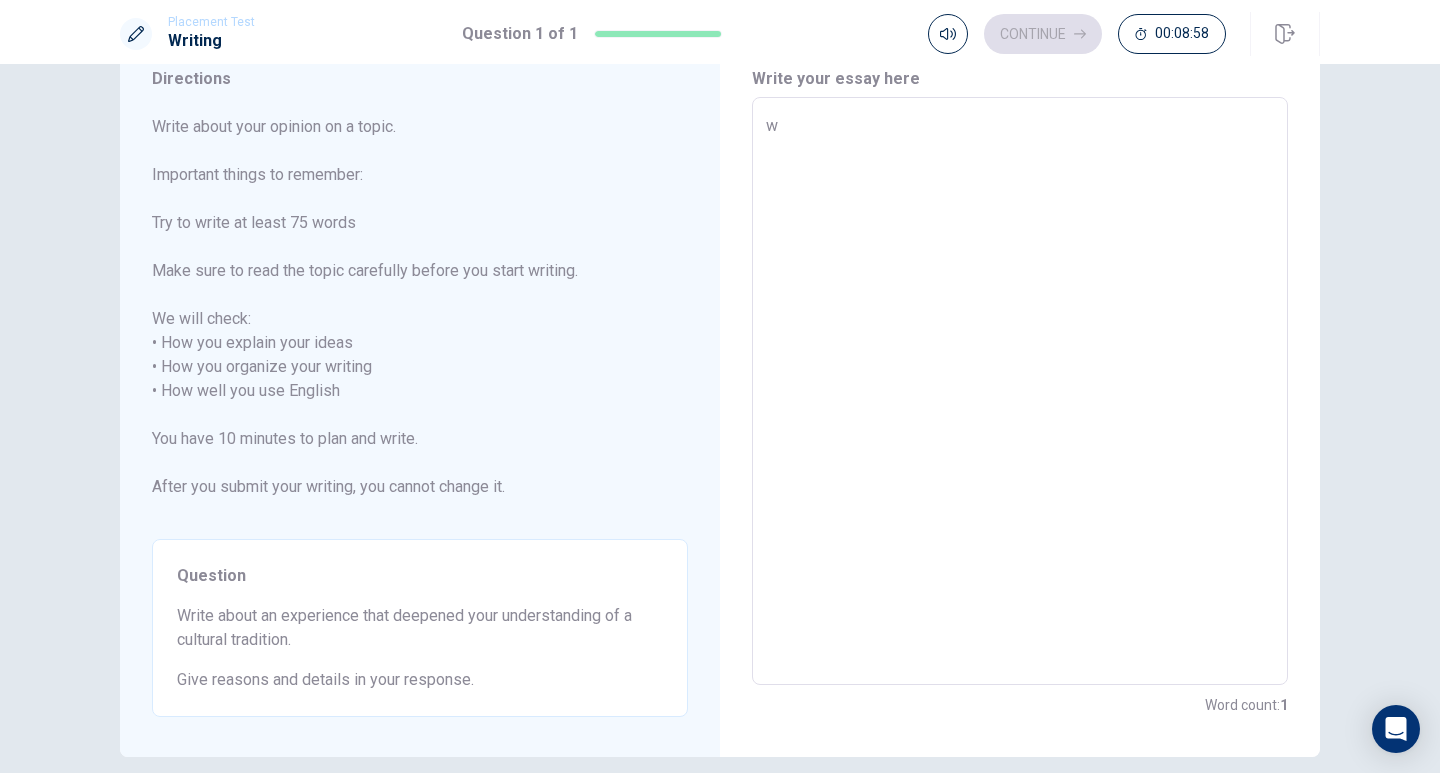 type on "x" 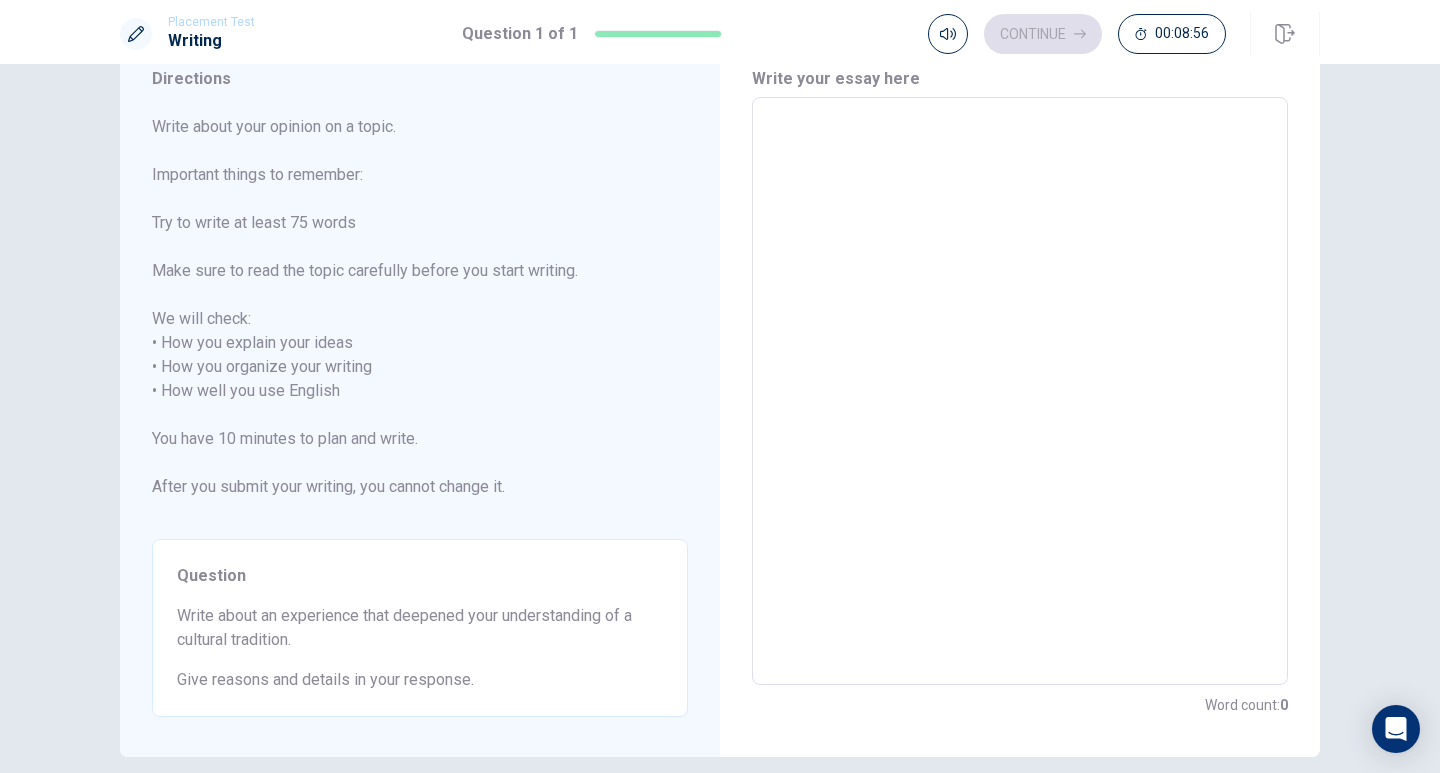 type on "W" 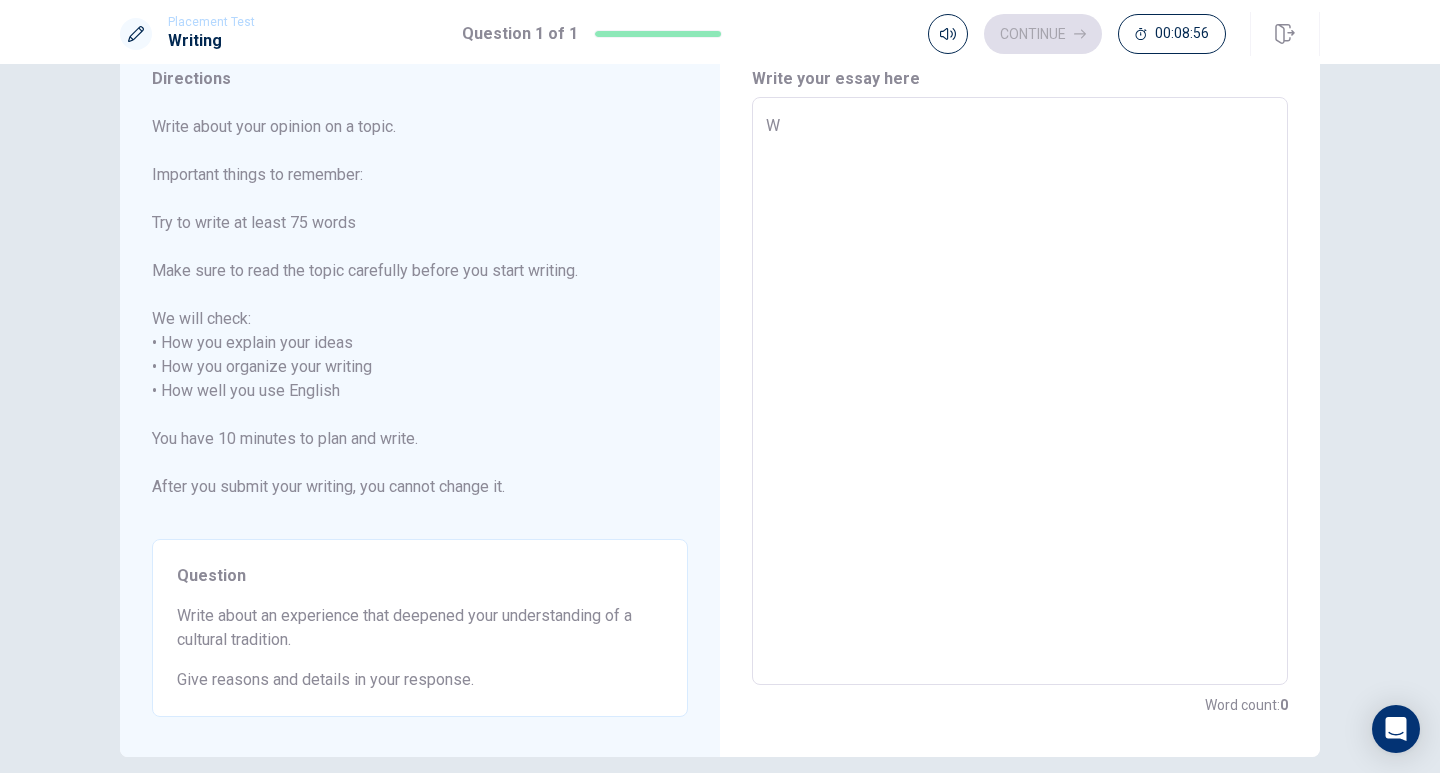 type on "x" 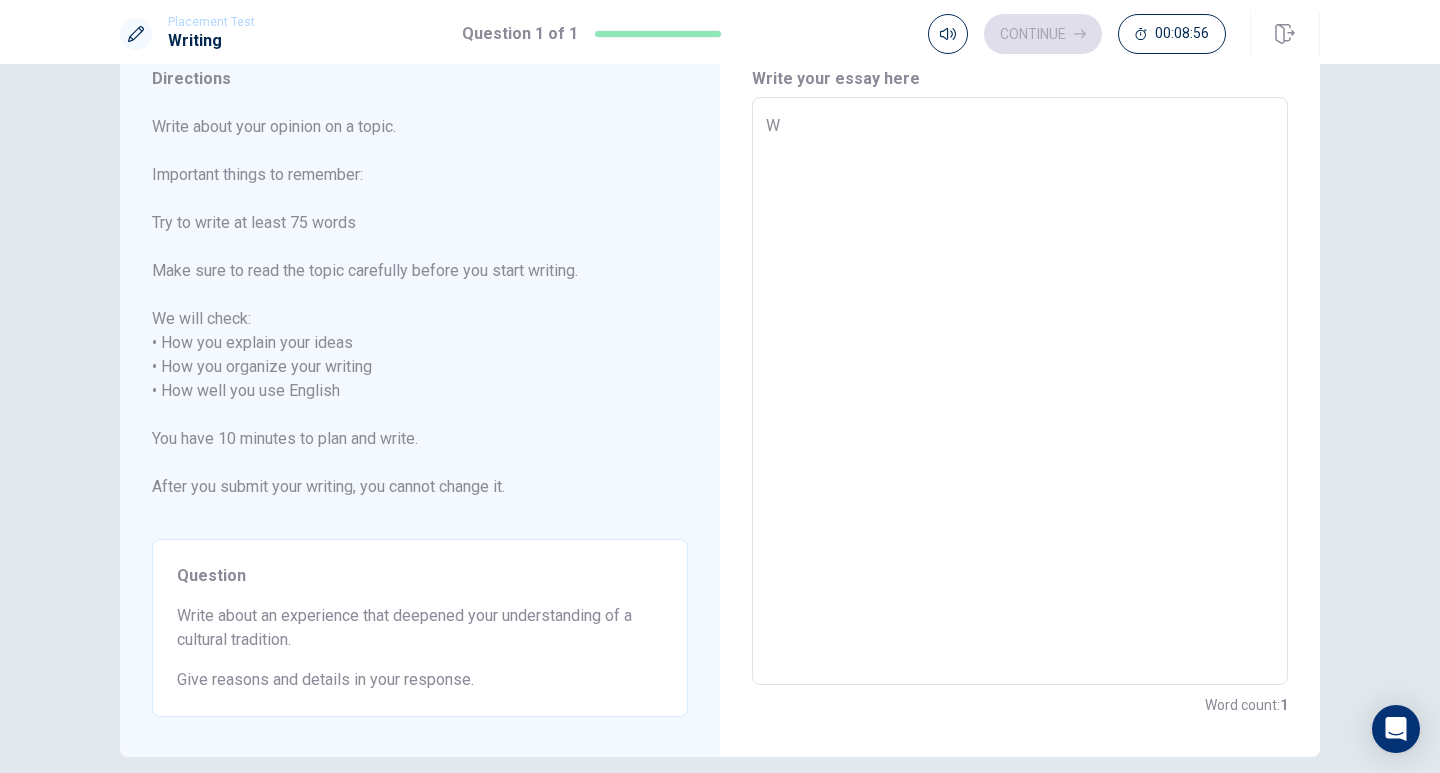 type on "Wh" 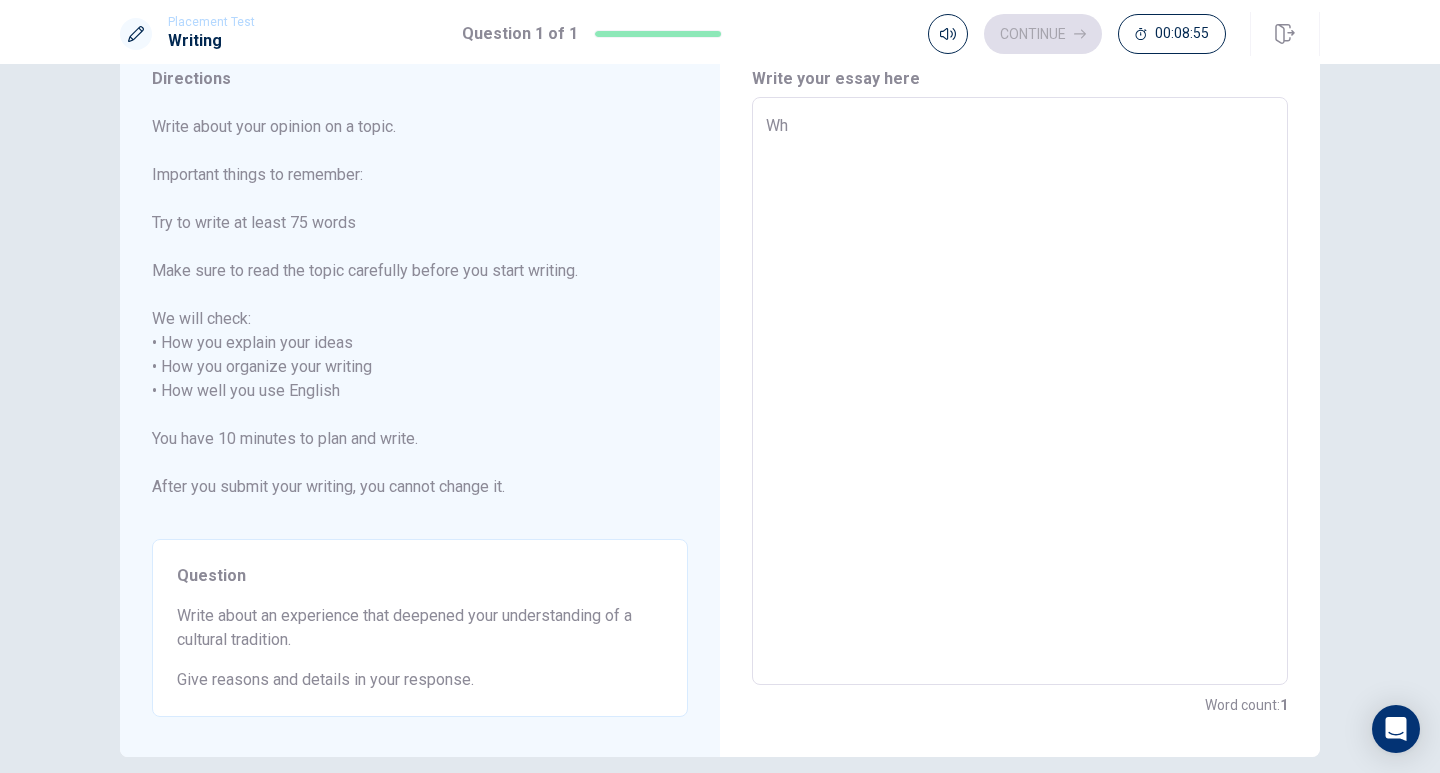 type on "x" 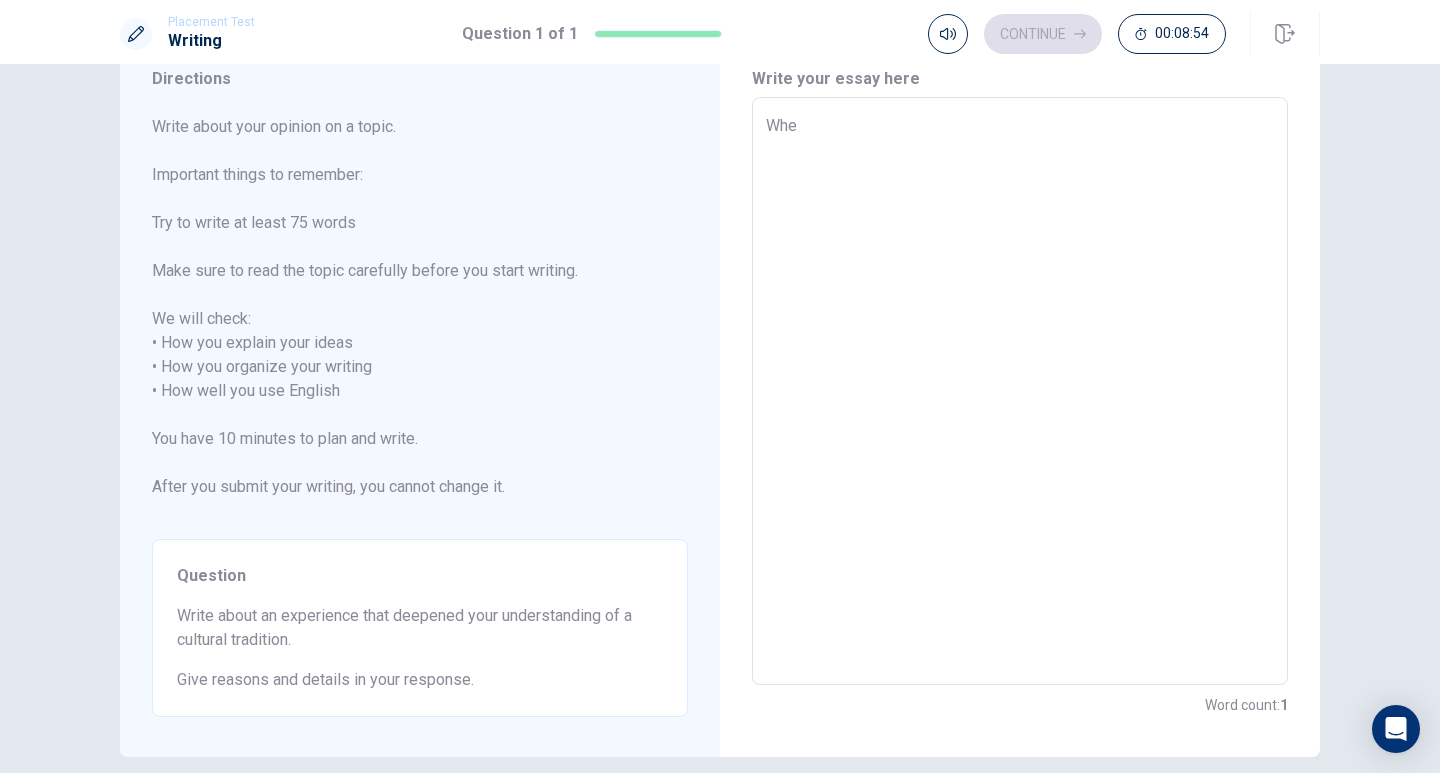 type on "x" 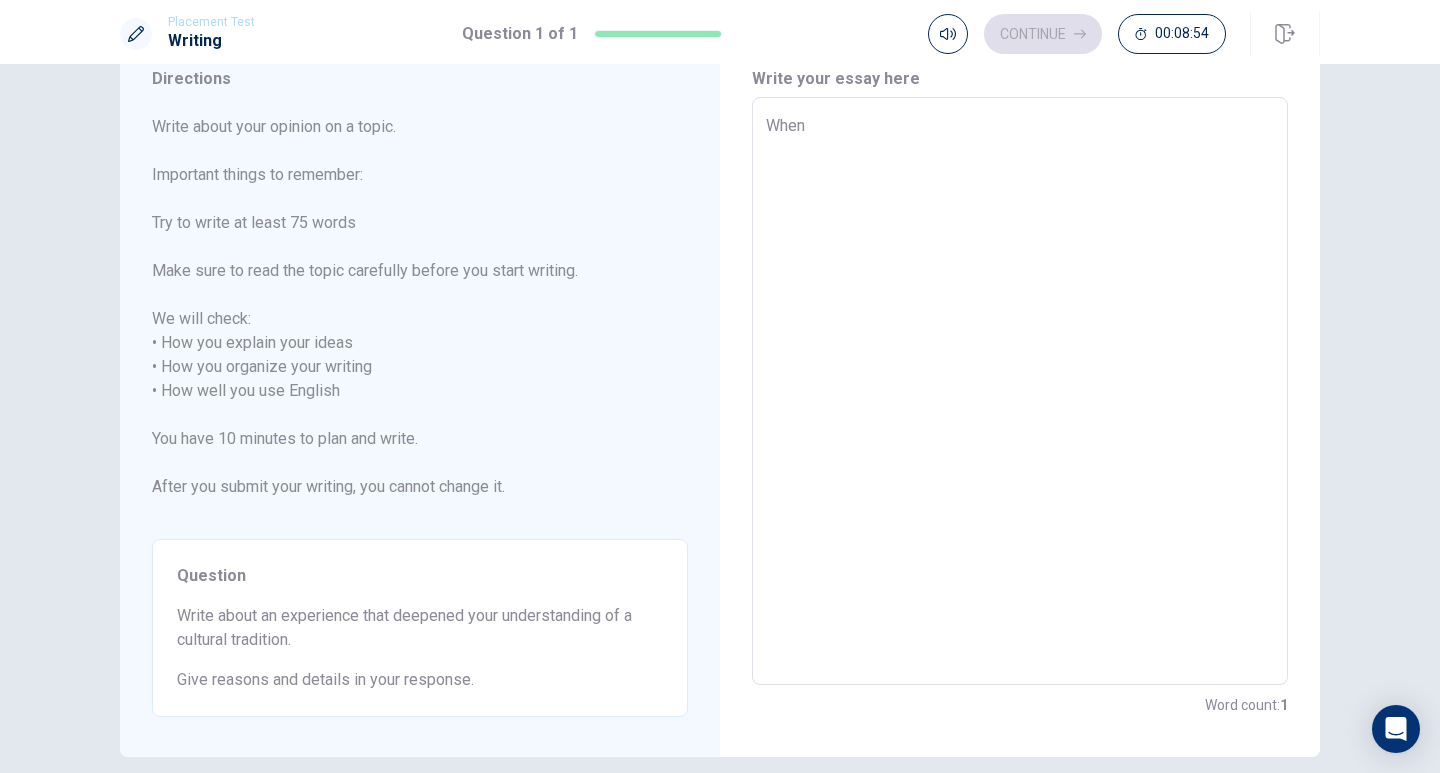 type on "When" 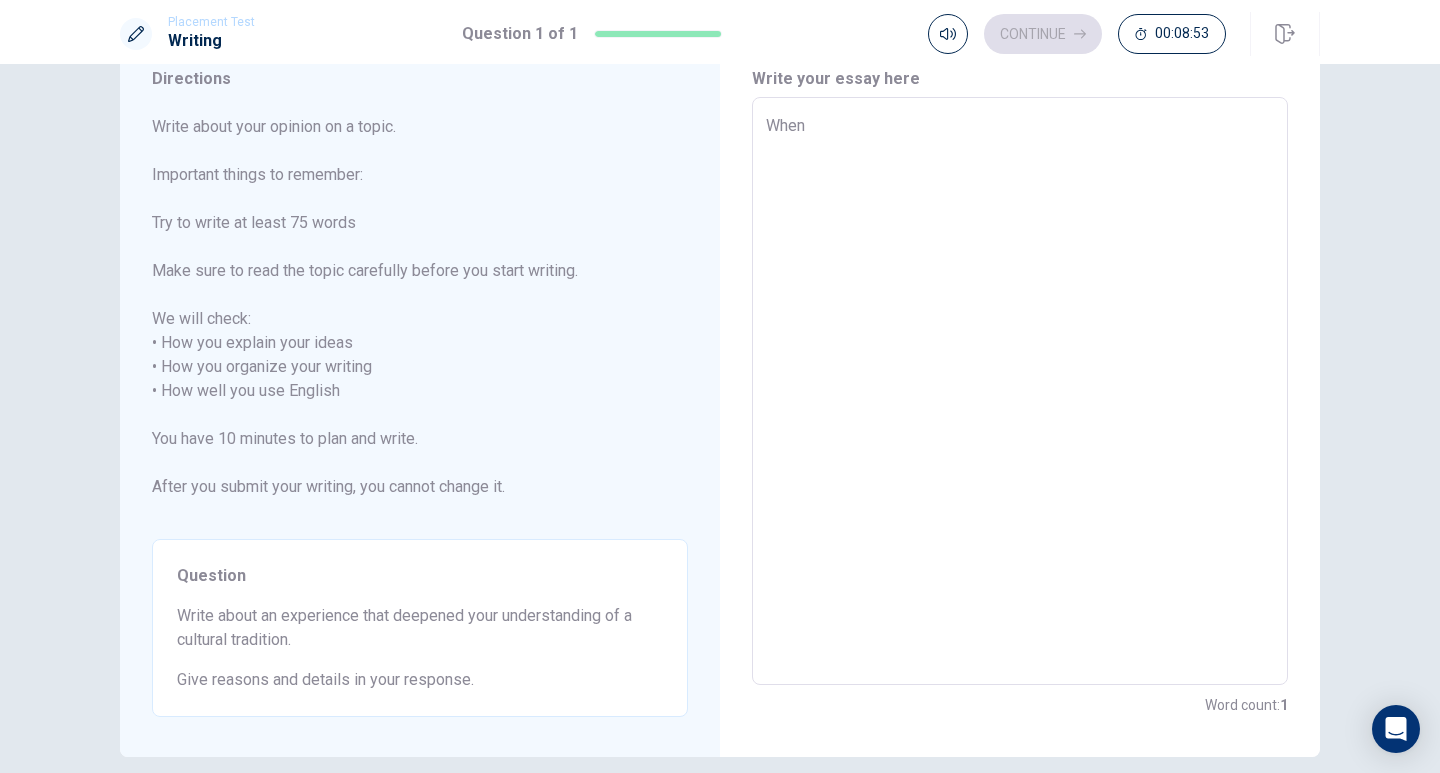 type on "When I" 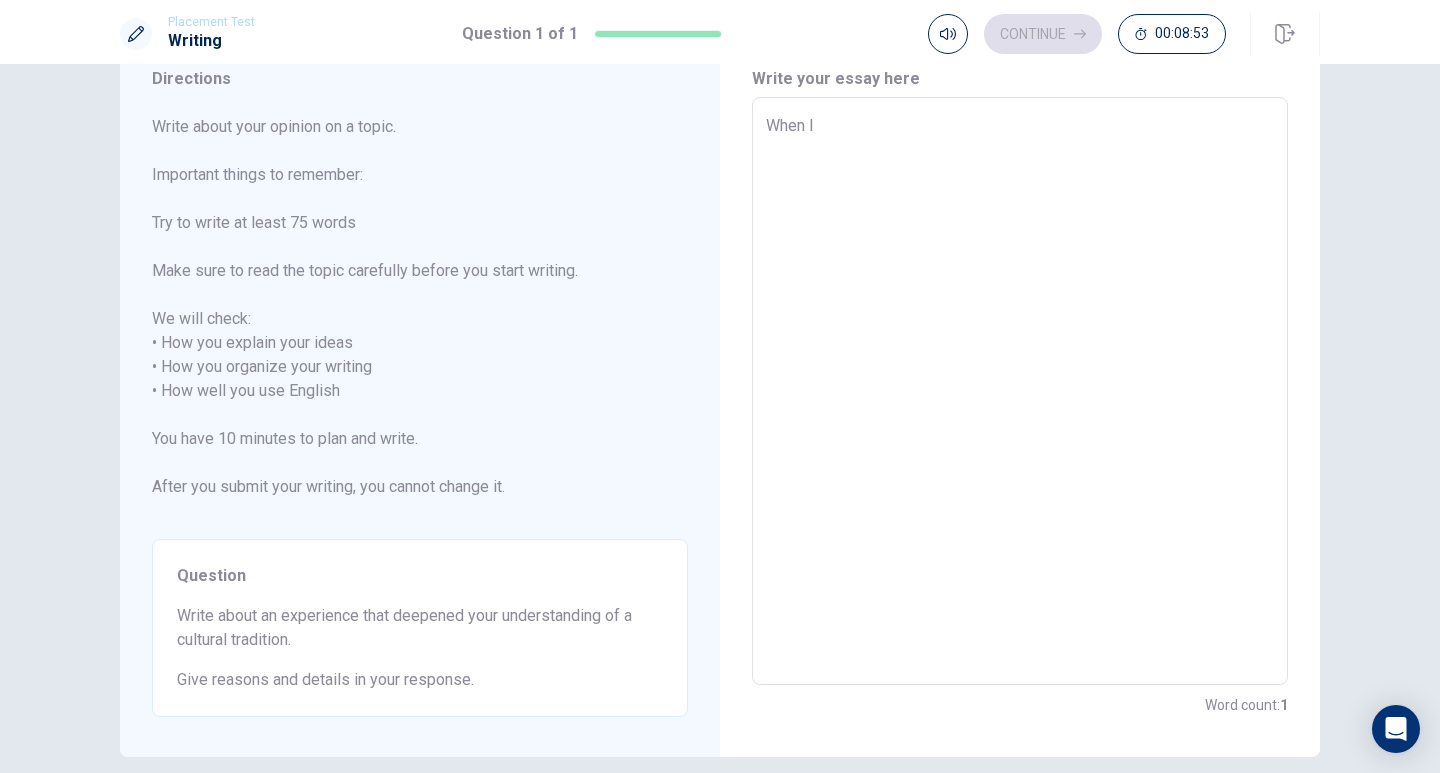 type on "x" 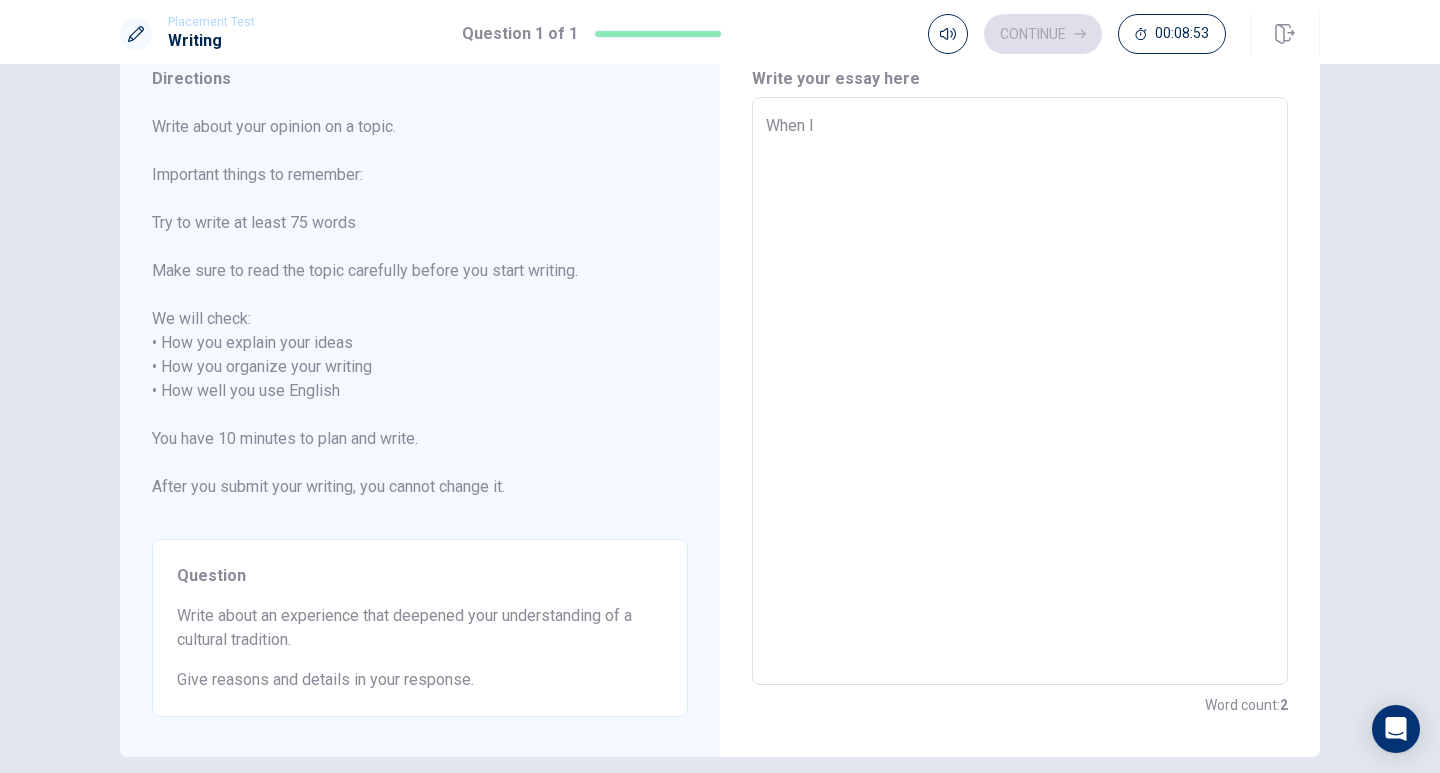 type on "x" 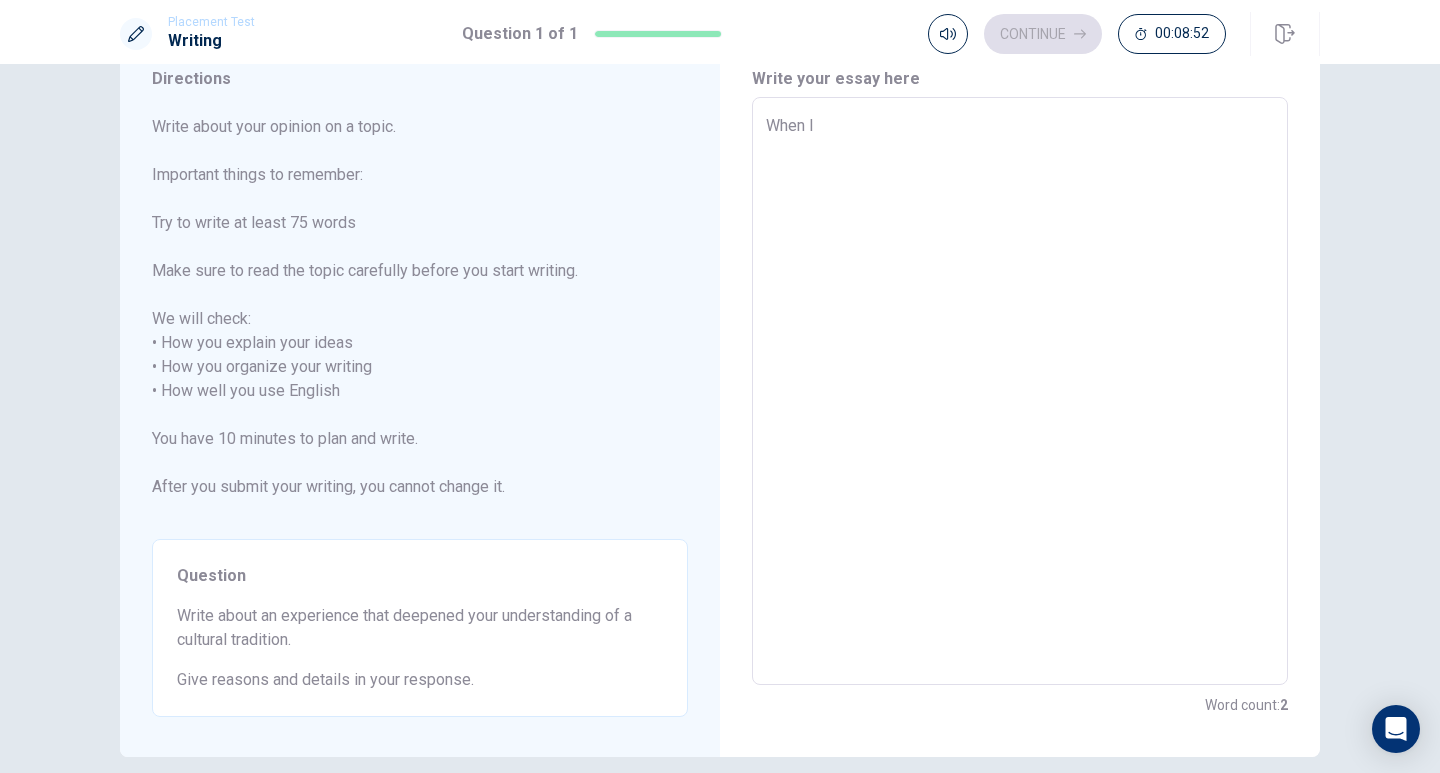type on "When I e" 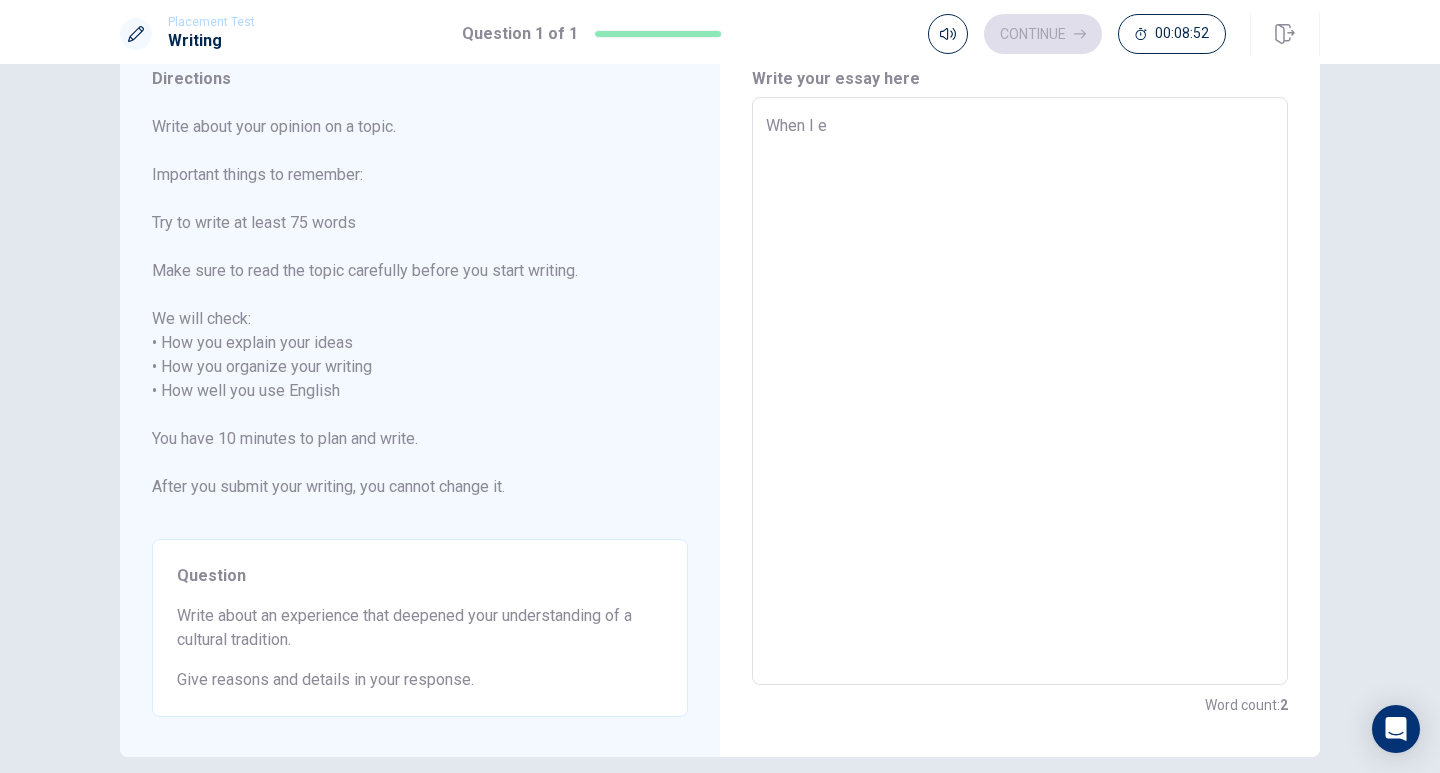 type on "x" 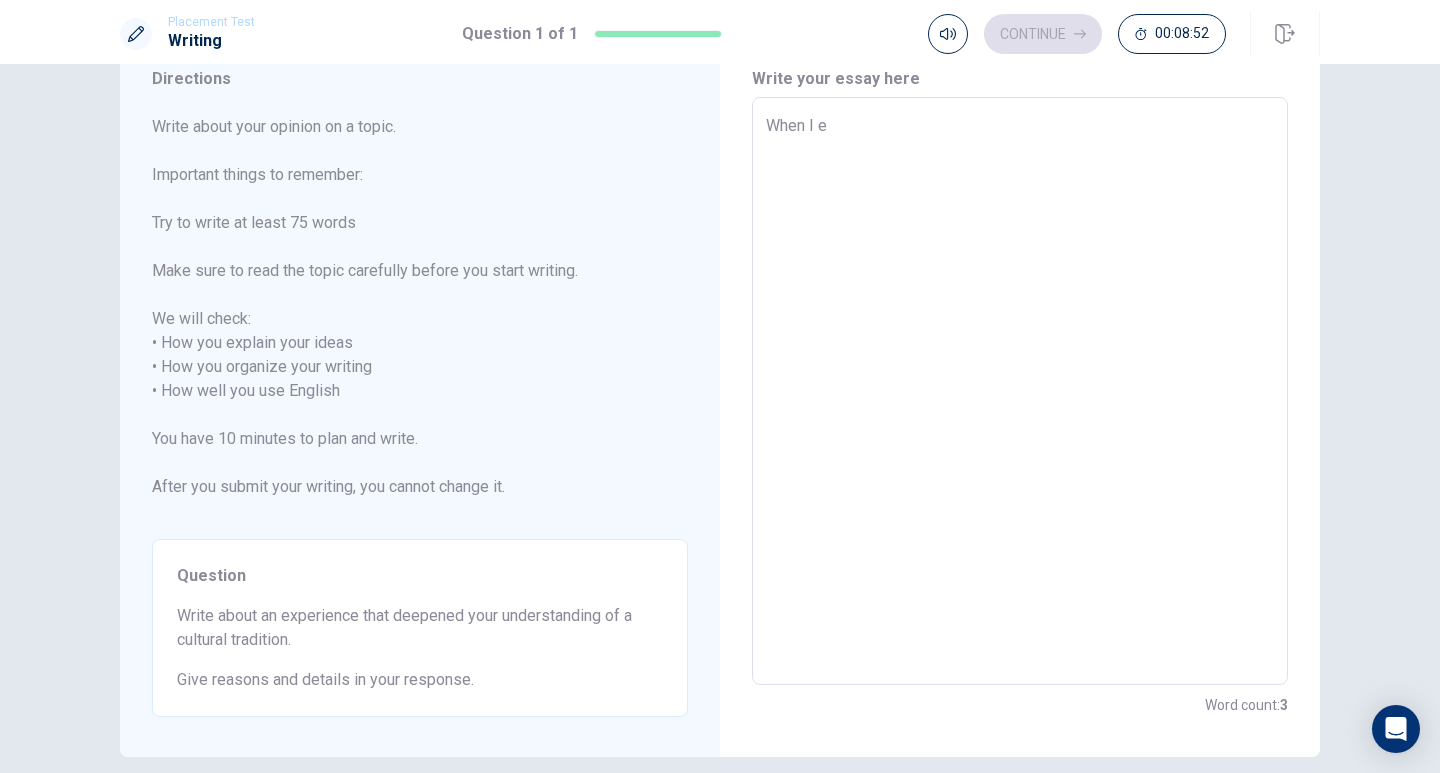 type on "When I ex" 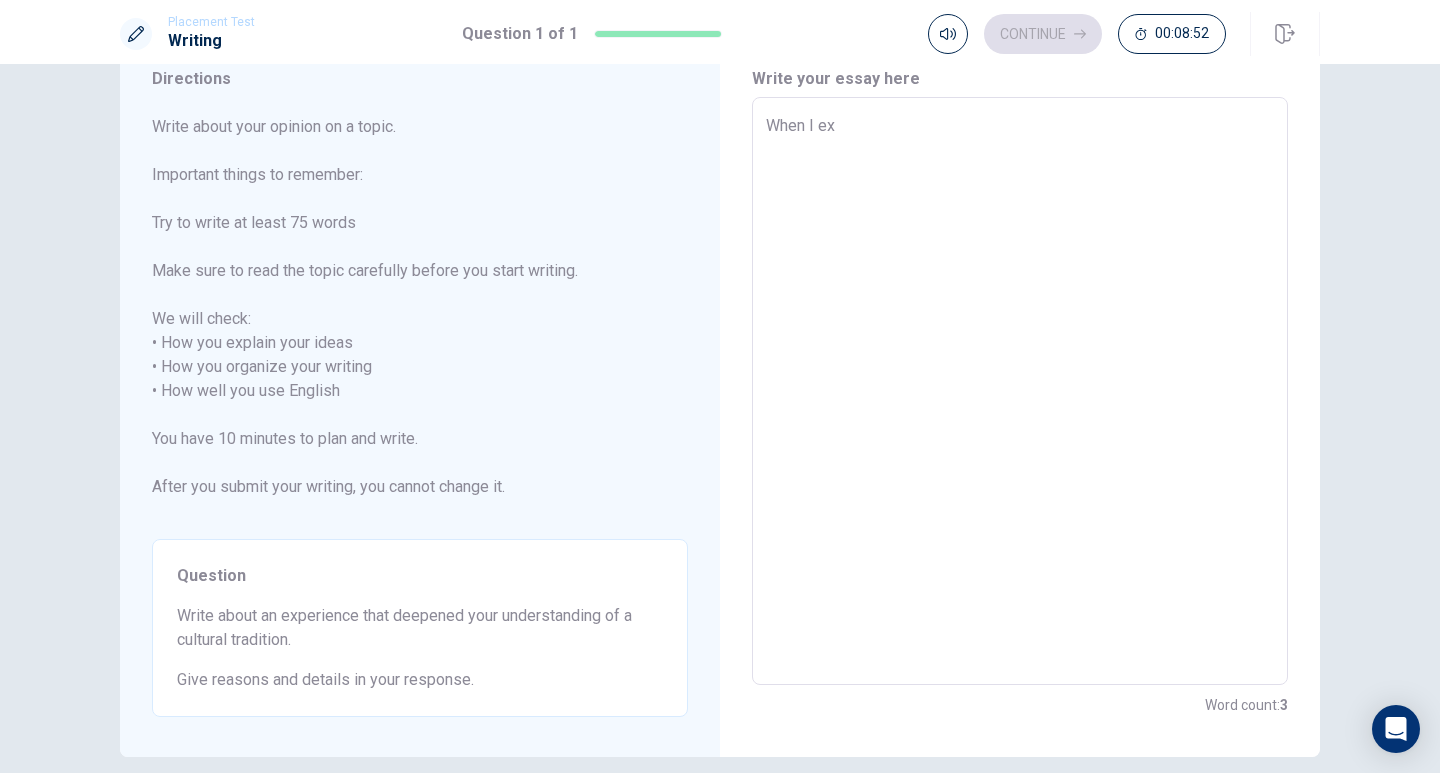 type on "x" 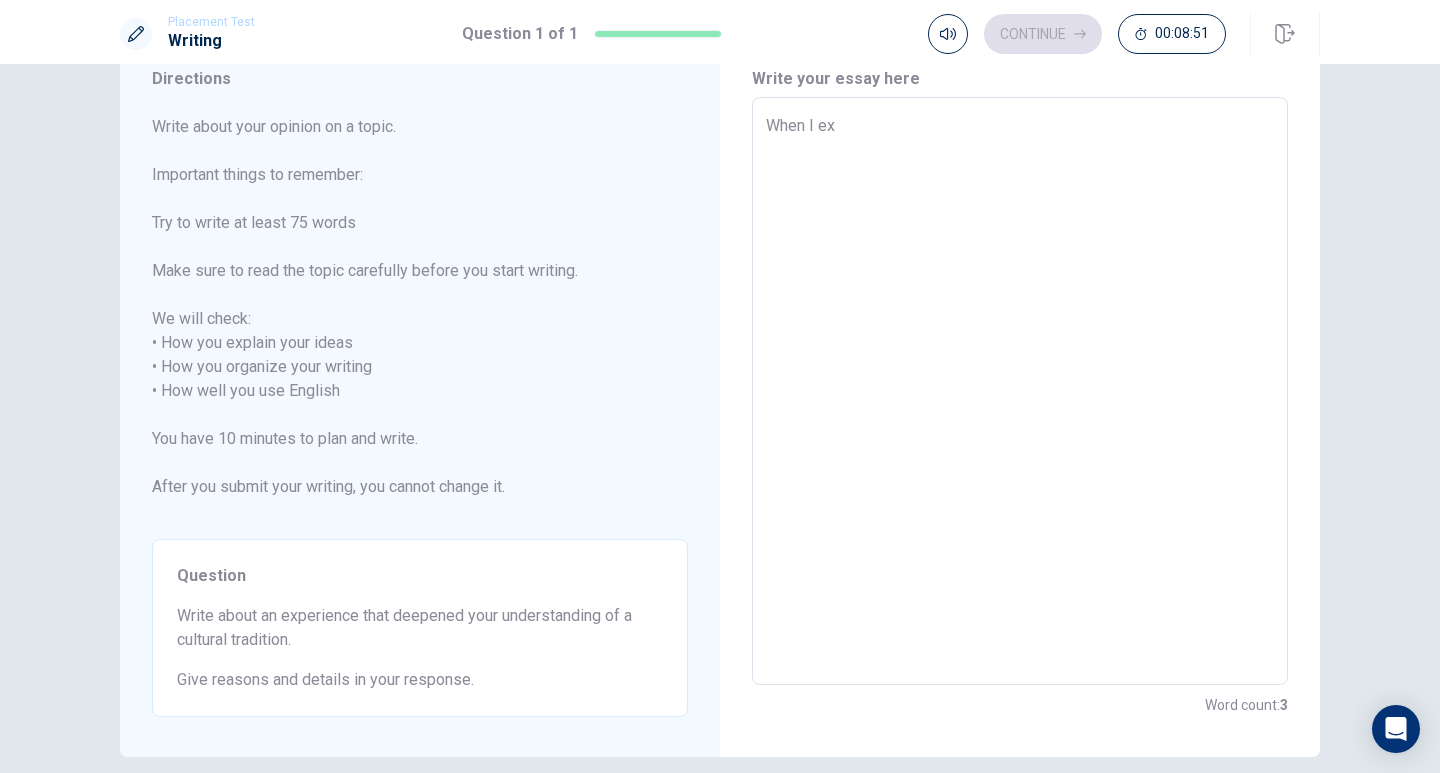 type on "When I exp" 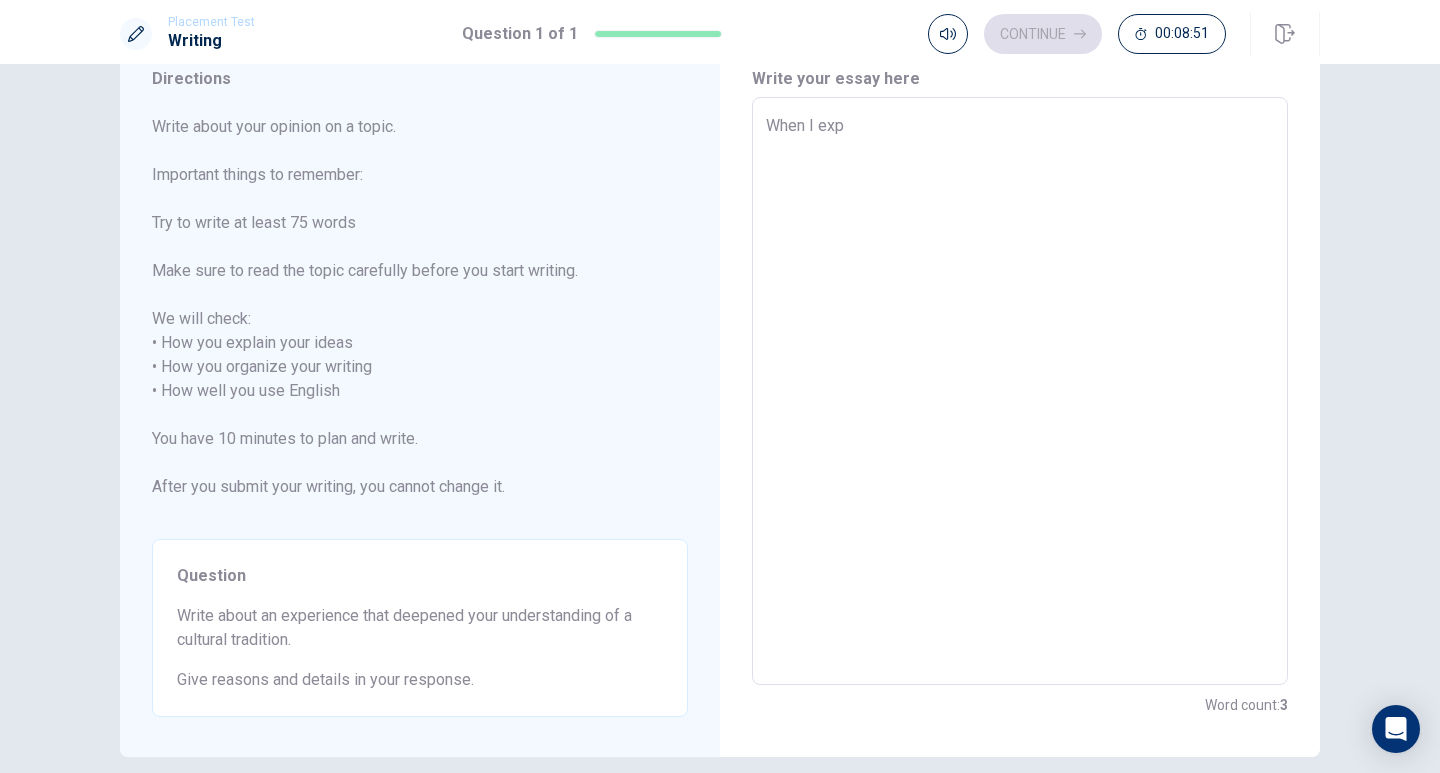 type on "x" 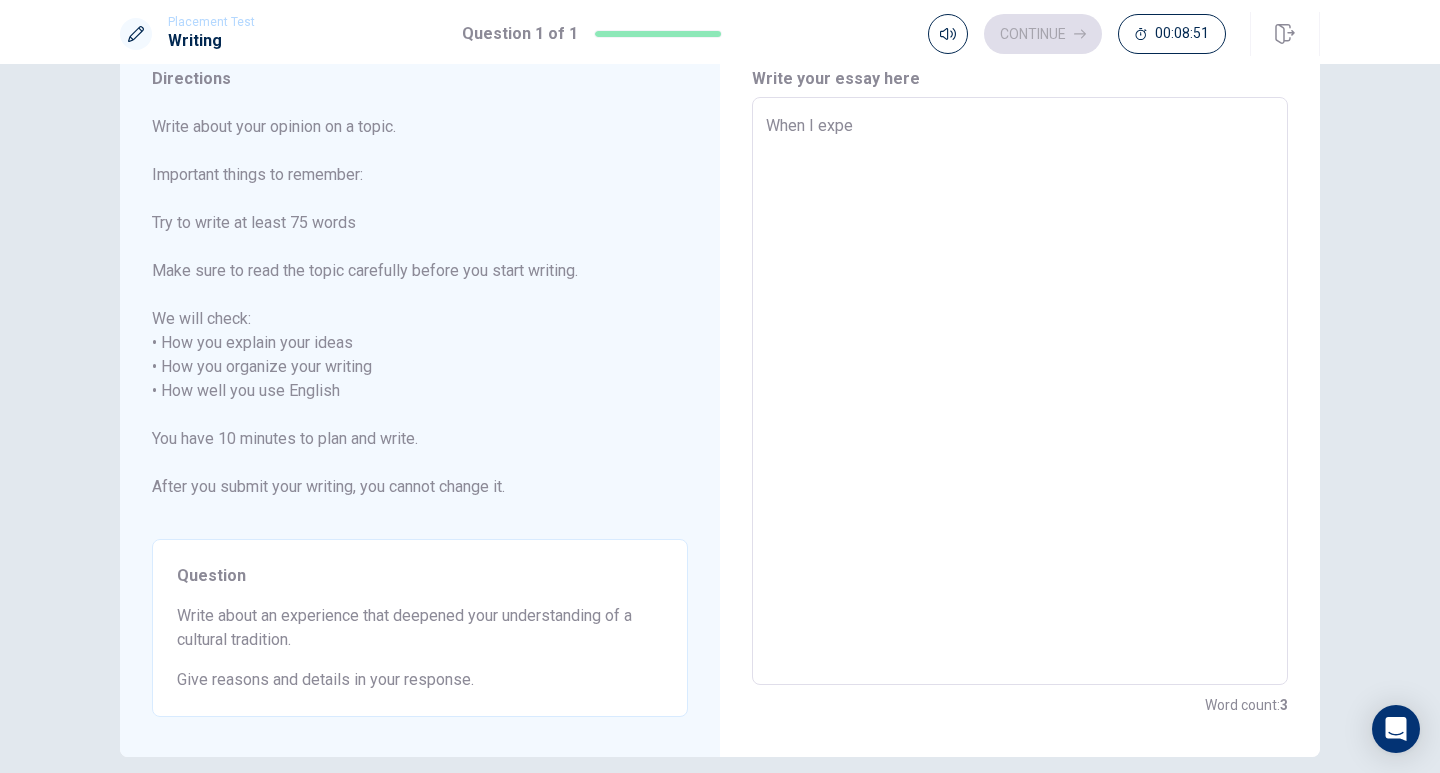 type on "x" 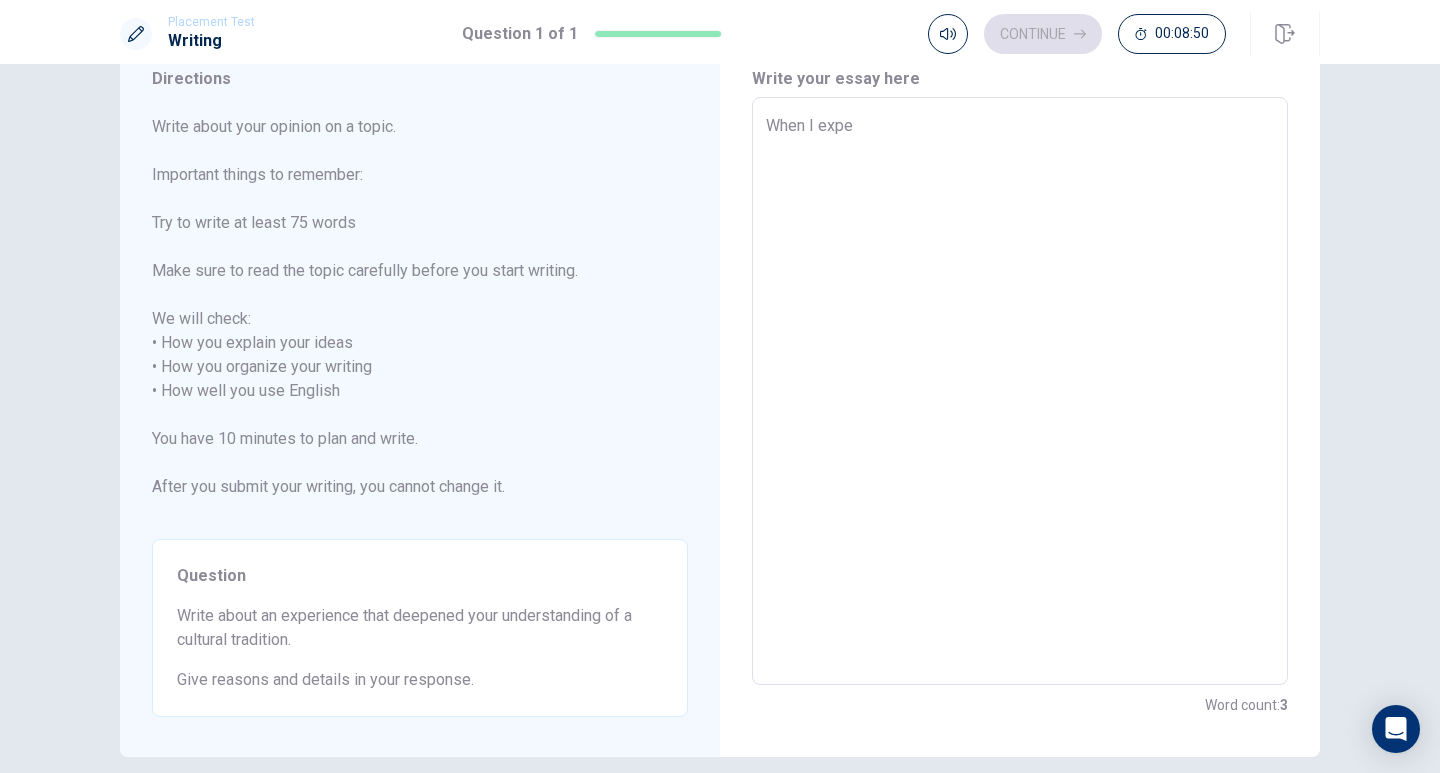 type on "When I exper" 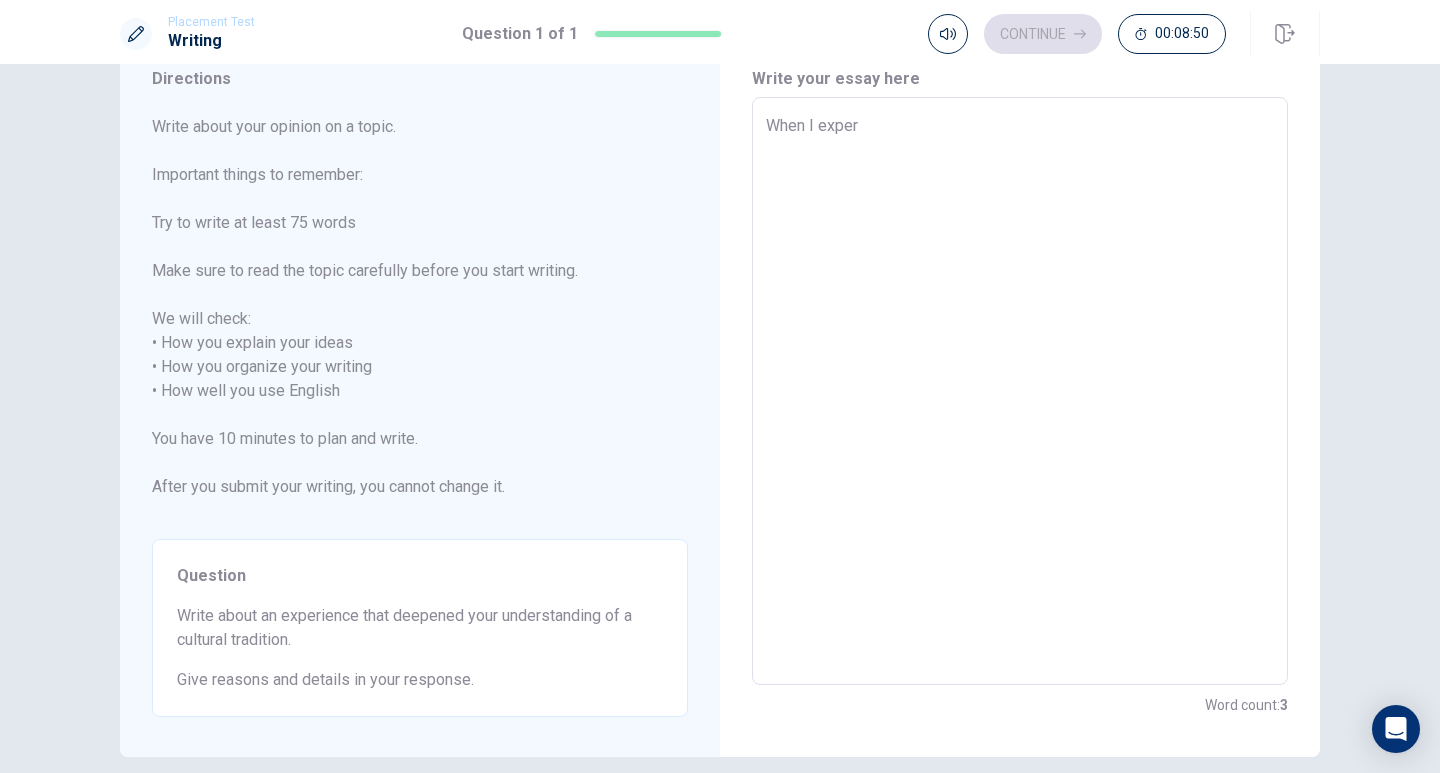 type on "x" 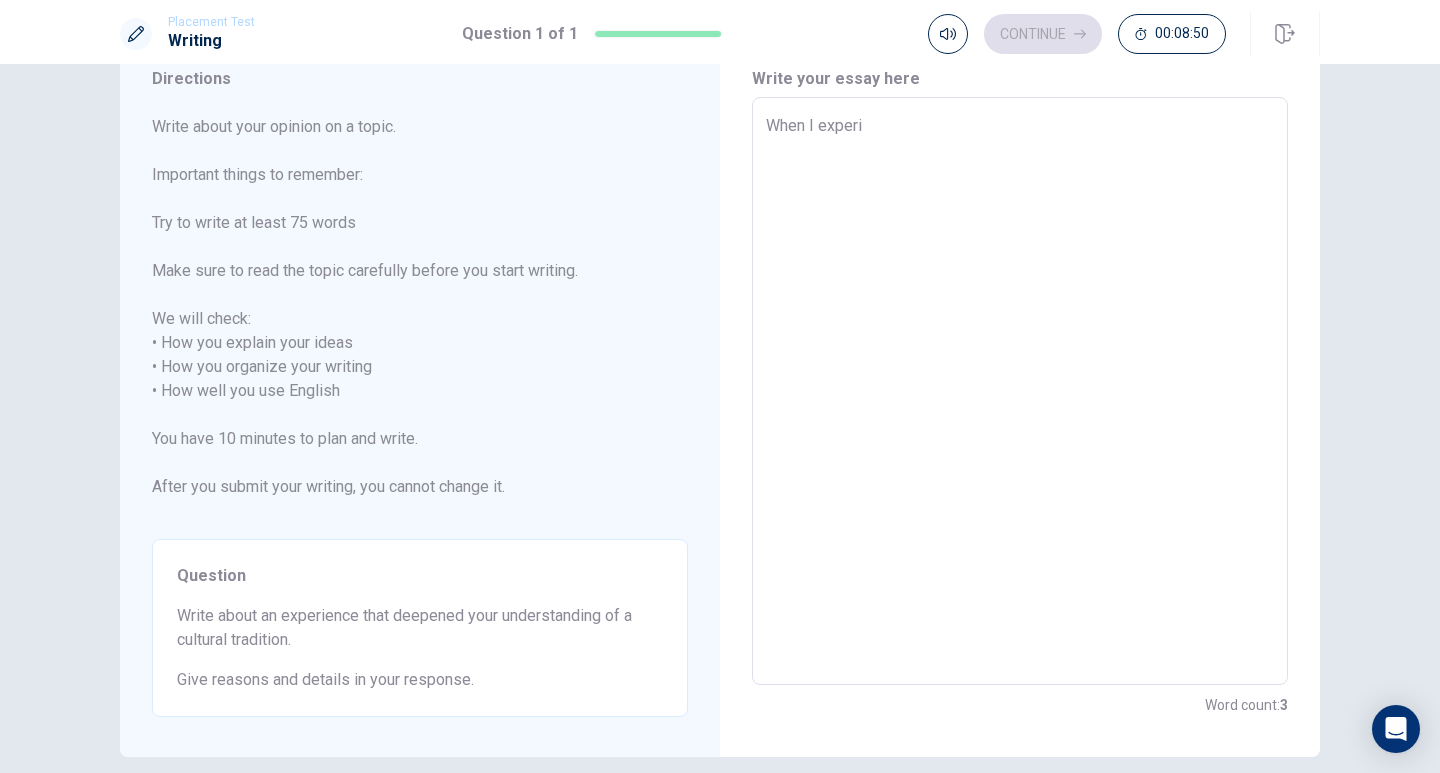 type on "x" 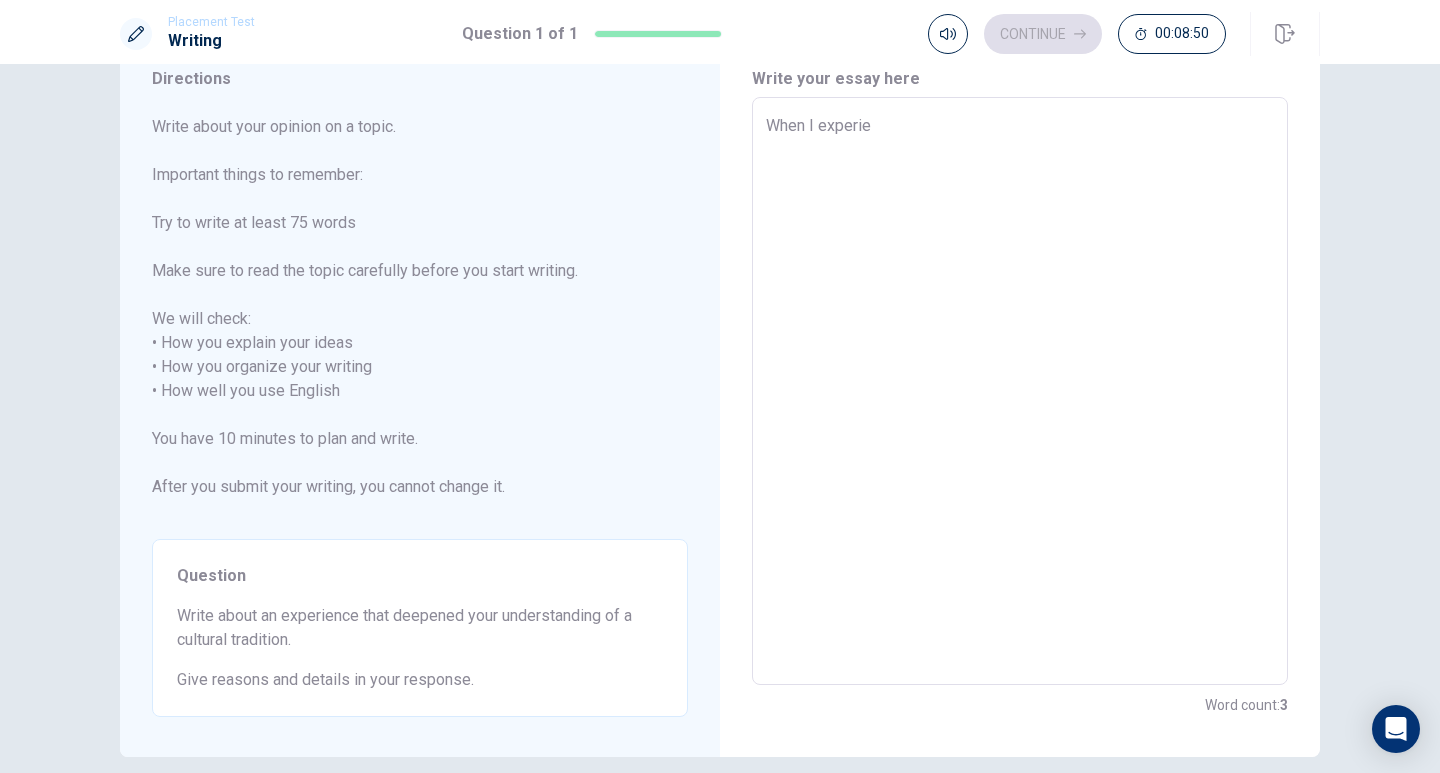 type on "x" 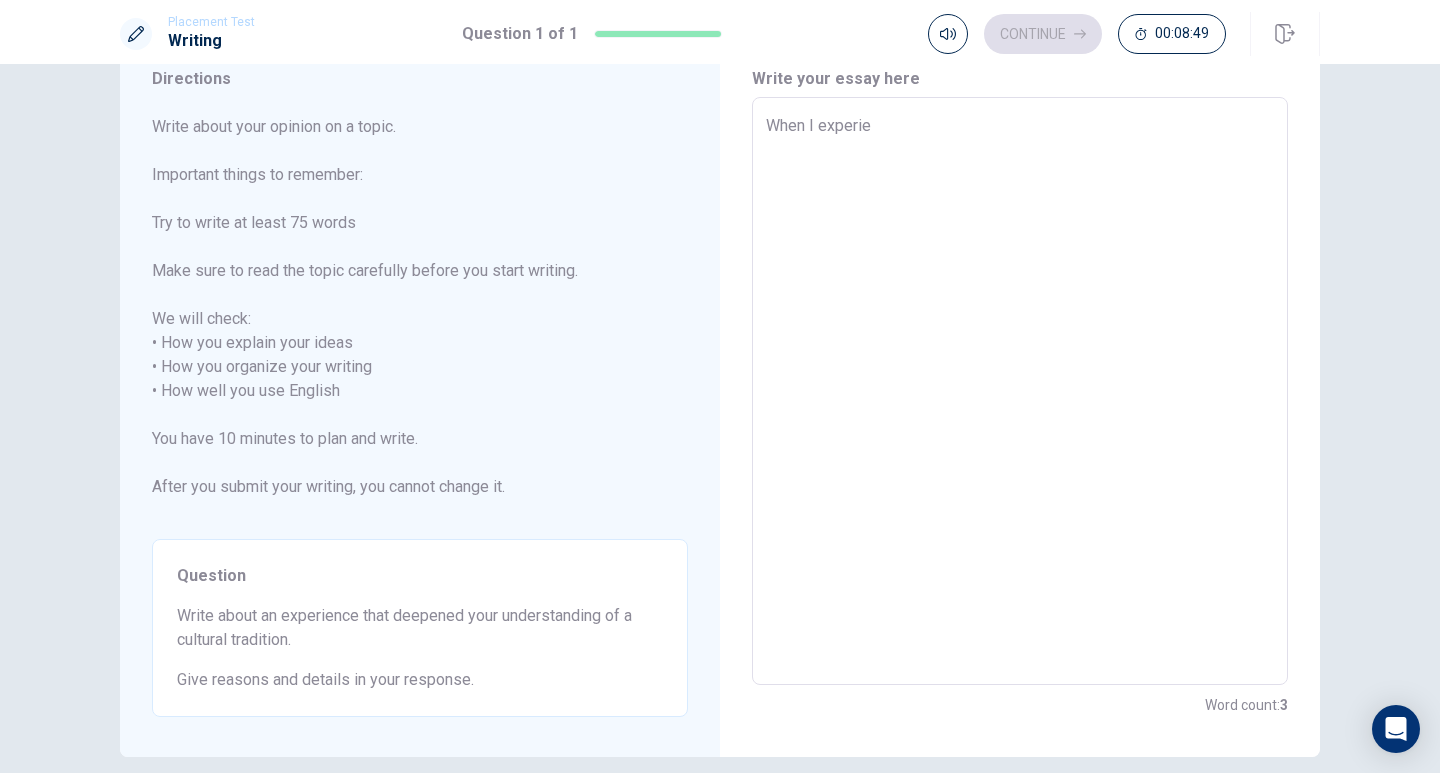 type on "When I experien" 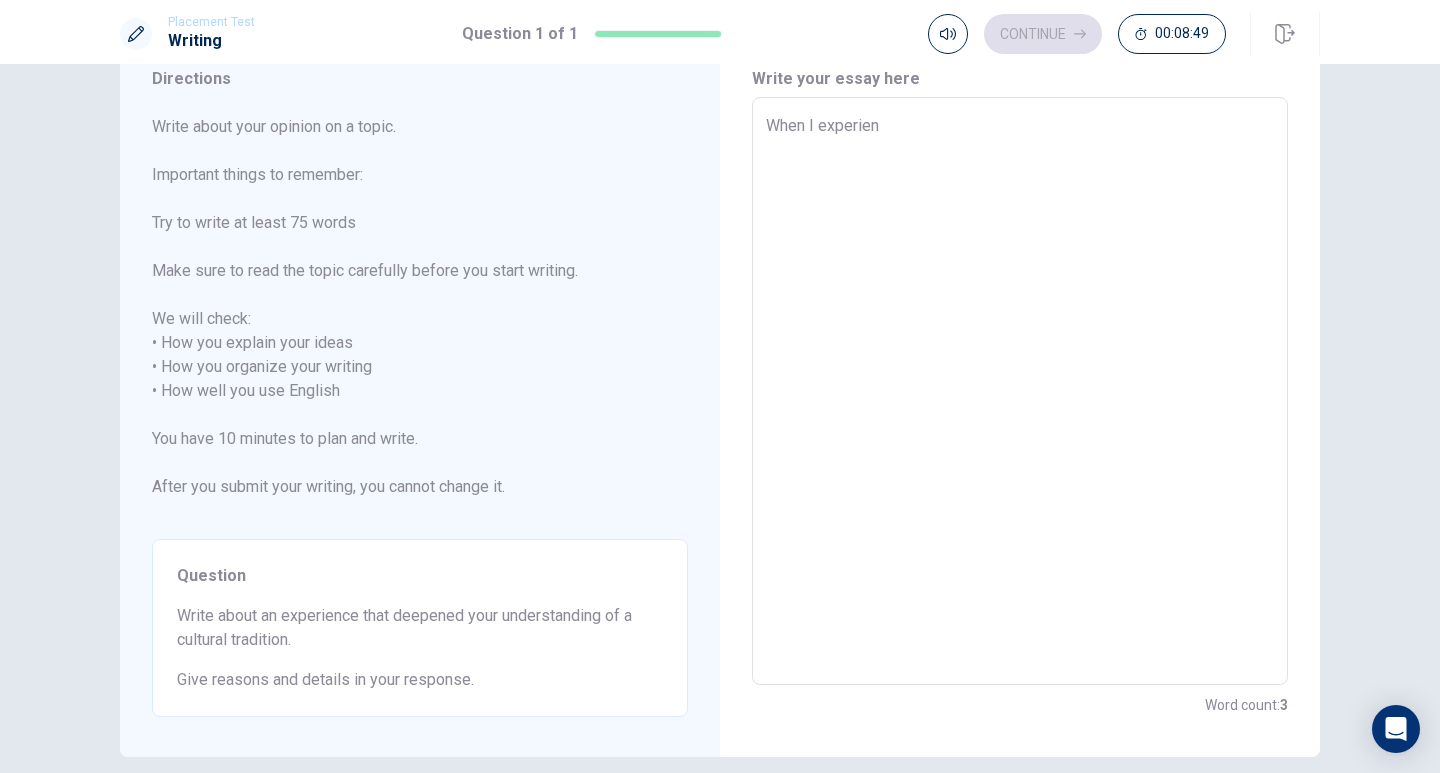 type on "x" 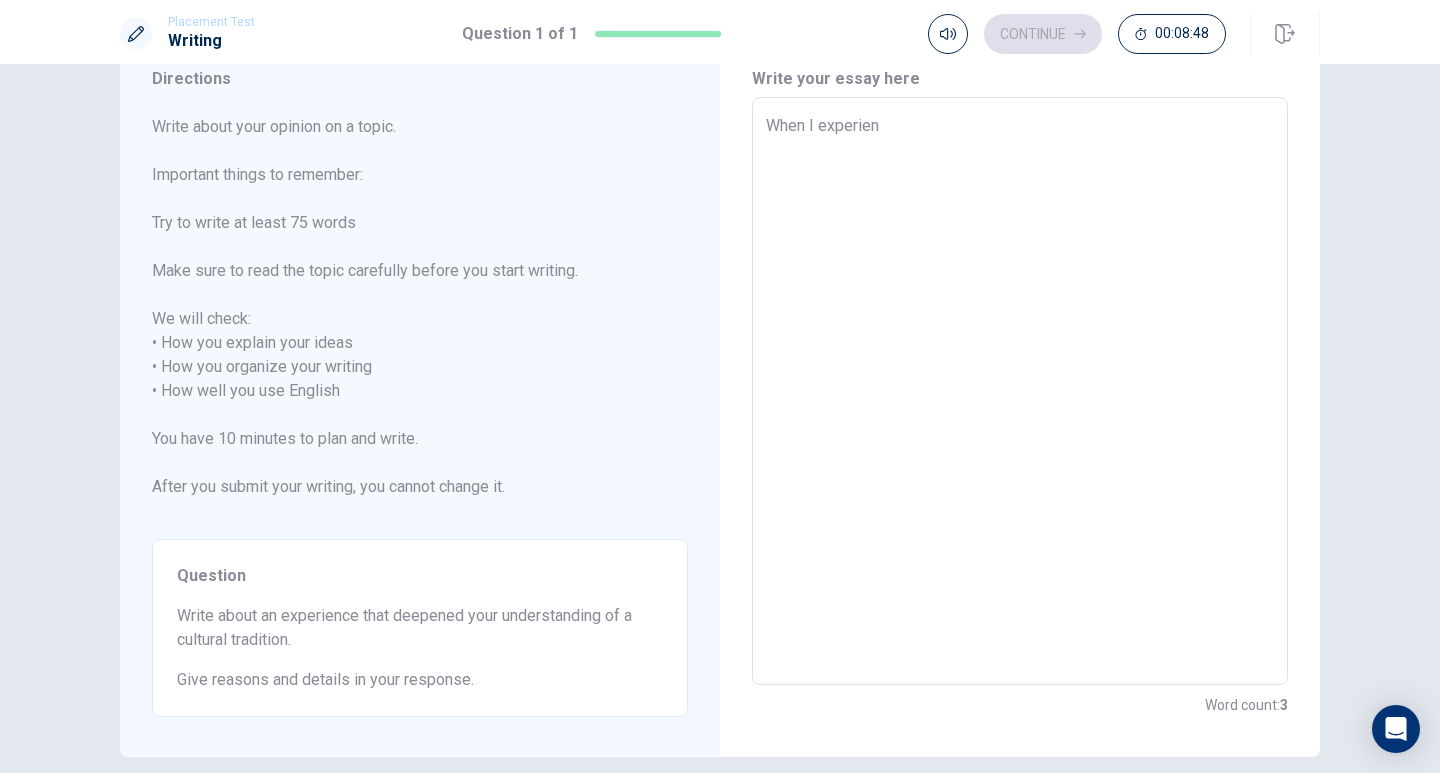 type on "When I experienc" 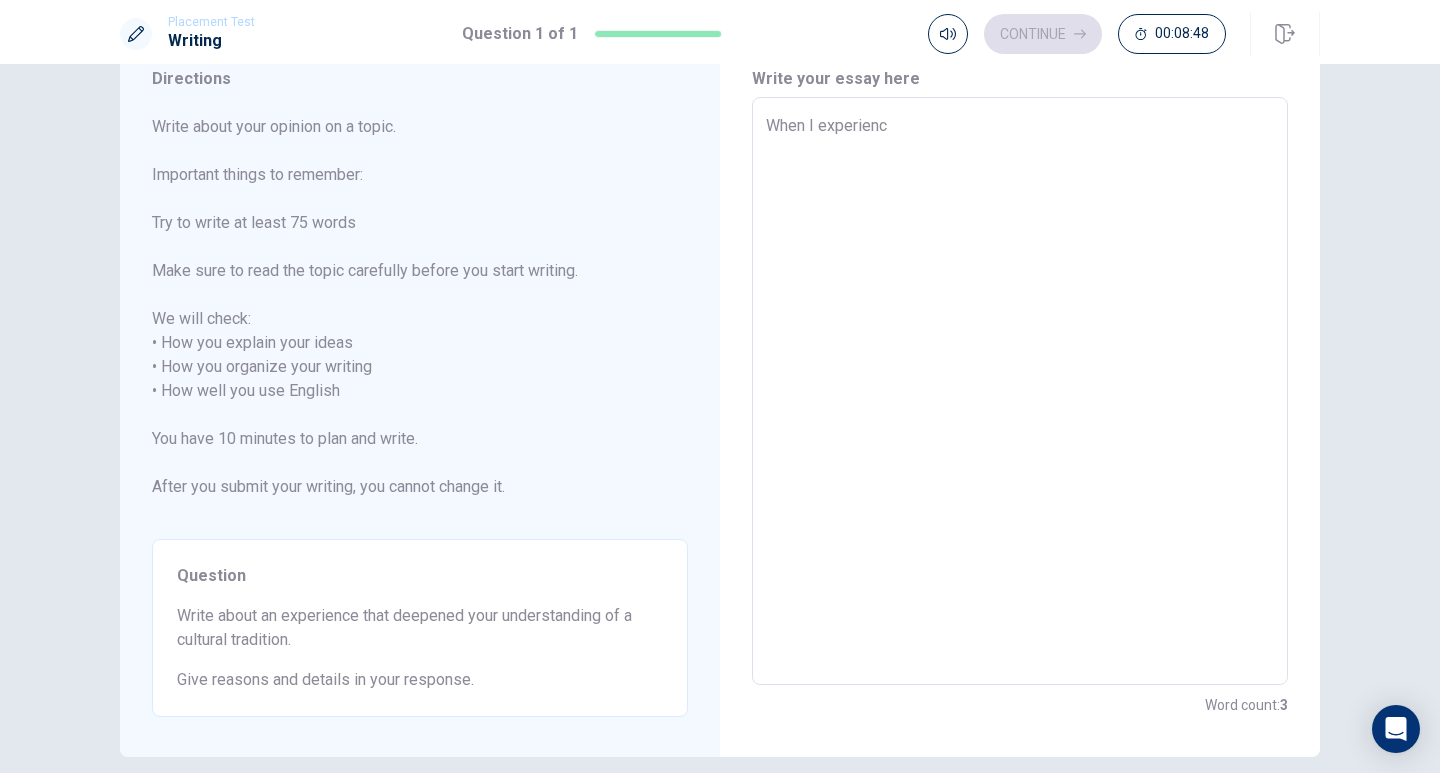 type on "x" 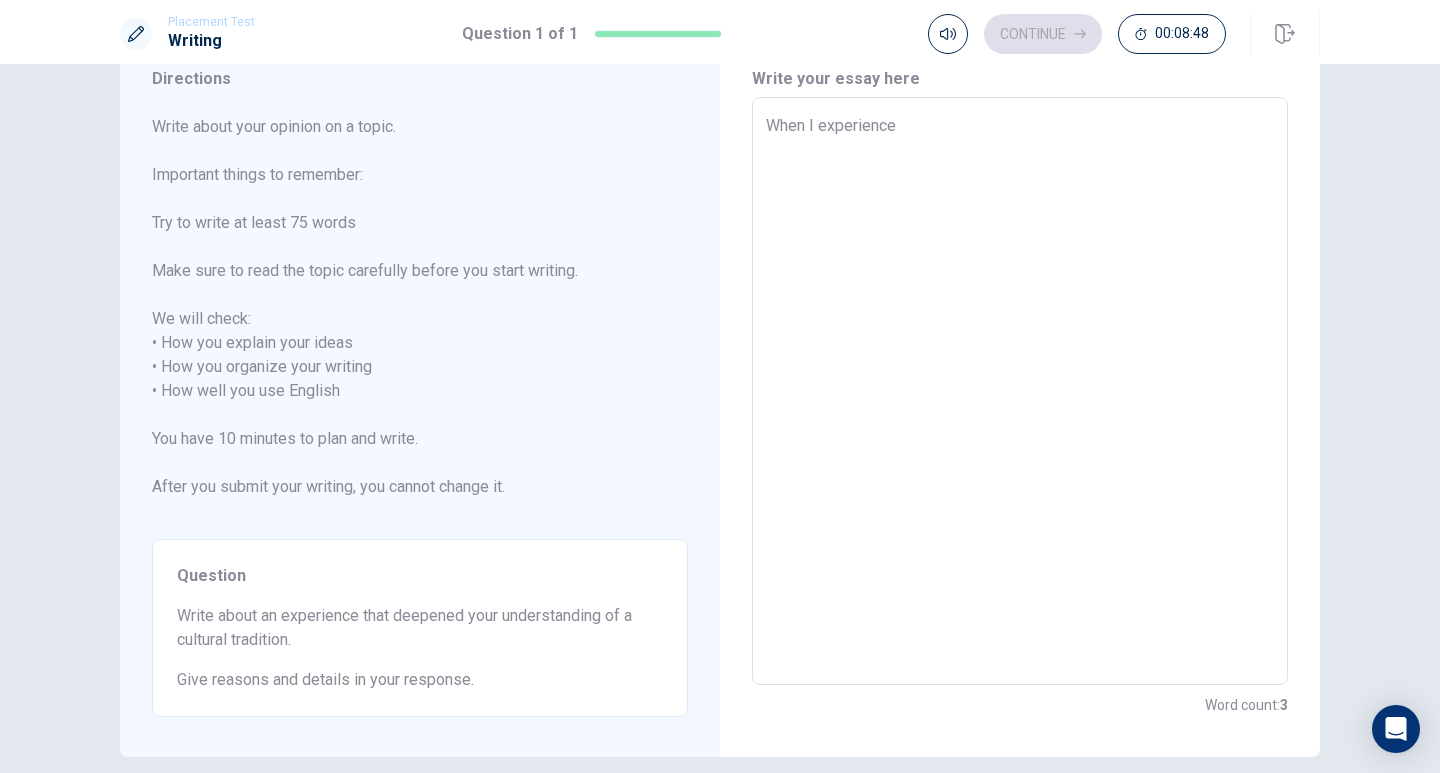 type on "x" 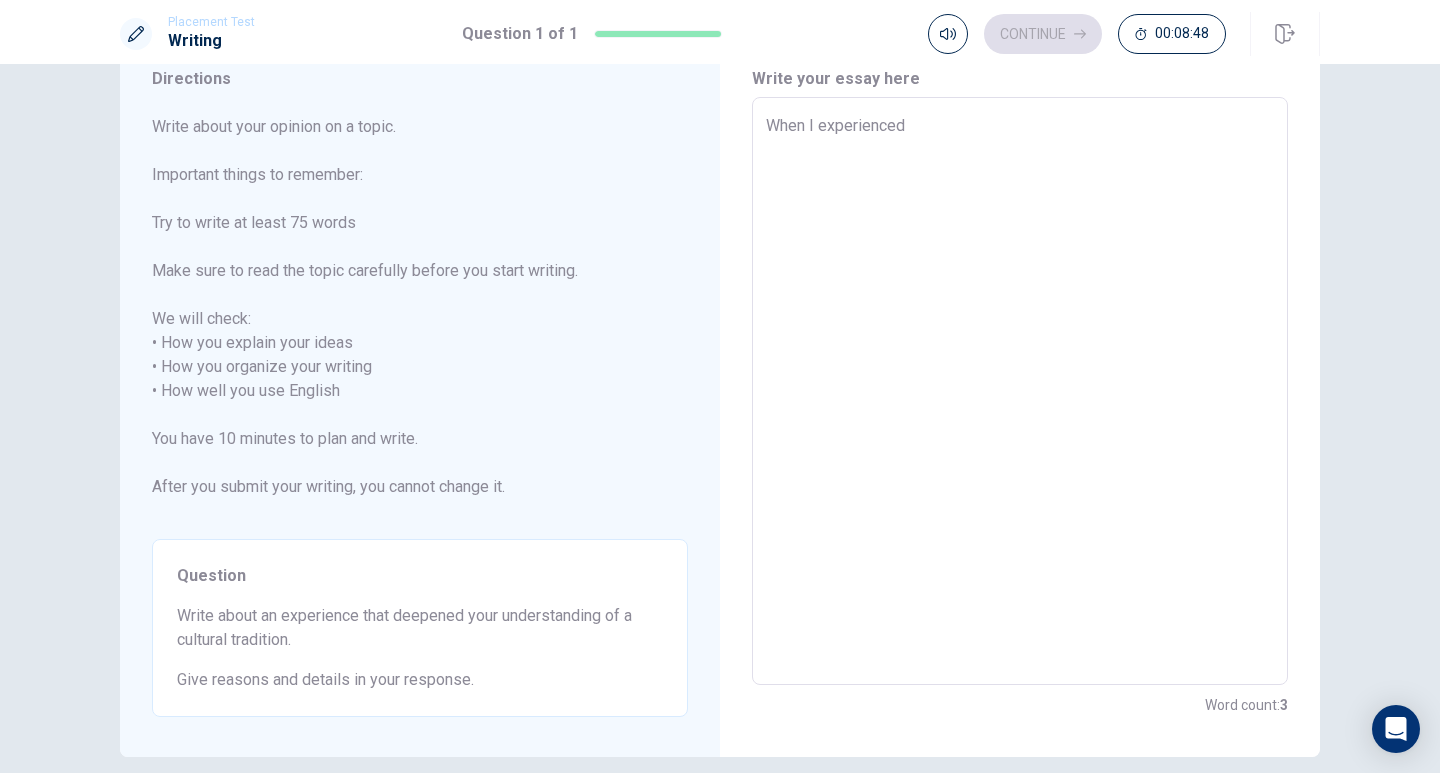 type on "x" 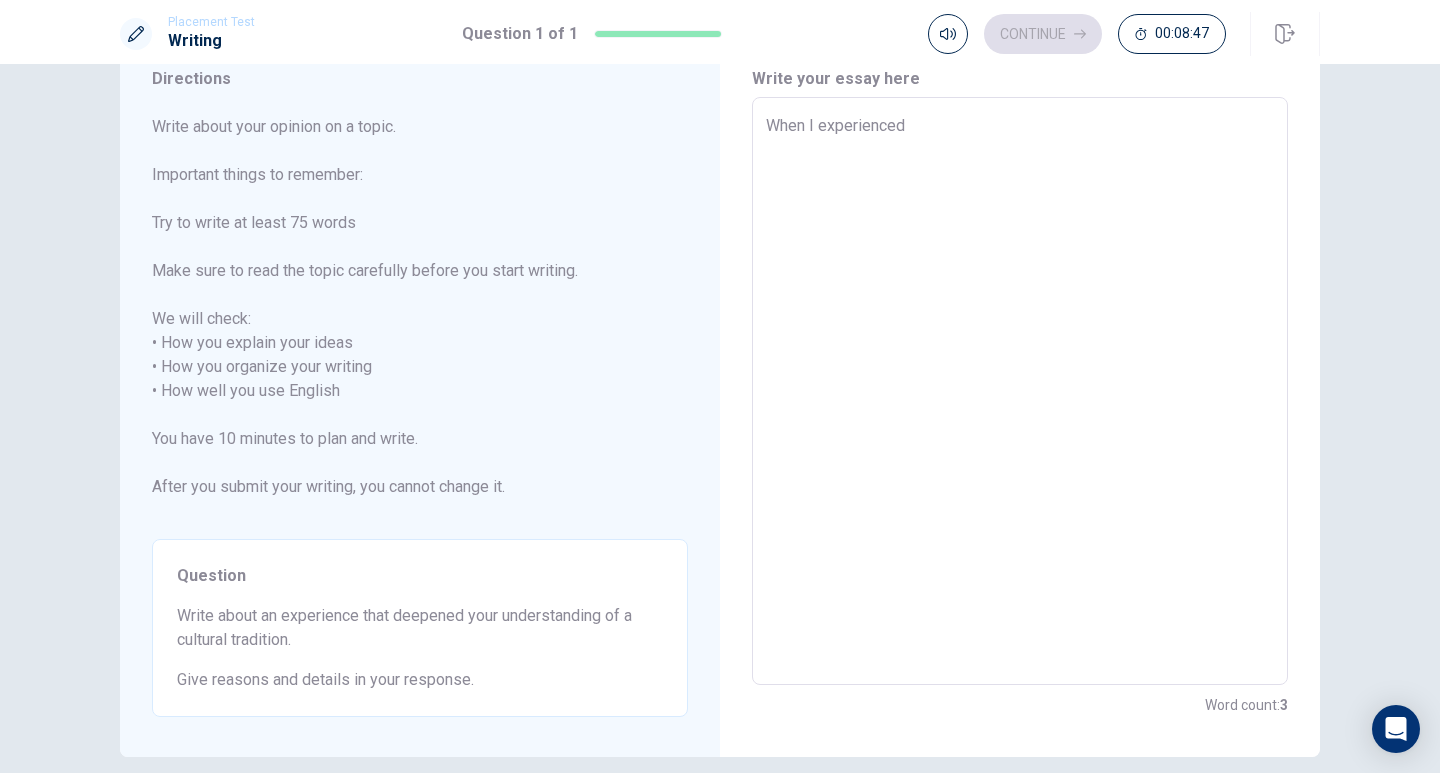 type on "When I experienced" 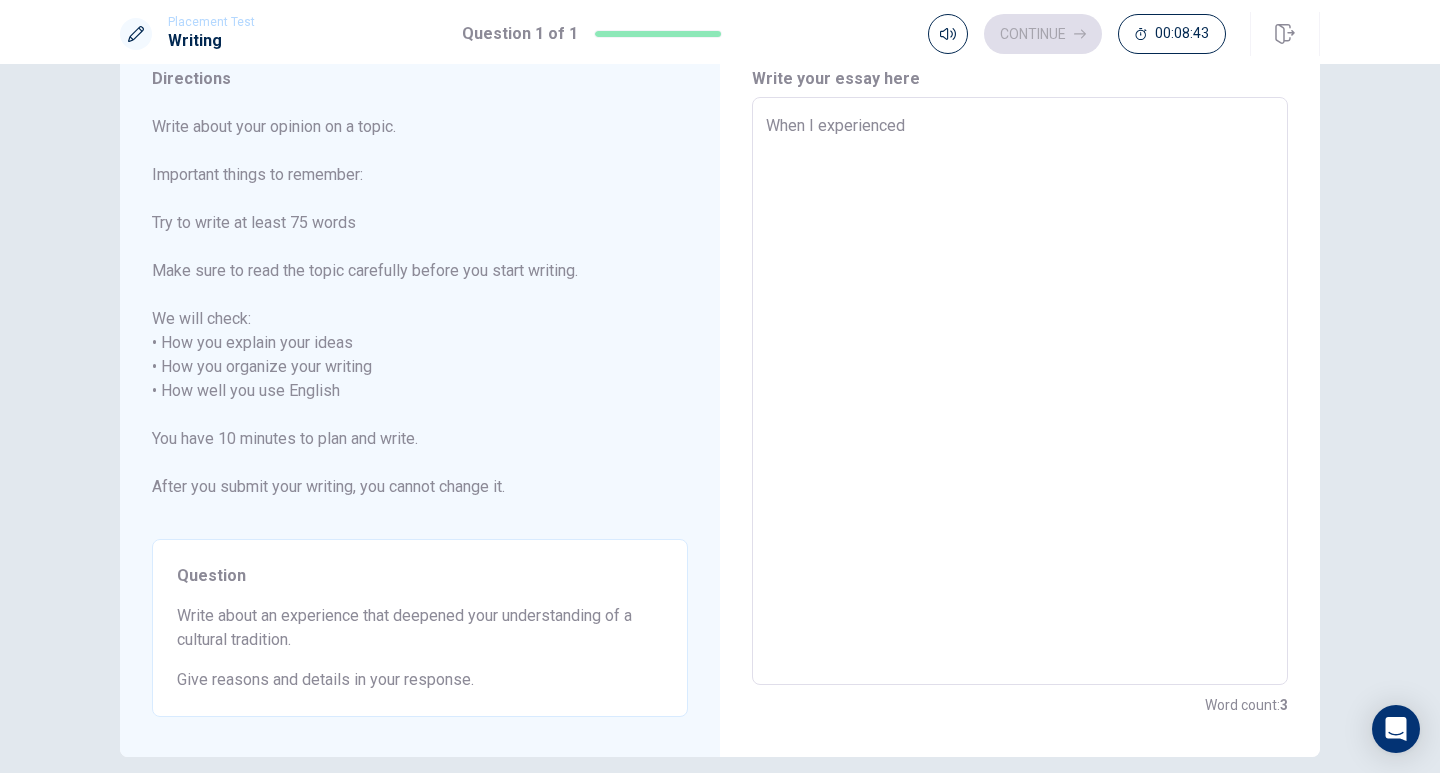 type on "x" 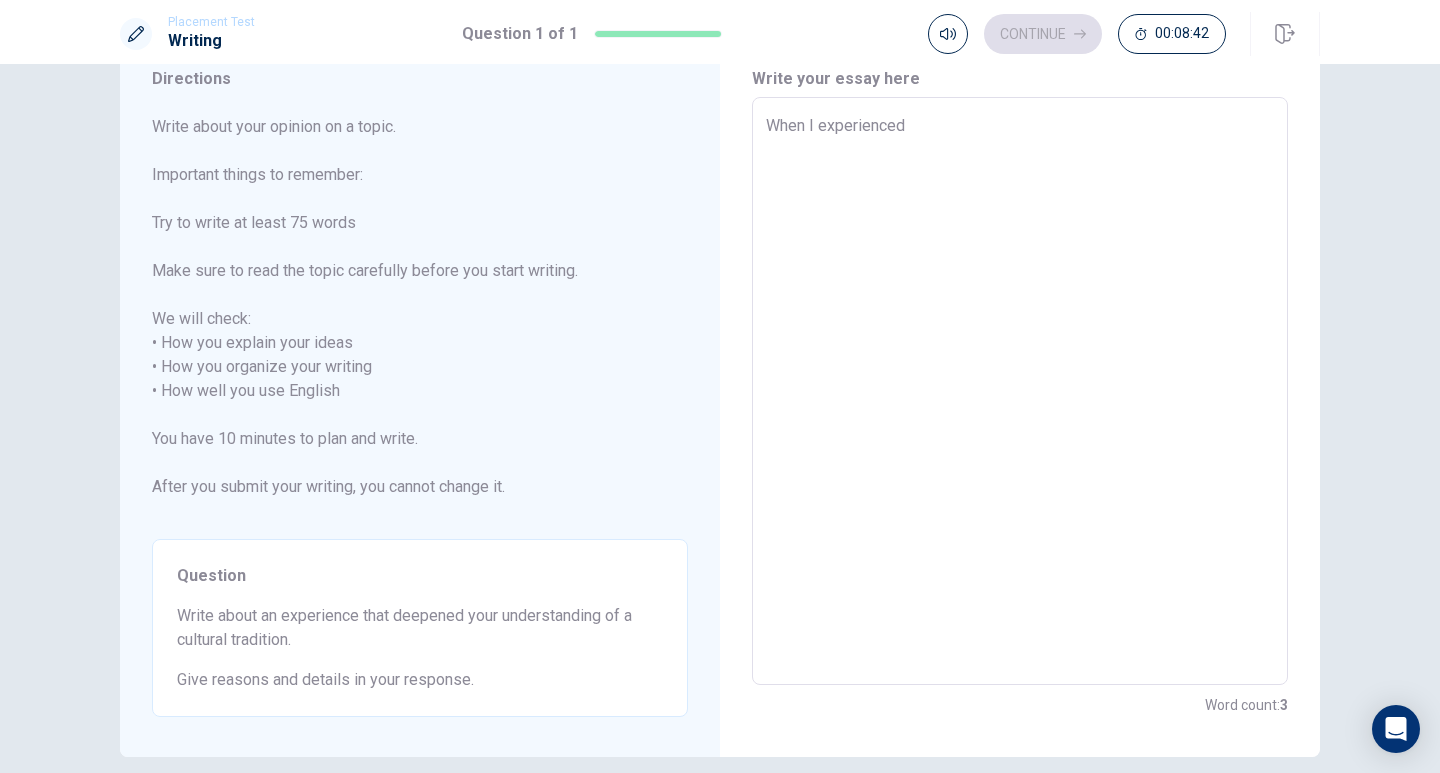 type on "When I experienced l" 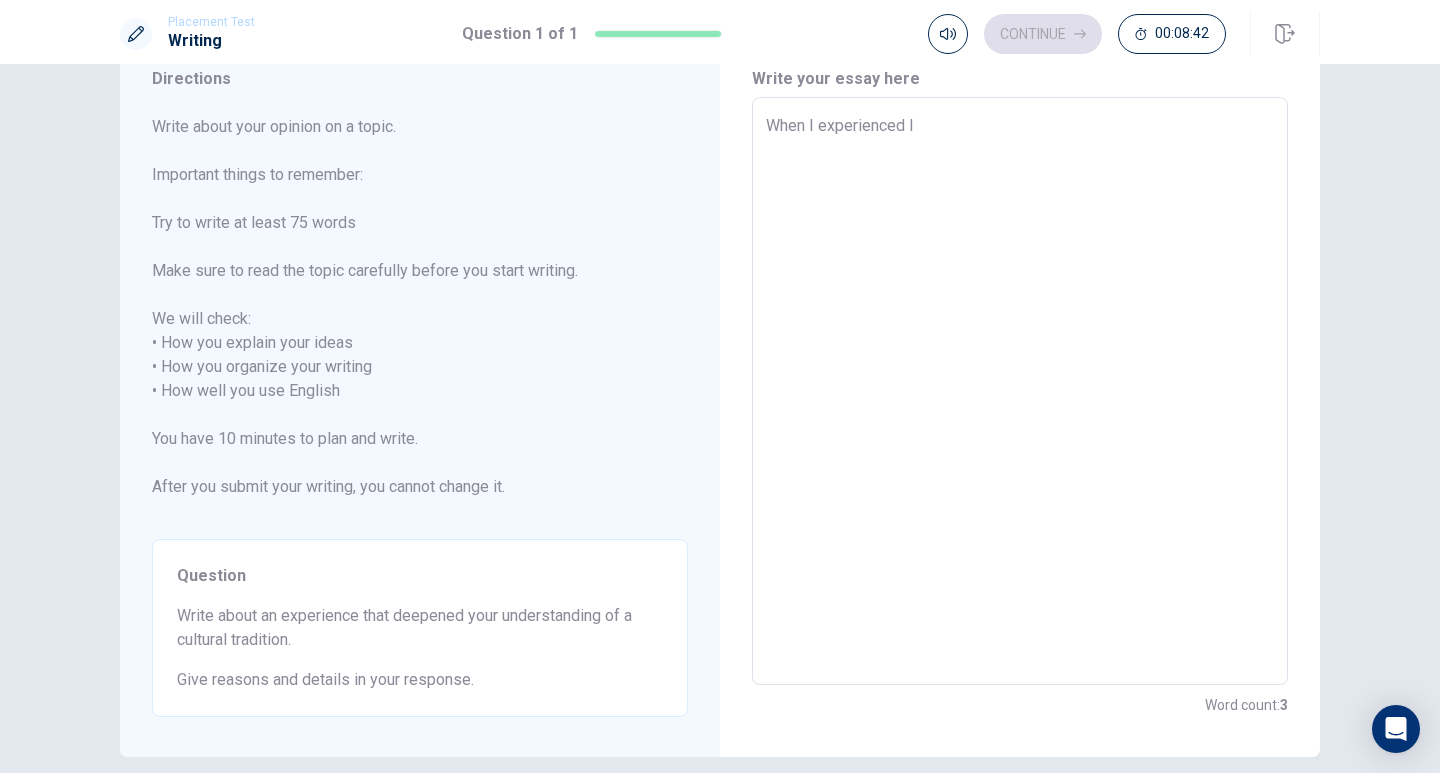 type on "x" 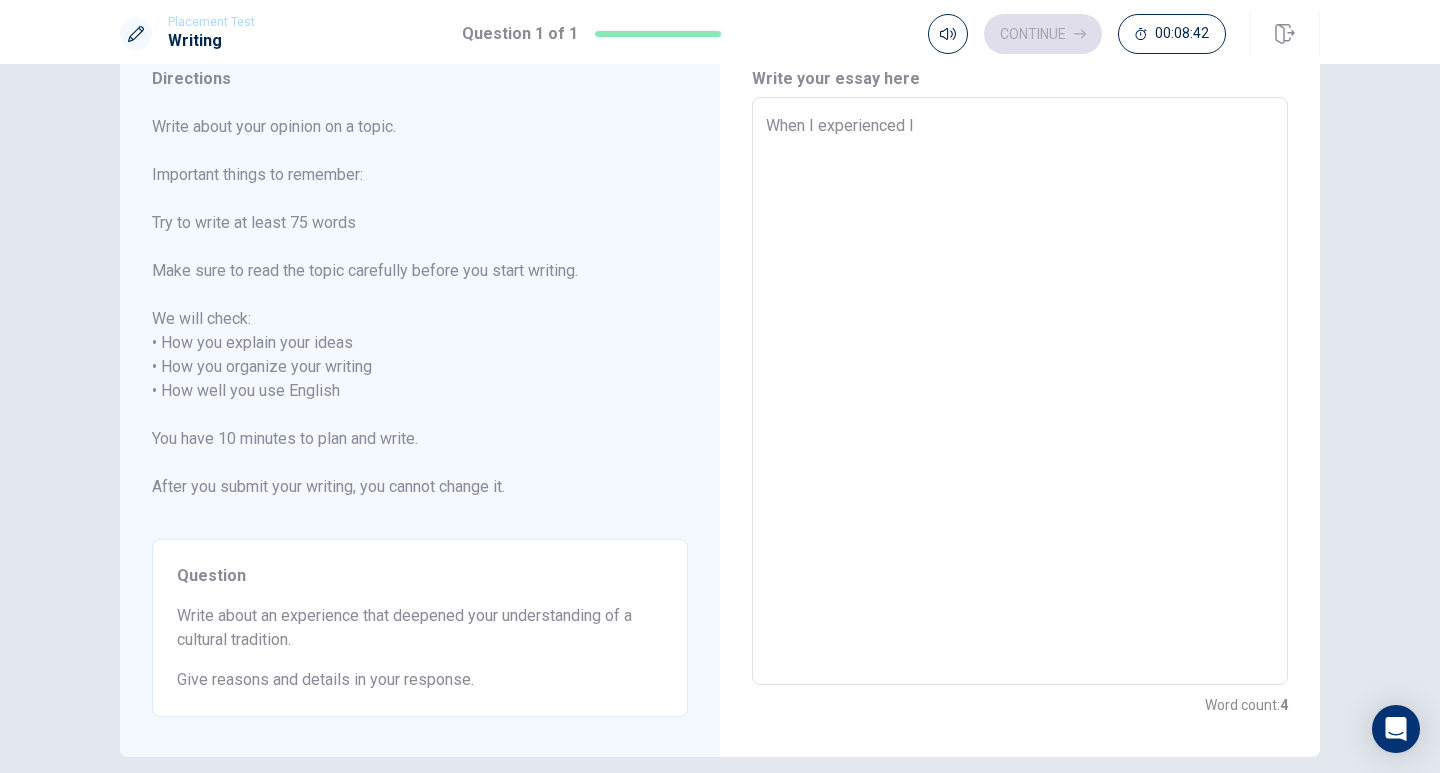 type on "When I experienced lo" 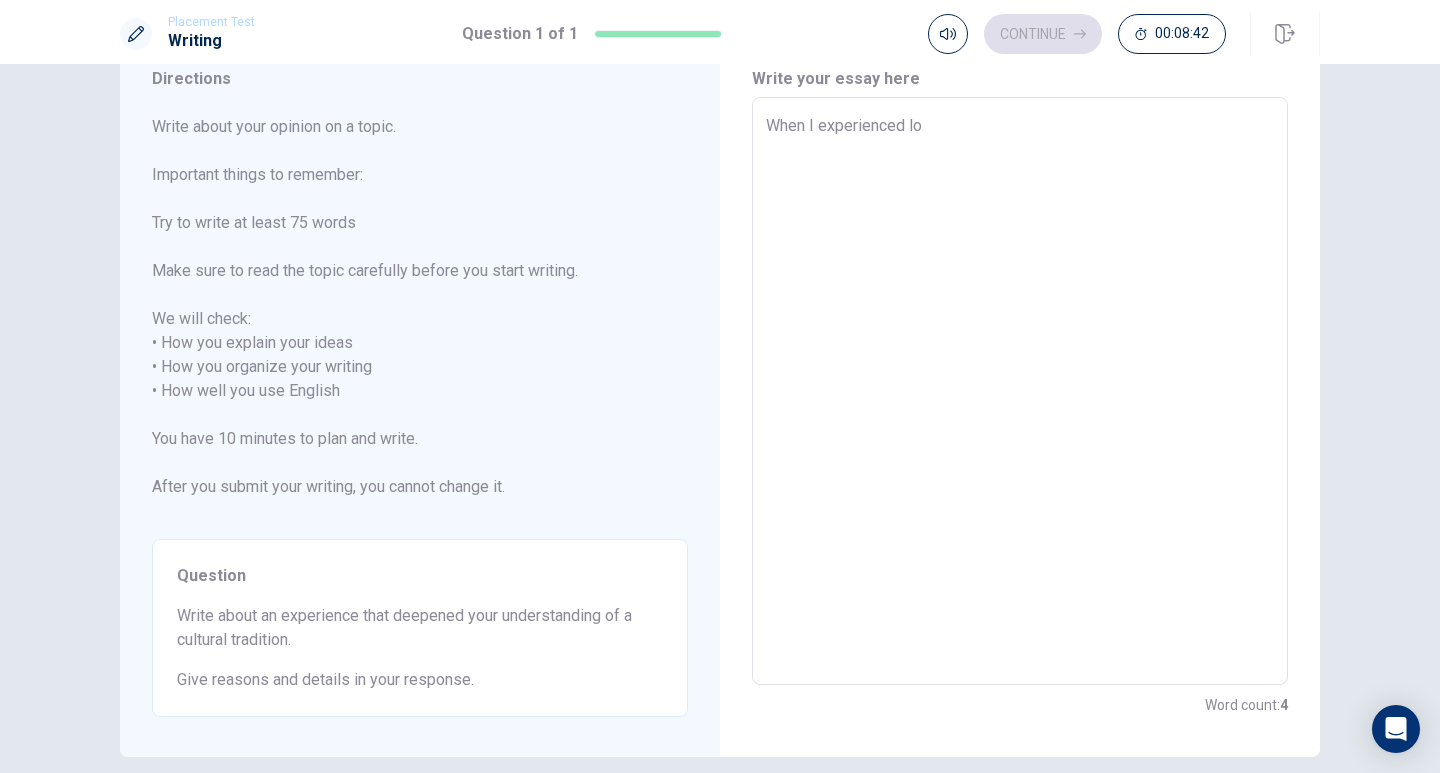 type on "x" 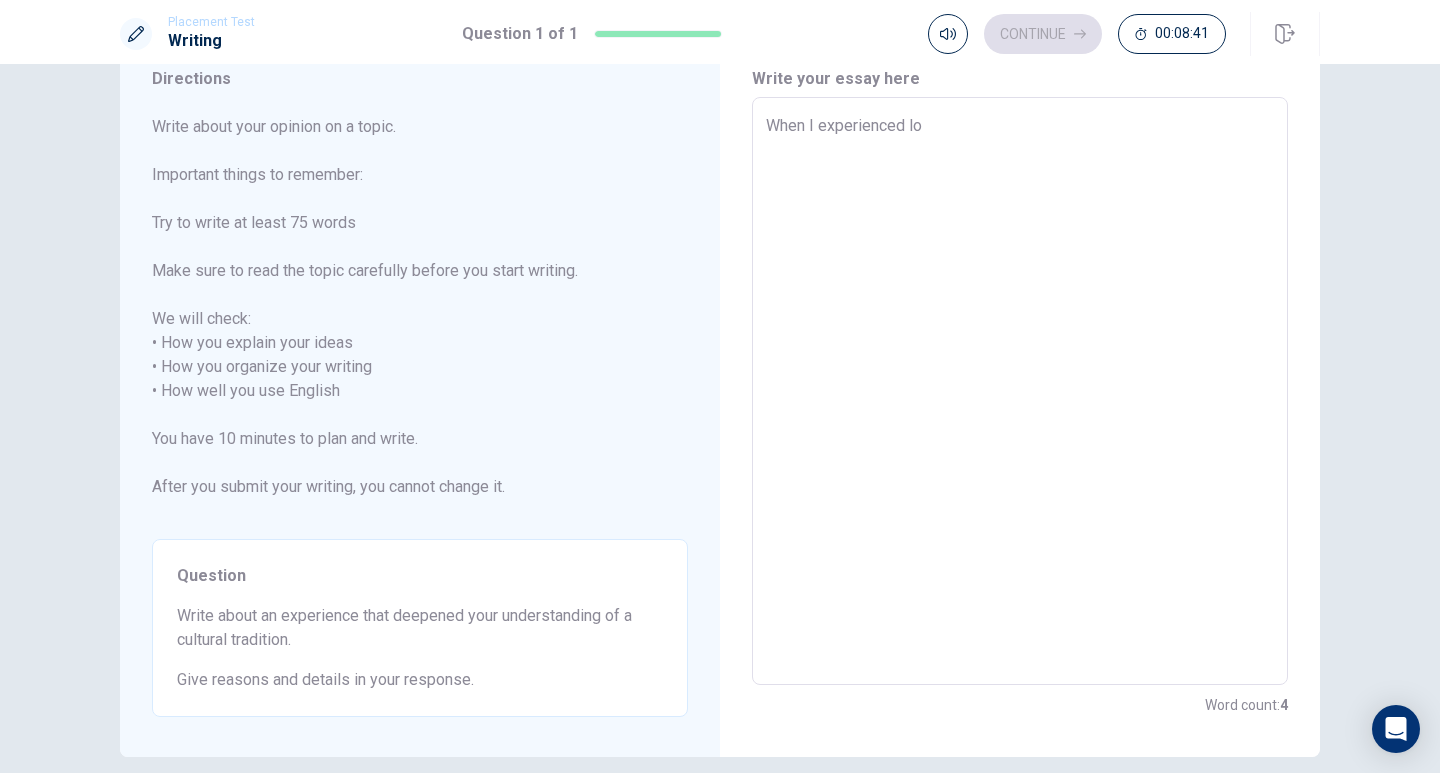 type on "When I experienced loc" 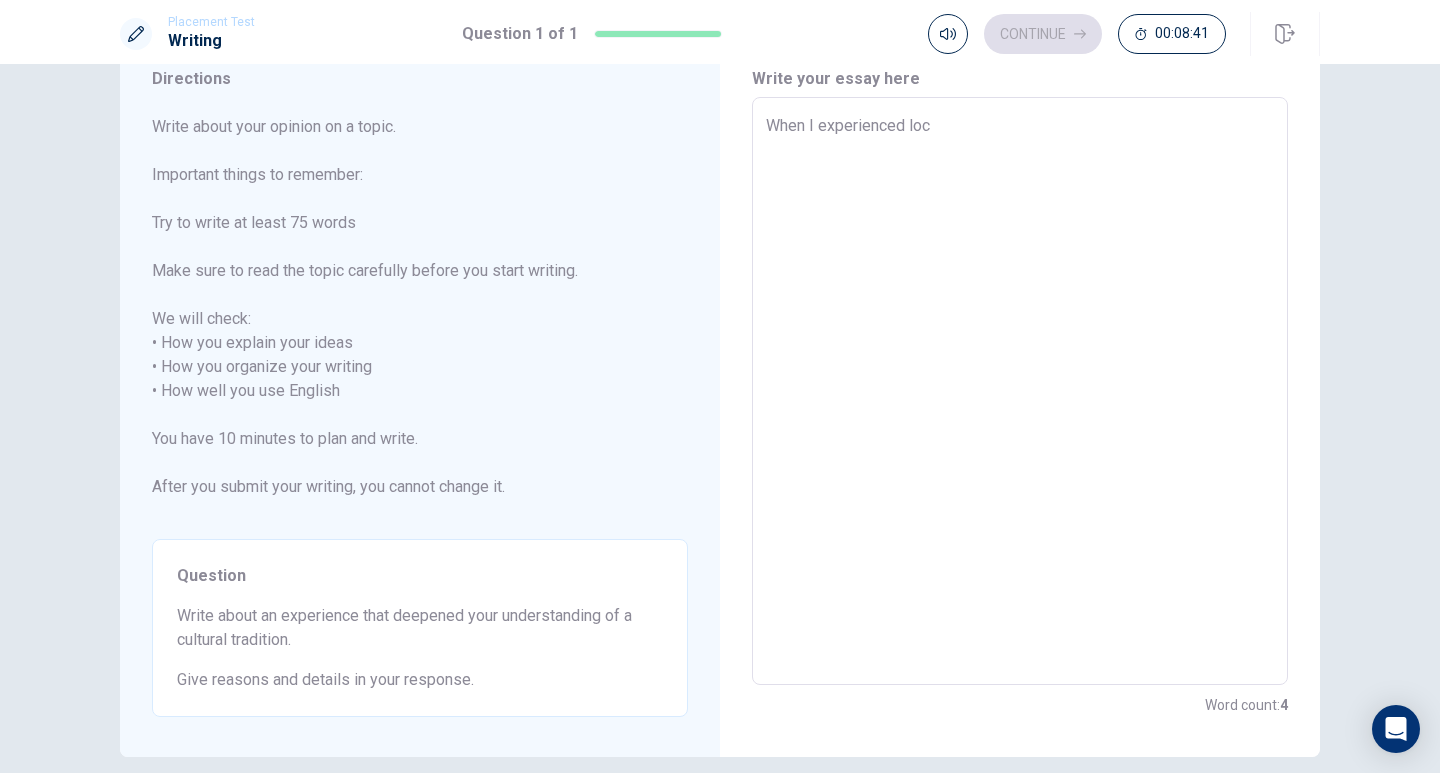 type on "x" 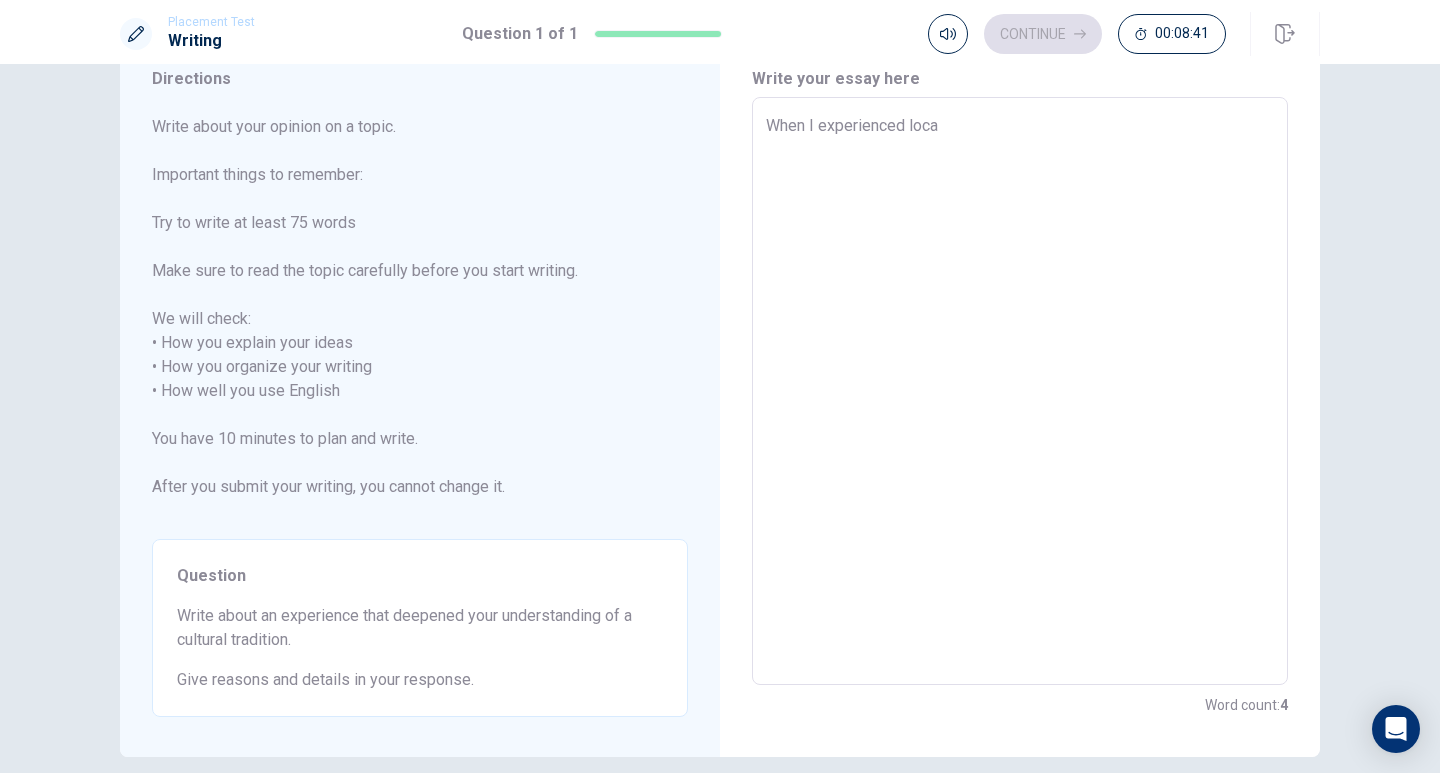 type on "When I experienced local" 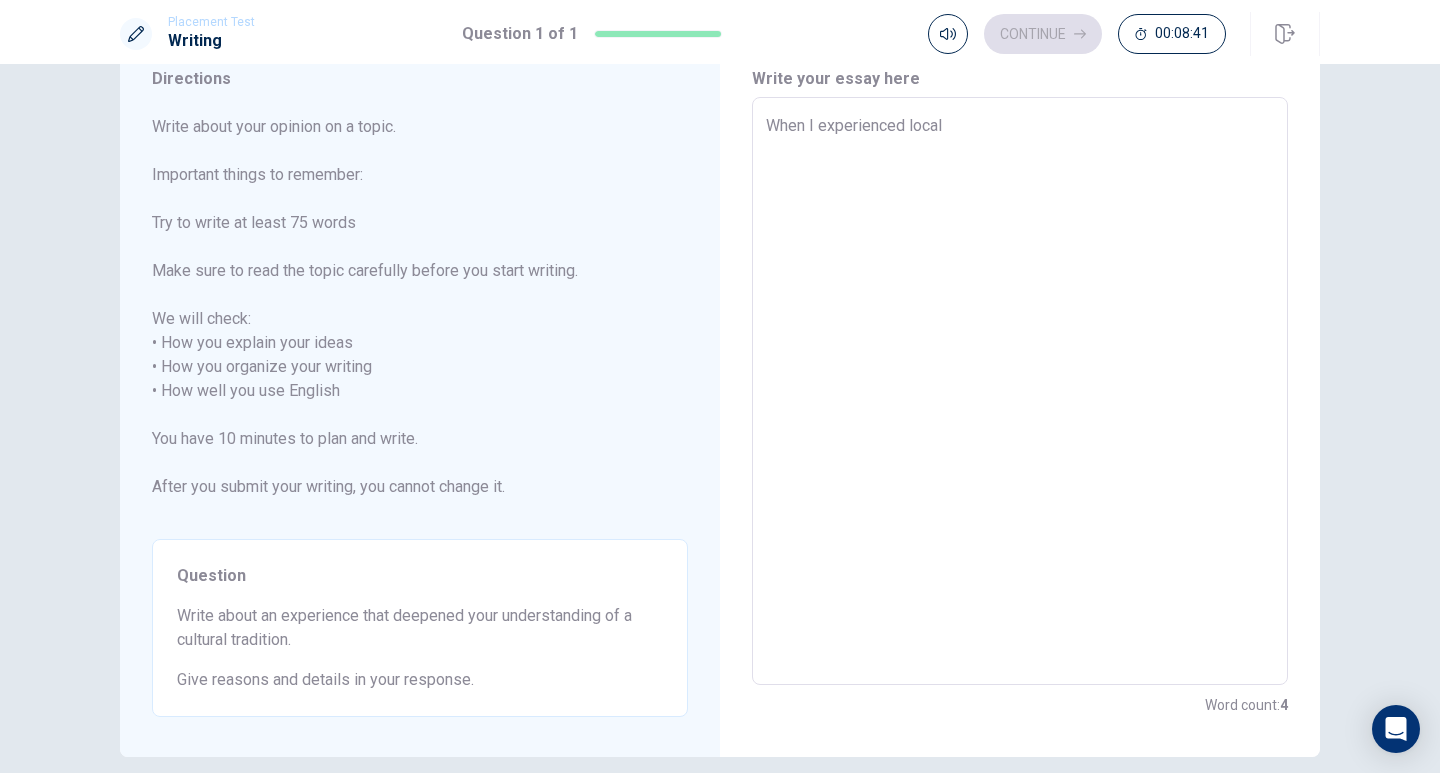 type on "When I experienced local" 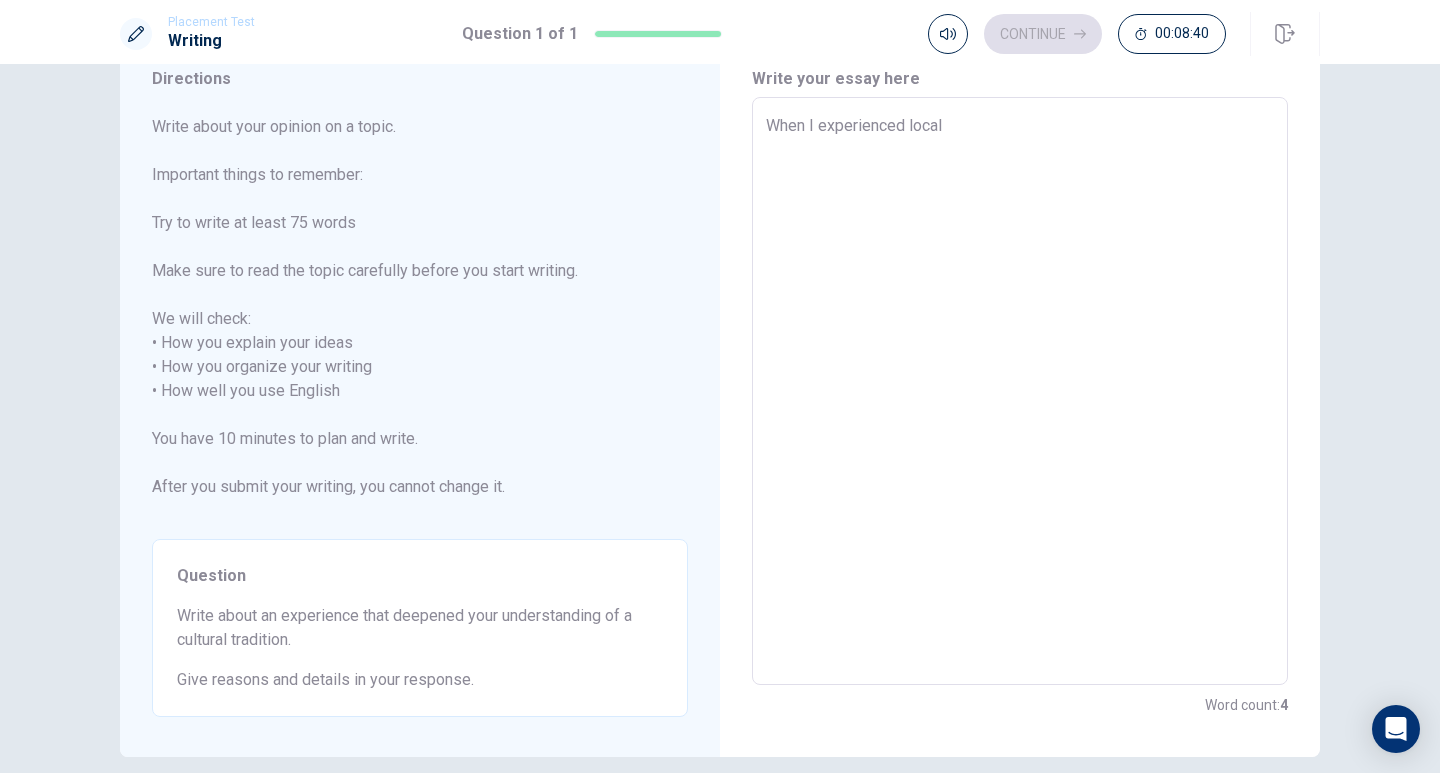type on "x" 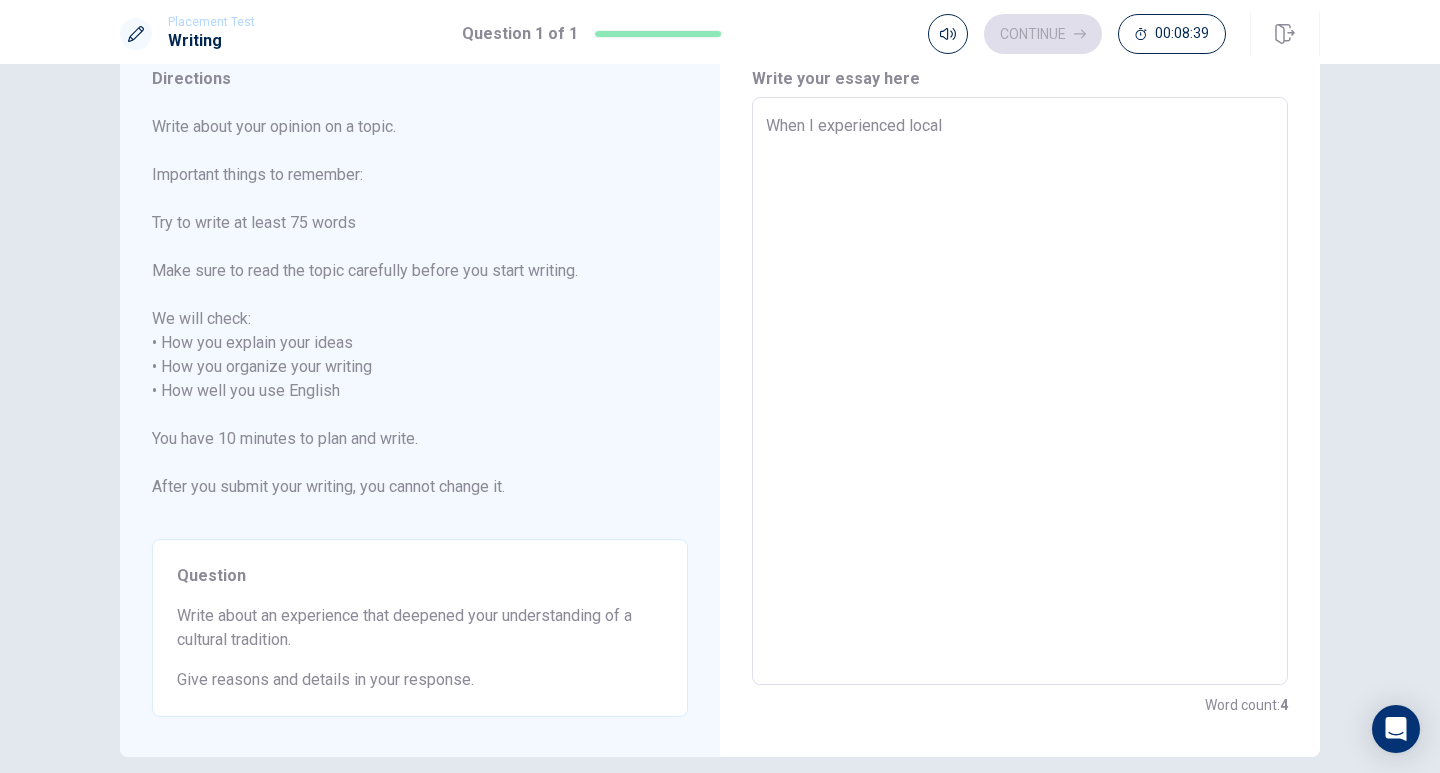 type on "When I experienced local s" 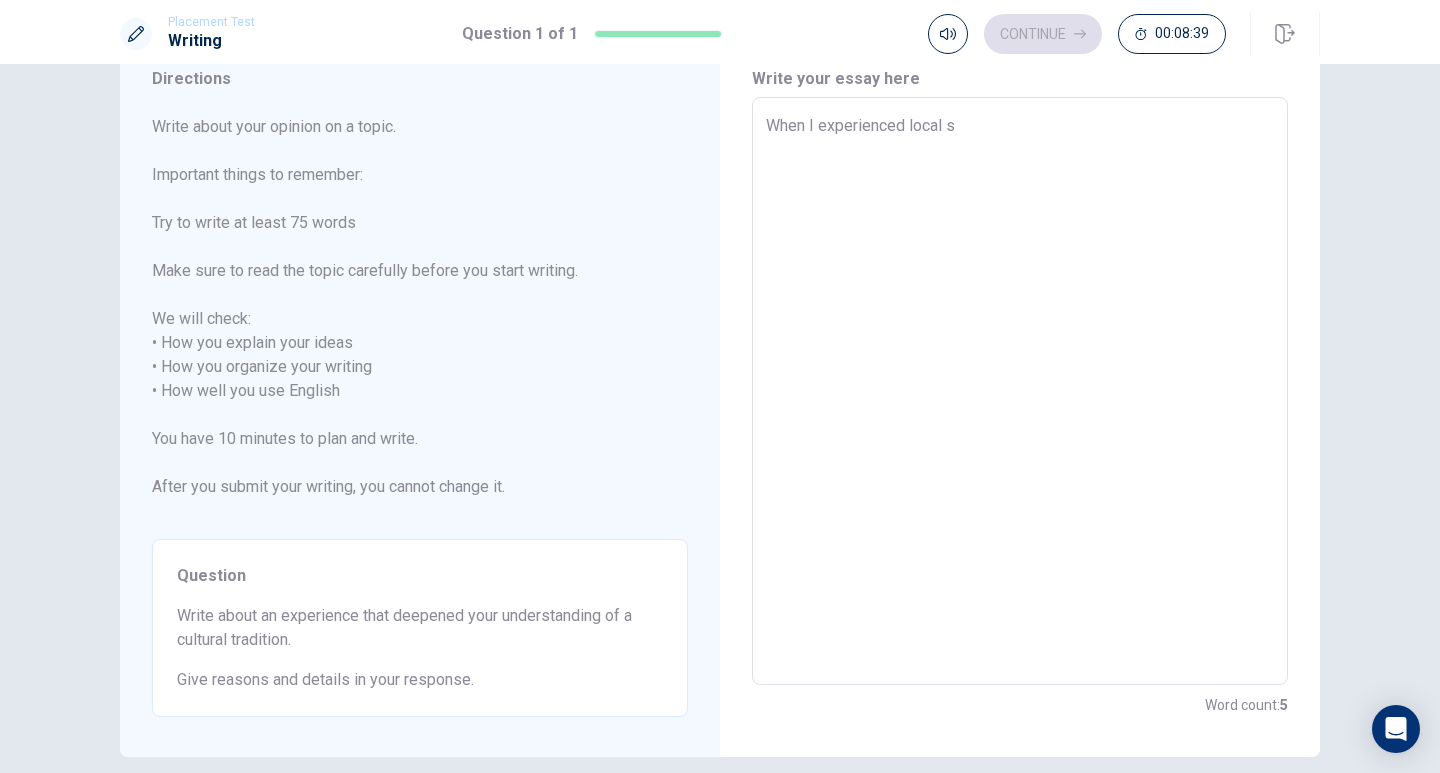 type on "x" 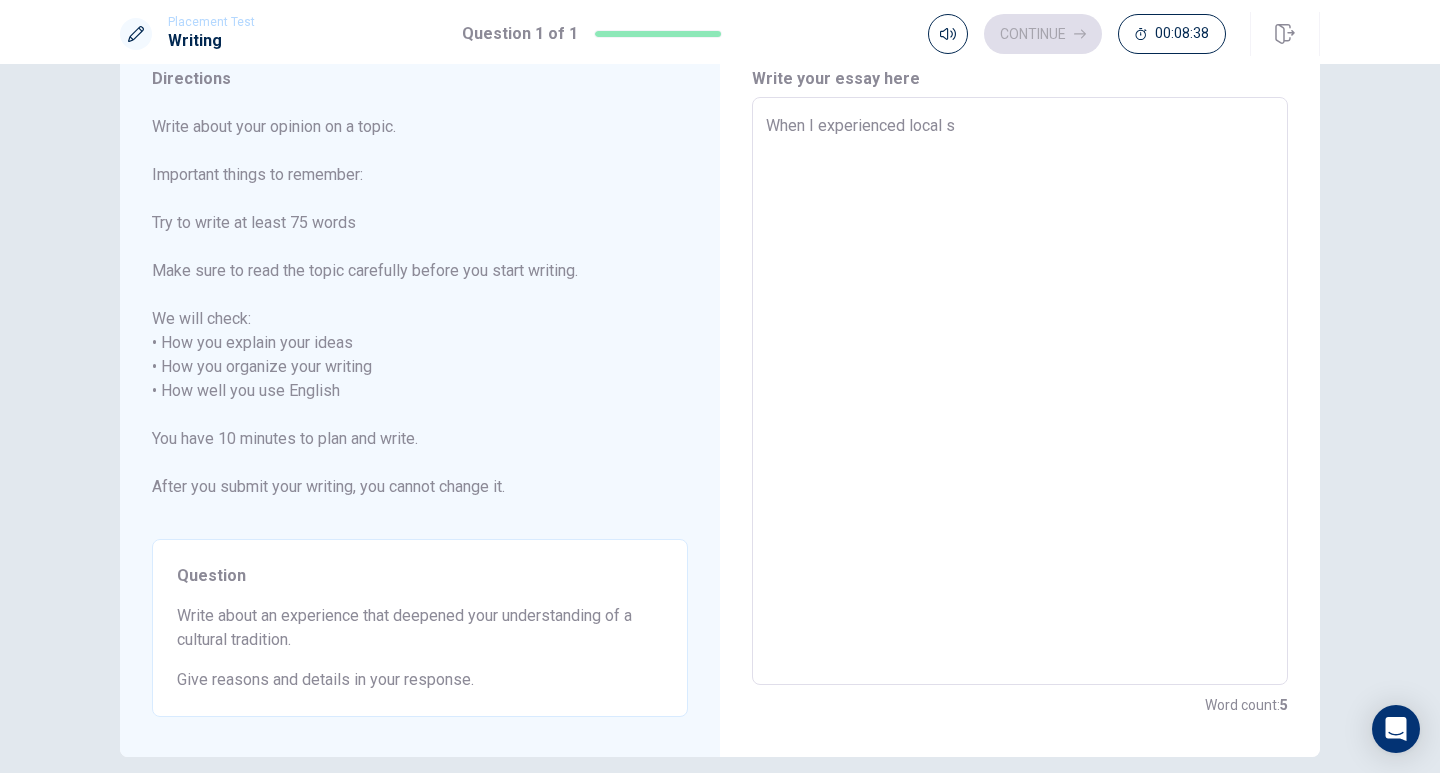 type on "When I experienced local sc" 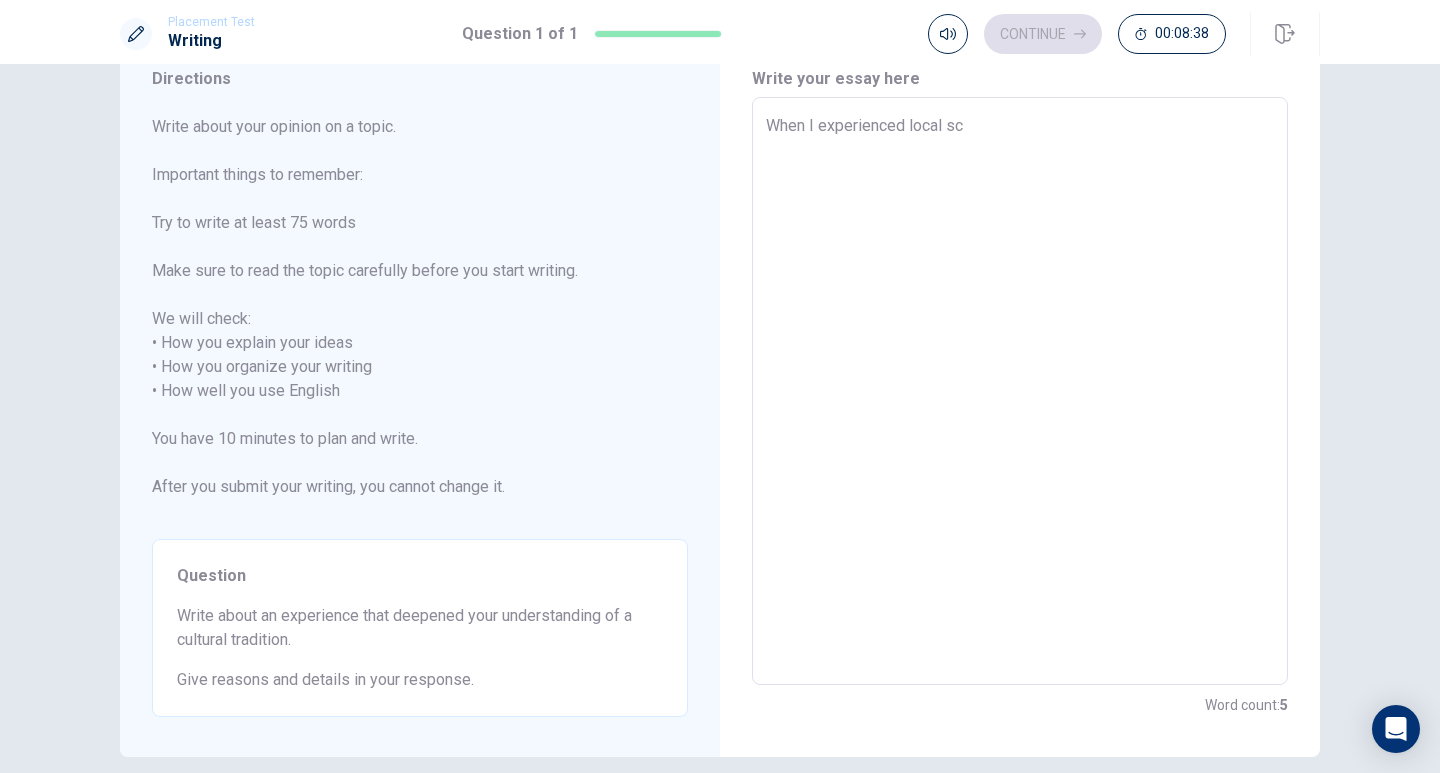 type on "x" 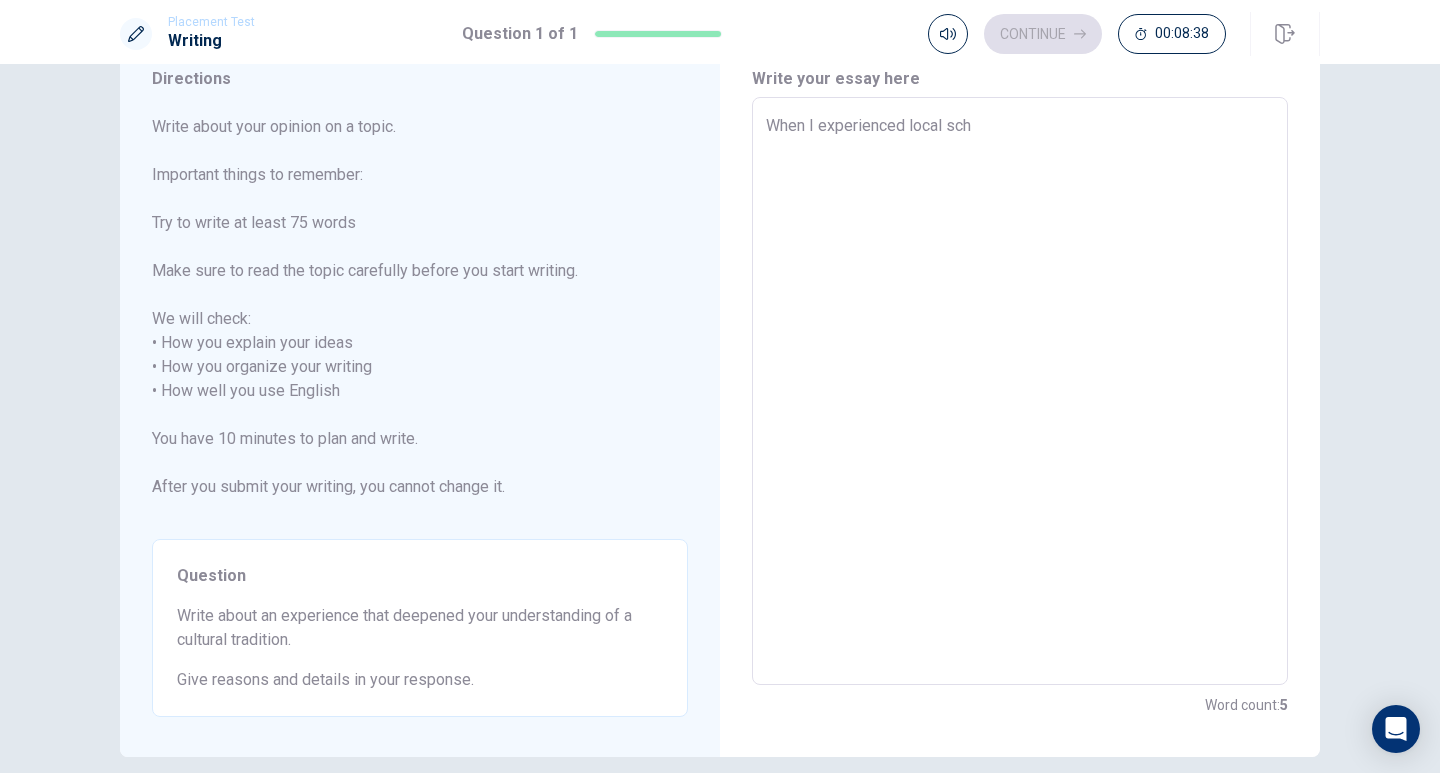 type on "When I experienced local scho" 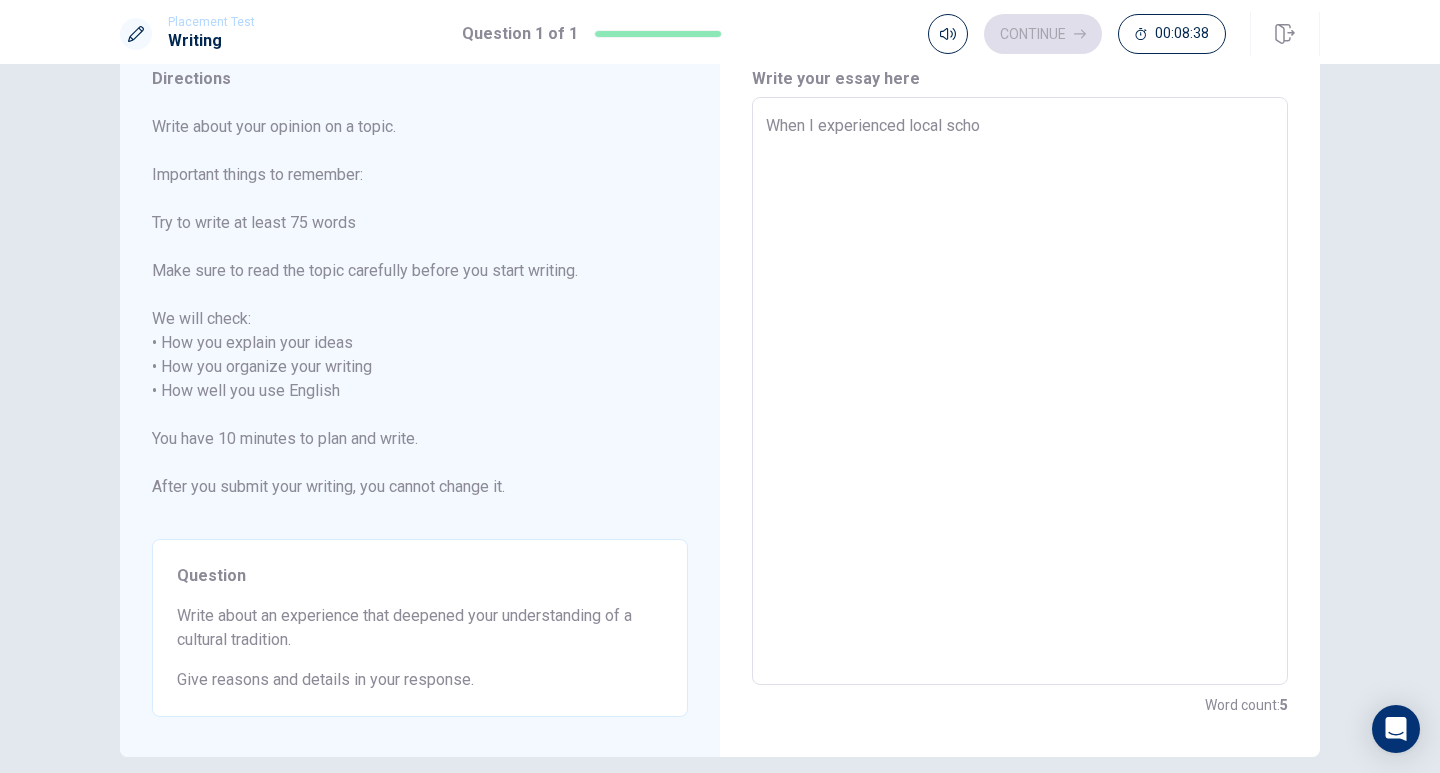type on "x" 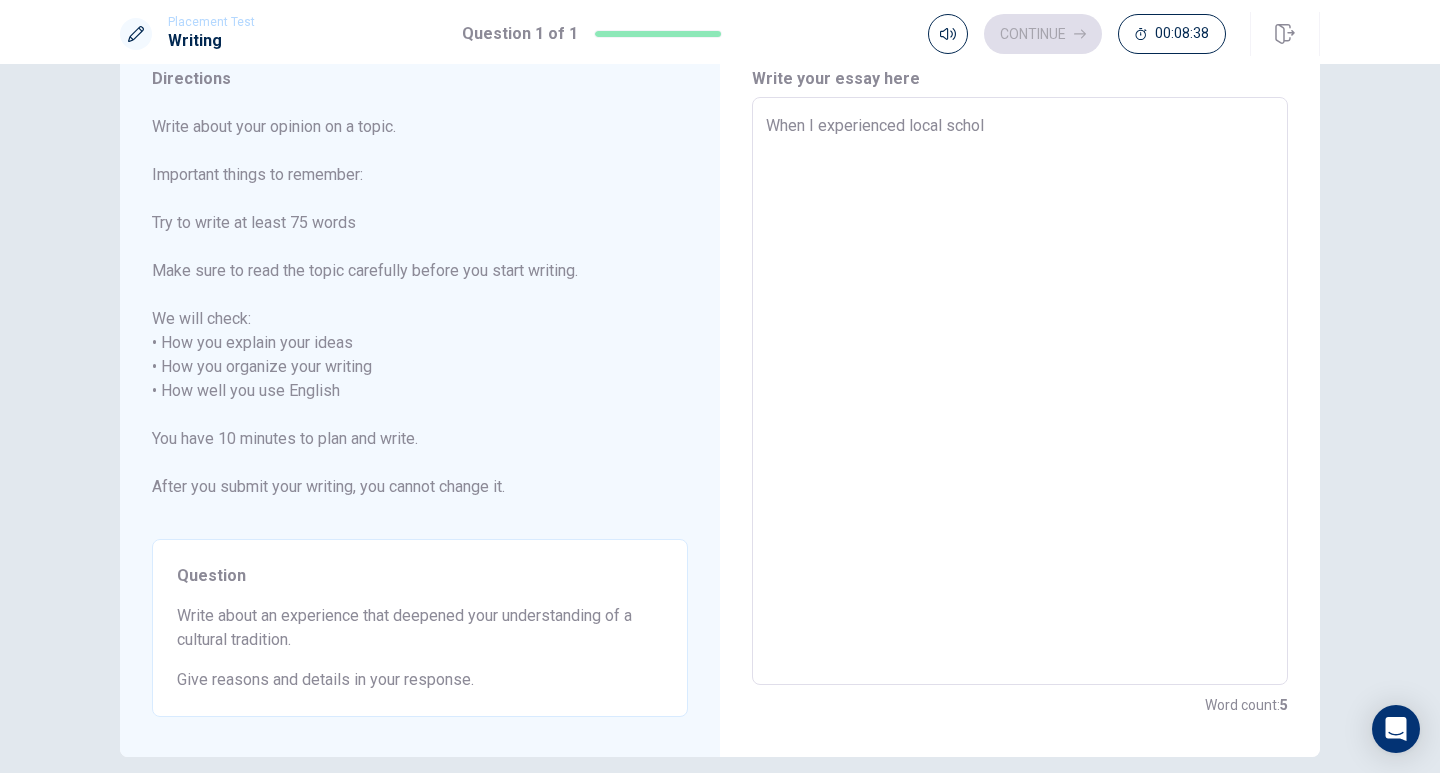 type on "x" 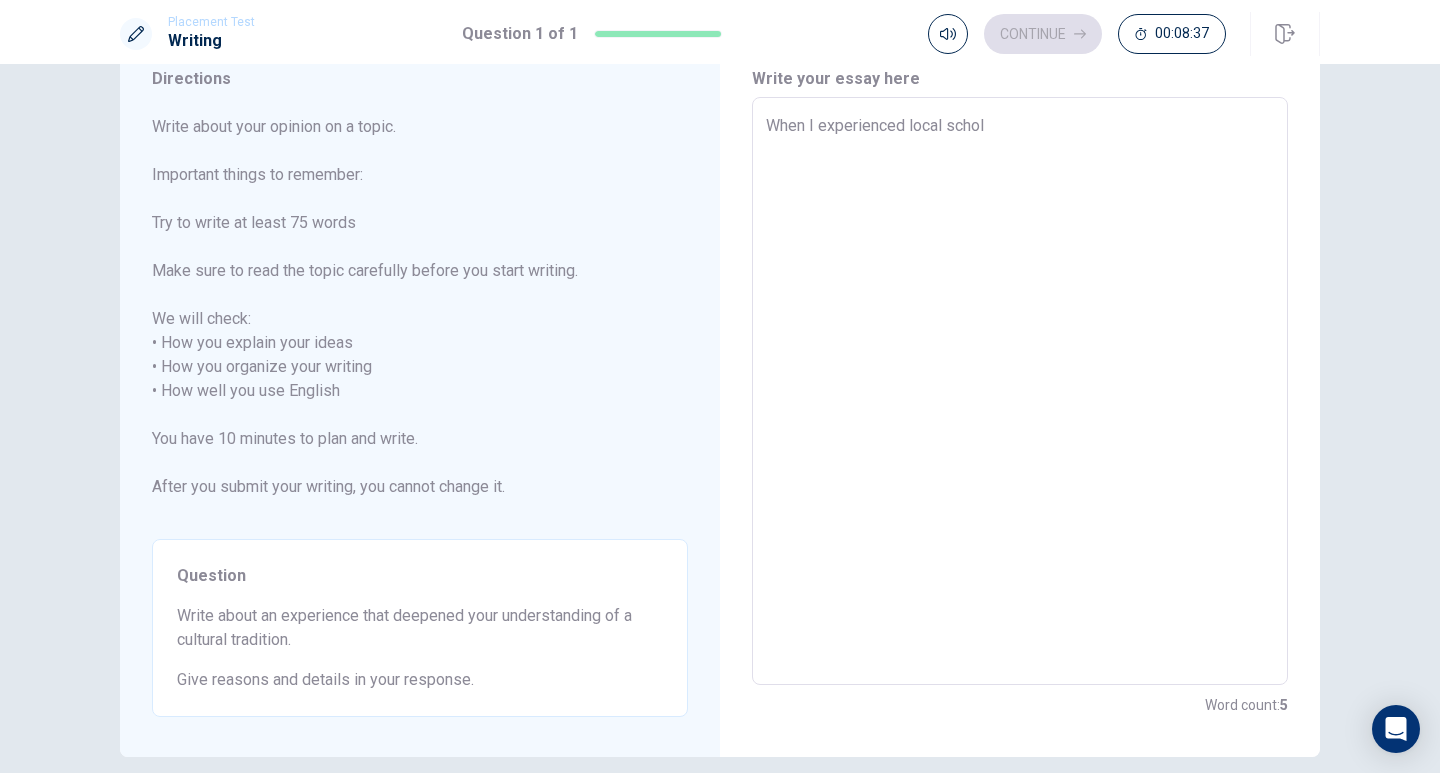 type on "When I experienced local scho" 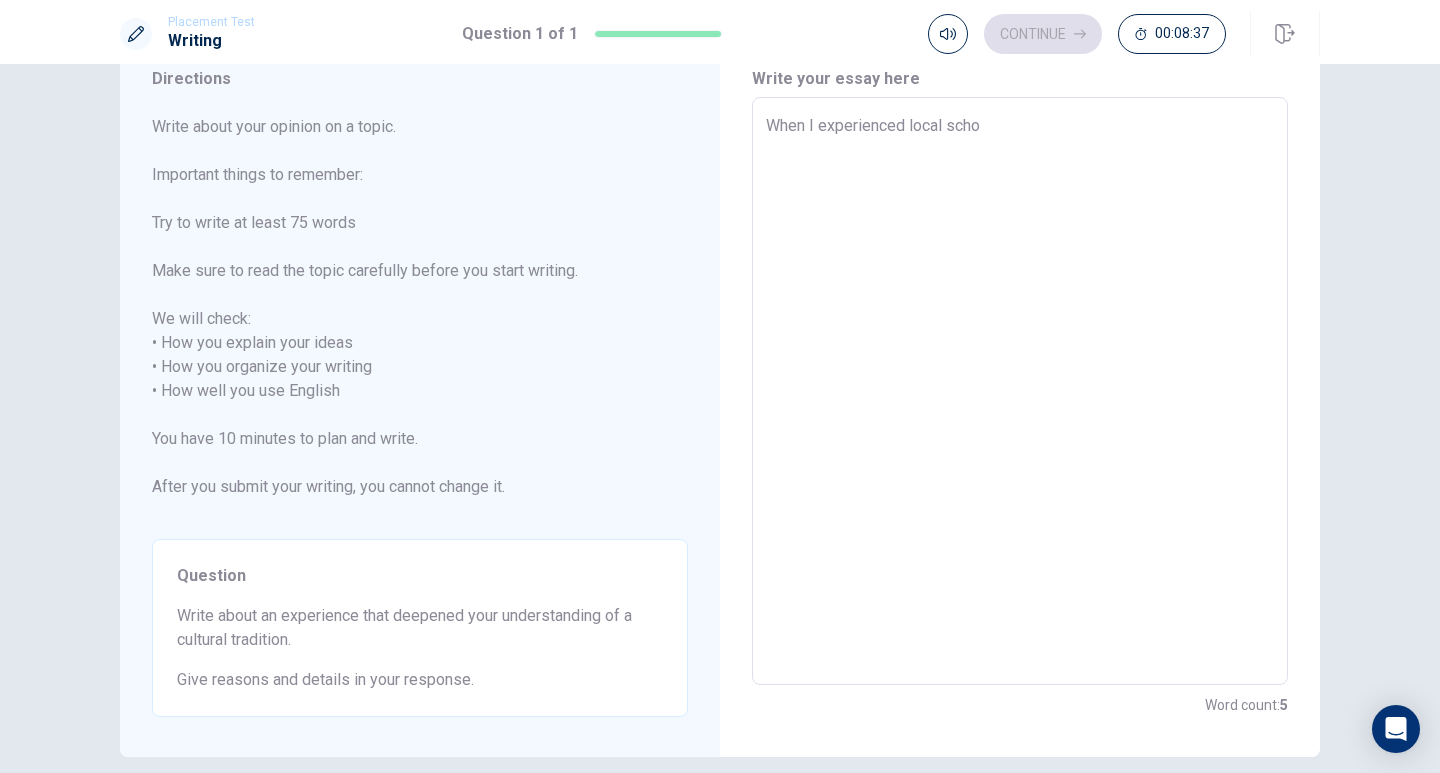 type on "x" 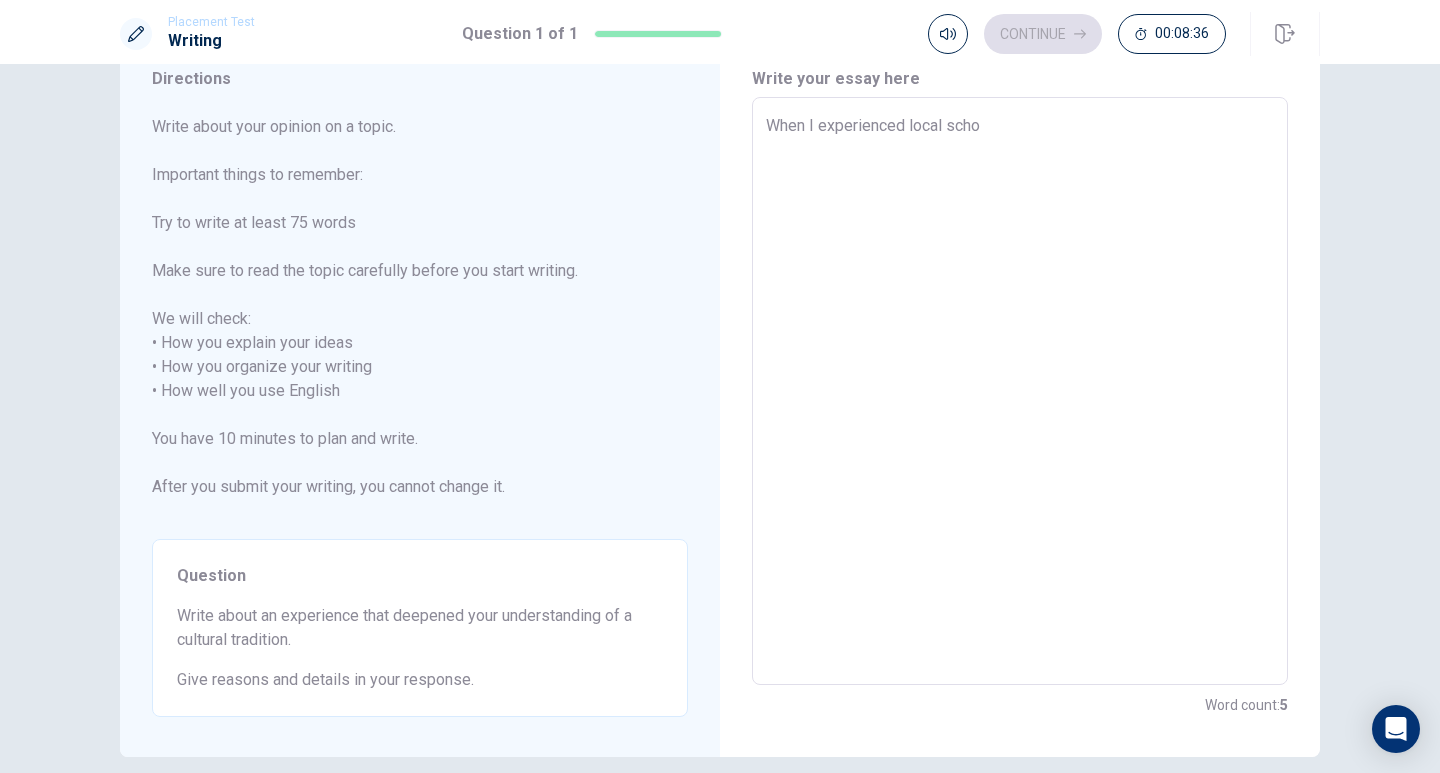 type on "When I experienced local schoo" 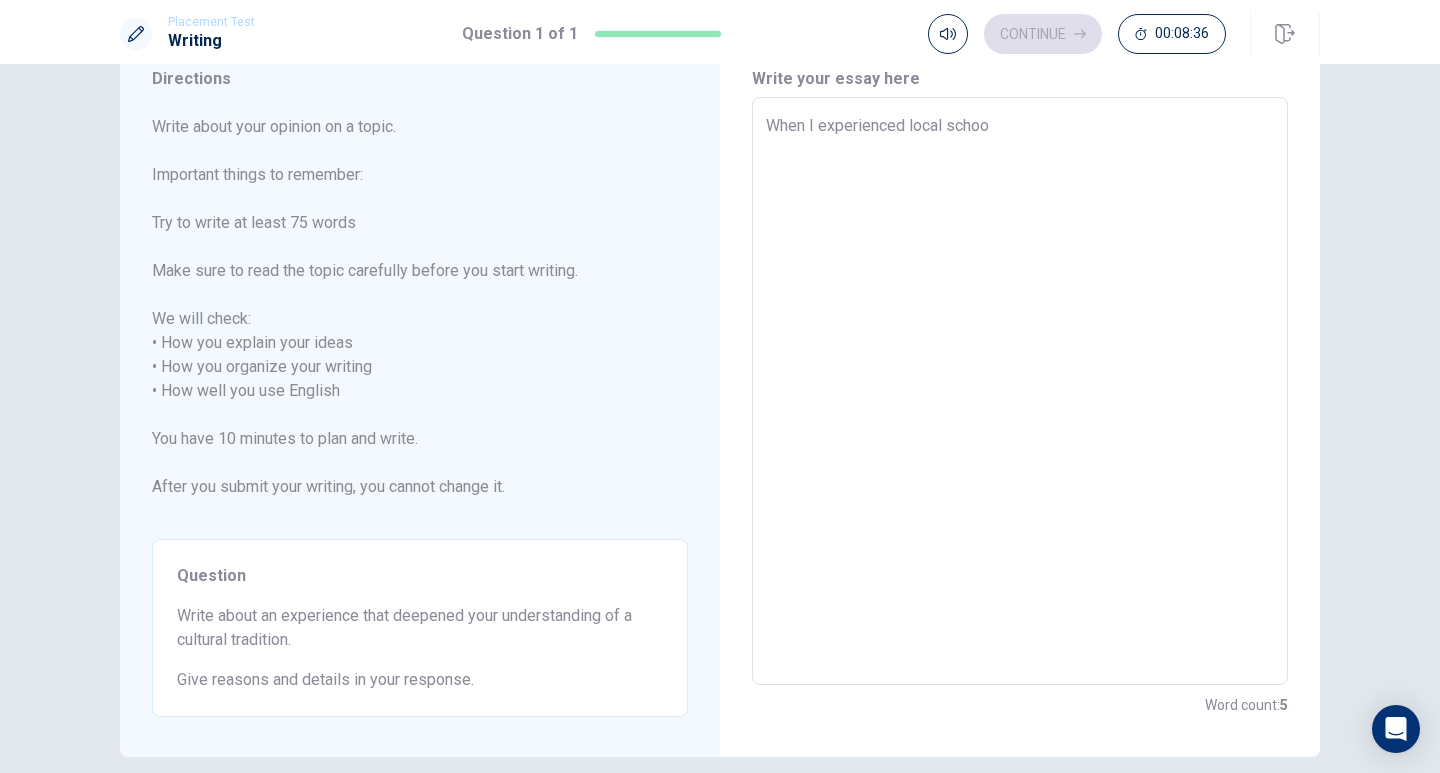 type on "x" 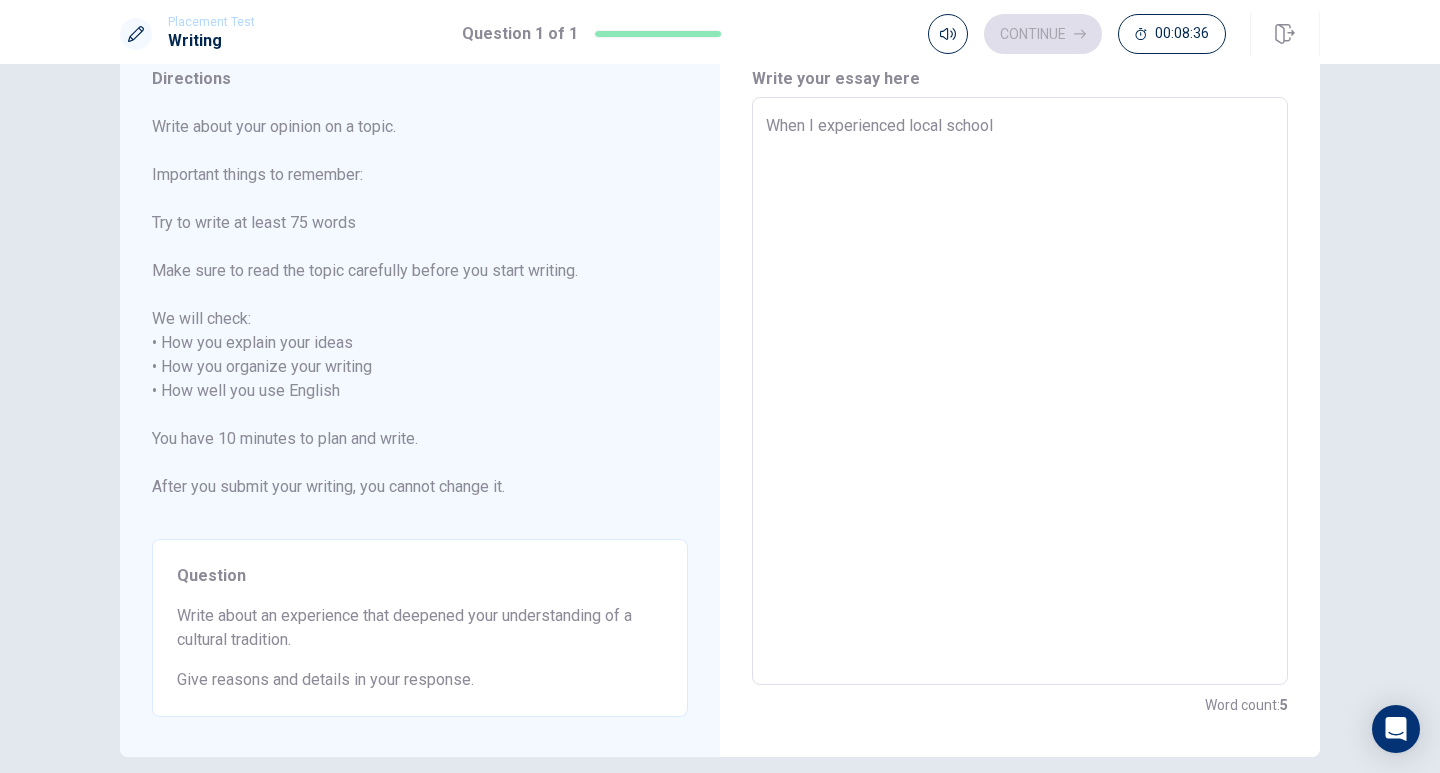 type on "x" 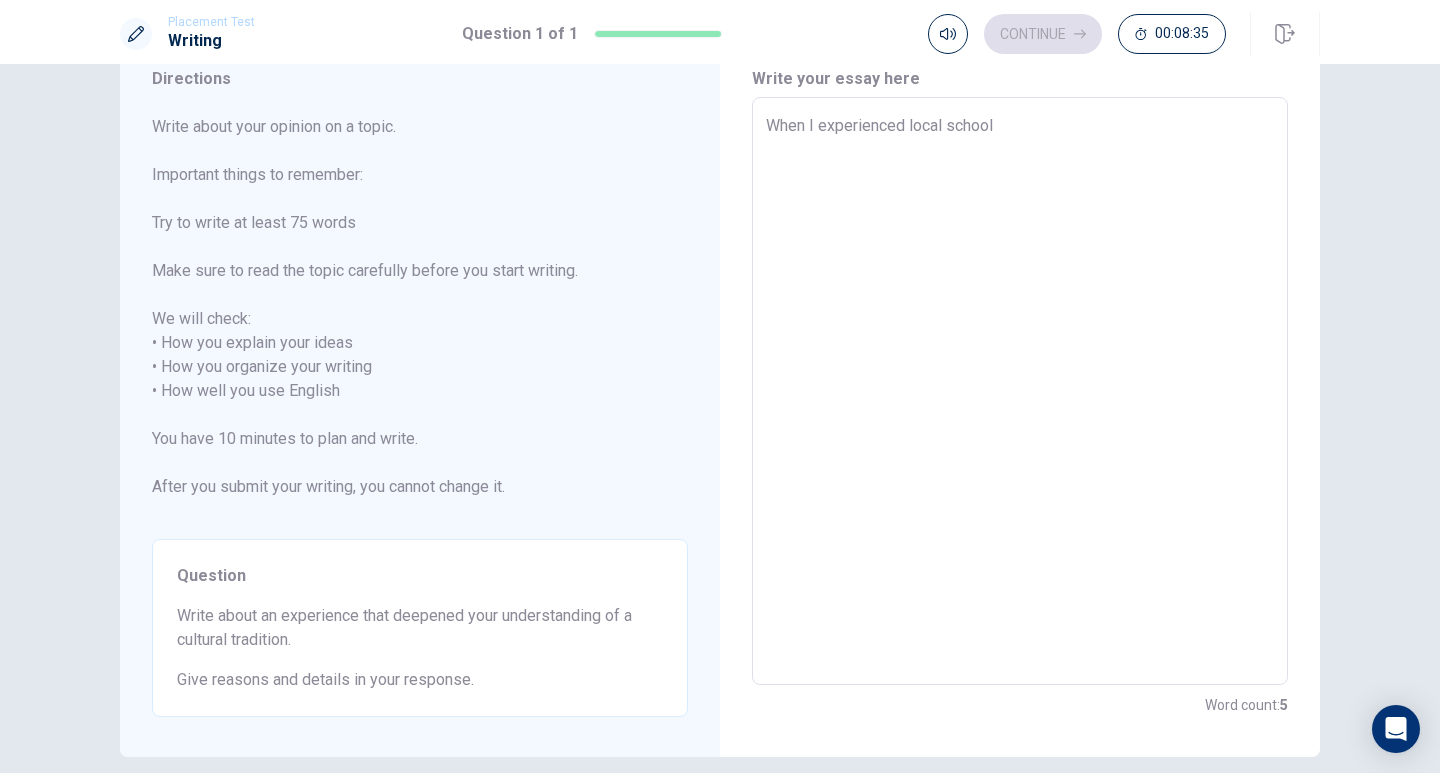 type on "When I experienced local school l" 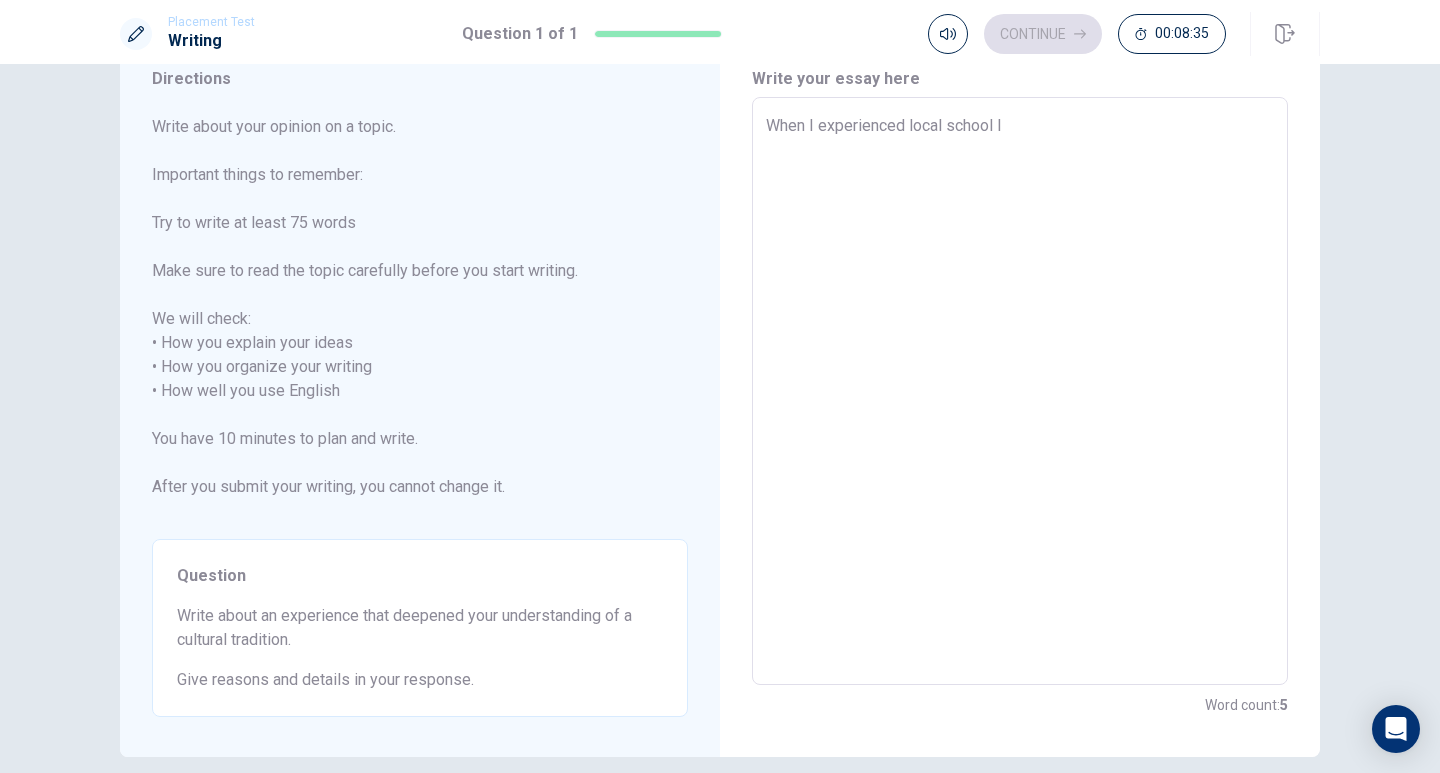 type on "x" 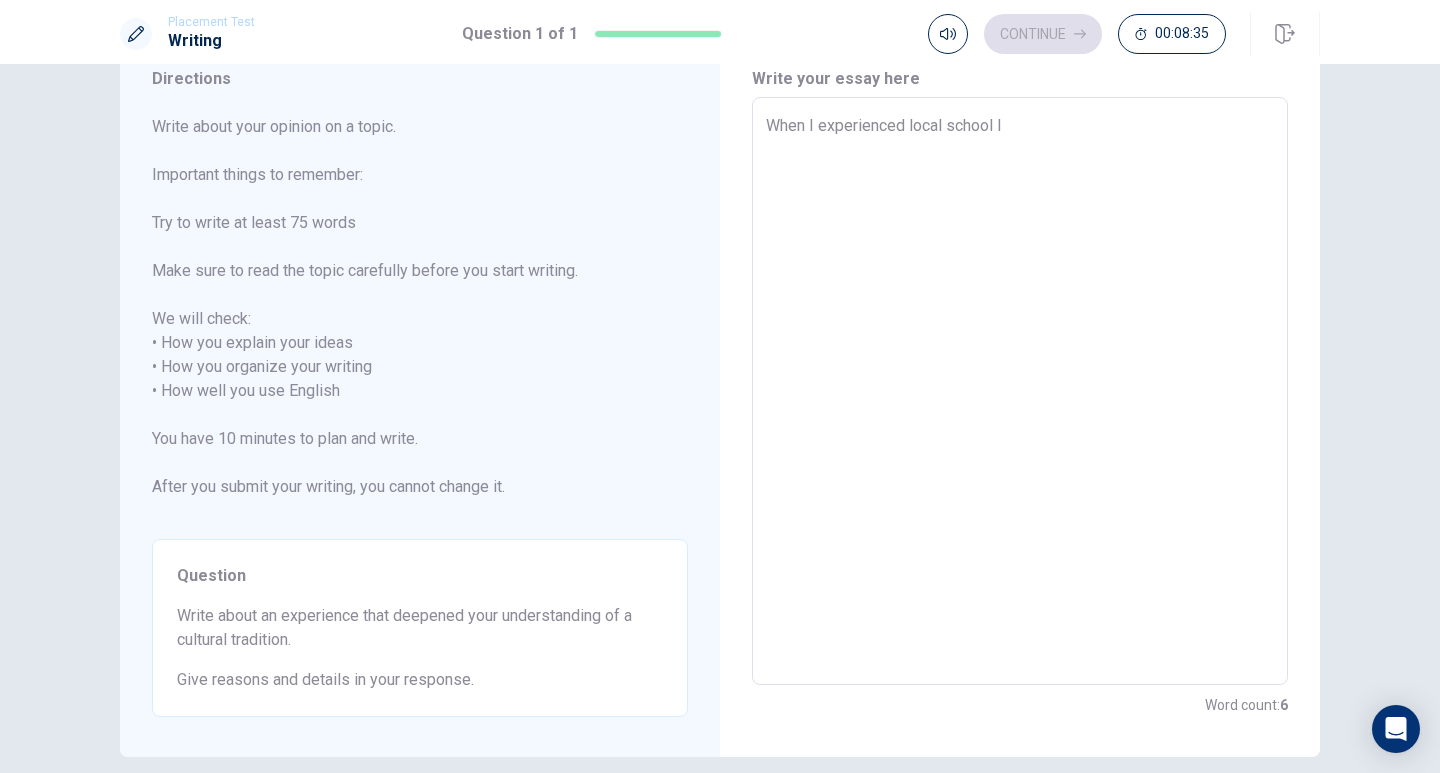 type on "When I experienced local school li" 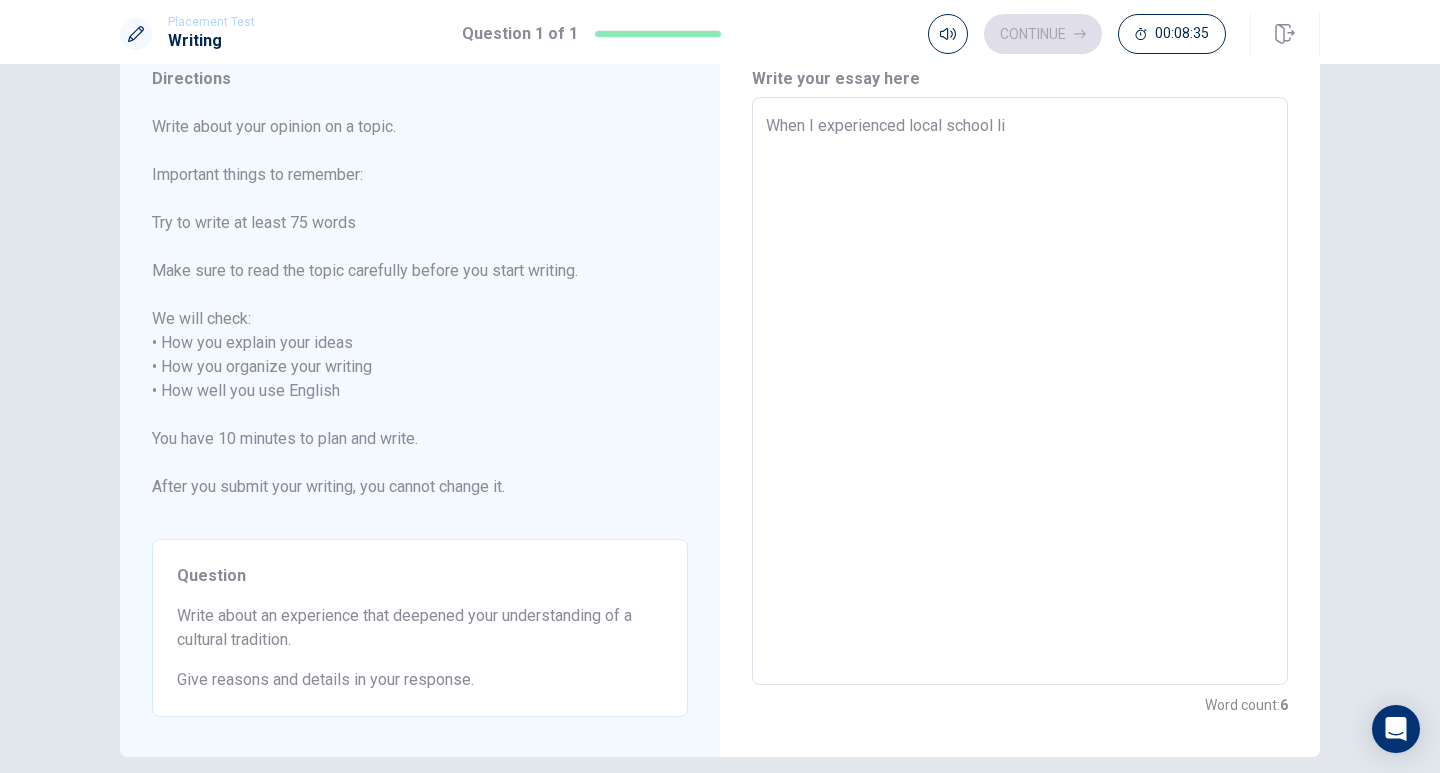 type on "x" 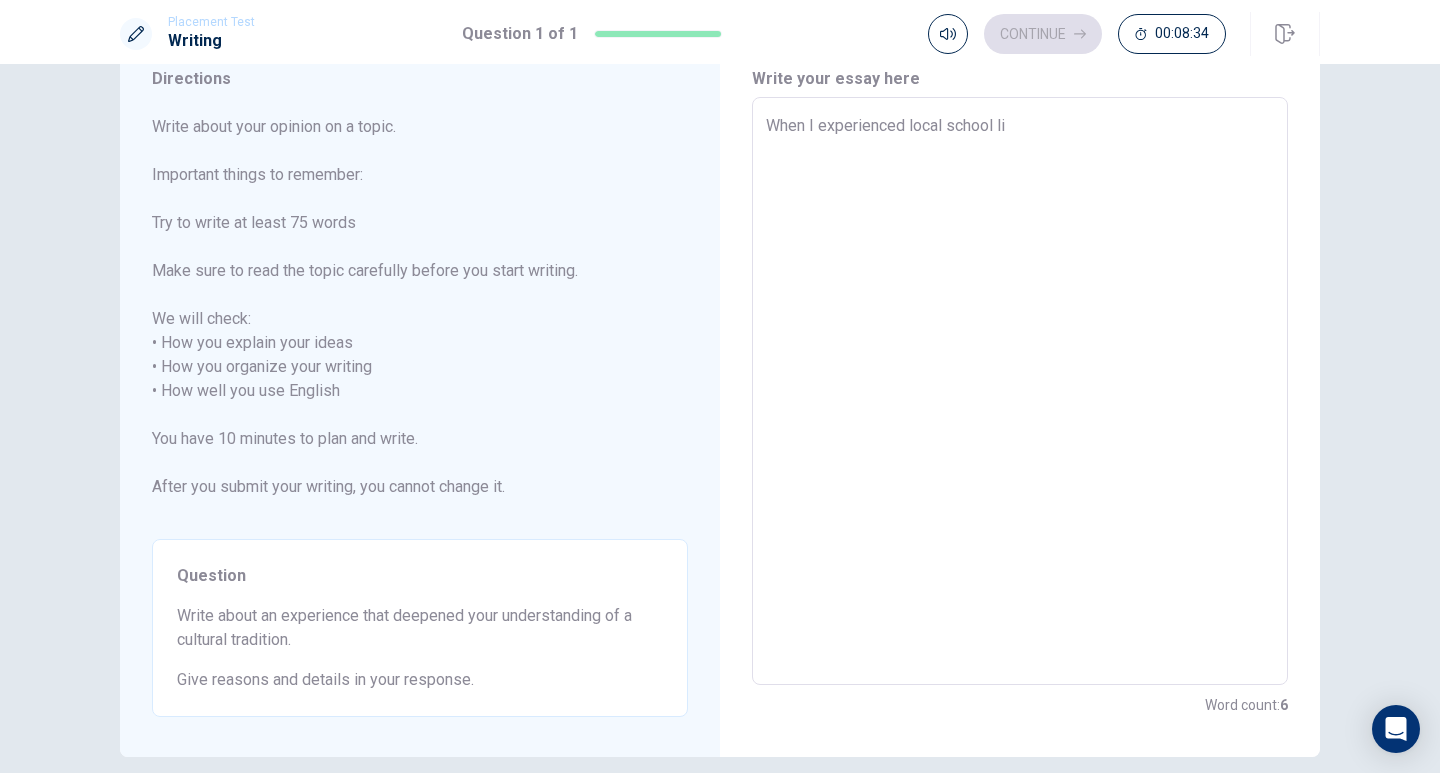 type on "When I experienced local school lif" 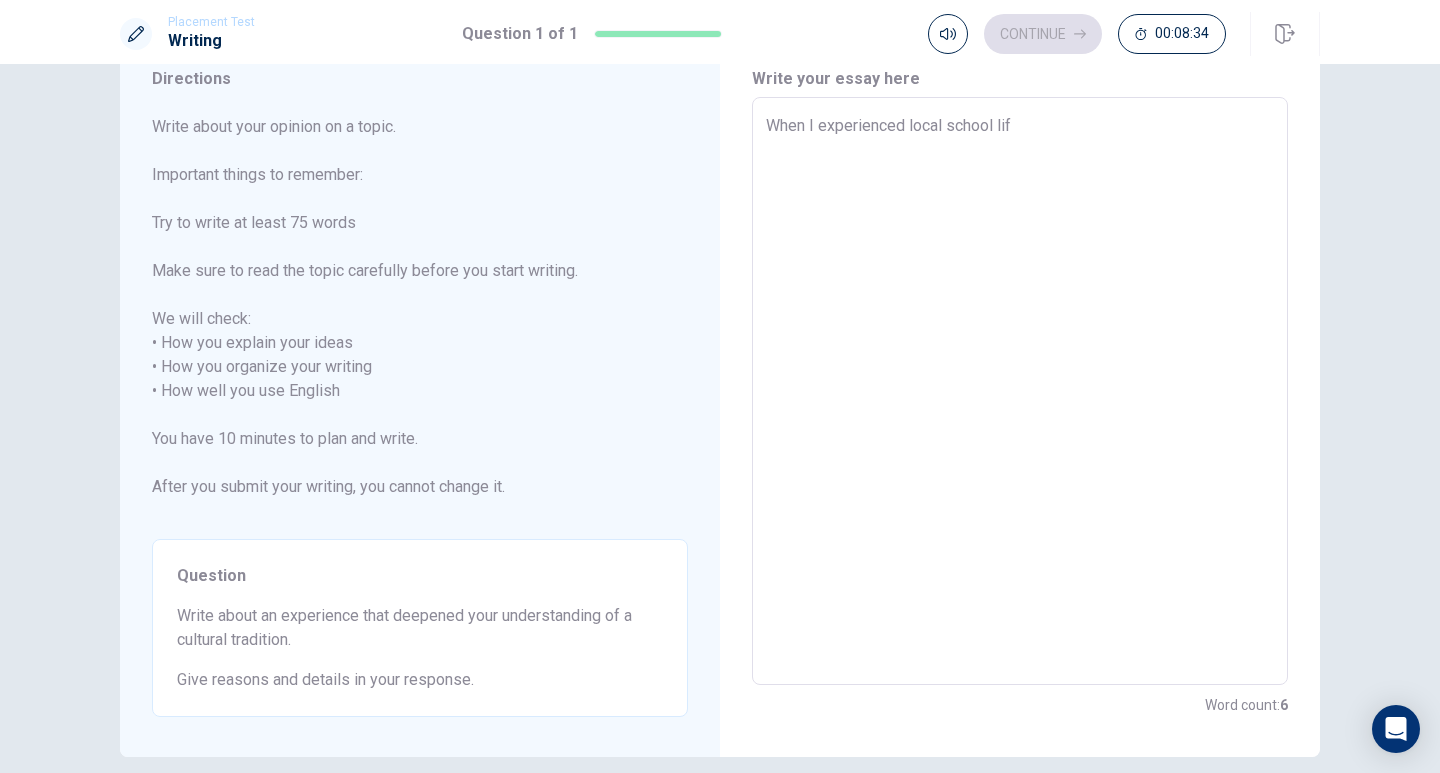 type on "x" 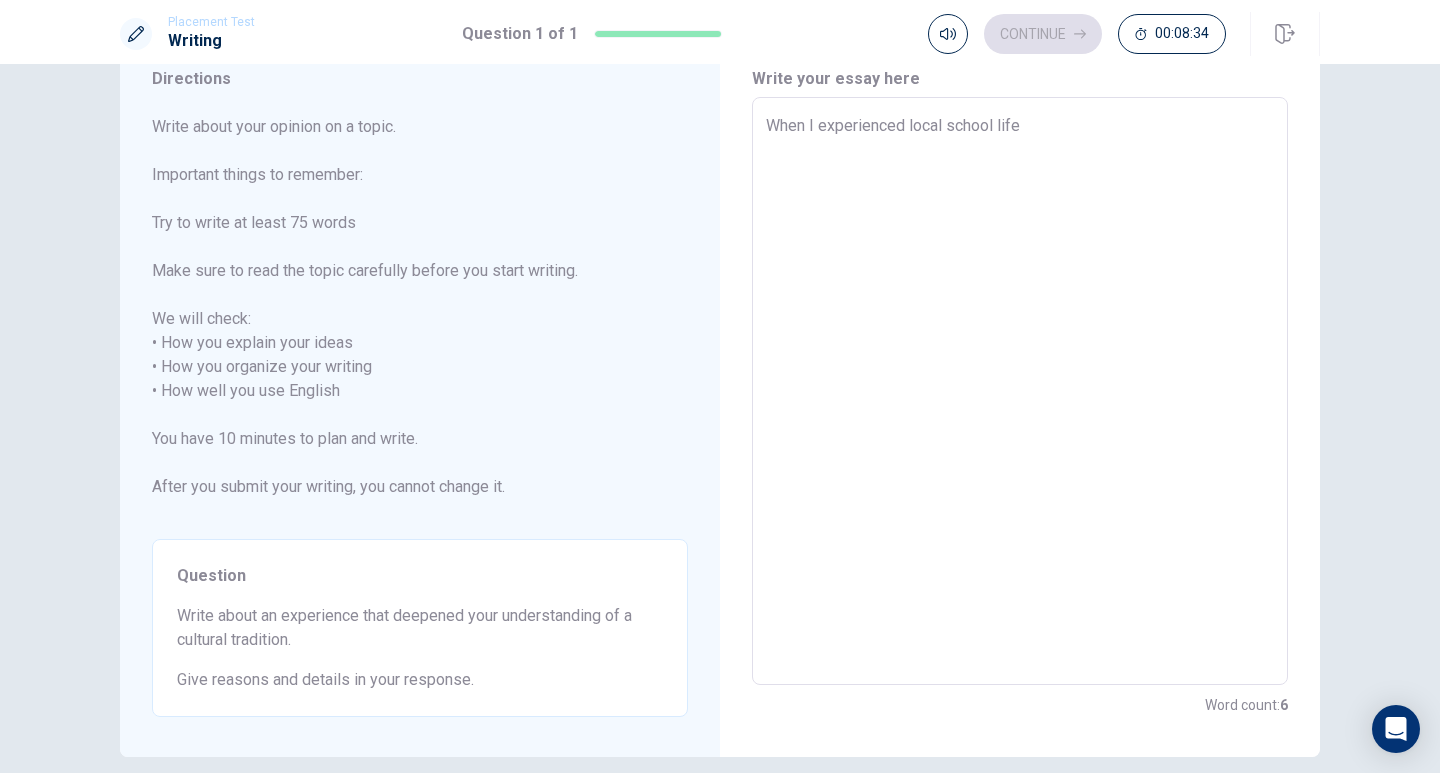 type on "x" 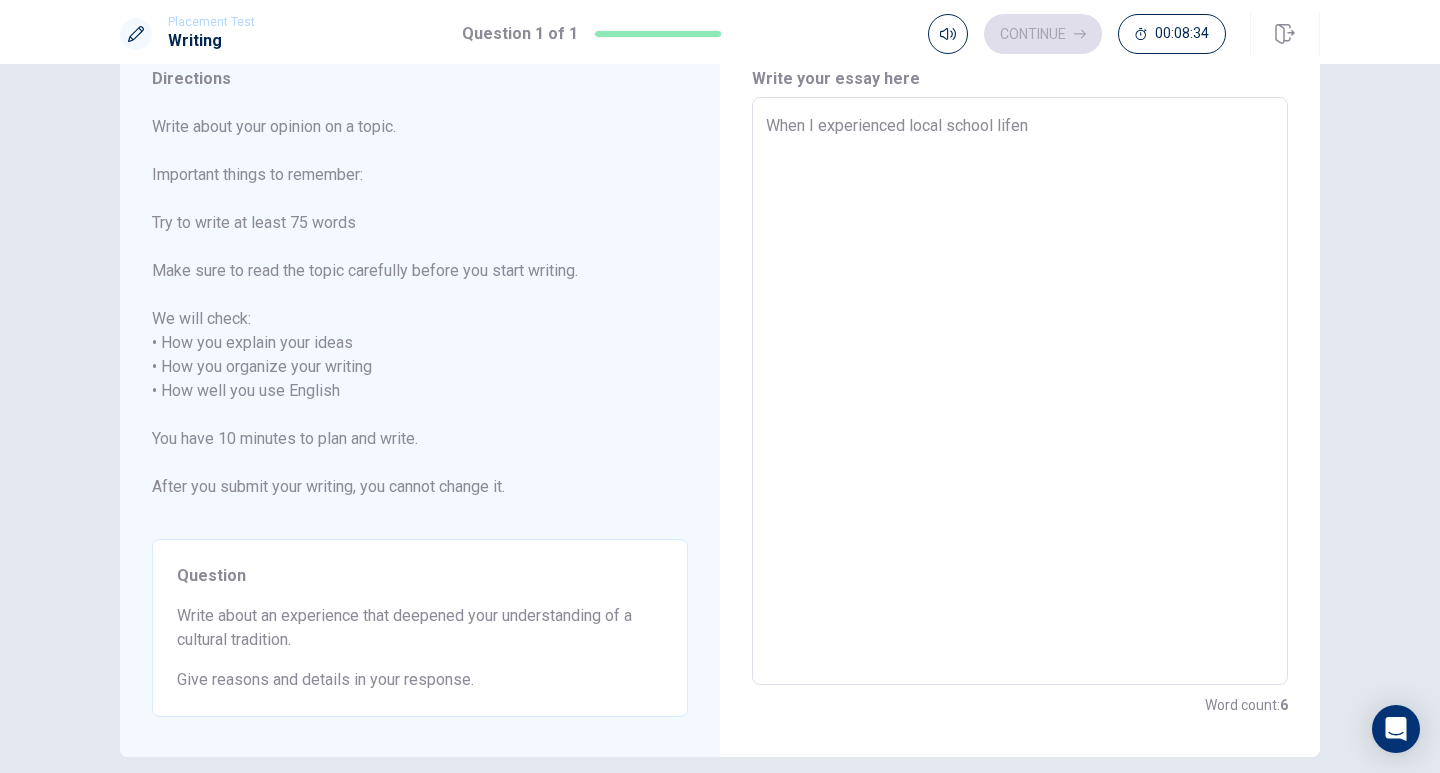 type on "x" 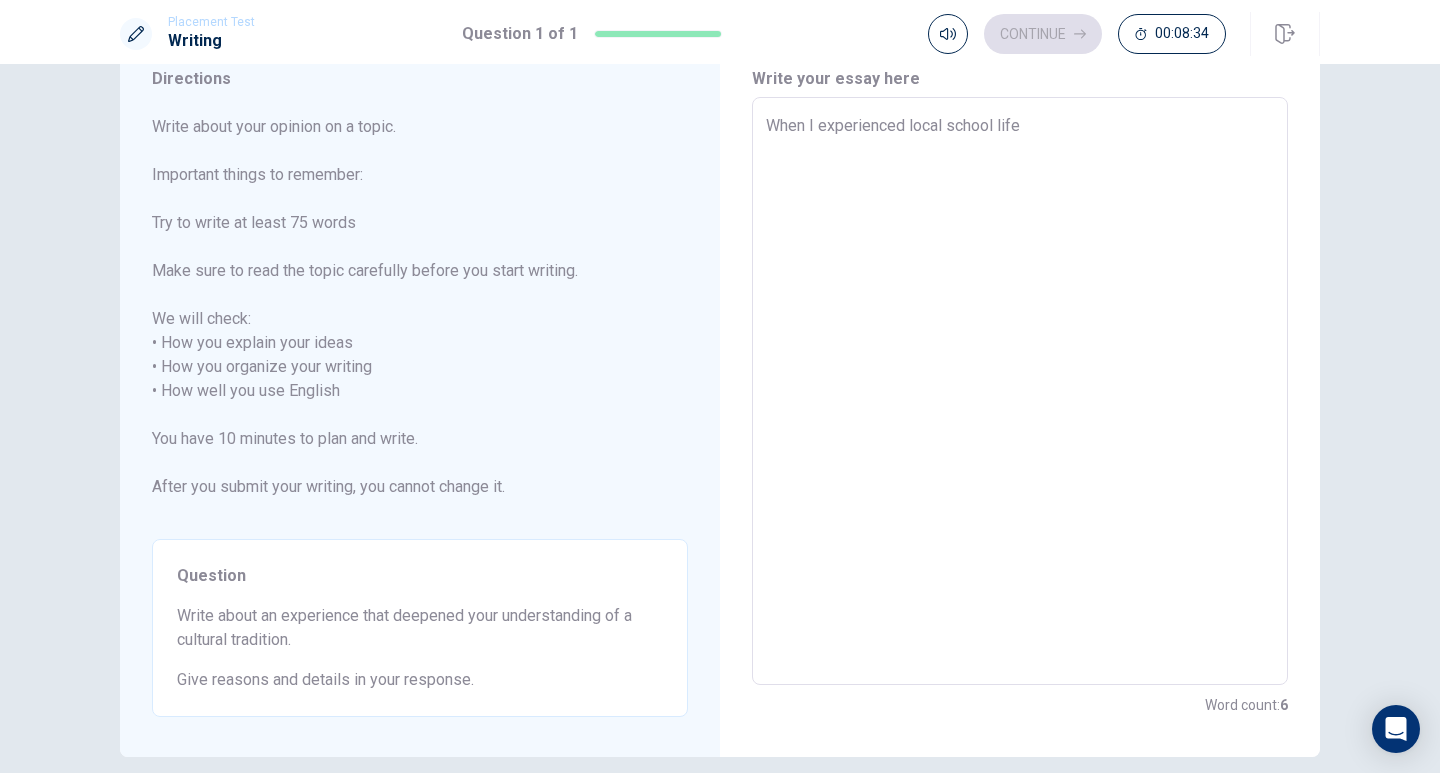 type on "x" 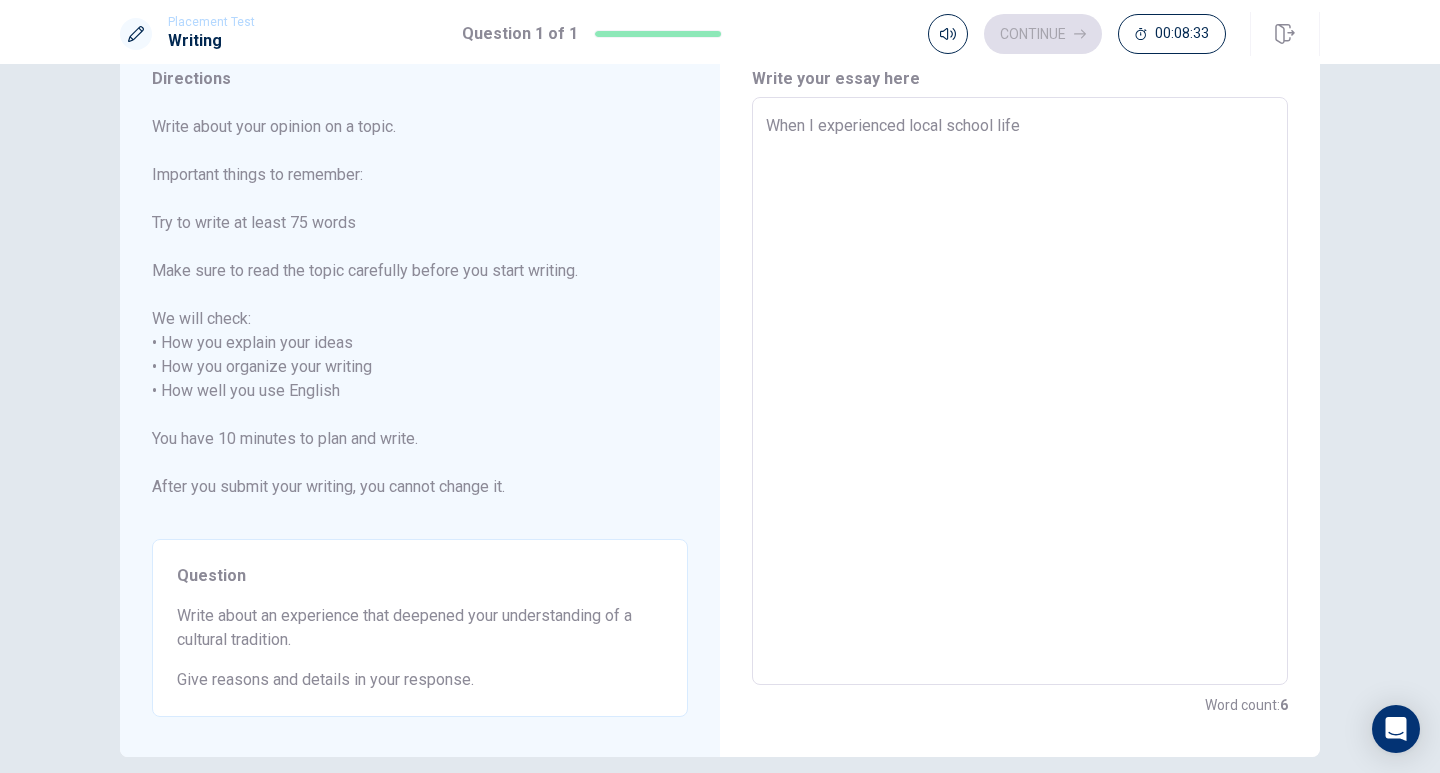 type on "When I experienced local school life" 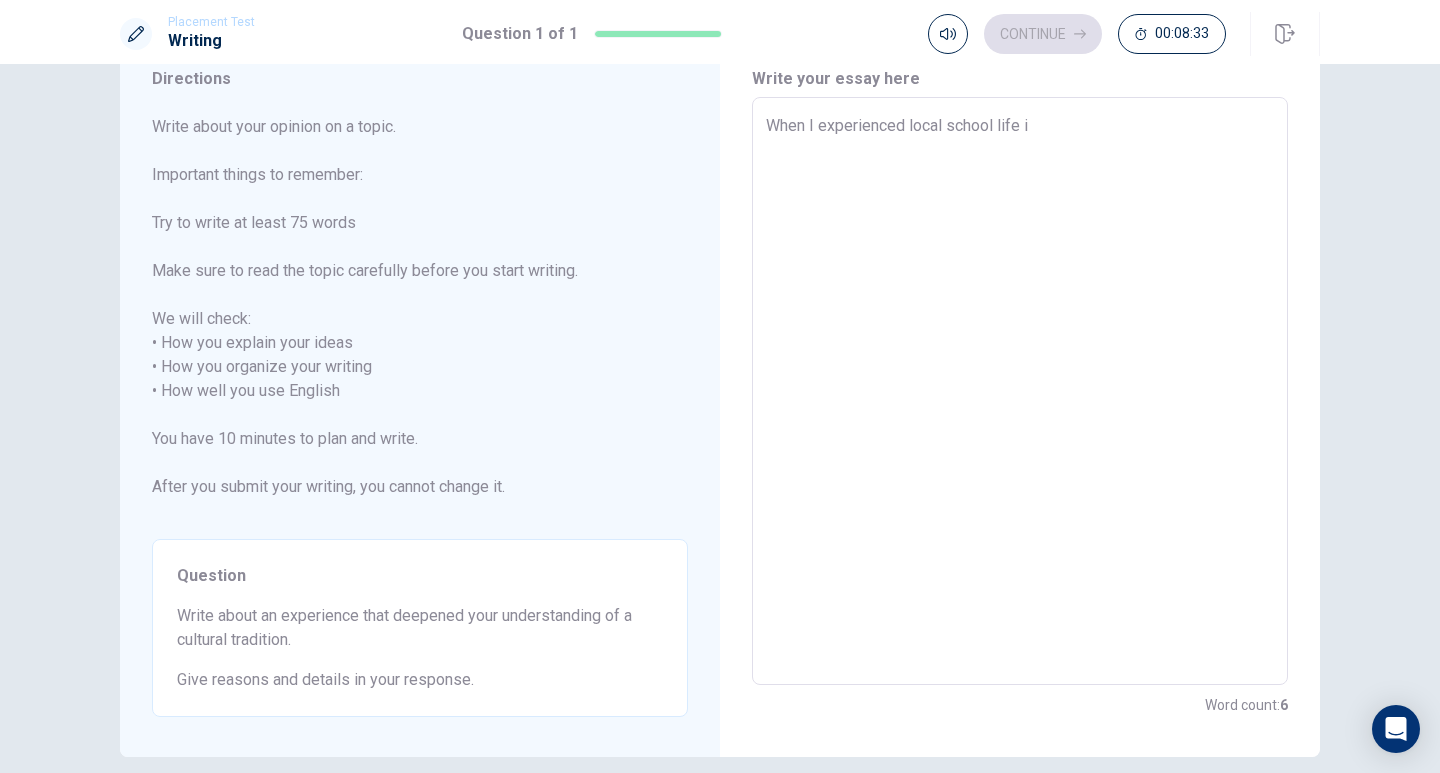 type on "x" 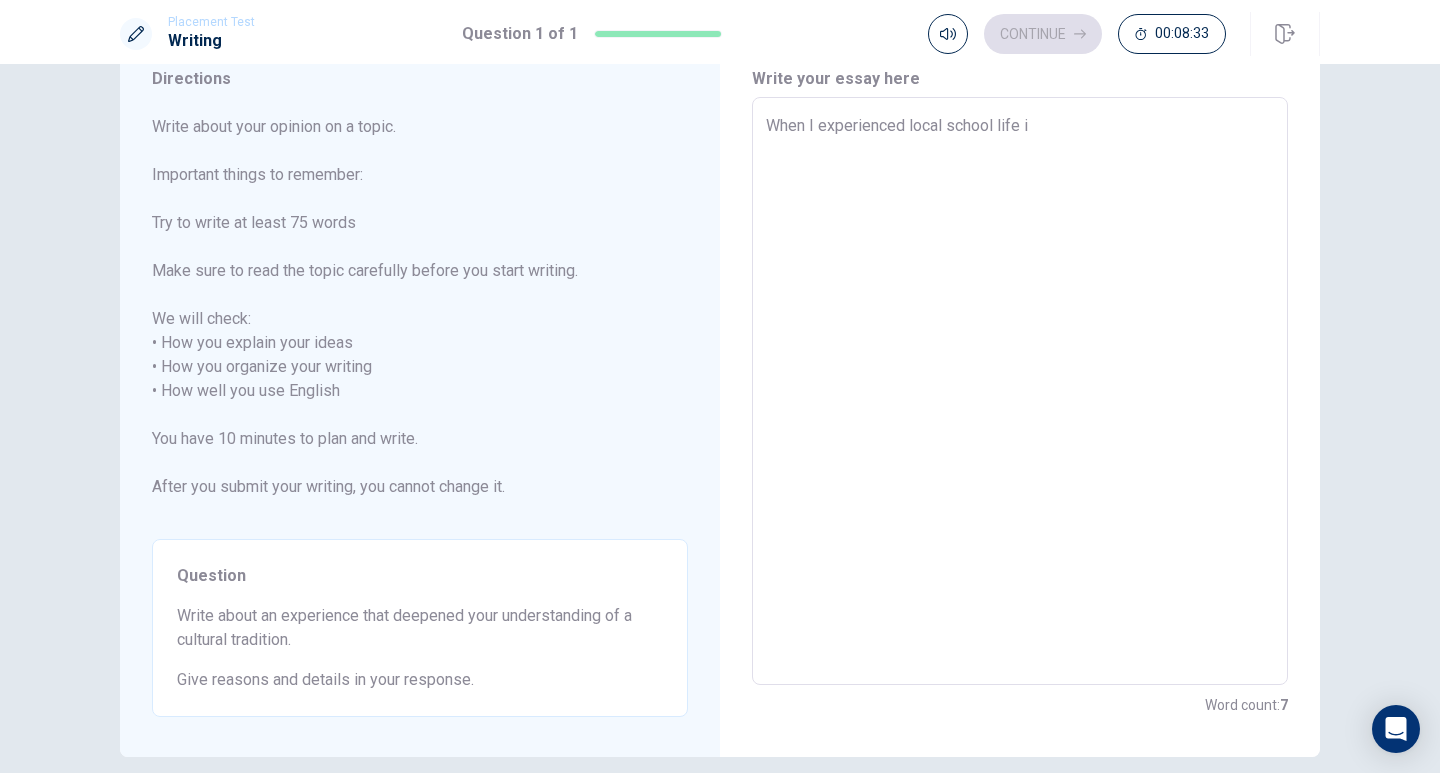 type on "When I experienced local school life in" 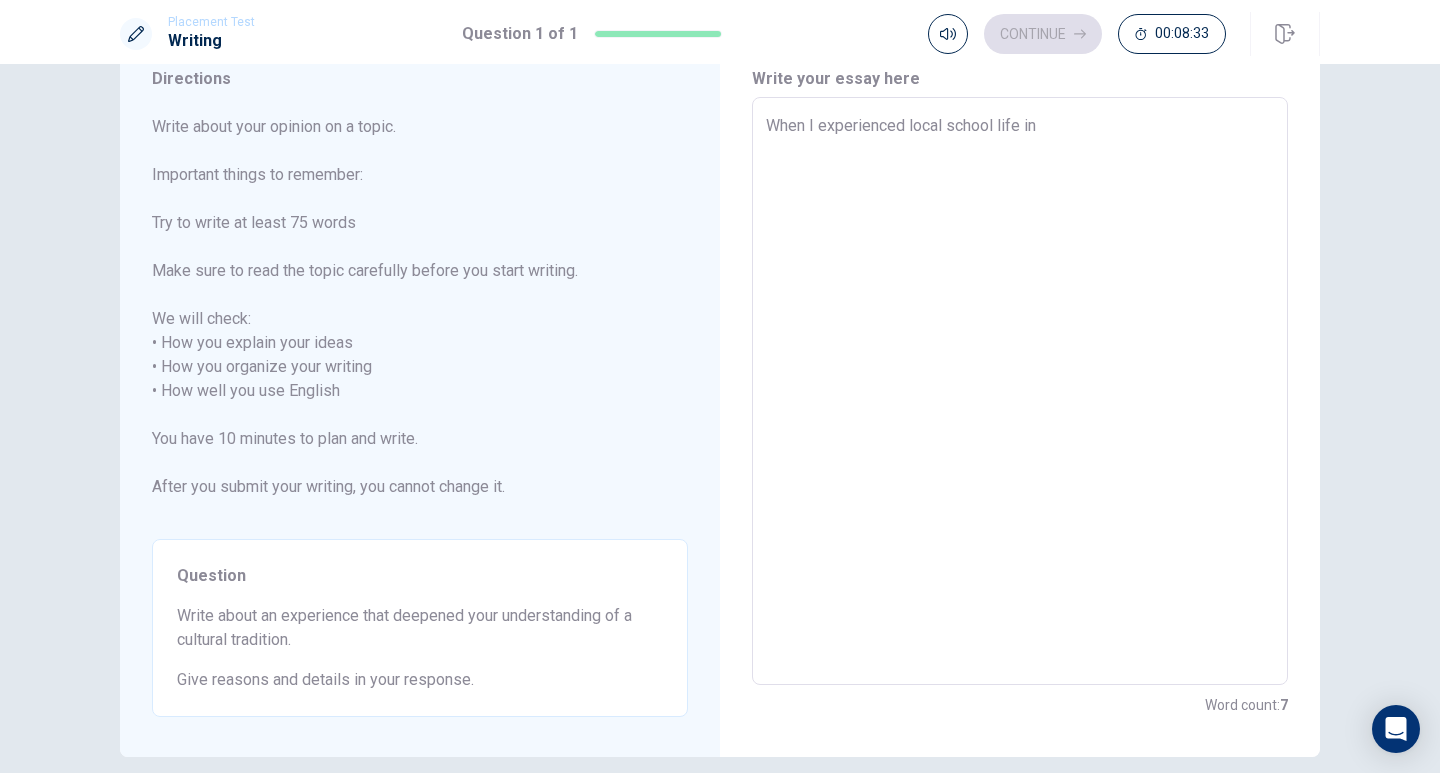 type on "x" 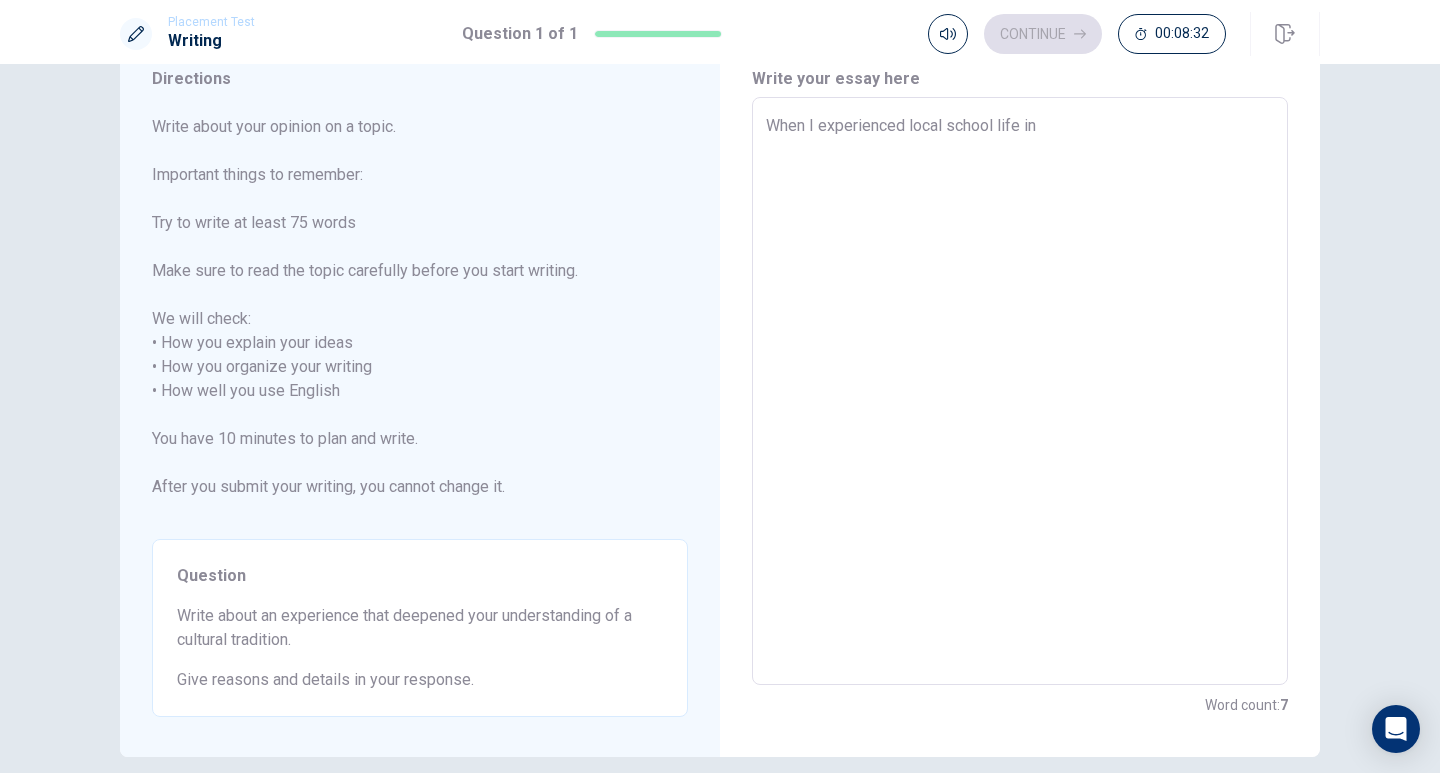 type on "x" 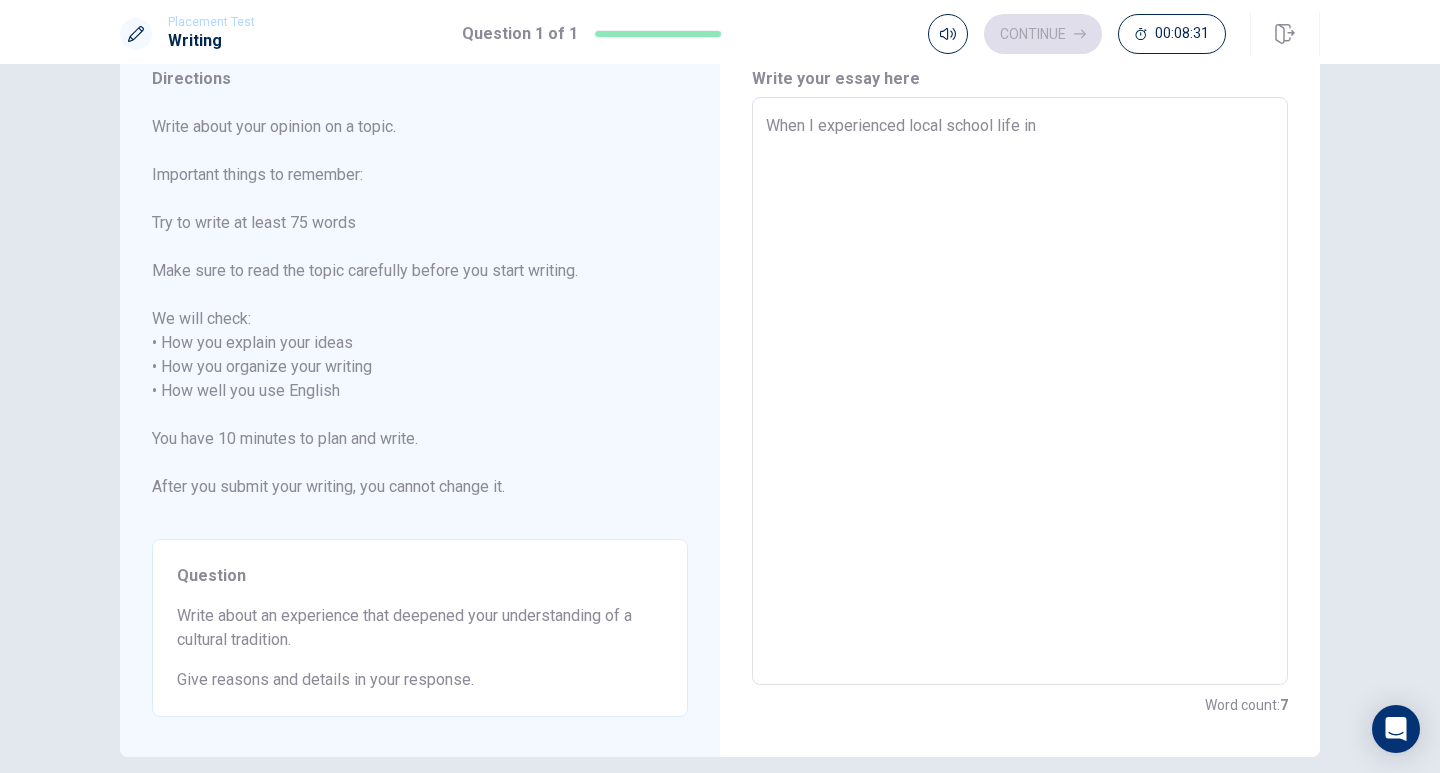 type on "When I experienced local school life in A" 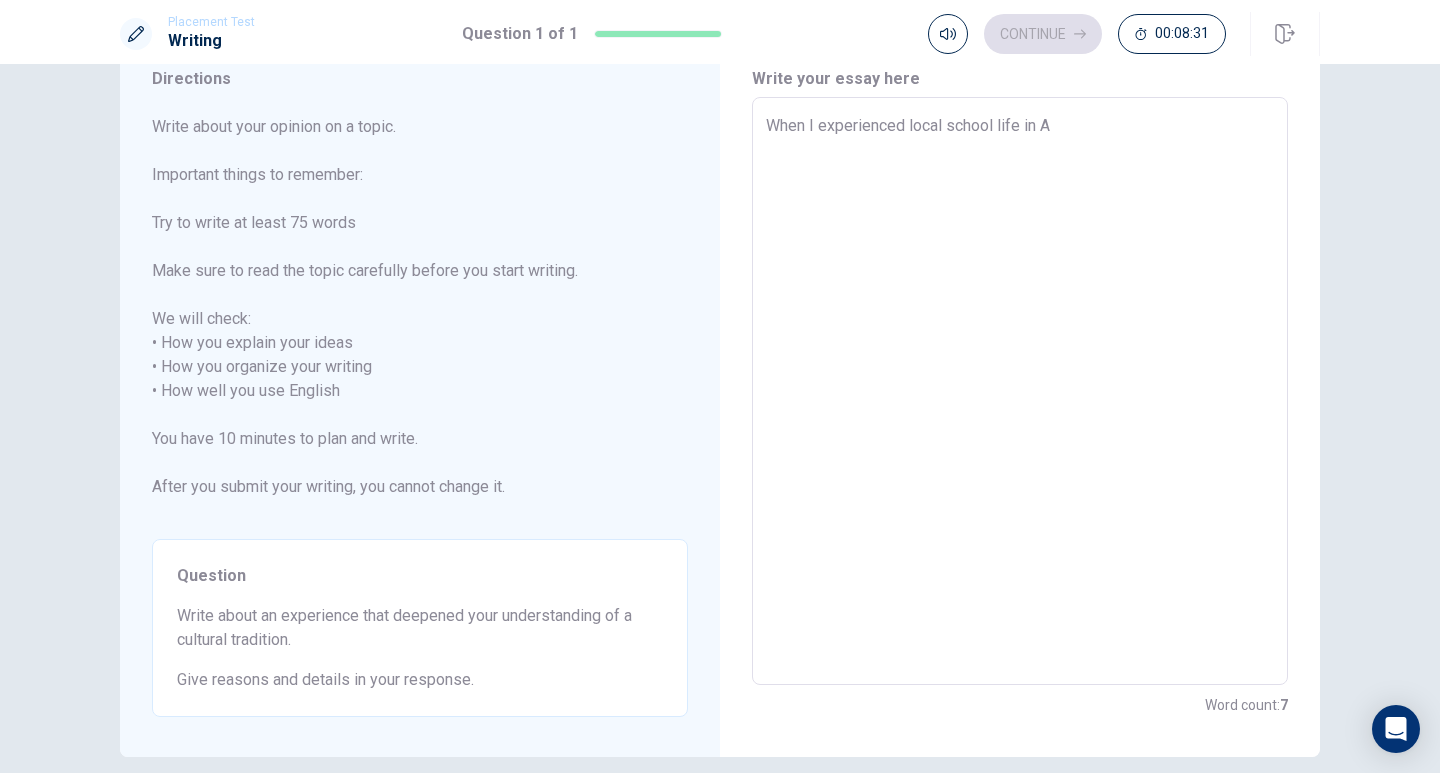type on "x" 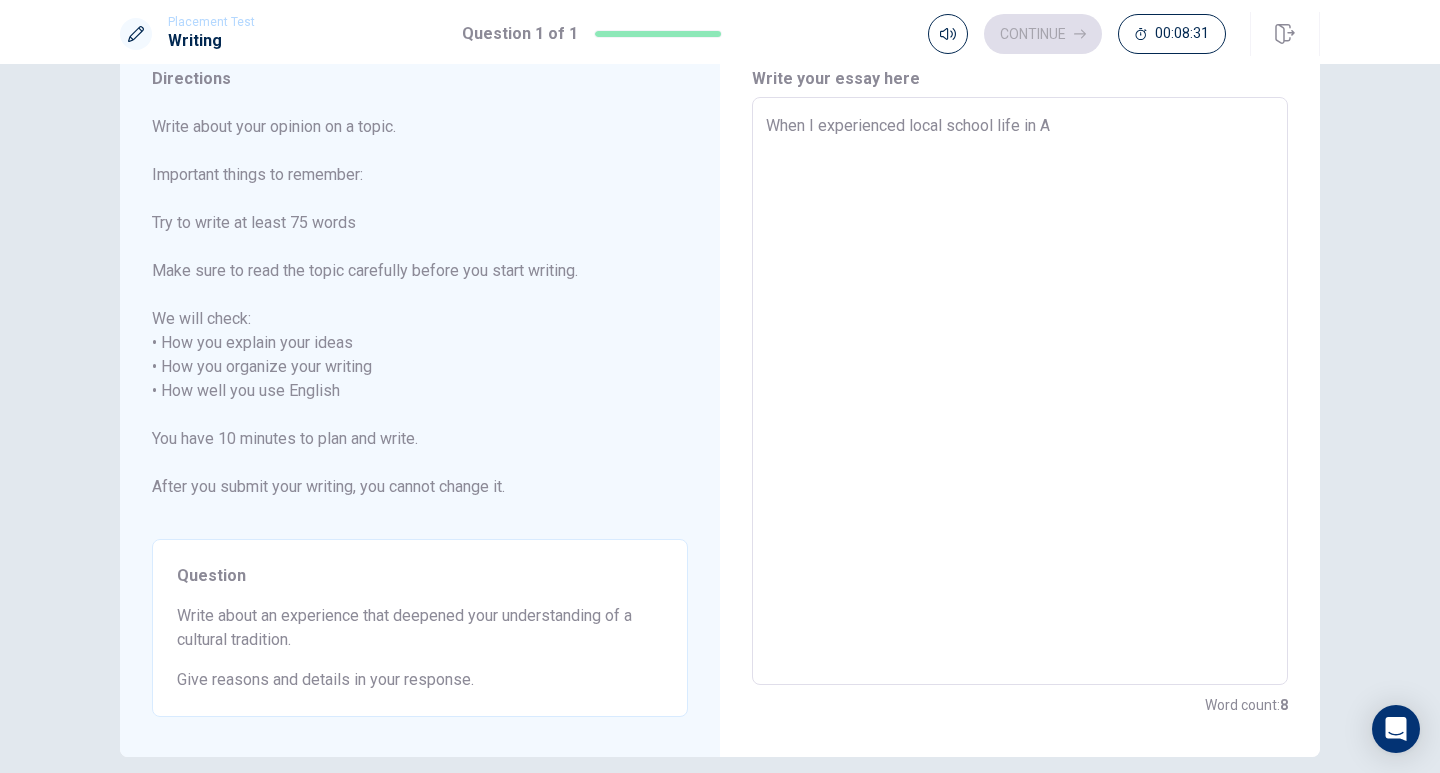 type on "When I experienced local school life in [GEOGRAPHIC_DATA]" 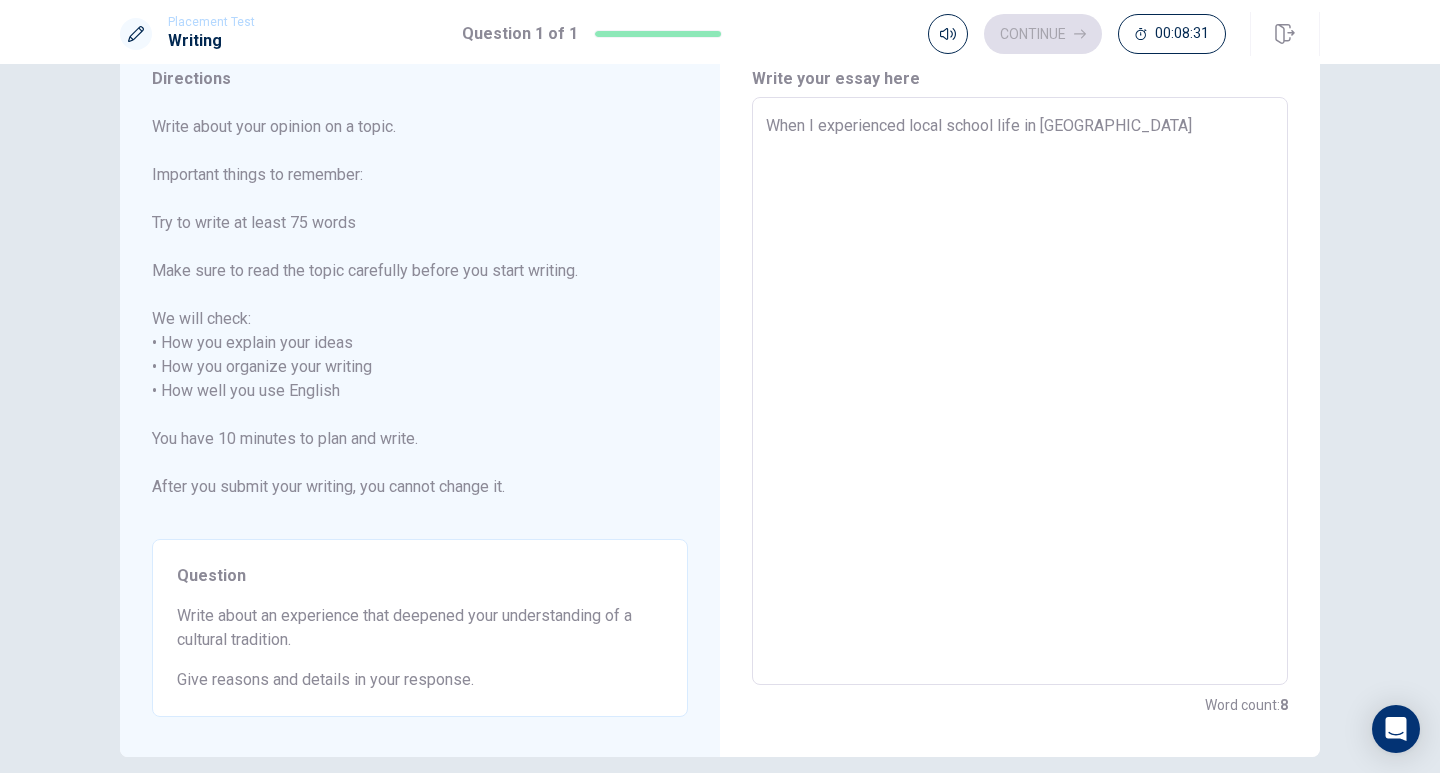 type on "x" 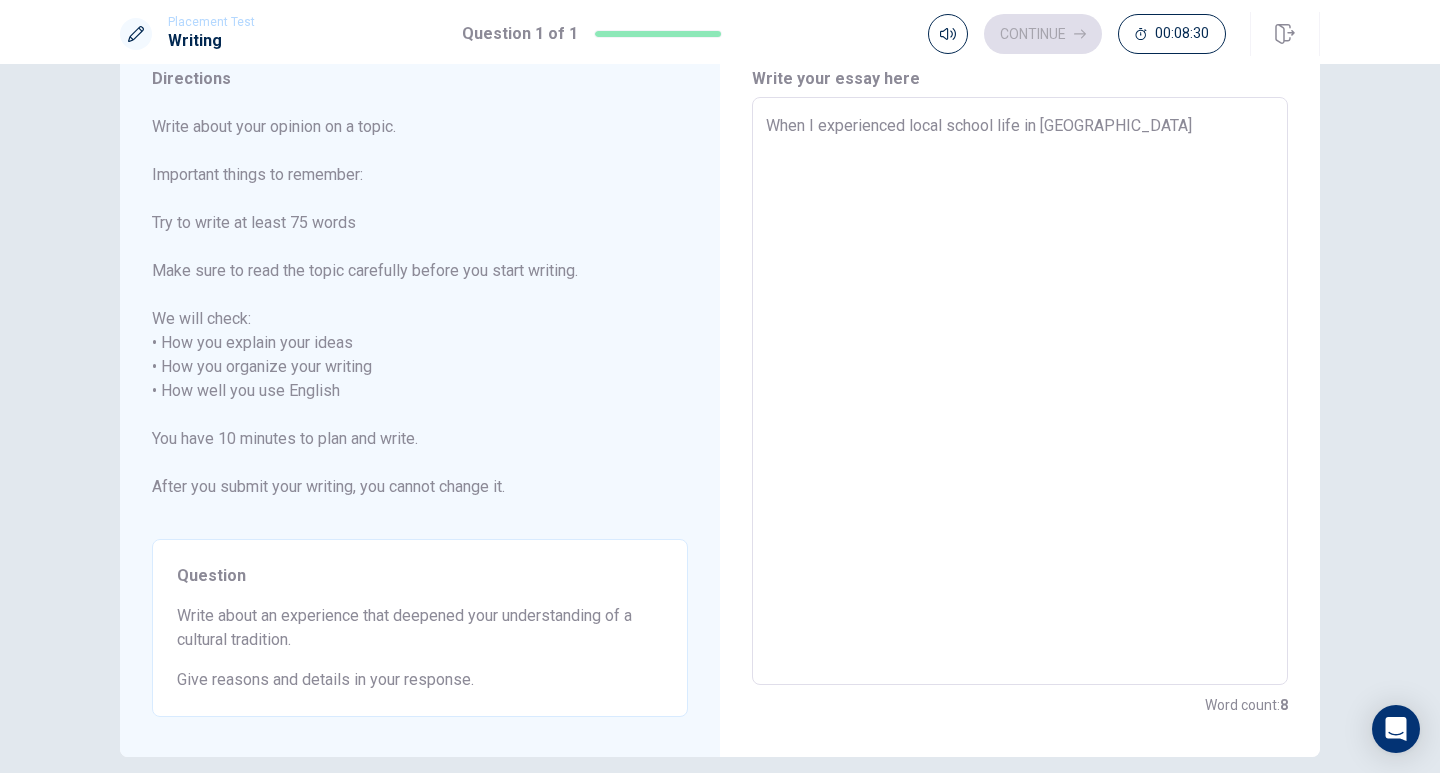 type on "When I experienced local school life in [GEOGRAPHIC_DATA]" 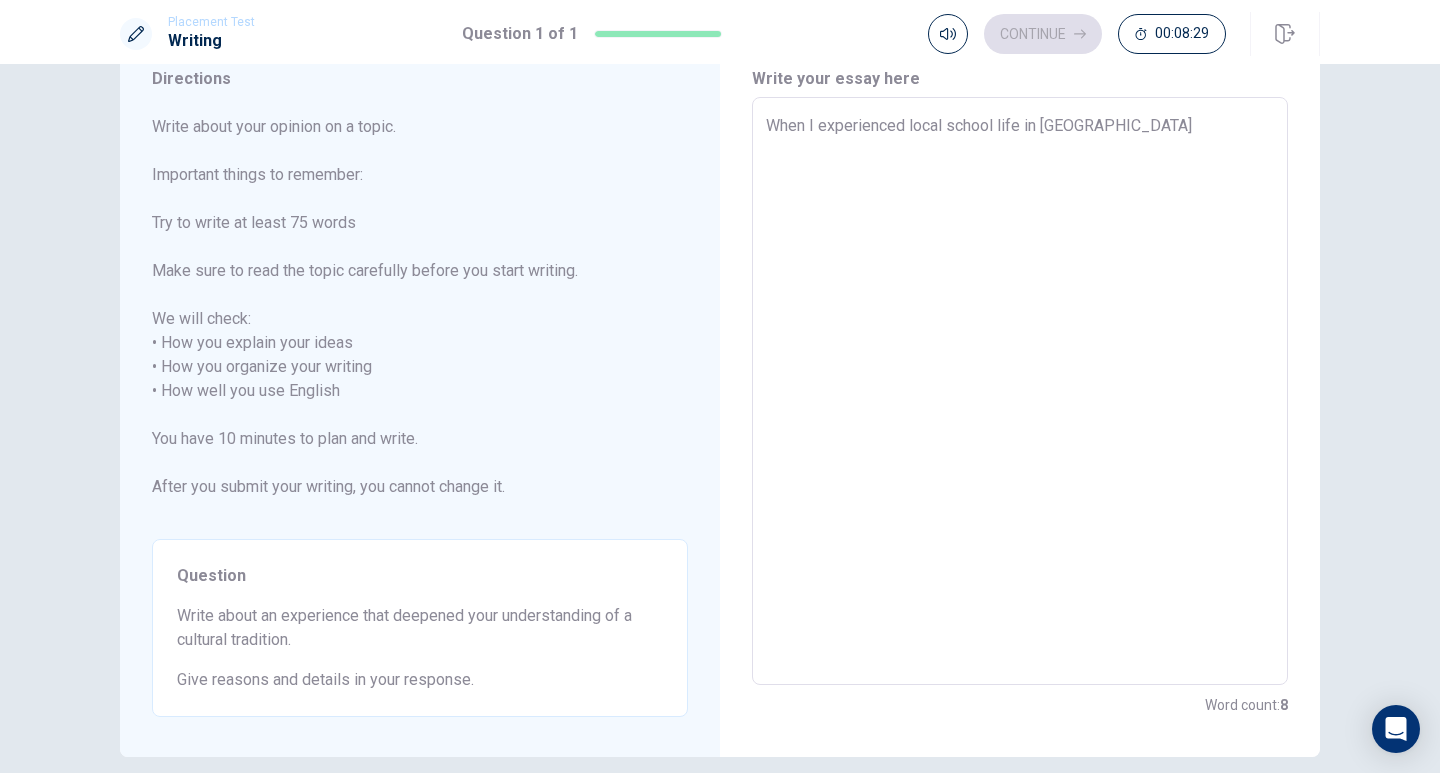 type on "When I experienced local school life in [GEOGRAPHIC_DATA]" 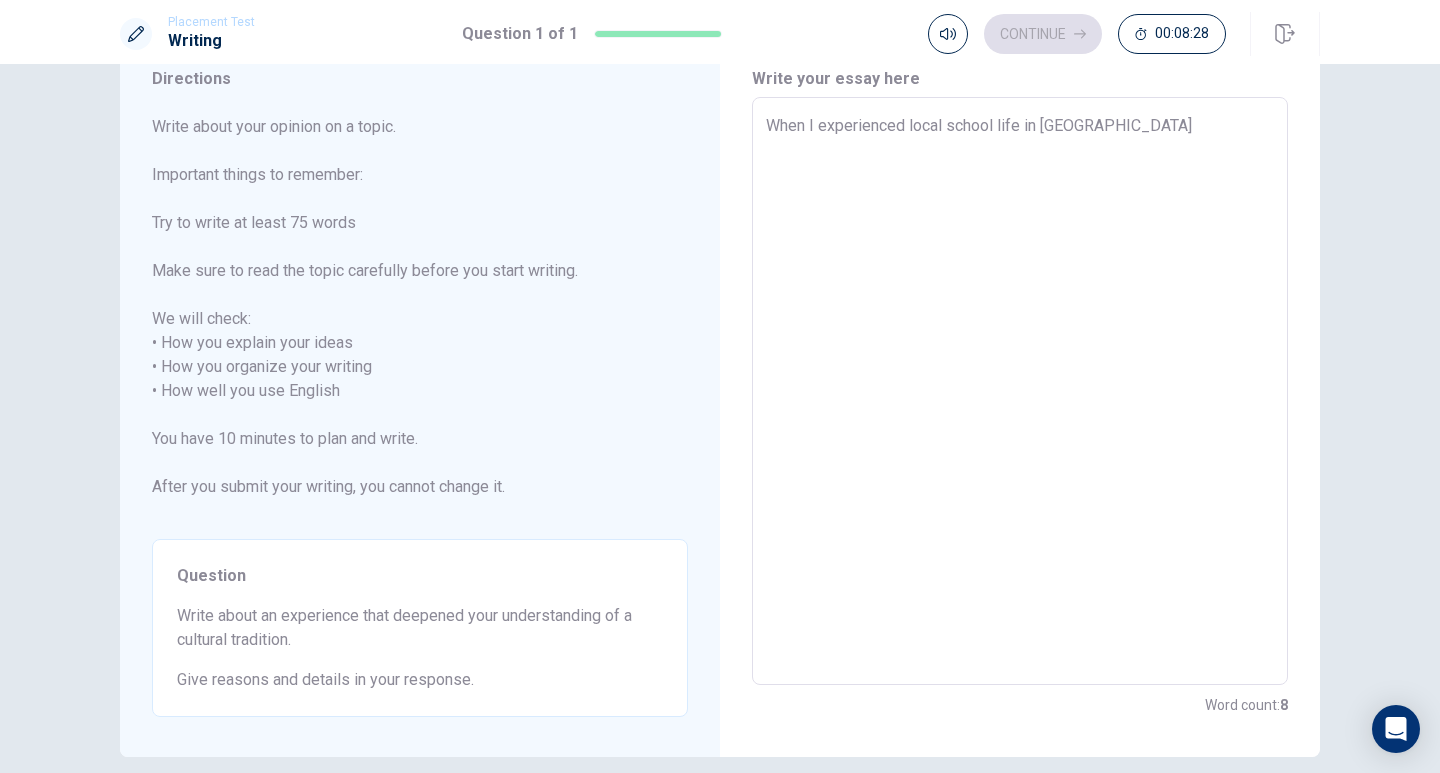 type on "x" 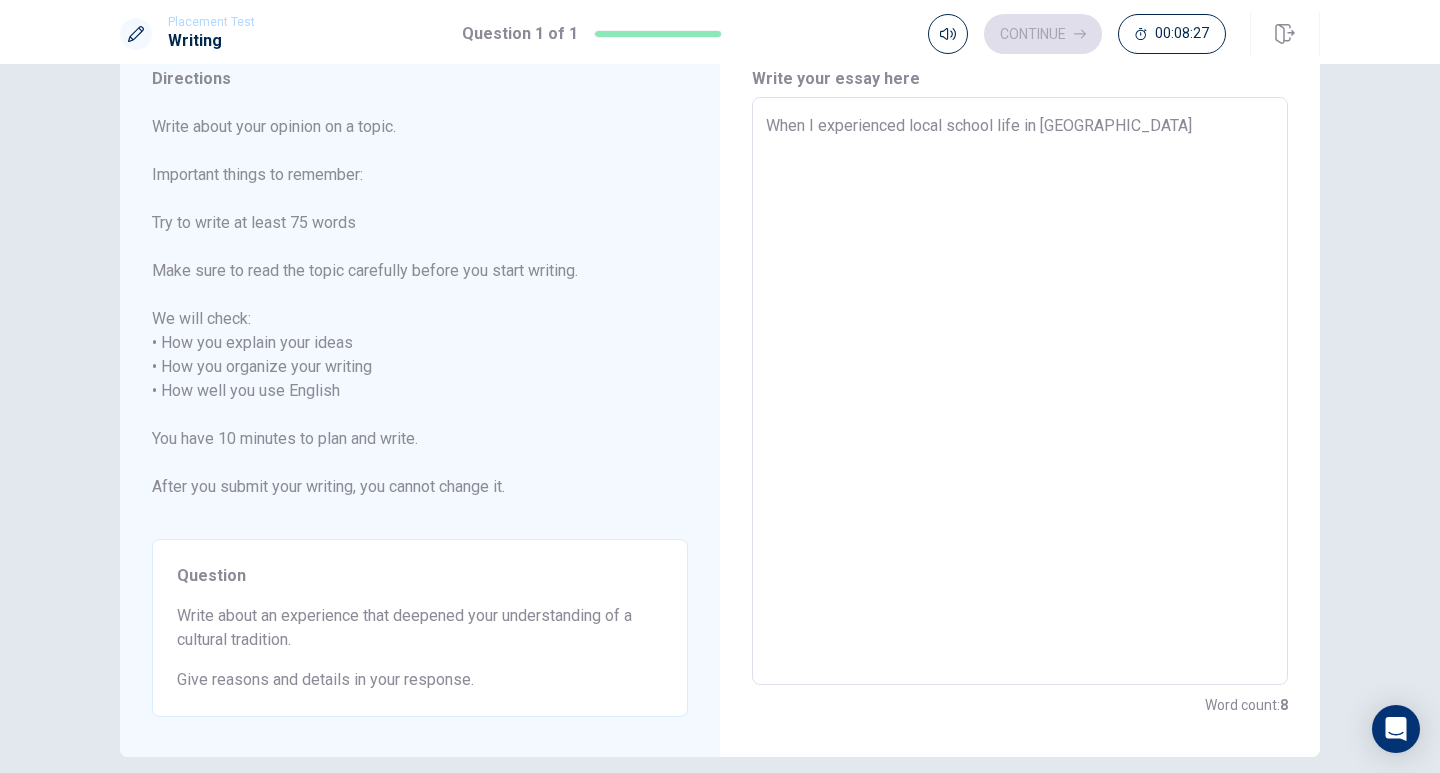type on "When I experienced local school life in [GEOGRAPHIC_DATA]" 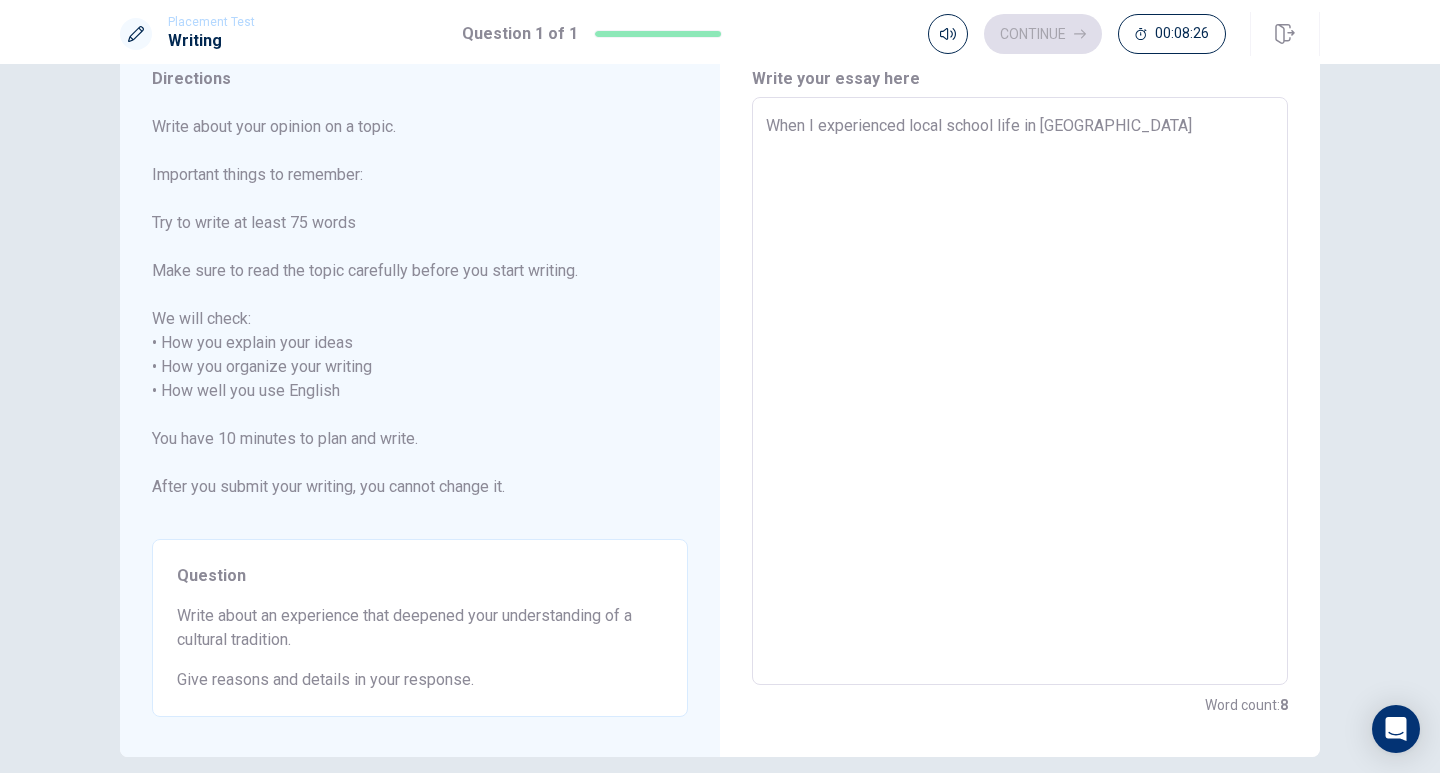 type on "When I experienced local school life in [GEOGRAPHIC_DATA]," 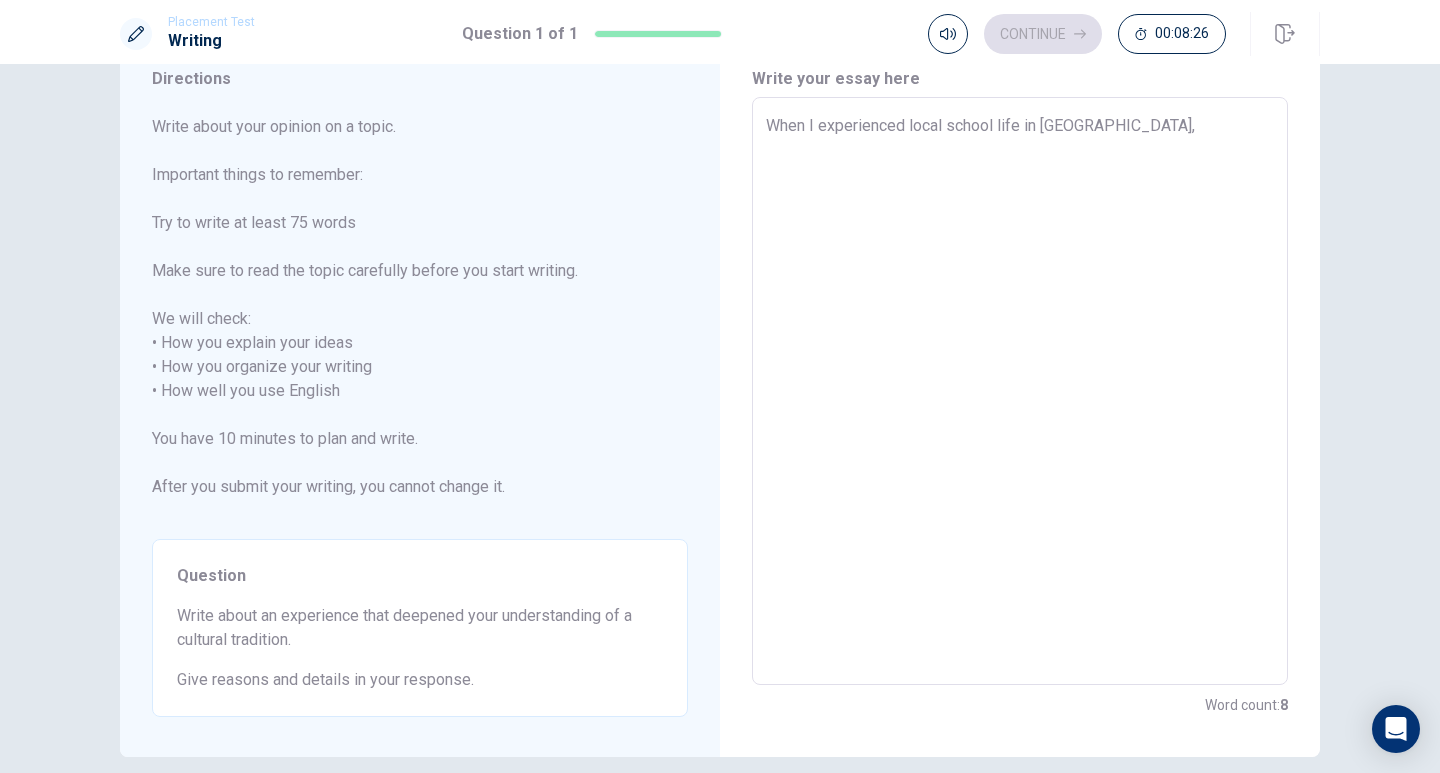 type on "x" 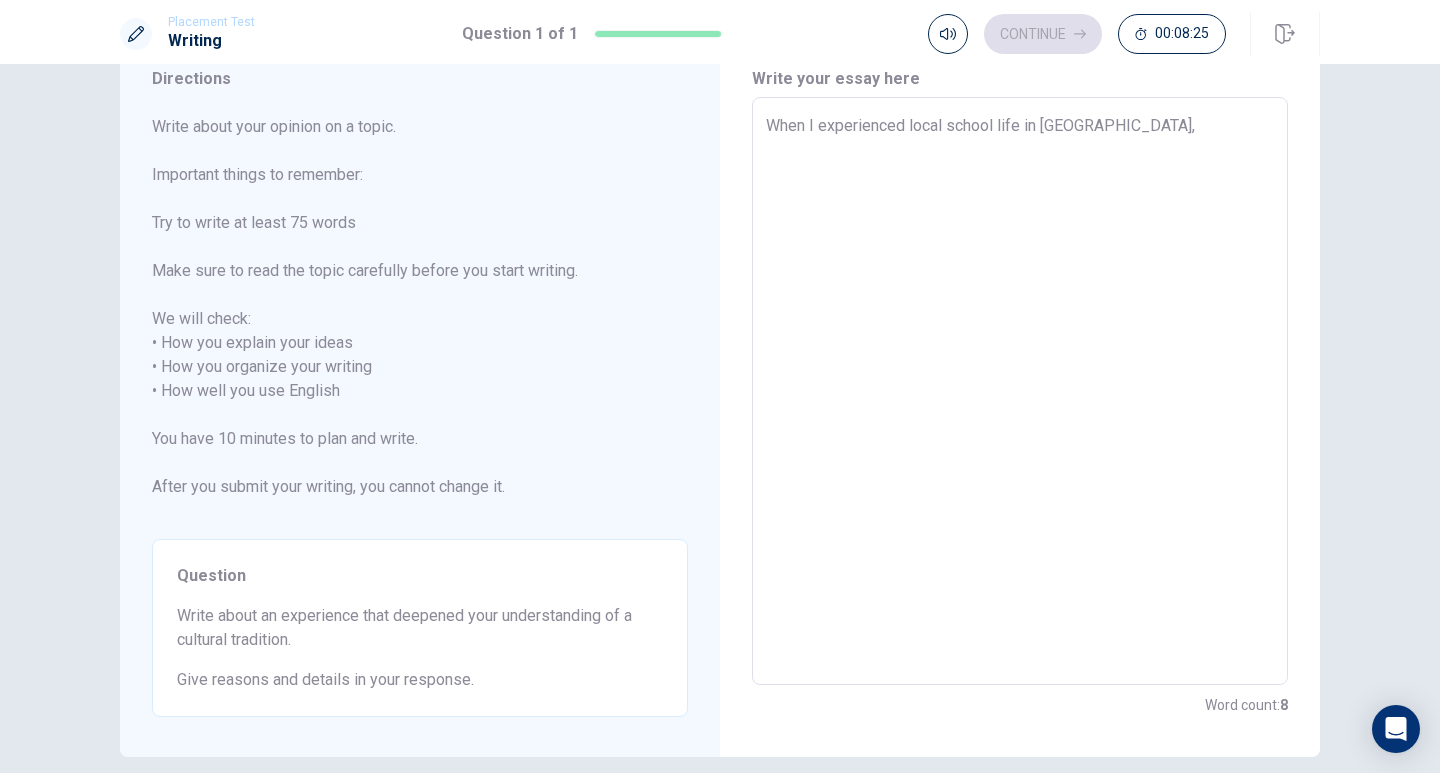 type on "When I experienced local school life in [GEOGRAPHIC_DATA], I" 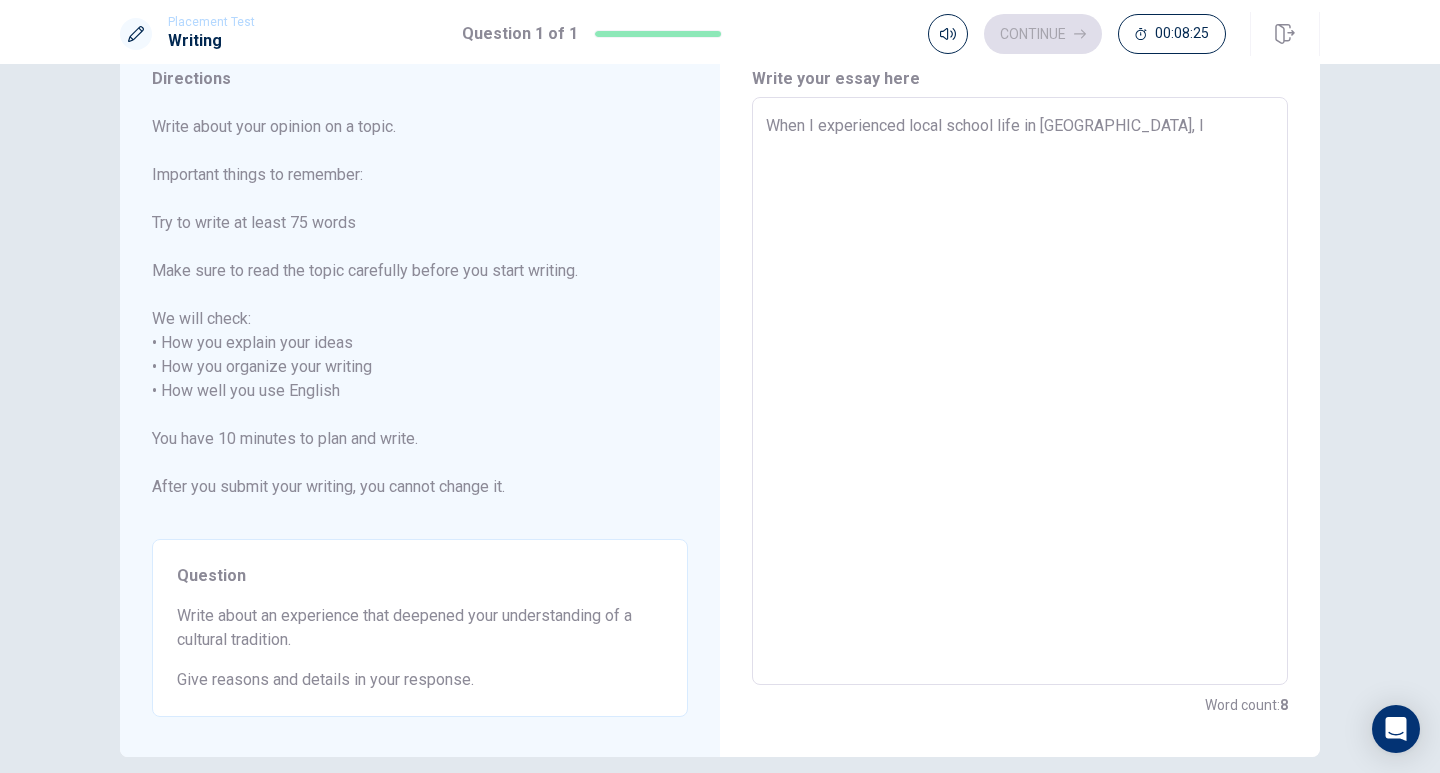 type on "x" 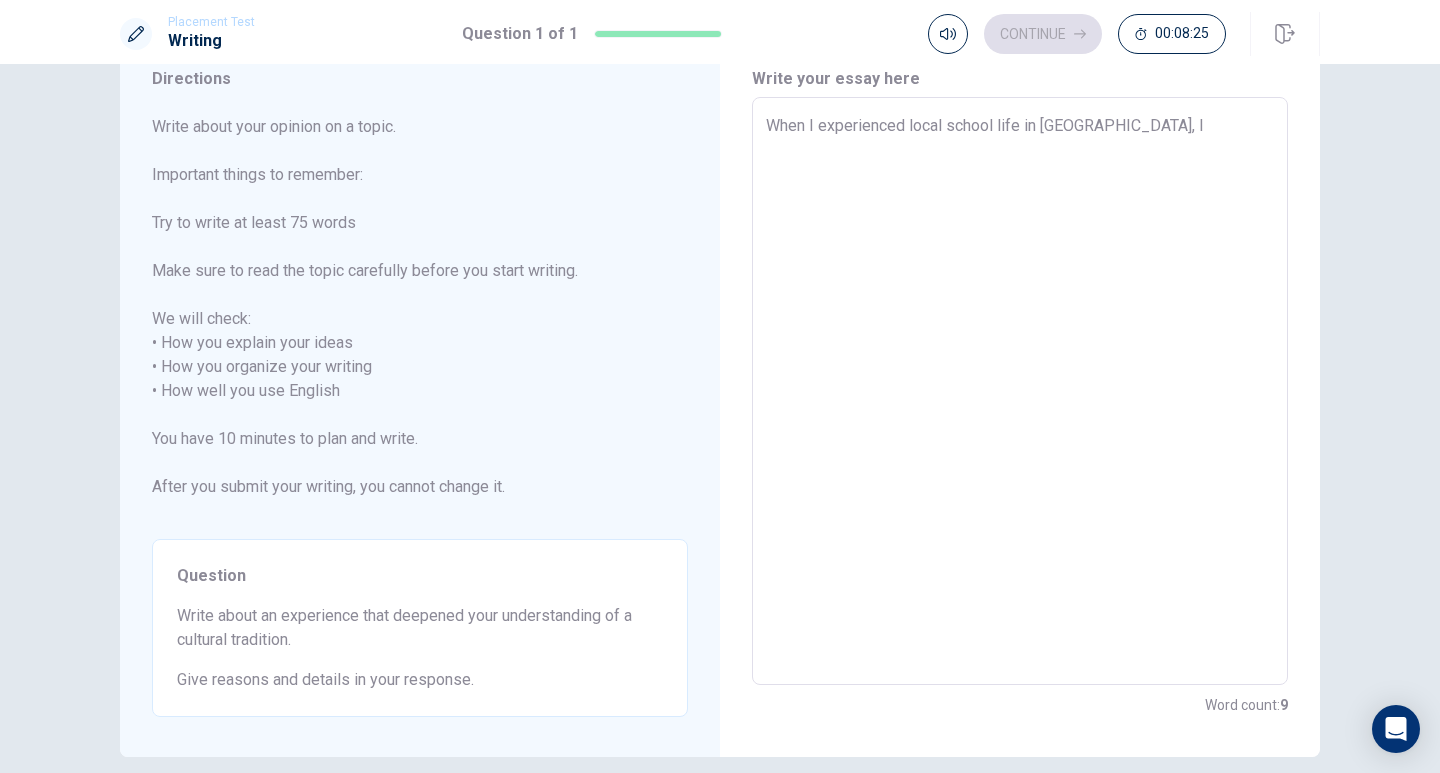 type on "When I experienced local school life in [GEOGRAPHIC_DATA], I" 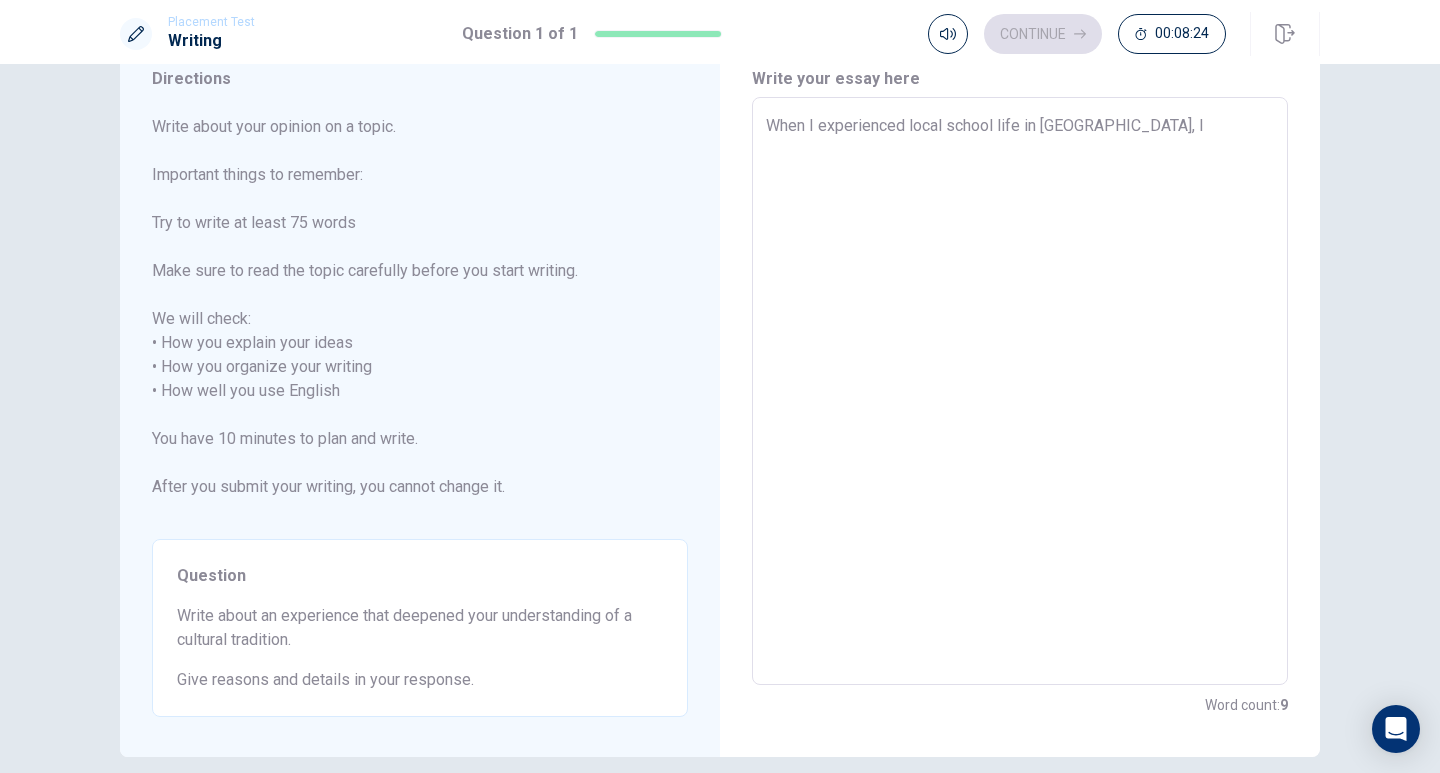 type on "When I experienced local school life in [GEOGRAPHIC_DATA], I t" 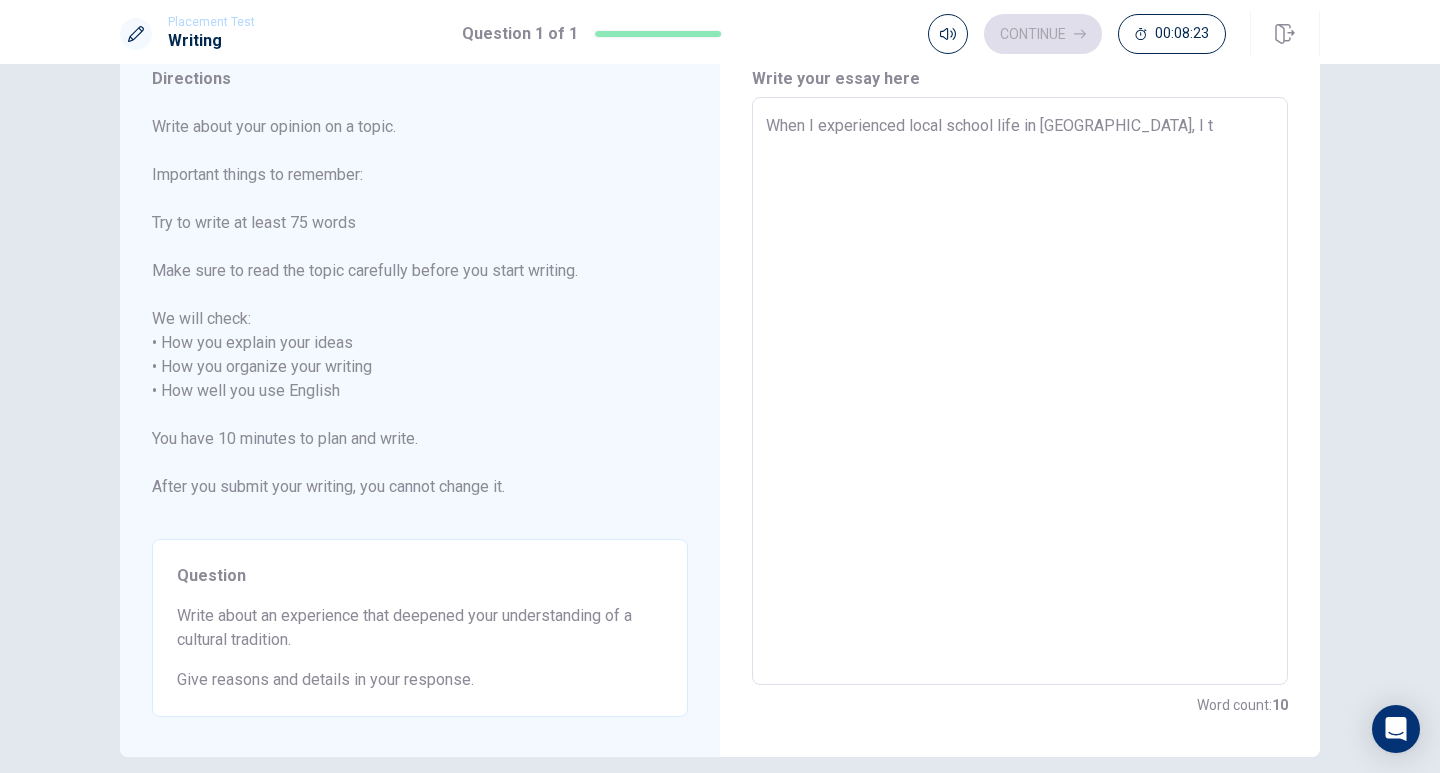 type on "x" 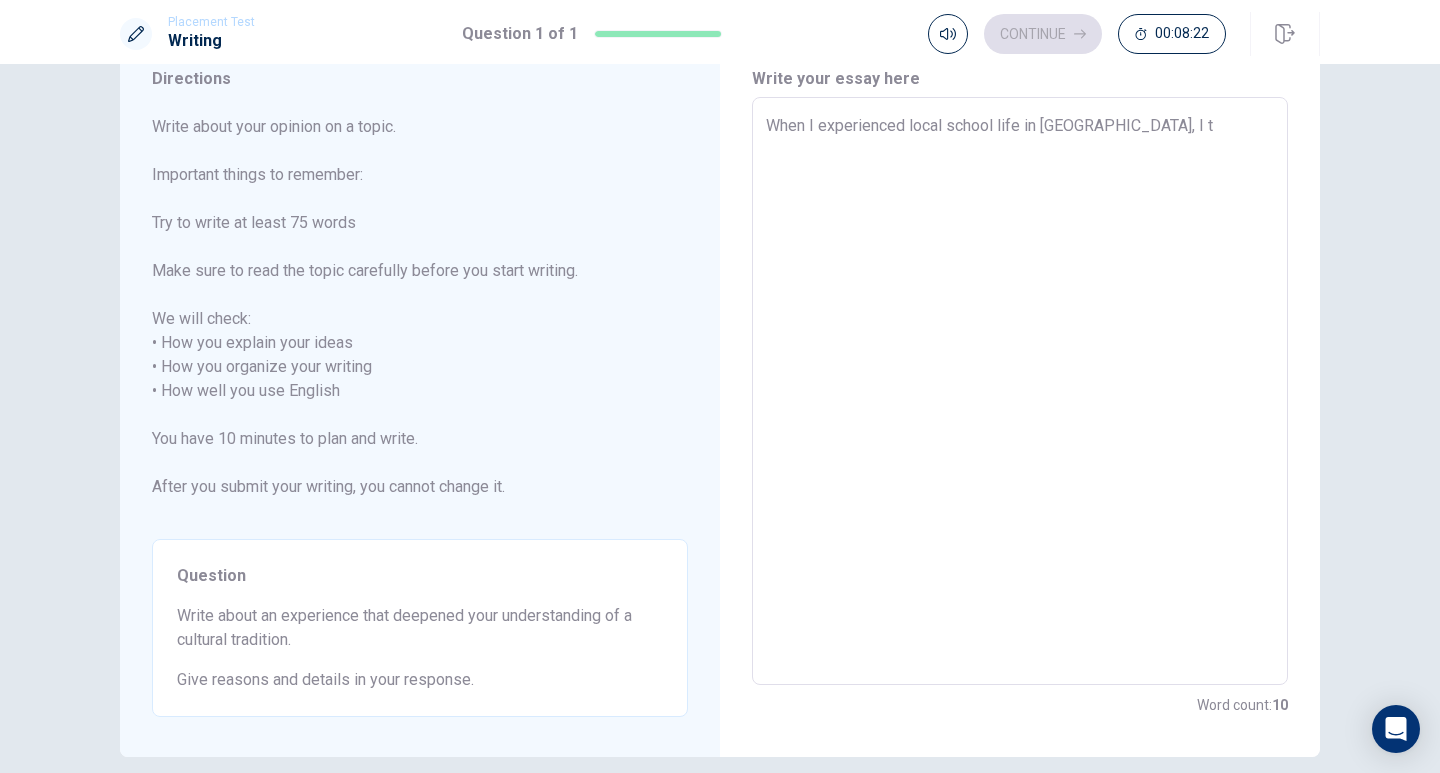 type on "When I experienced local school life in [GEOGRAPHIC_DATA], I to" 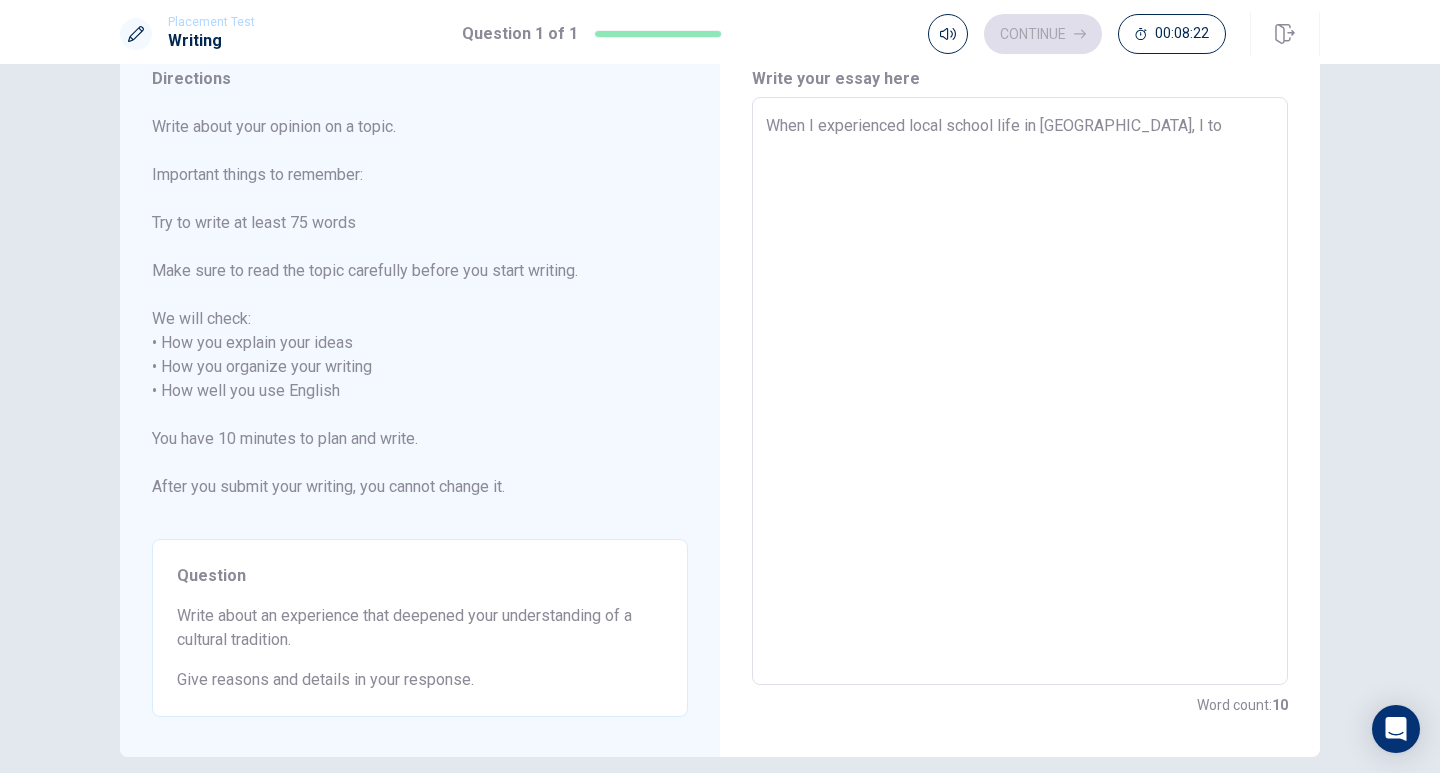 type on "x" 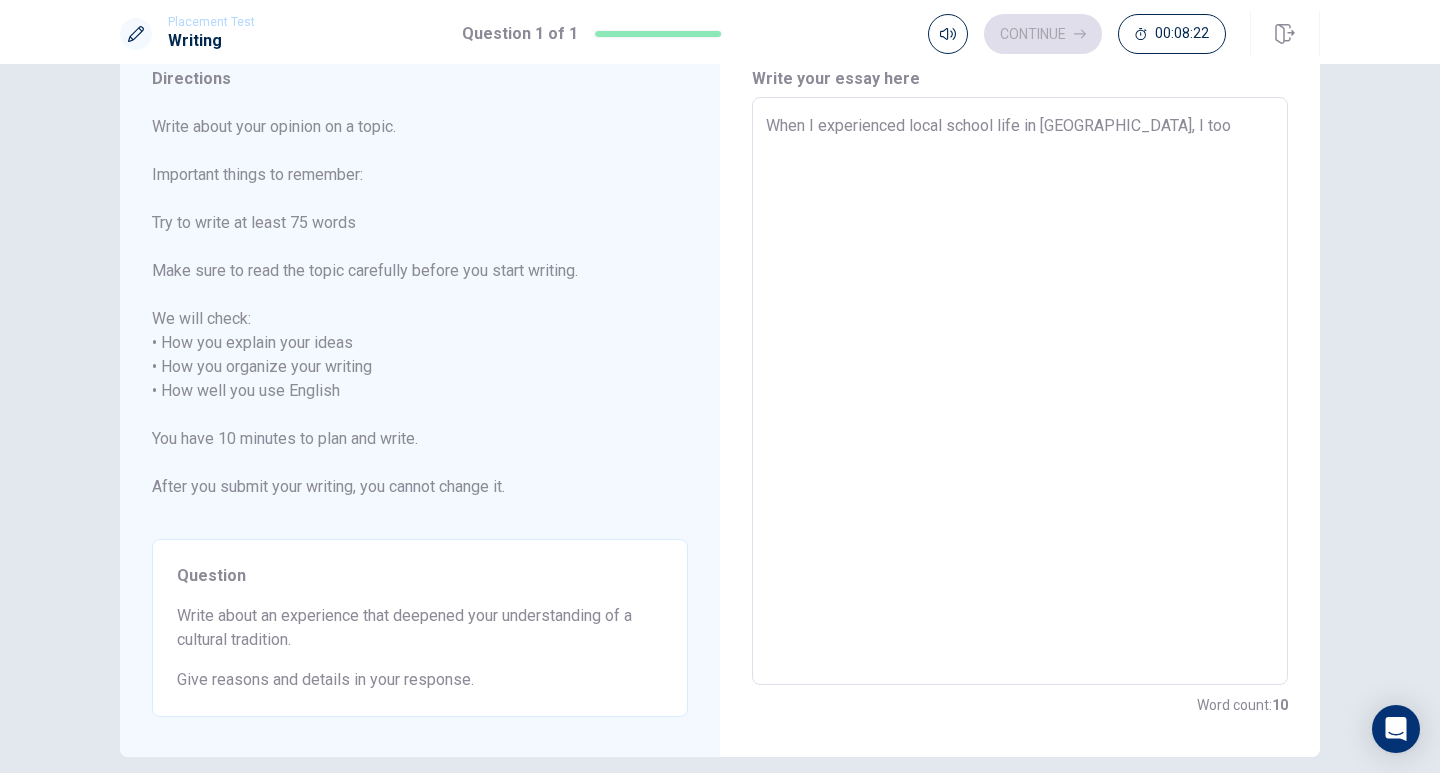 type on "x" 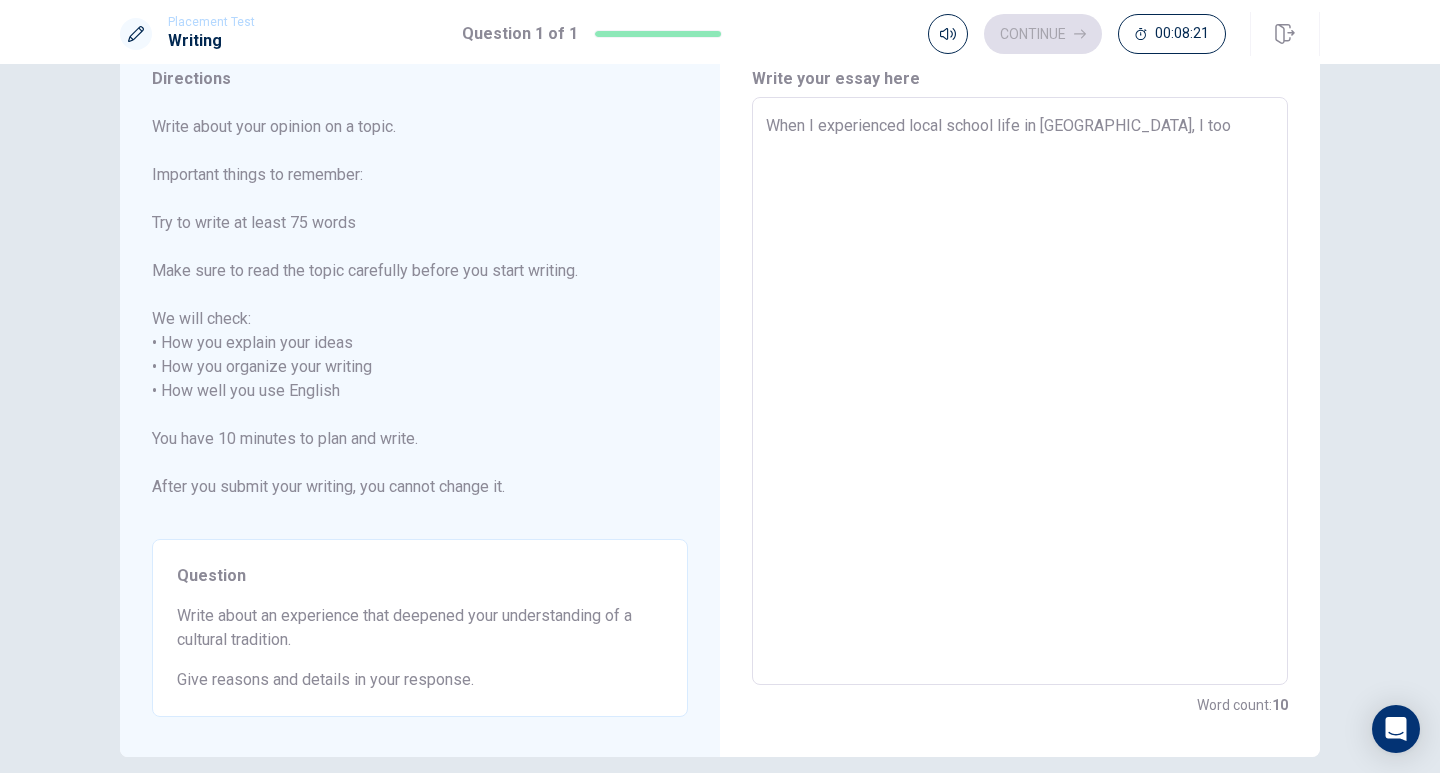 type on "When I experienced local school life in [GEOGRAPHIC_DATA], I took" 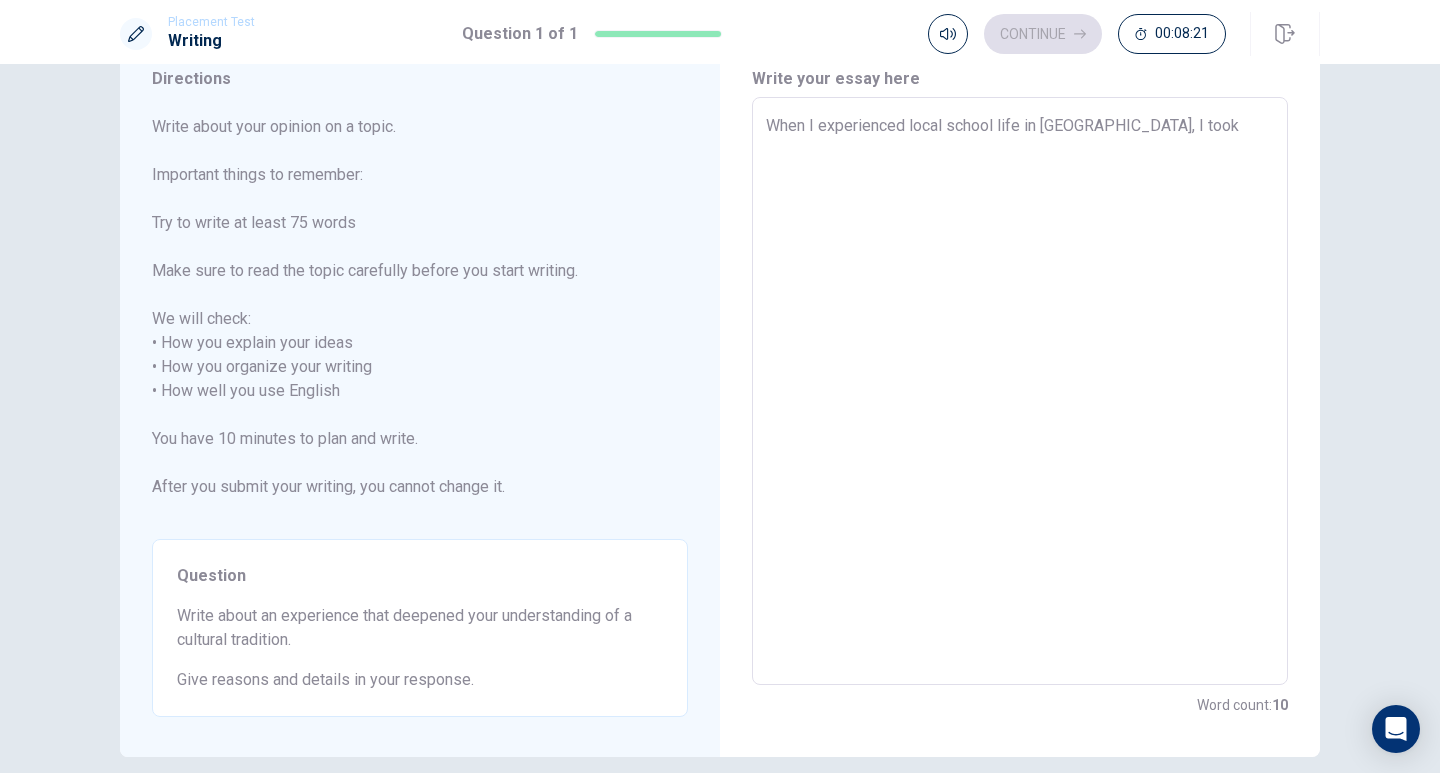 type on "x" 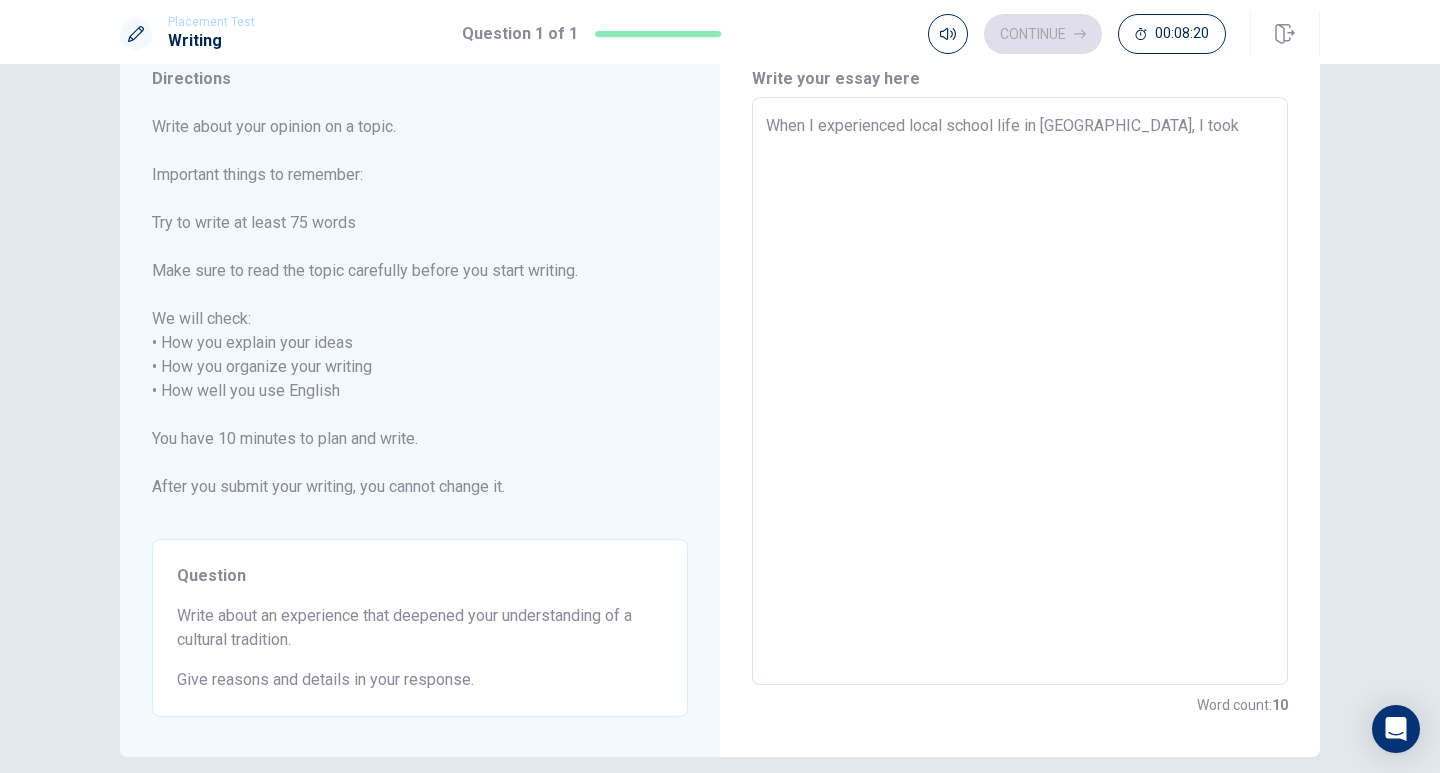 type on "When I experienced local school life in [GEOGRAPHIC_DATA], I took p" 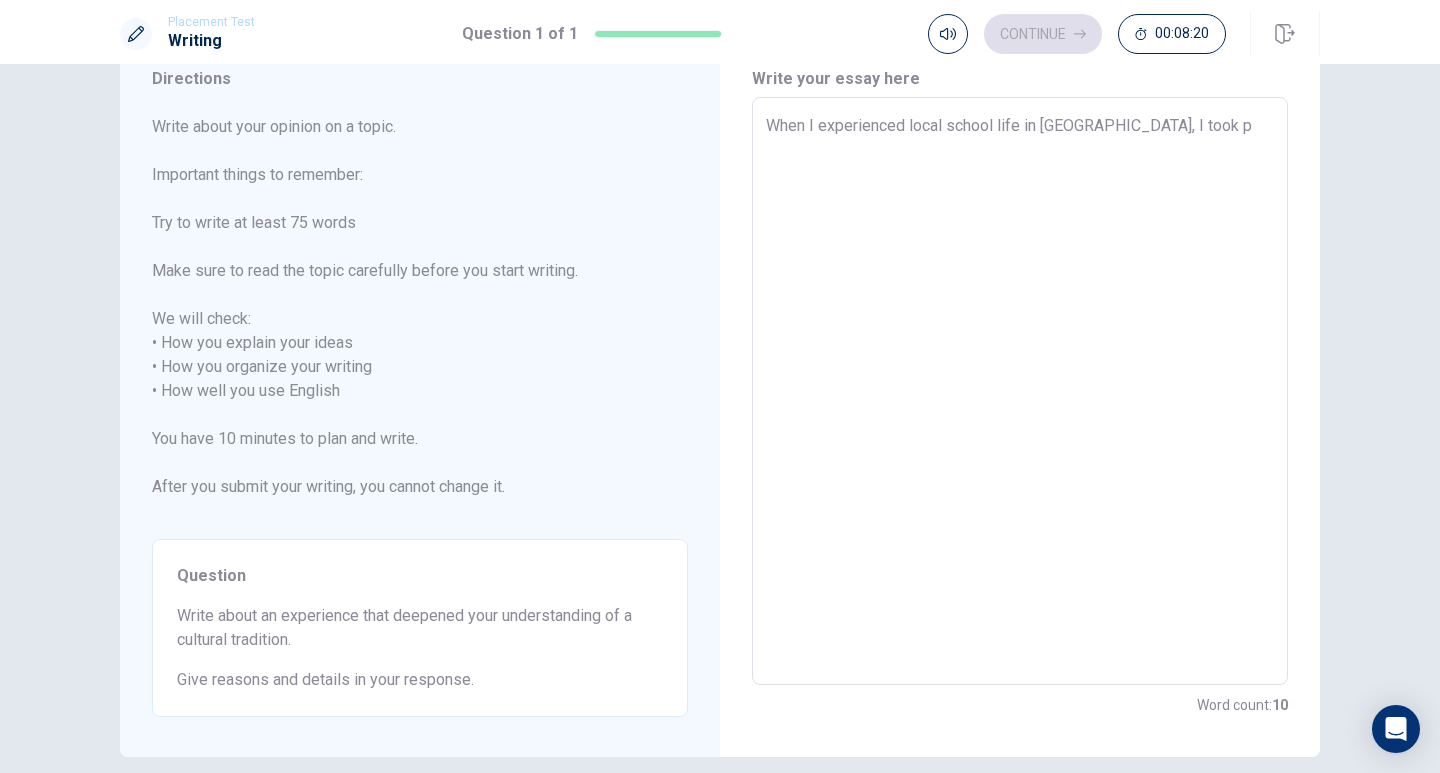 type on "x" 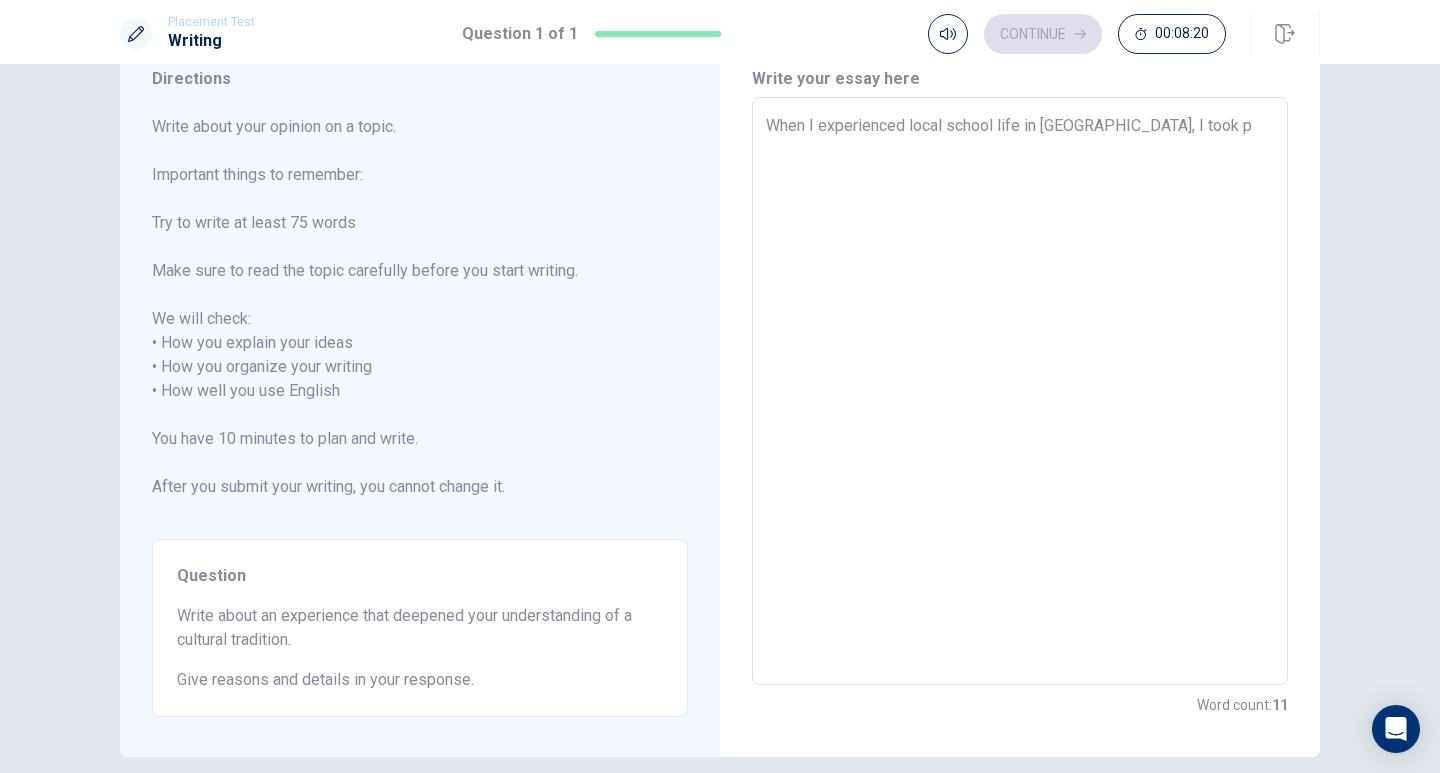 type on "When I experienced local school life in [GEOGRAPHIC_DATA], I took pa" 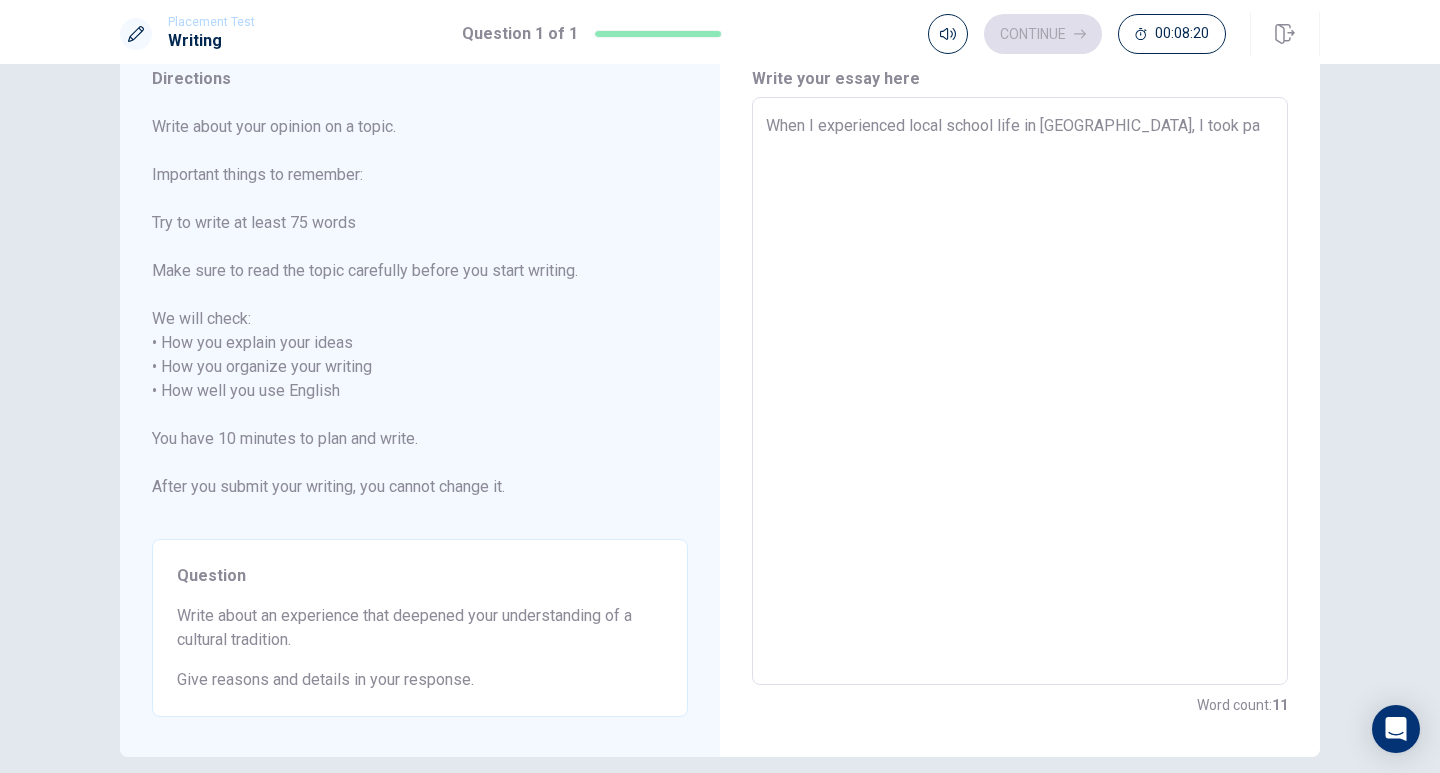 type on "x" 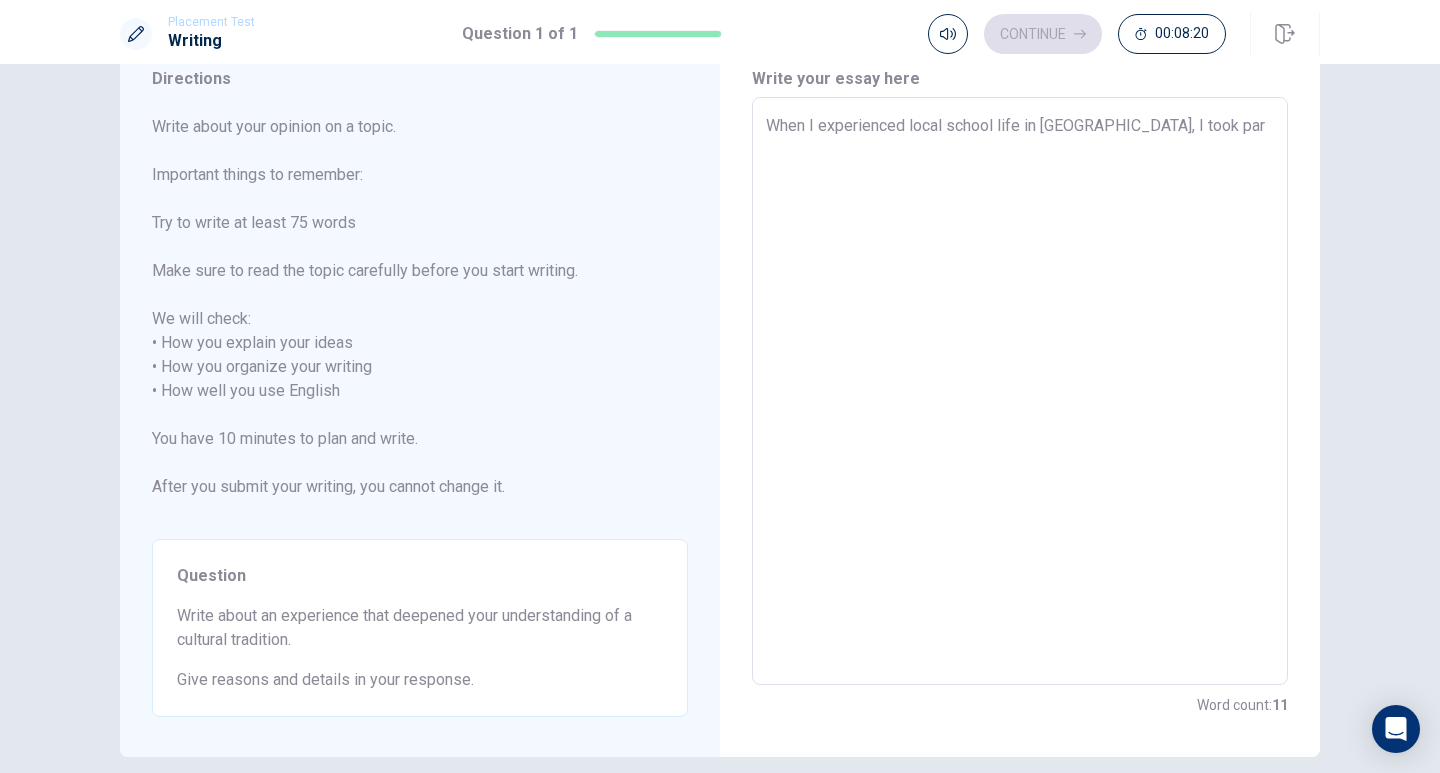 type on "x" 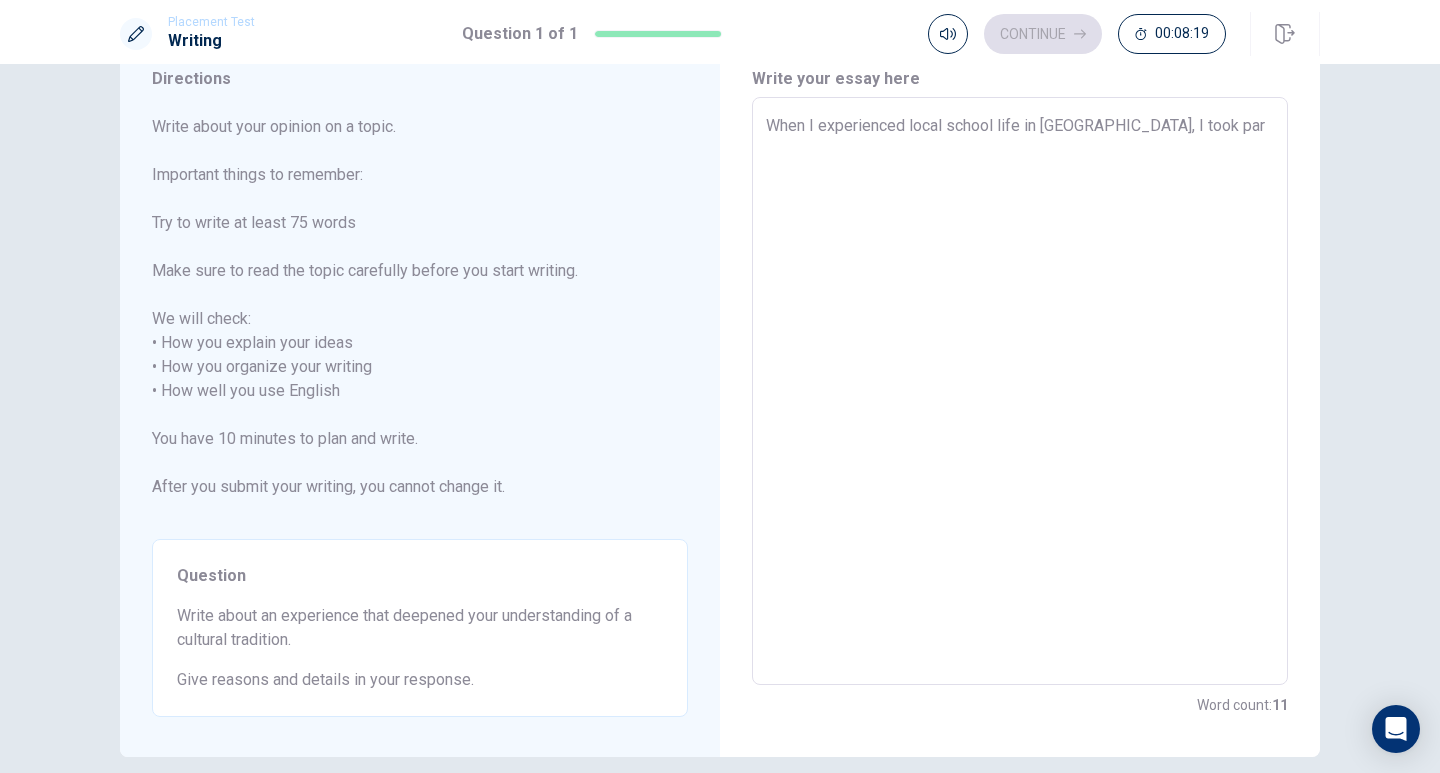 type on "When I experienced local school life in [GEOGRAPHIC_DATA], I took part" 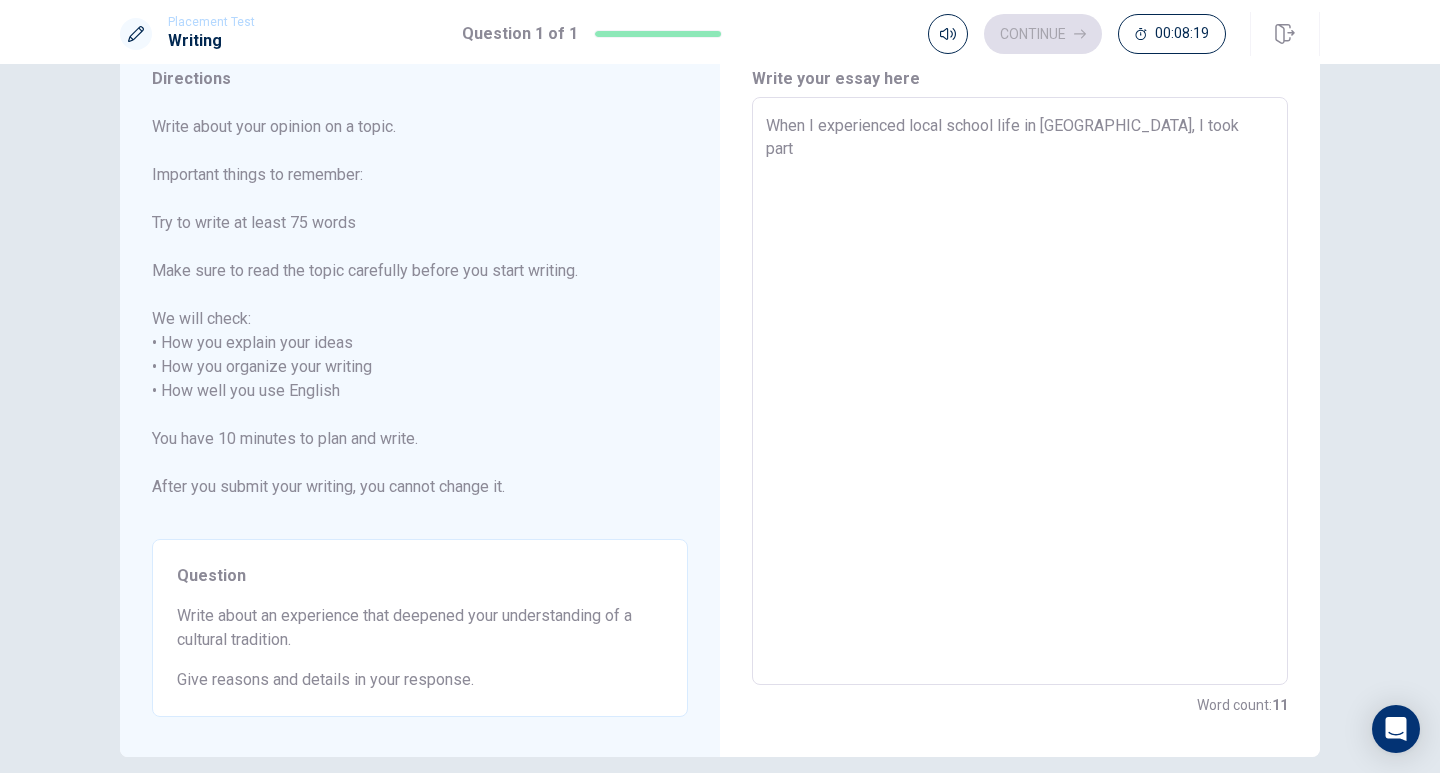 type on "x" 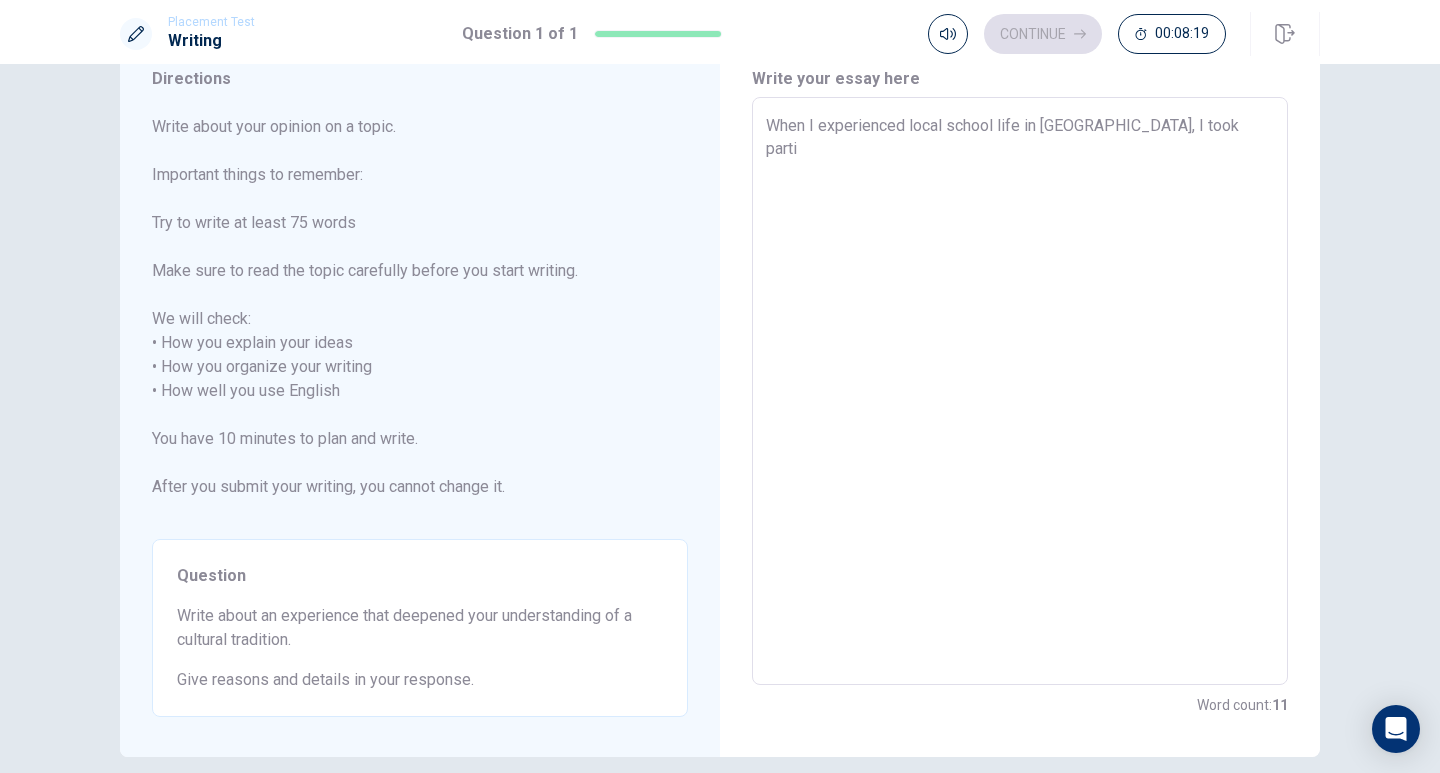 type on "x" 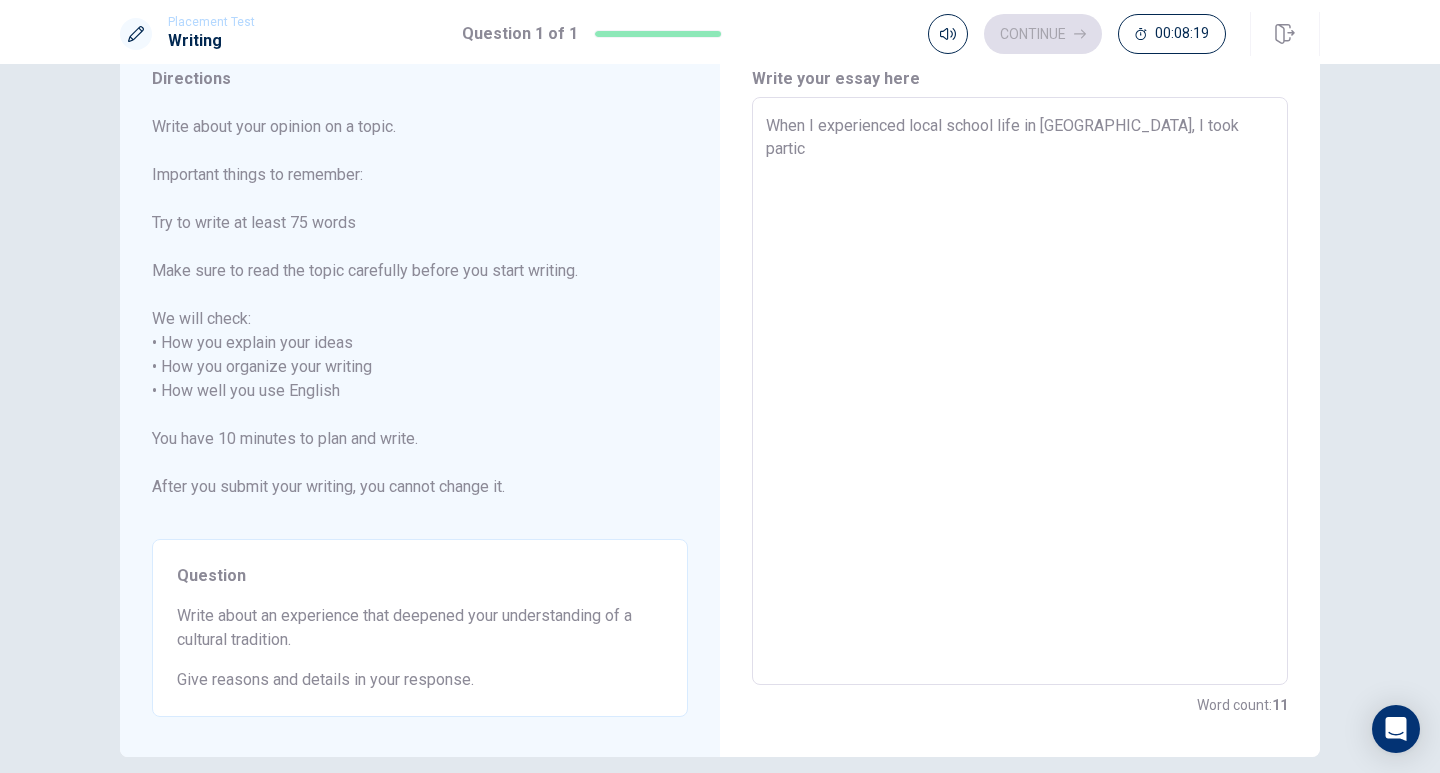 type on "x" 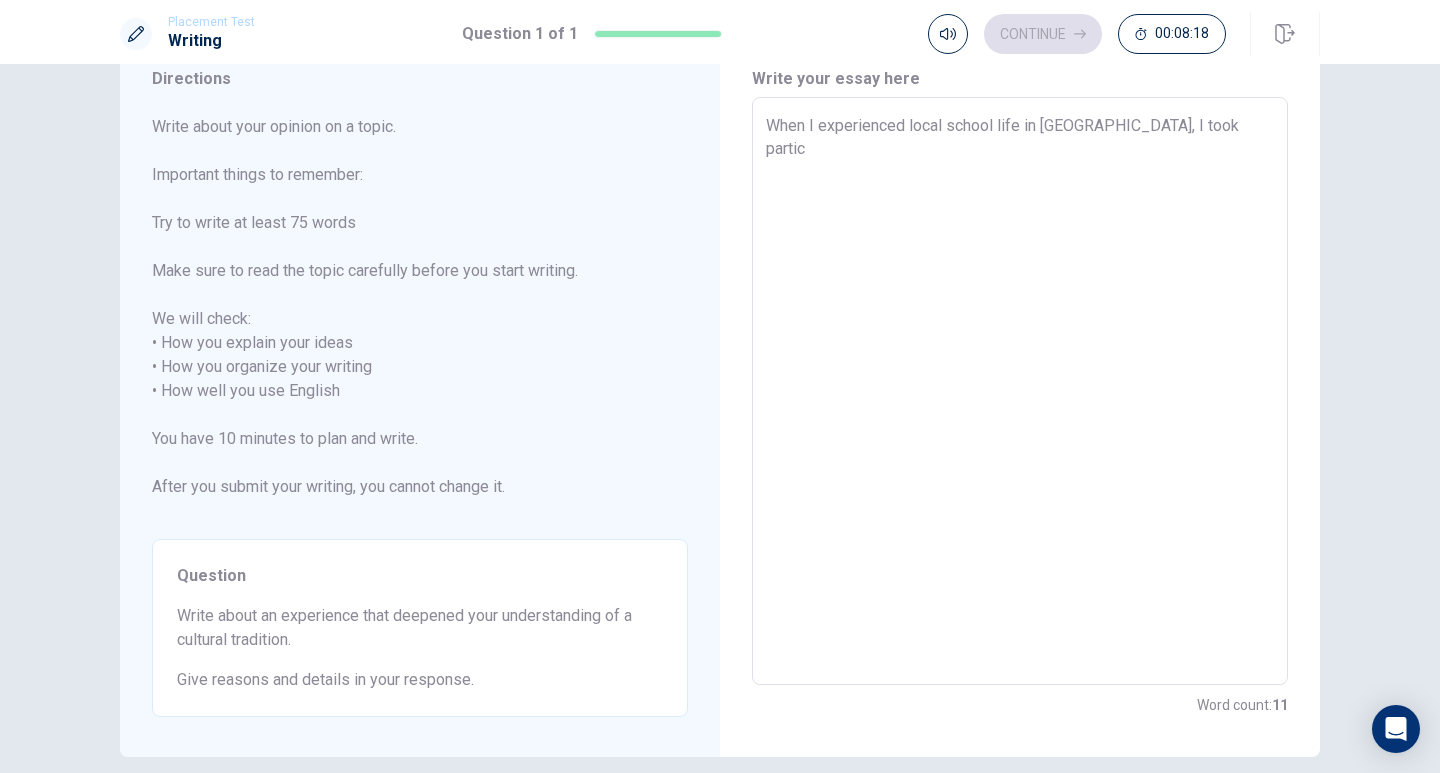 type on "When I experienced local school life in [GEOGRAPHIC_DATA], I took partici" 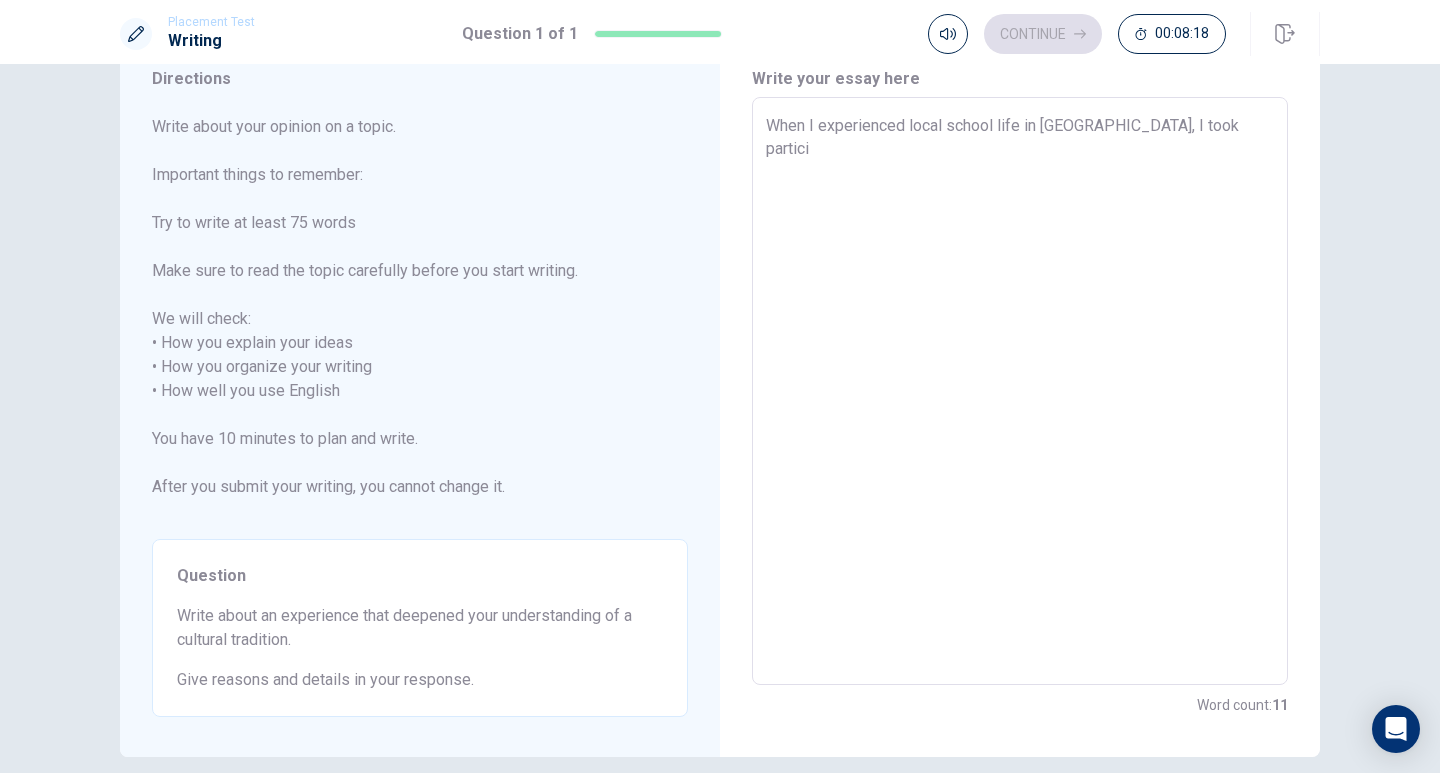 type on "x" 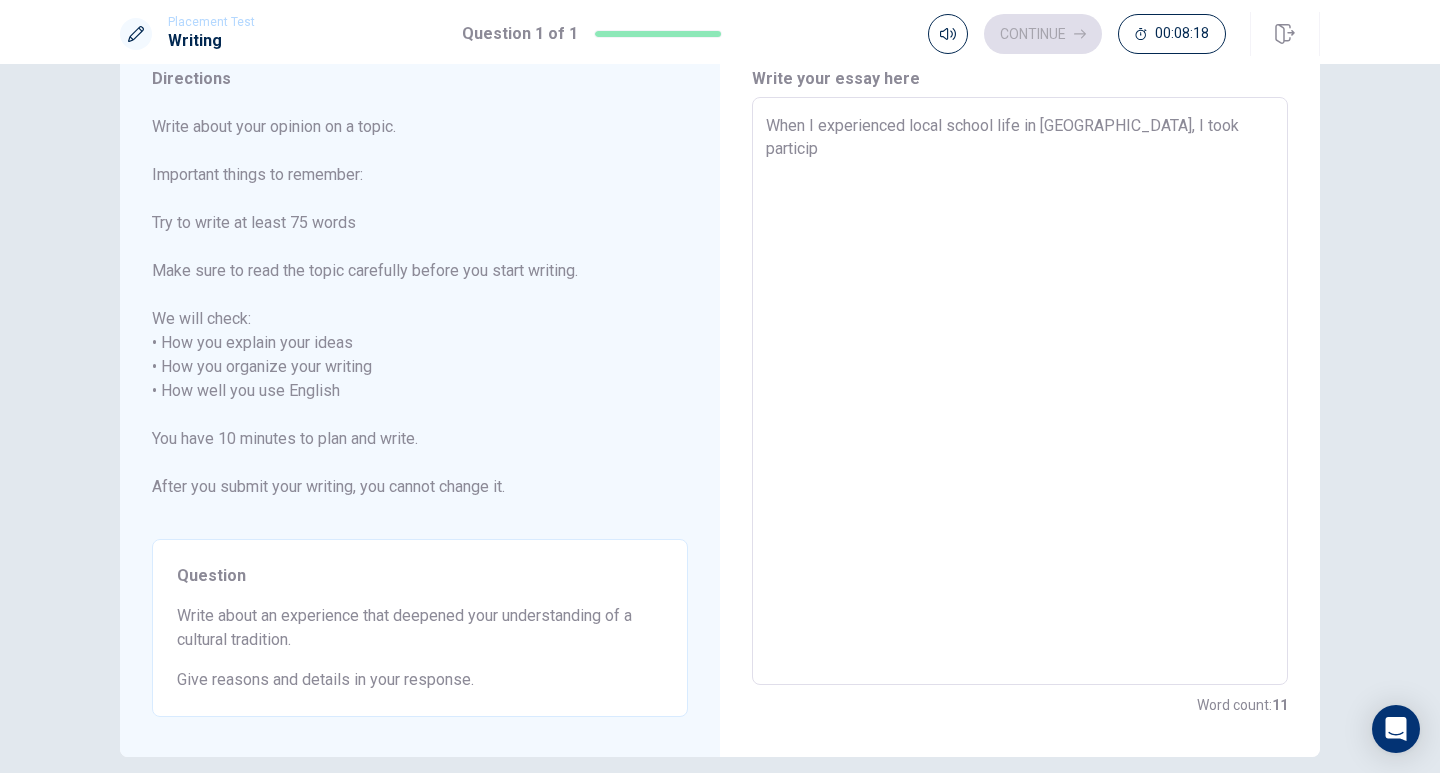 type on "x" 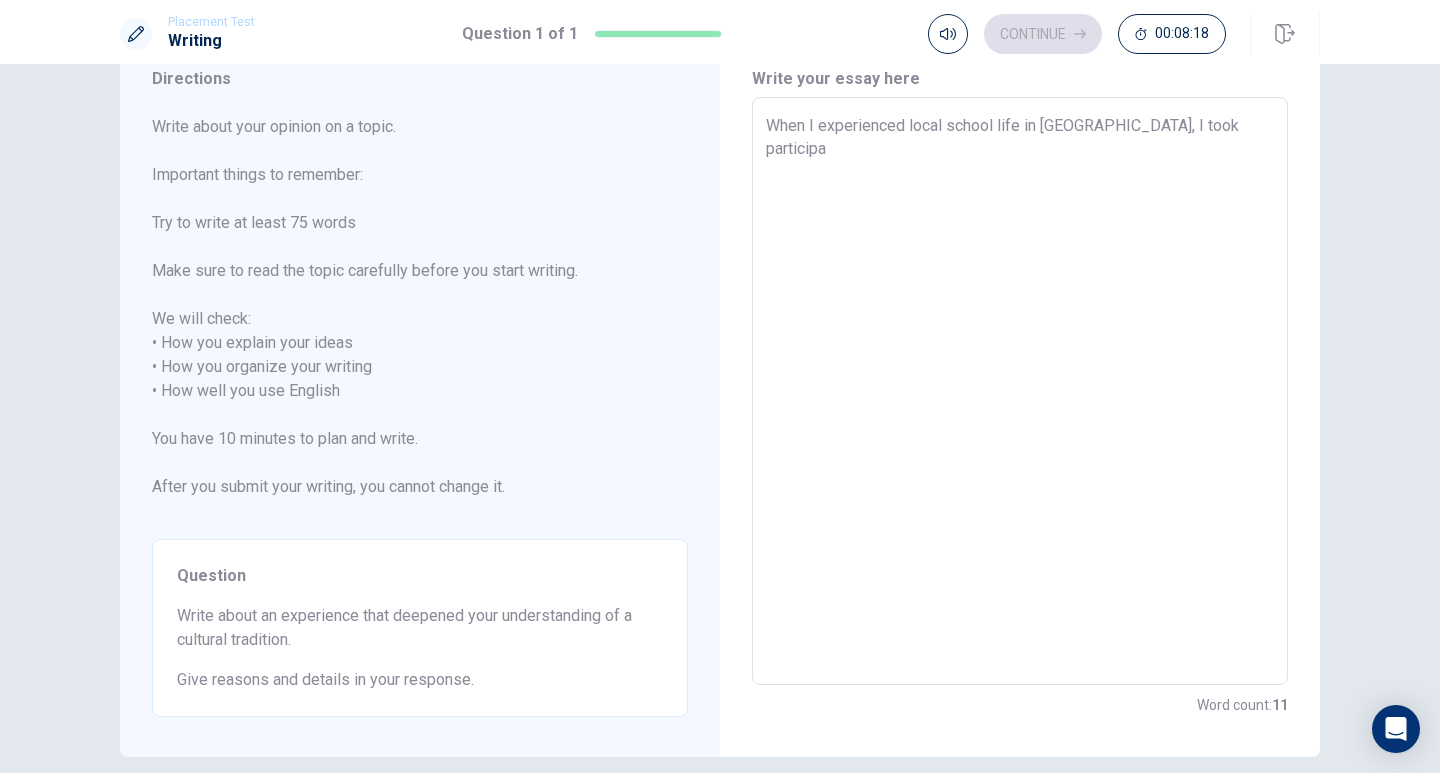 type on "x" 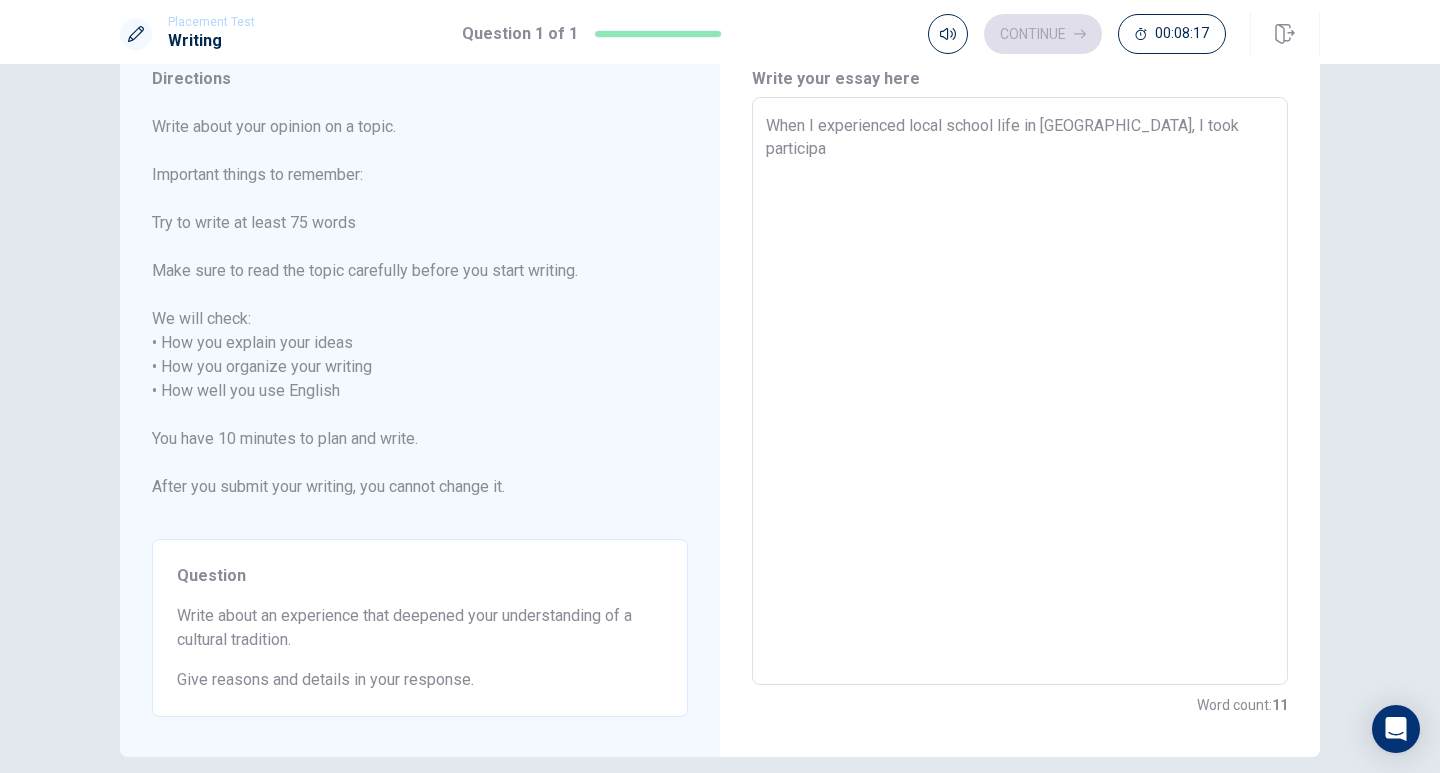 type on "When I experienced local school life in [GEOGRAPHIC_DATA], I took participat" 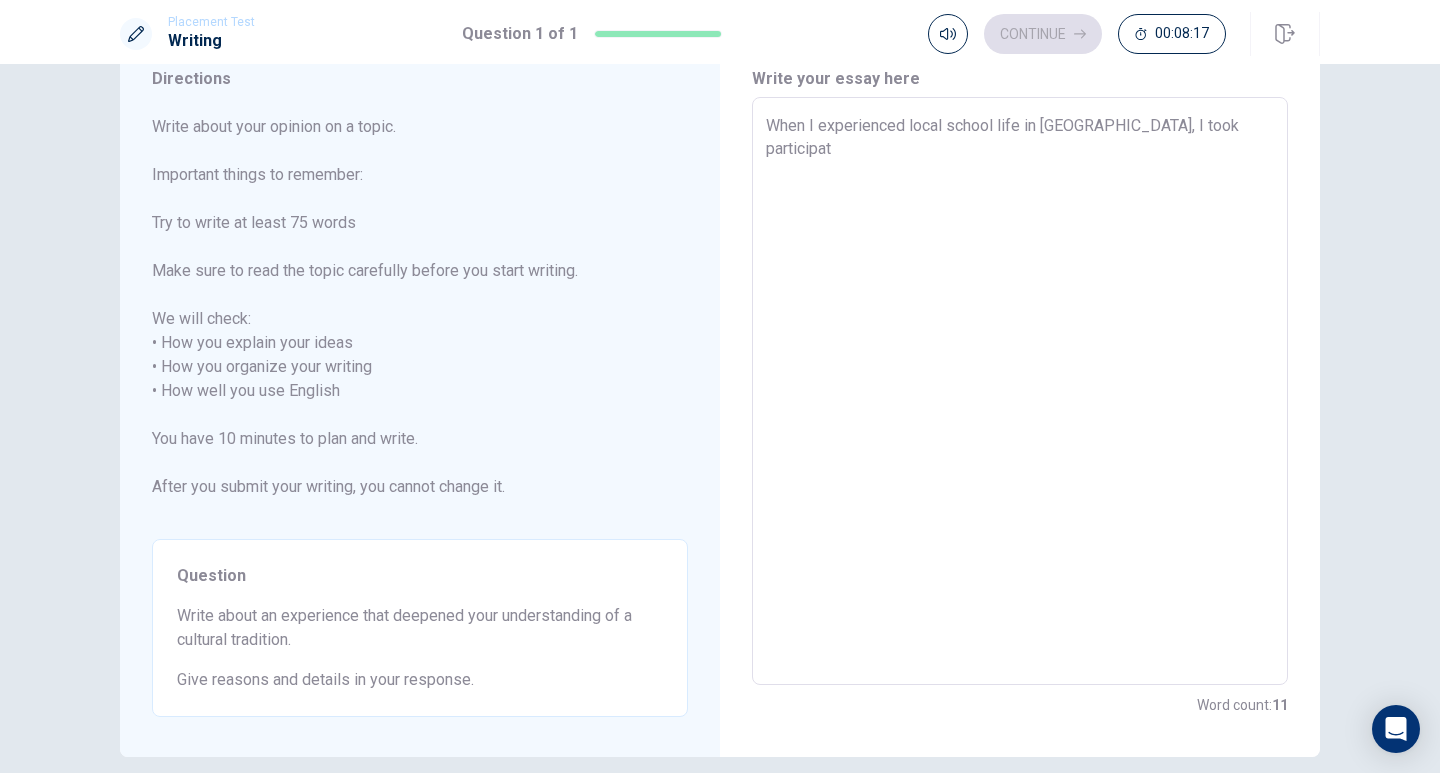 type on "x" 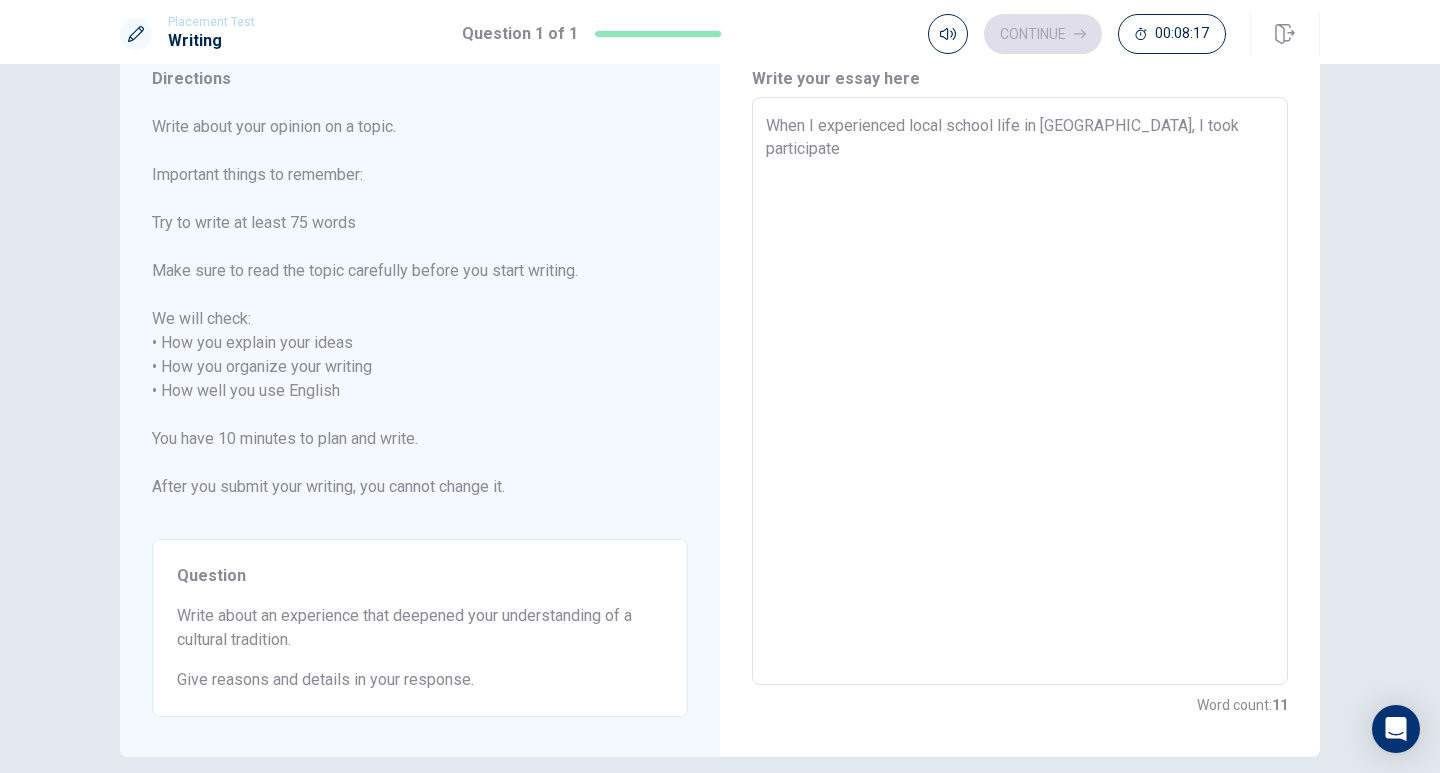 type on "When I experienced local school life in [GEOGRAPHIC_DATA], I took participated" 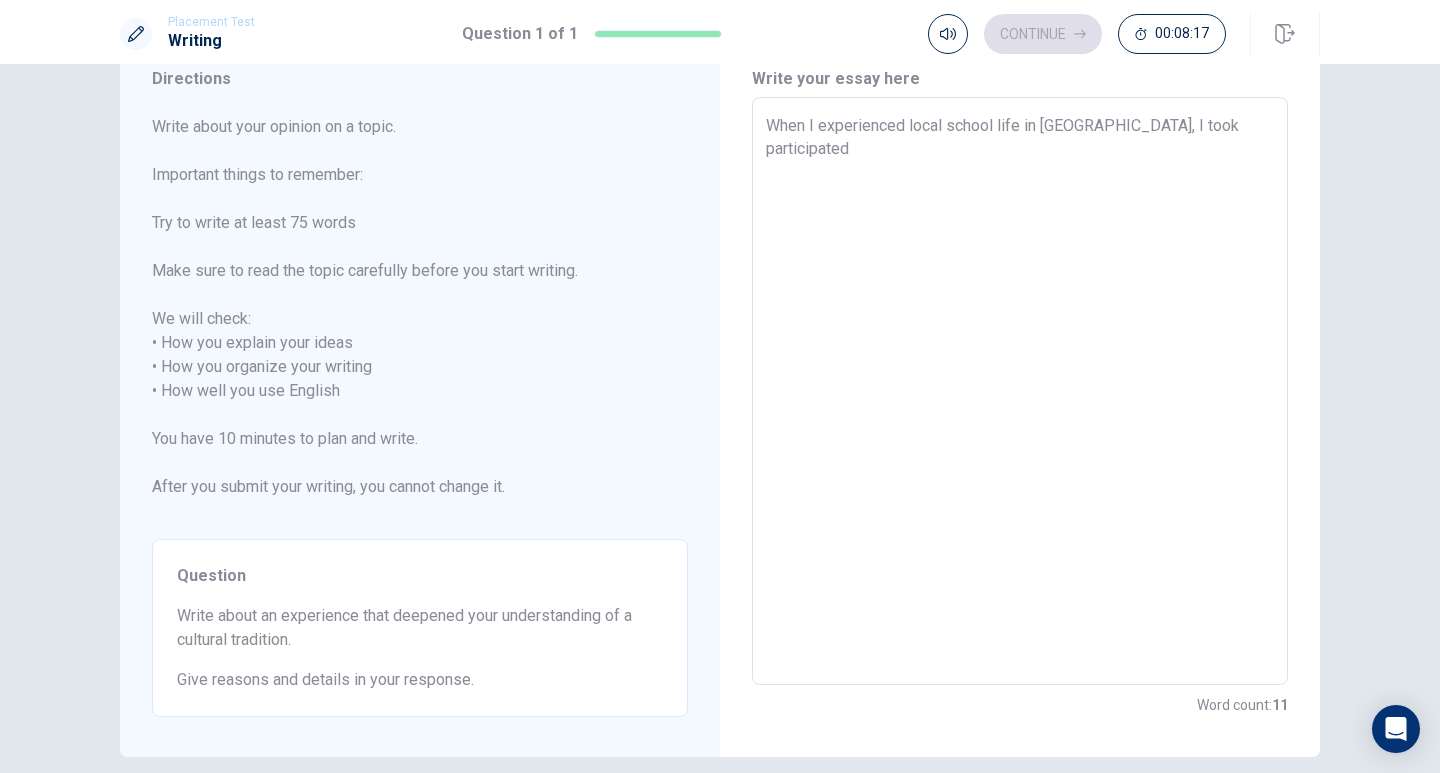 type on "x" 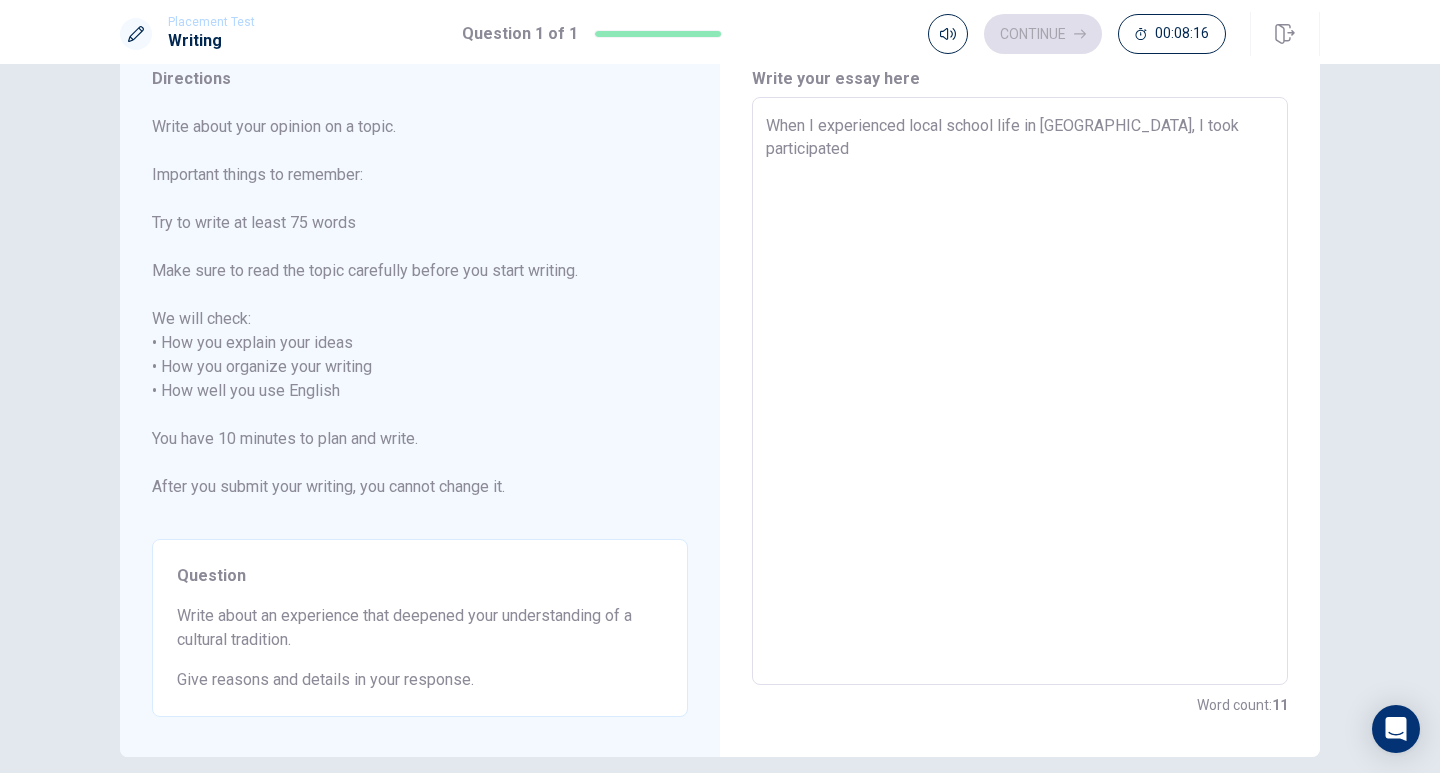 type on "When I experienced local school life in [GEOGRAPHIC_DATA], I took participated i" 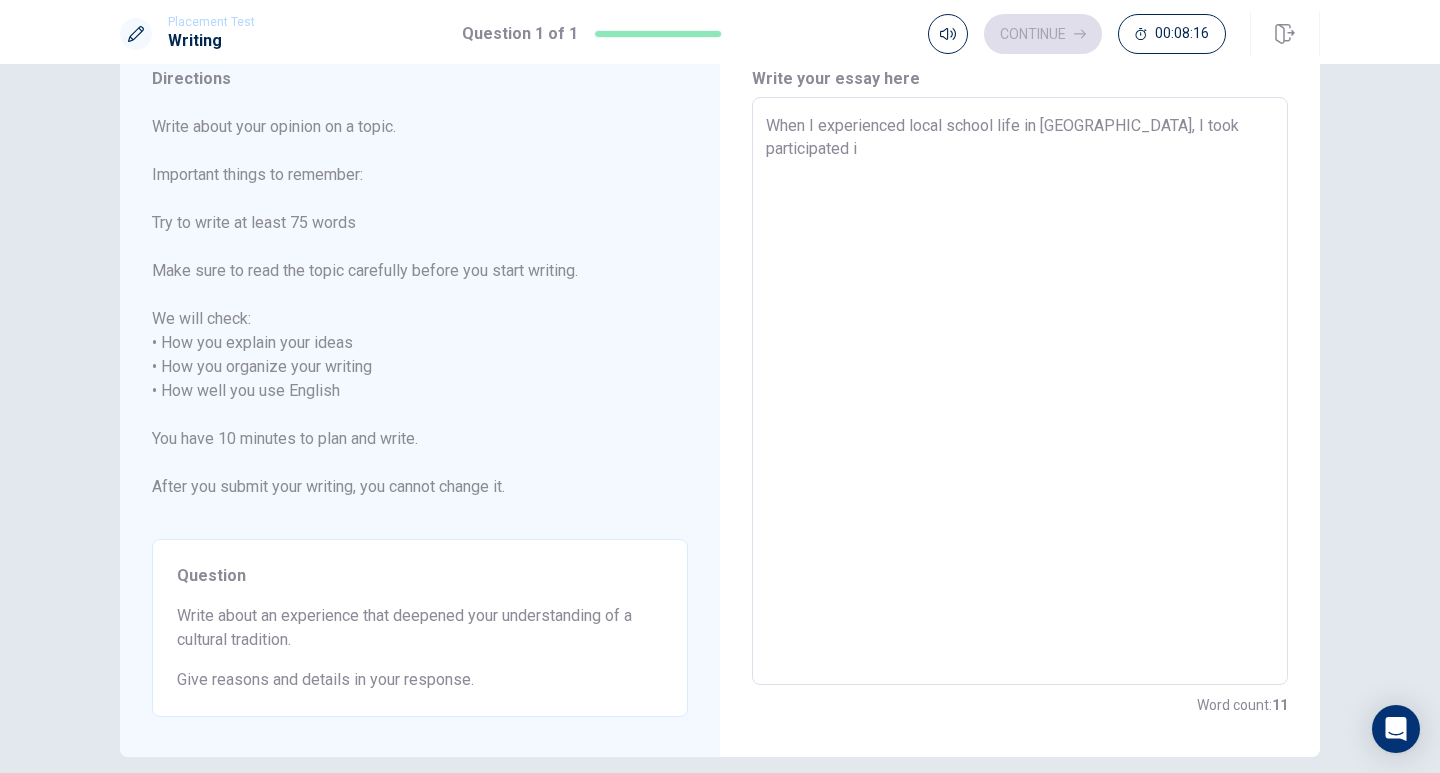 type on "x" 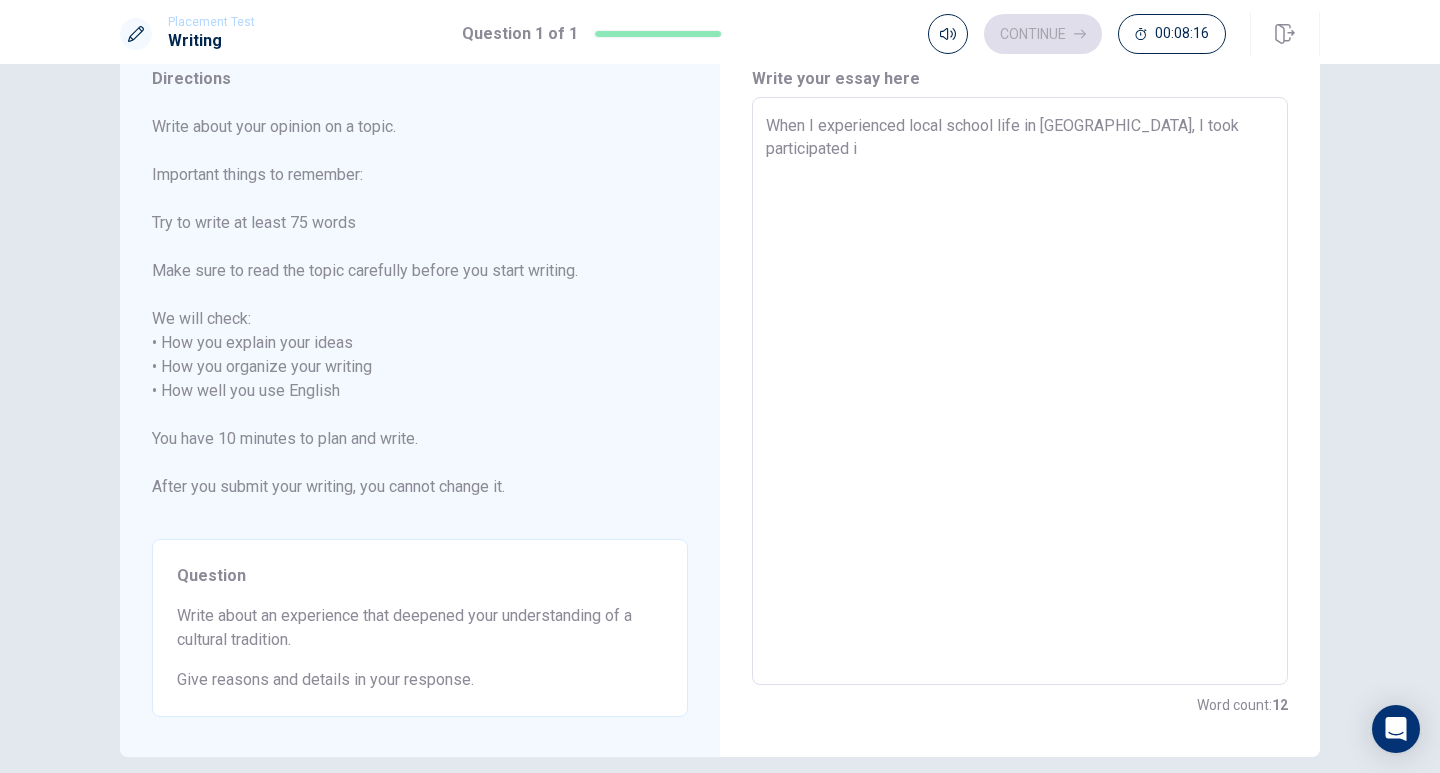 type on "When I experienced local school life in [GEOGRAPHIC_DATA], I took participated in" 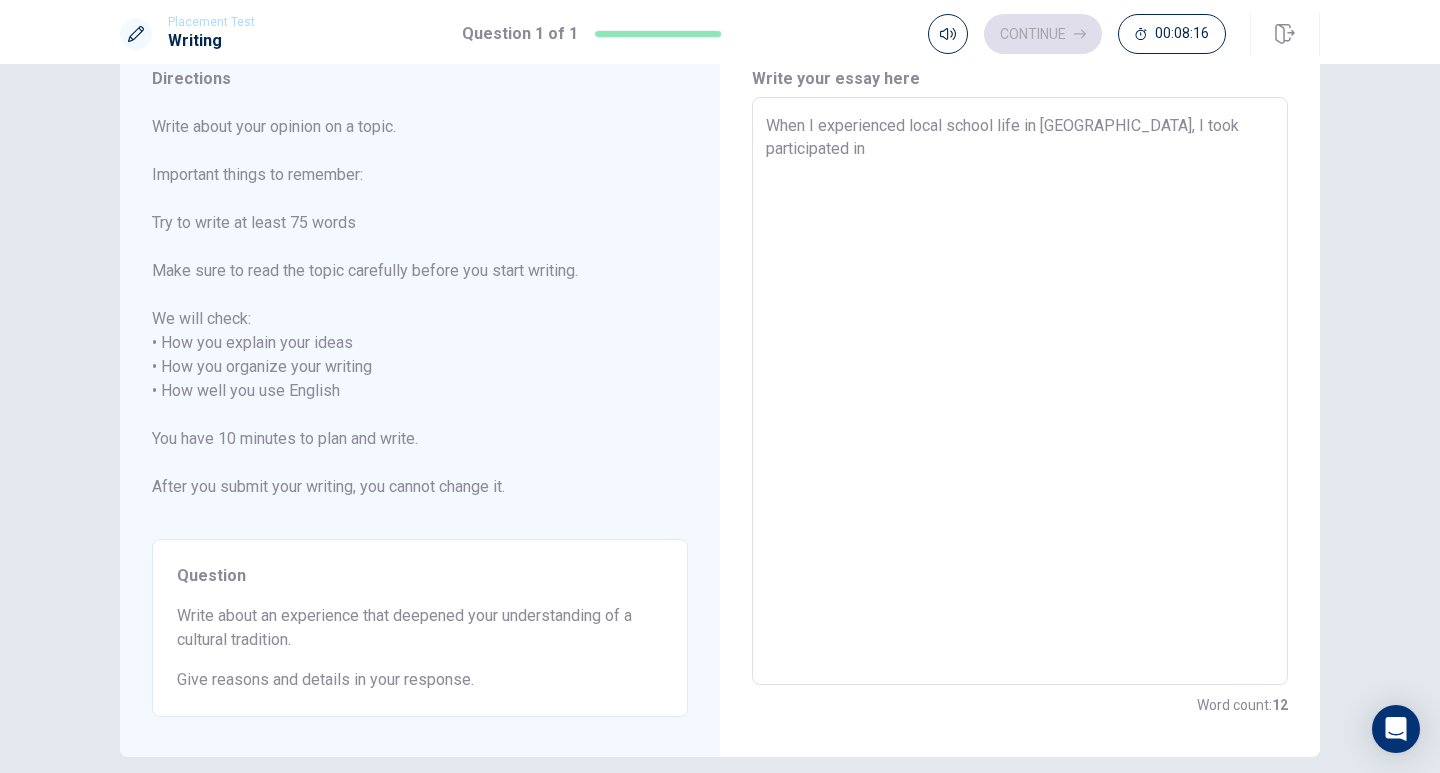 type on "x" 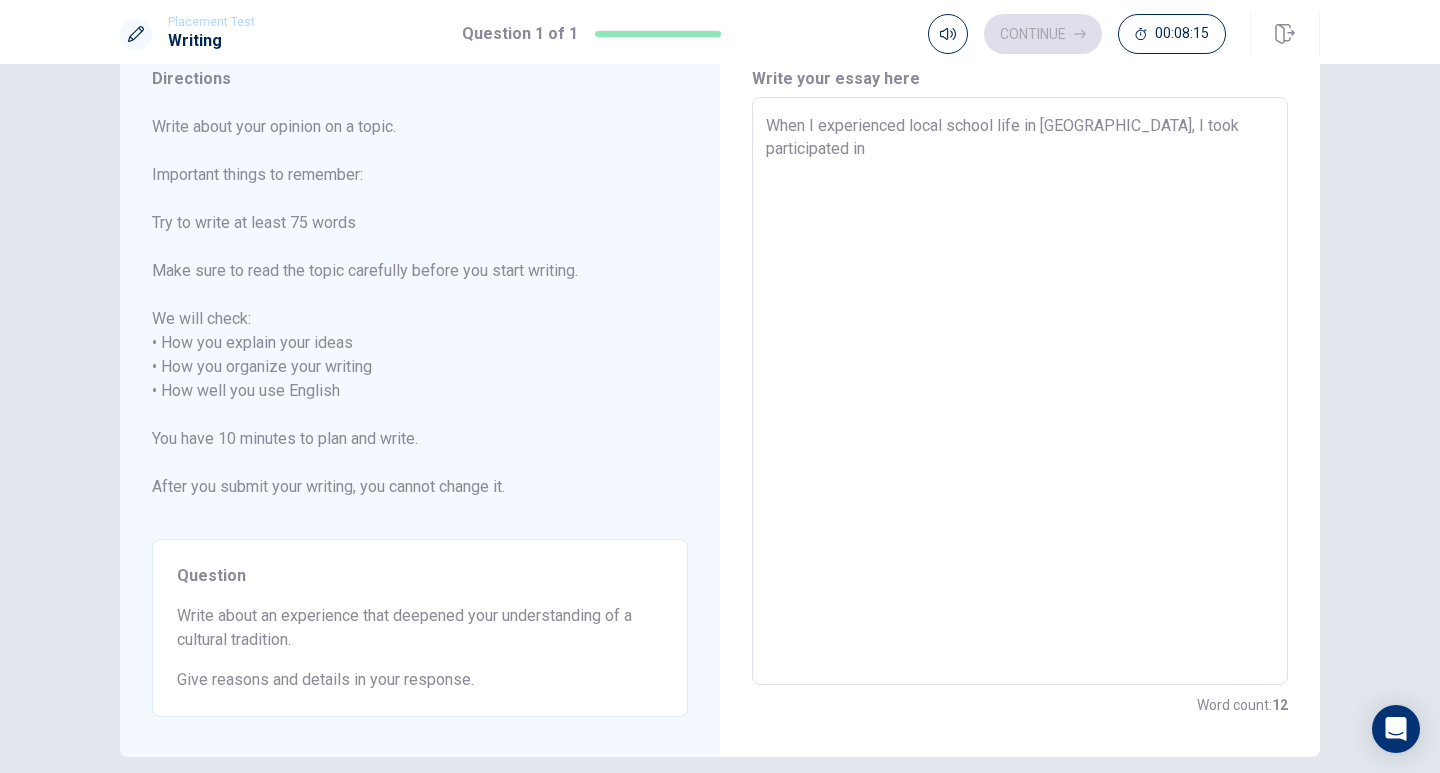 type on "x" 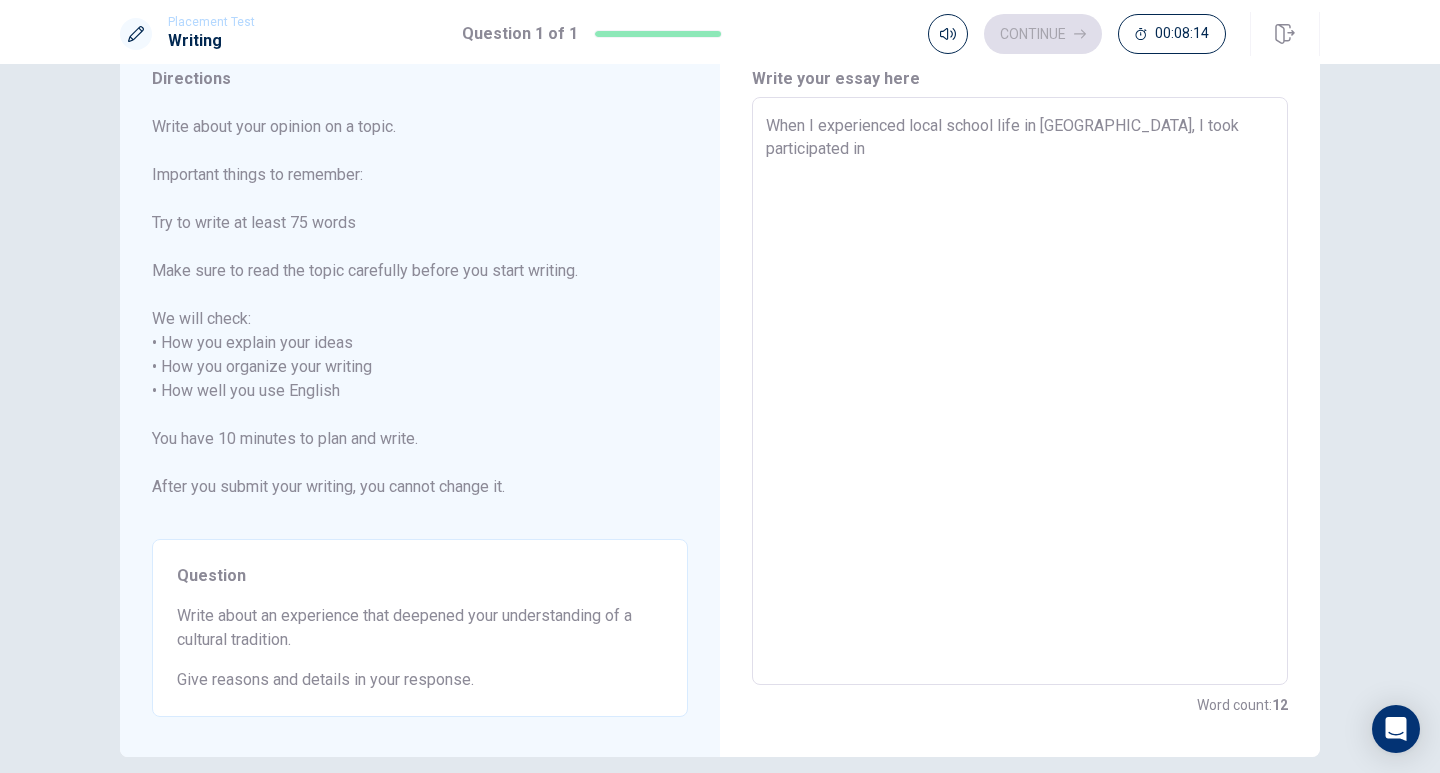 type on "When I experienced local school life in [GEOGRAPHIC_DATA], I took participated in c" 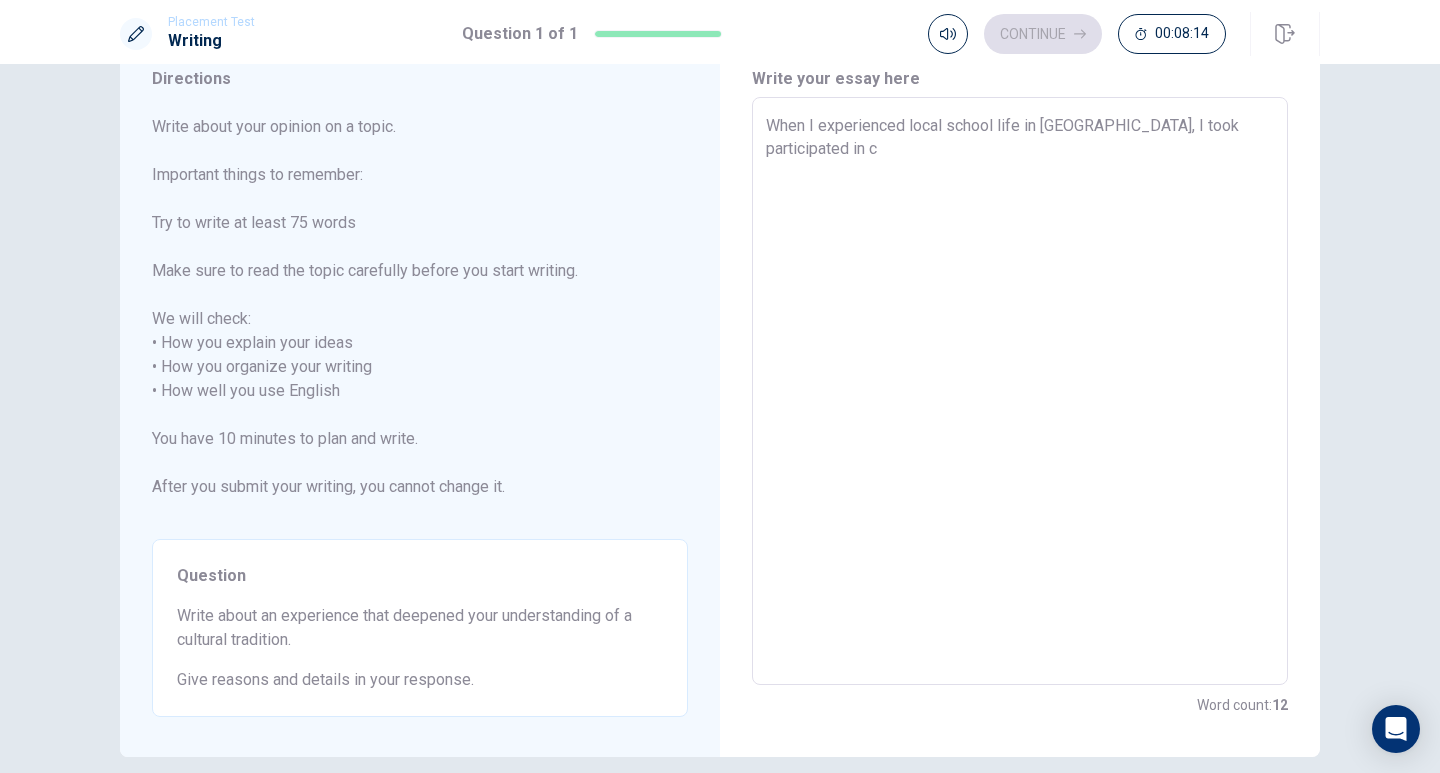 type on "x" 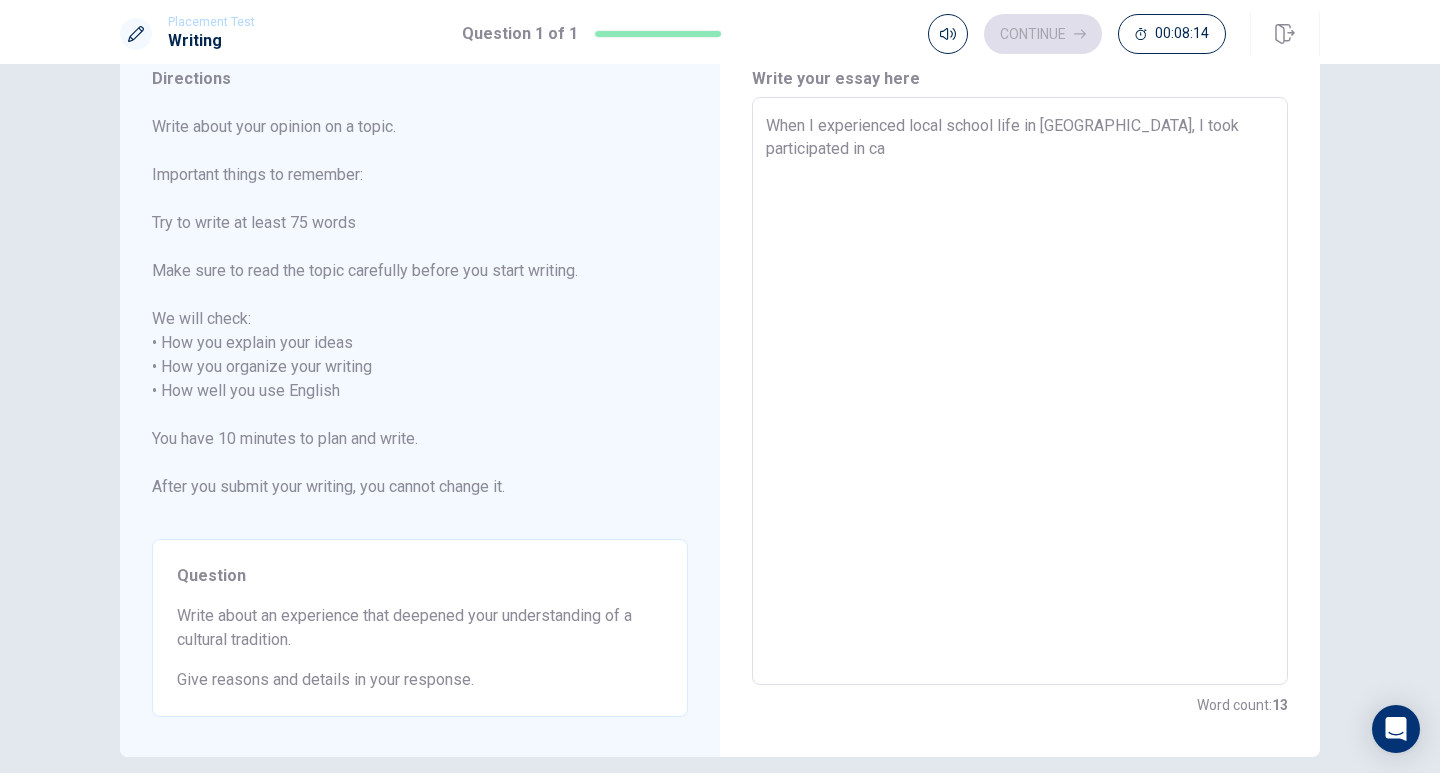 type on "x" 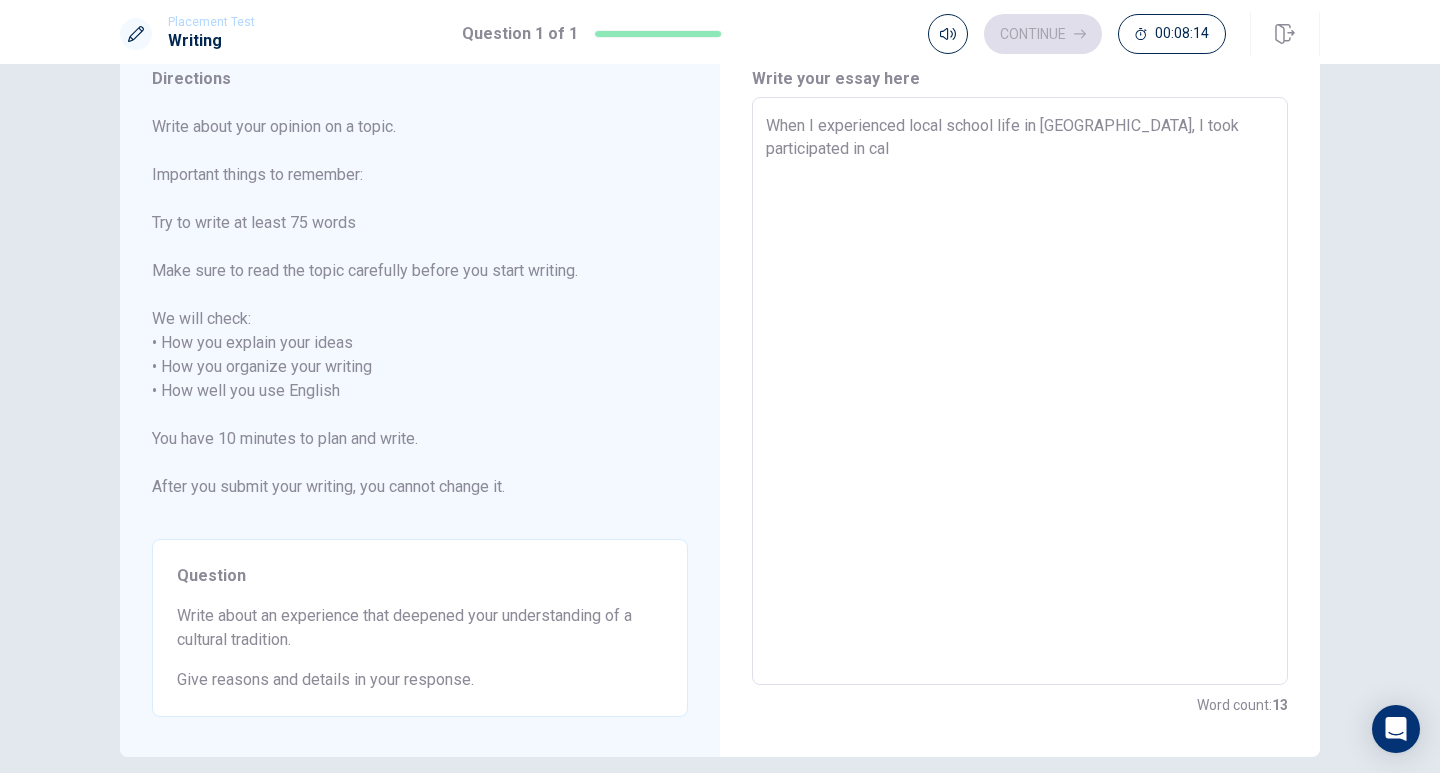 type on "x" 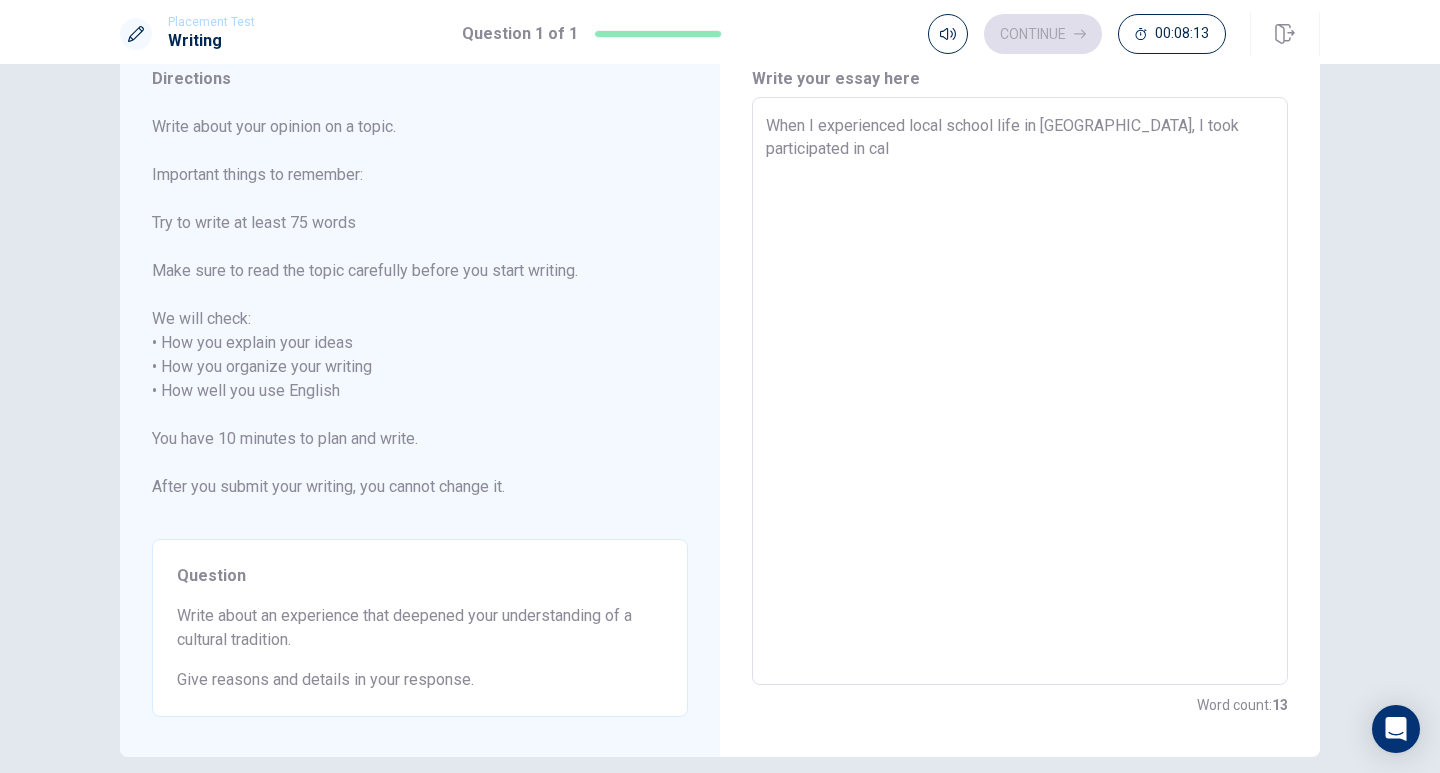 type on "When I experienced local school life in [GEOGRAPHIC_DATA], I took participated in cals" 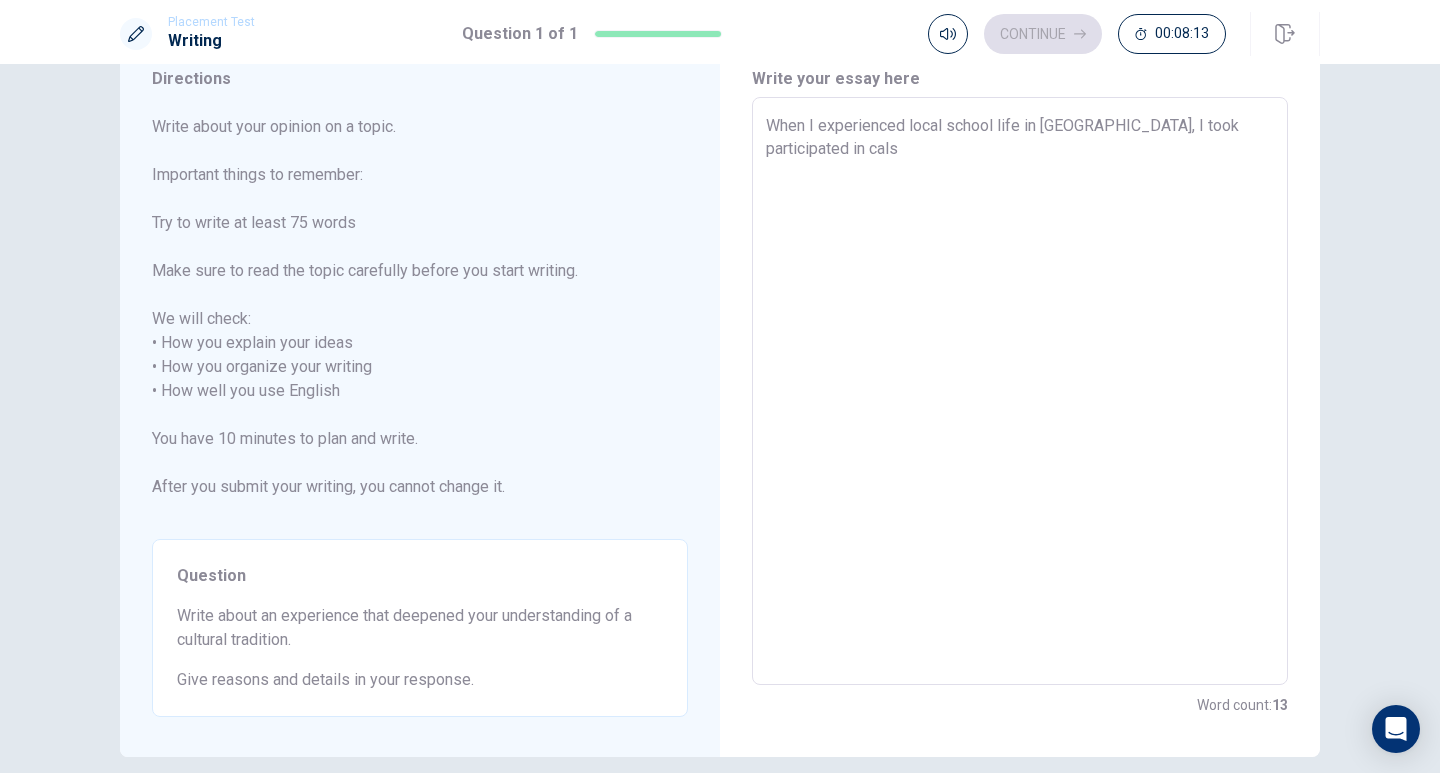 type on "x" 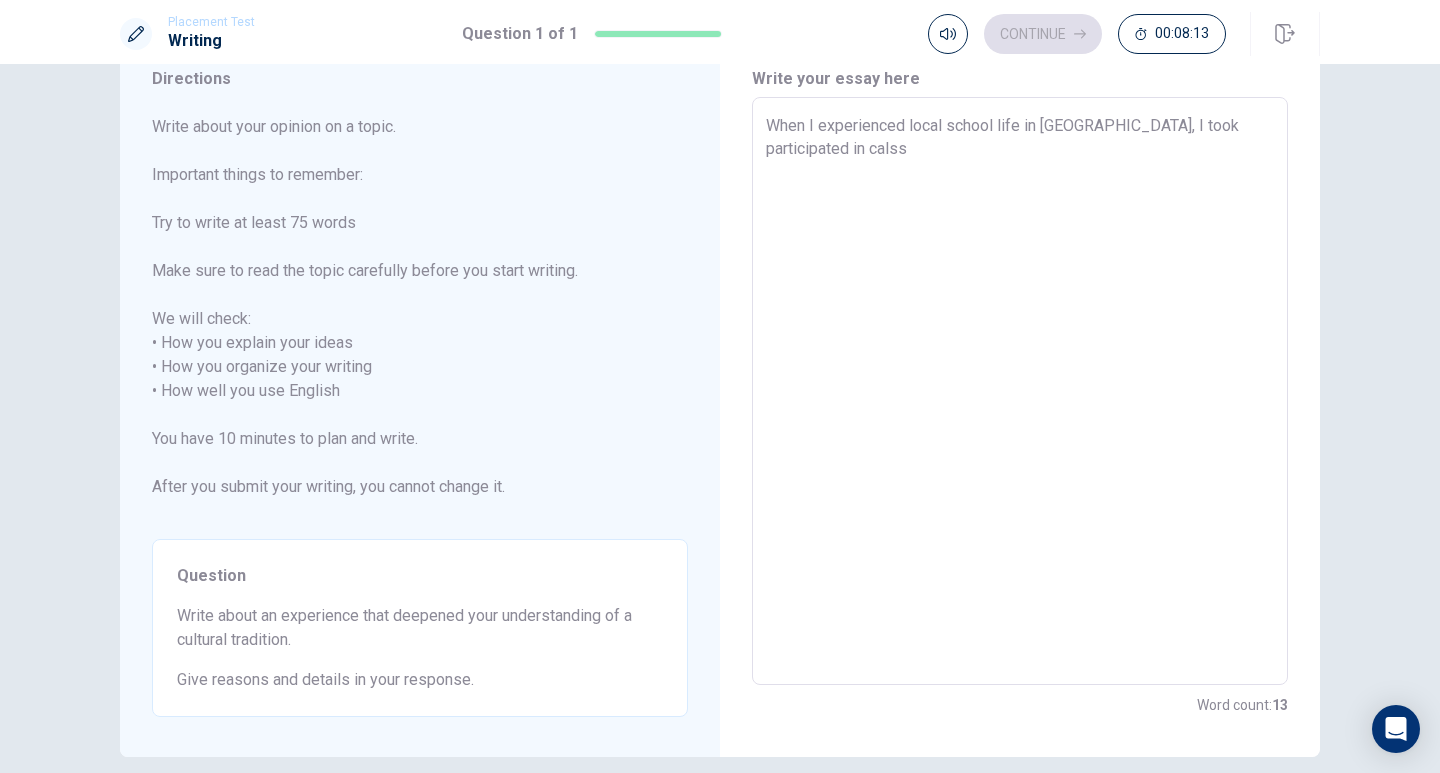 type on "x" 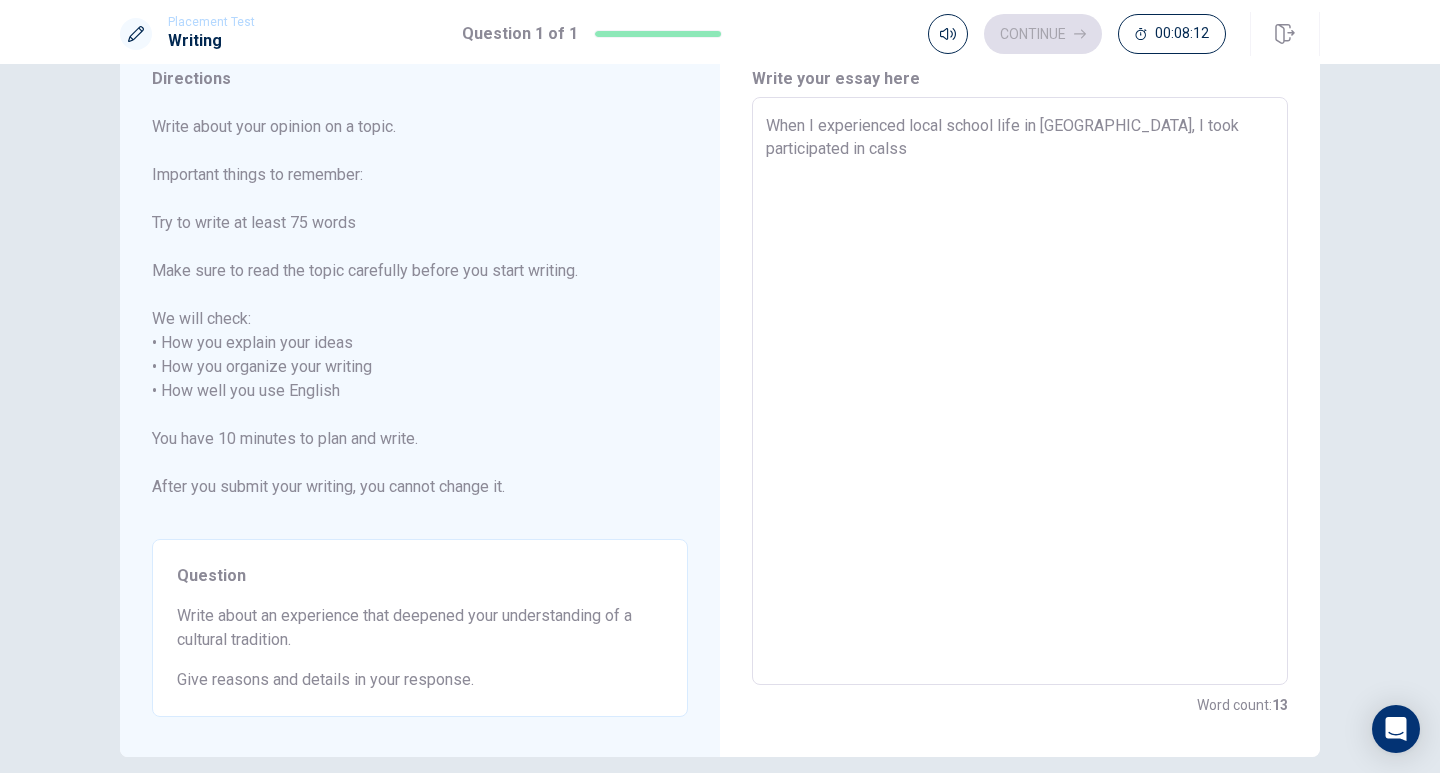 type on "When I experienced local school life in [GEOGRAPHIC_DATA], I took participated in calss" 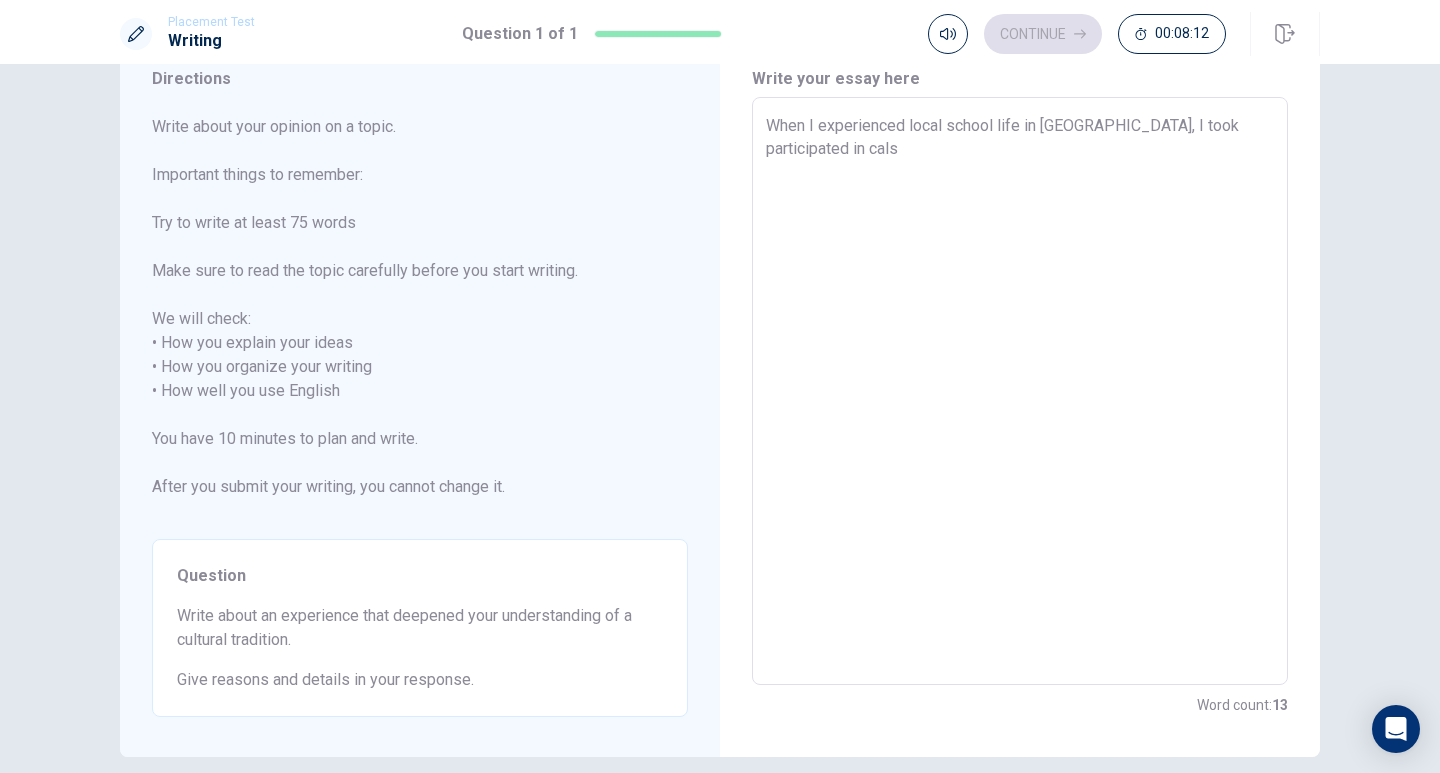 type on "x" 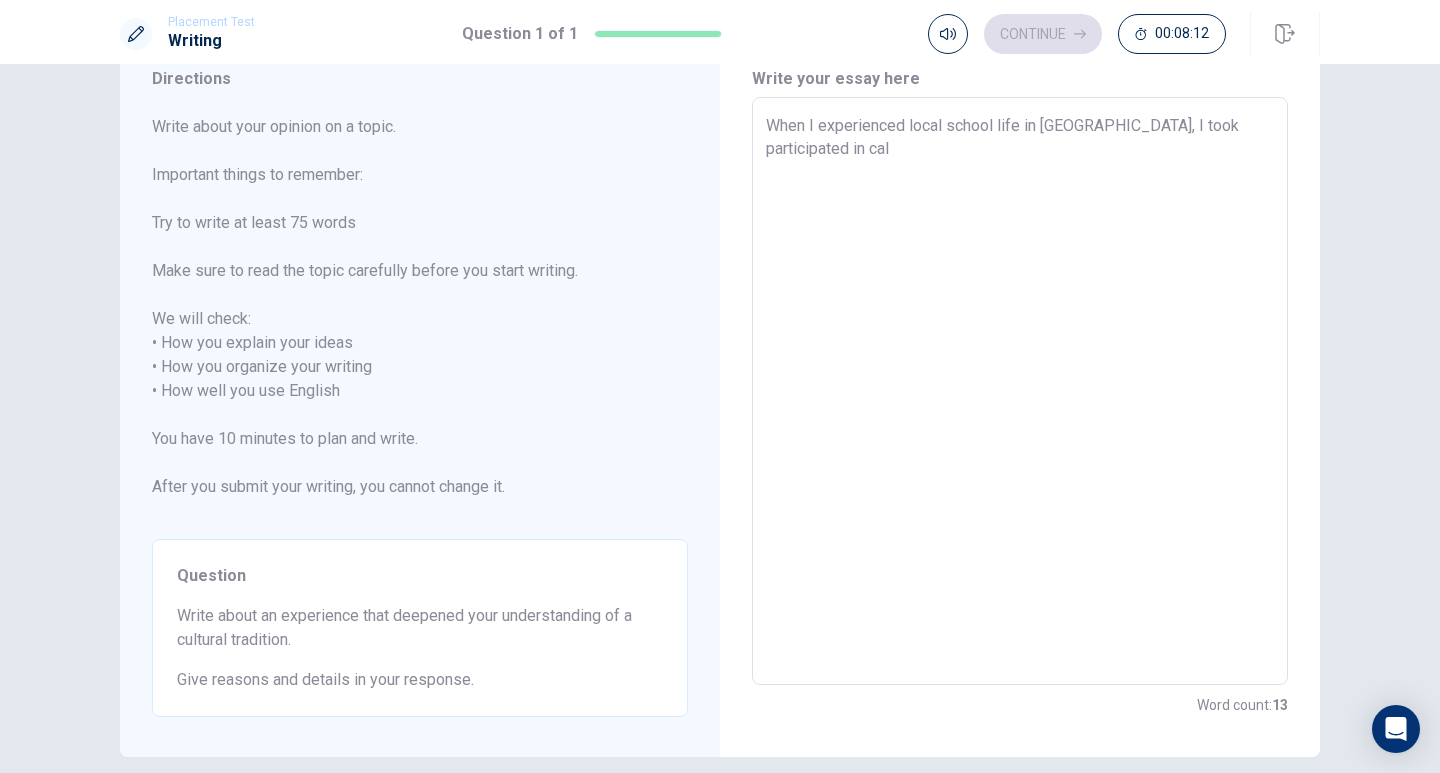 type on "x" 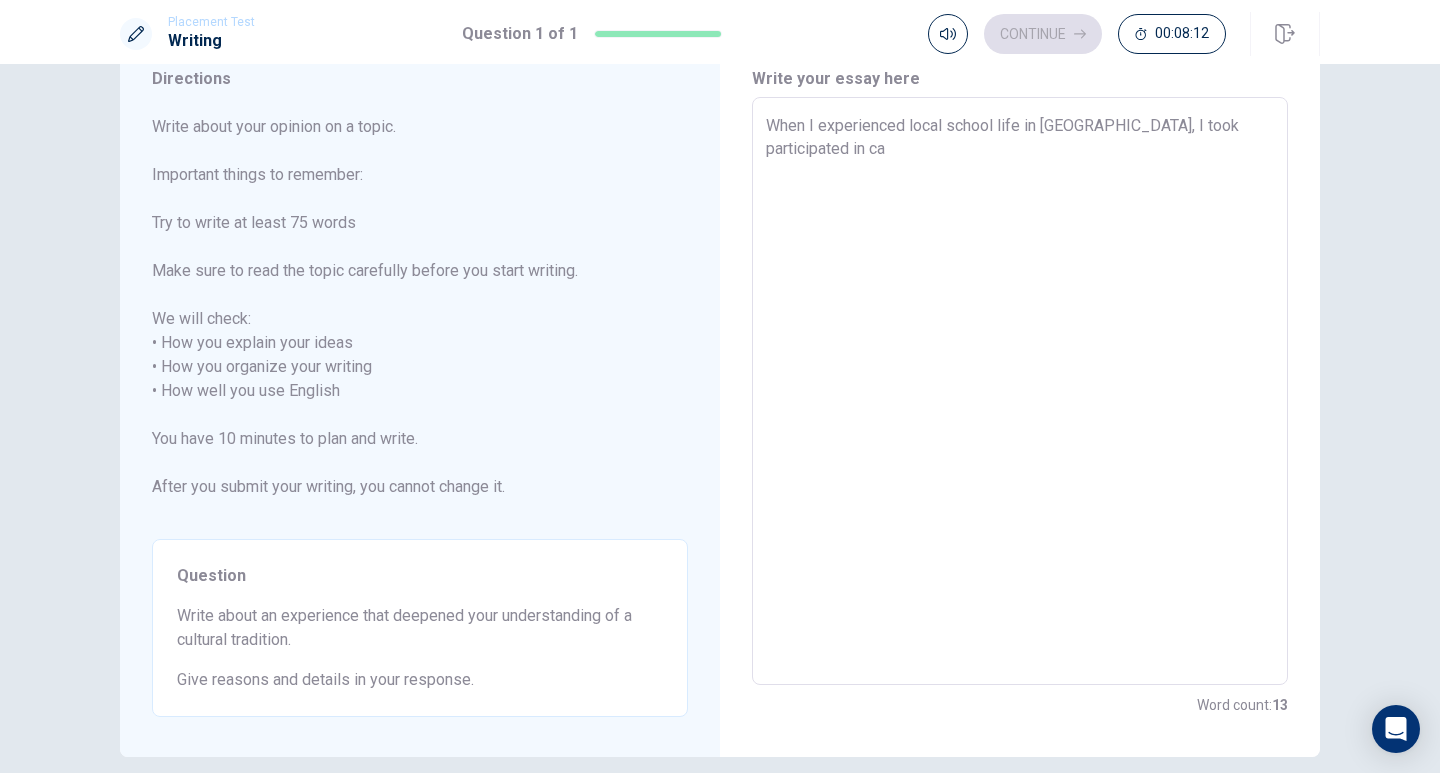 type on "x" 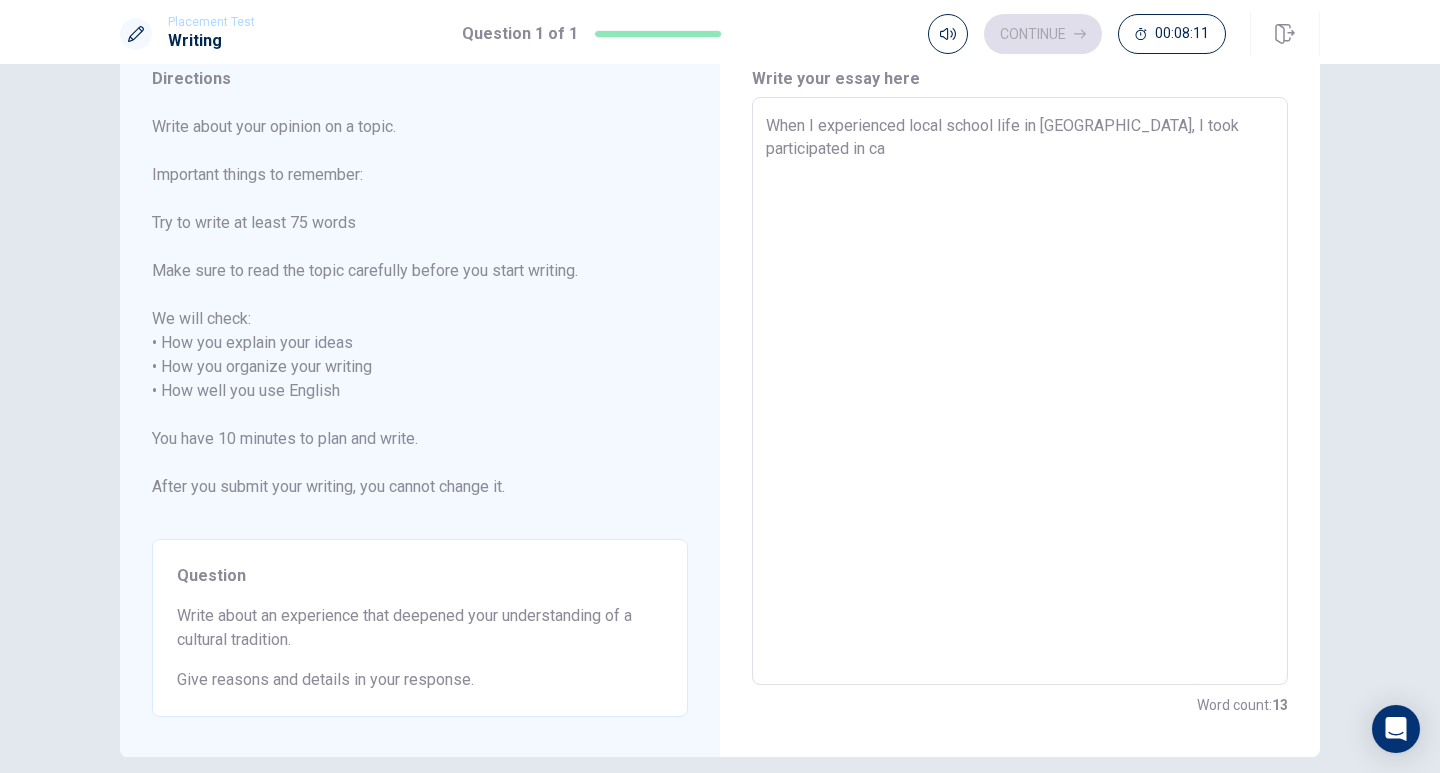type on "When I experienced local school life in [GEOGRAPHIC_DATA], I took participated in c" 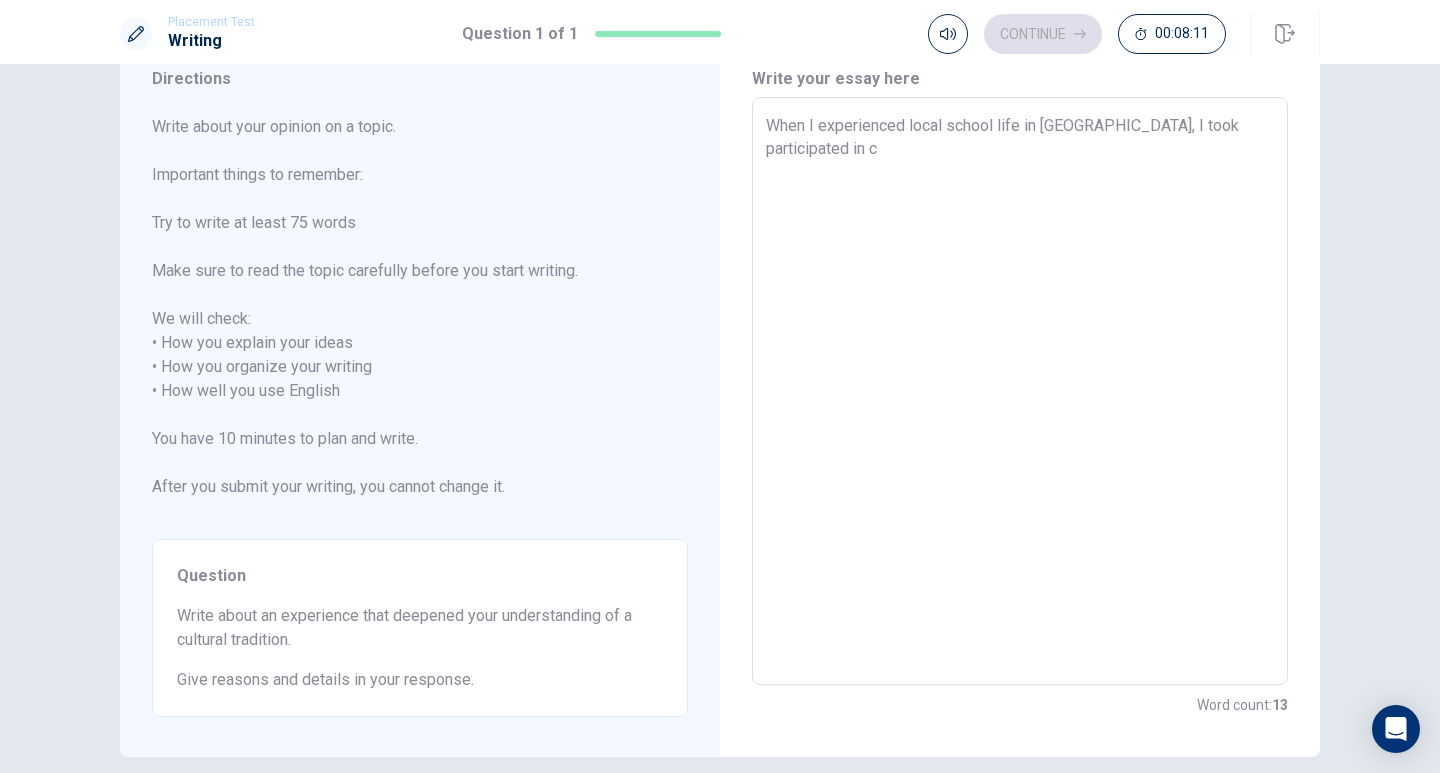 type on "x" 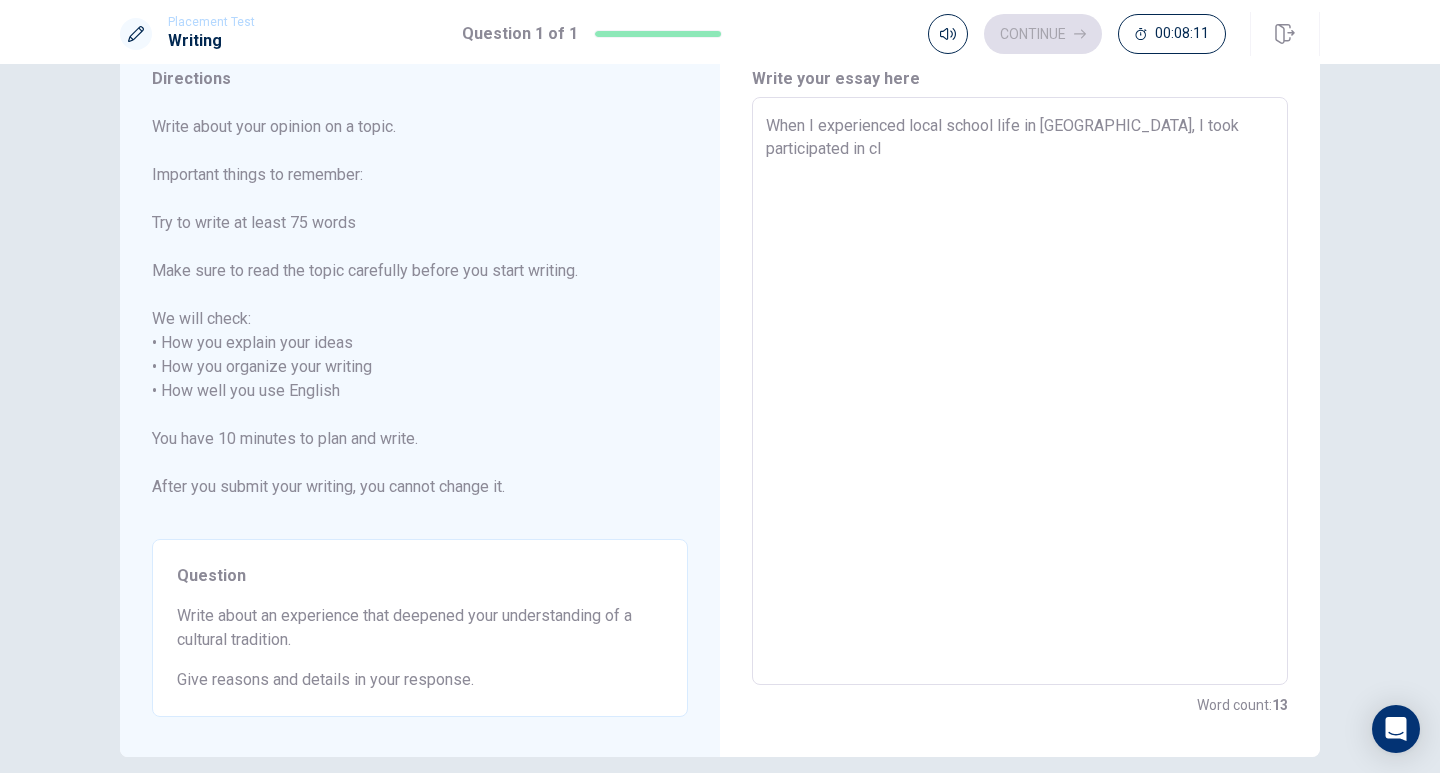 type on "x" 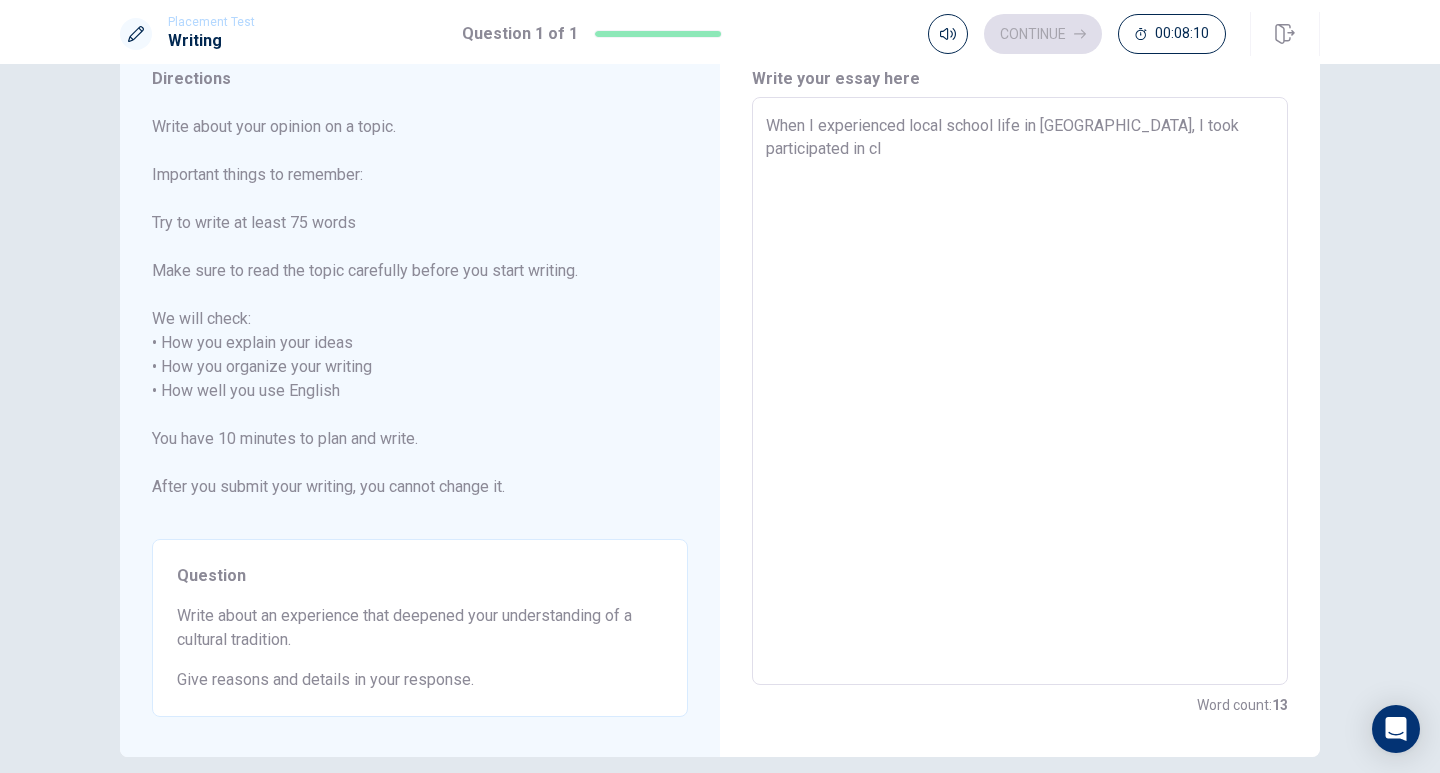 type on "When I experienced local school life in [GEOGRAPHIC_DATA], I took participated in cla" 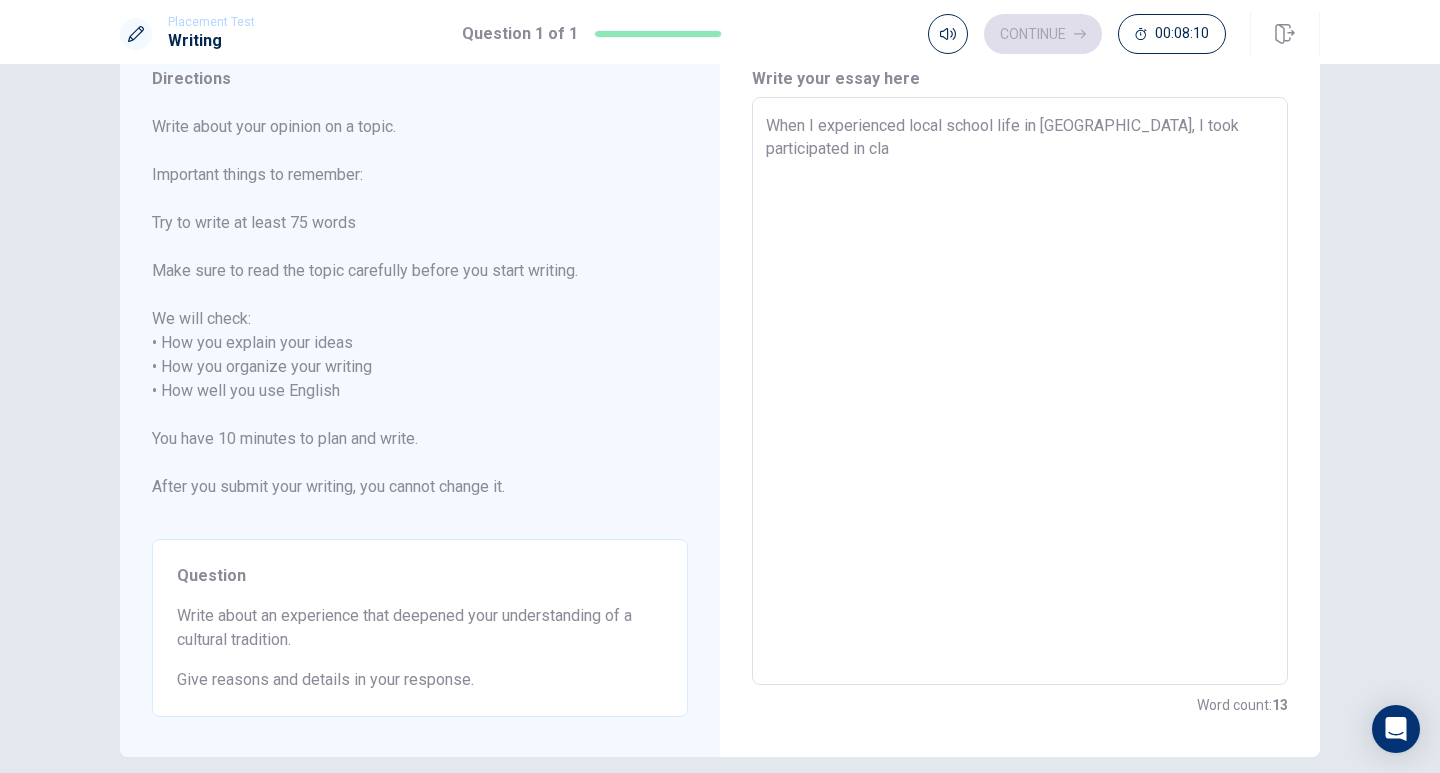 type on "x" 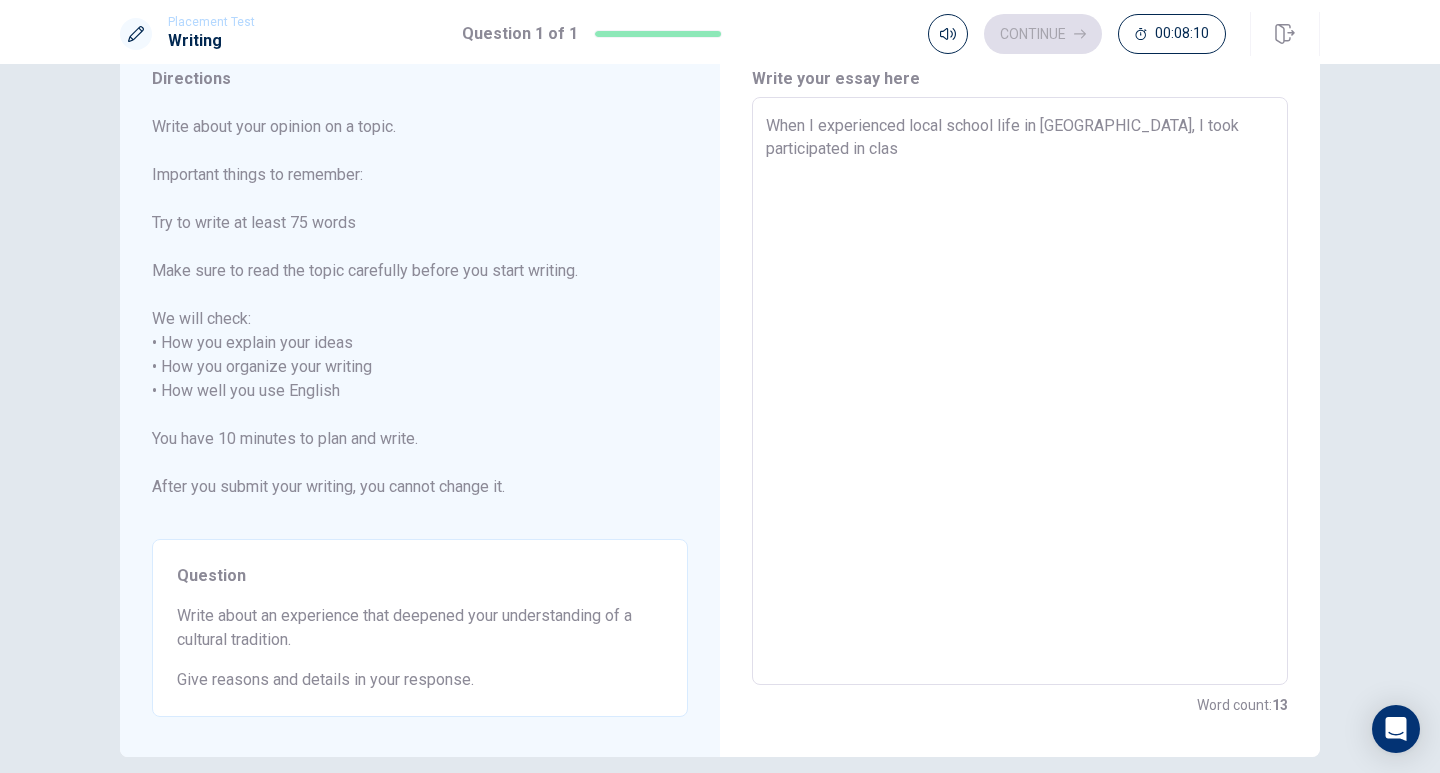 type on "x" 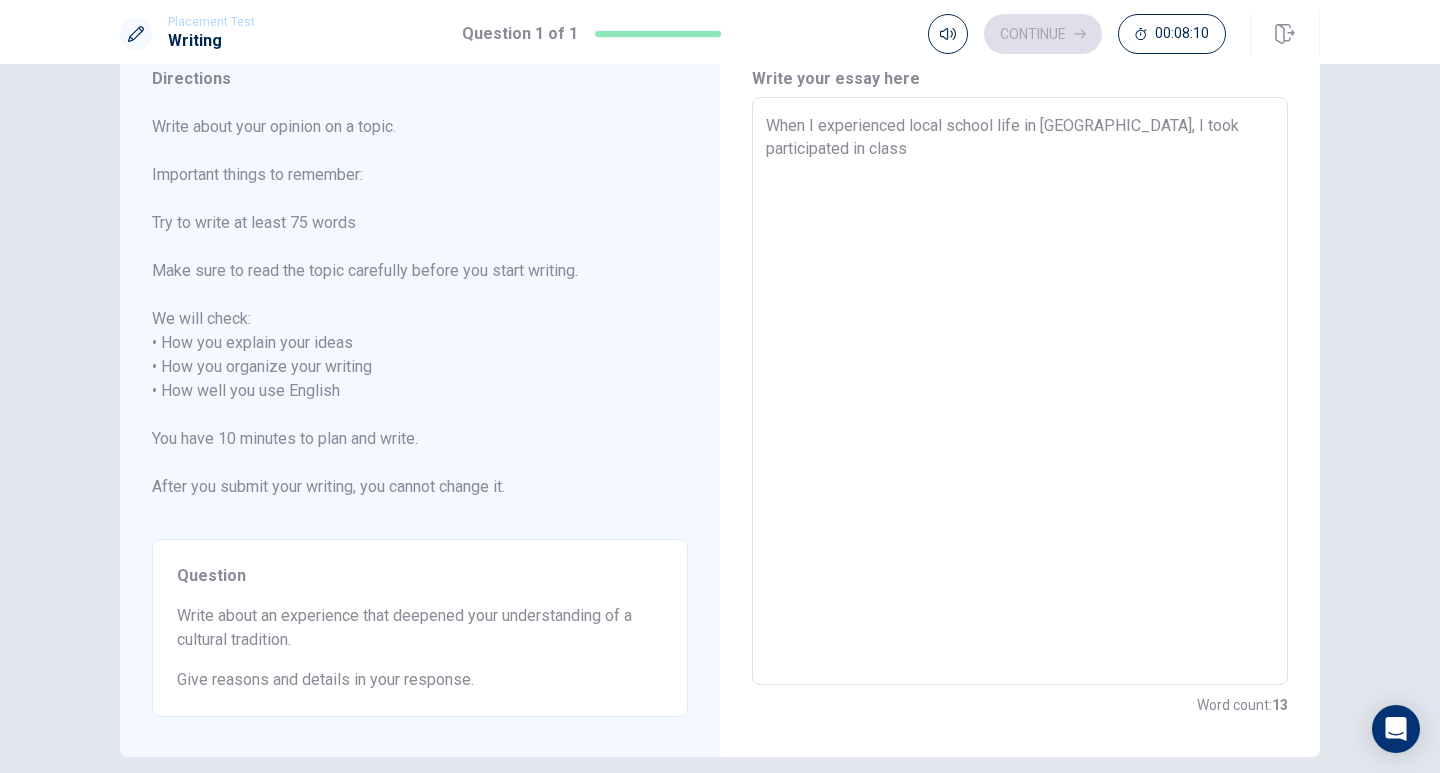 type on "x" 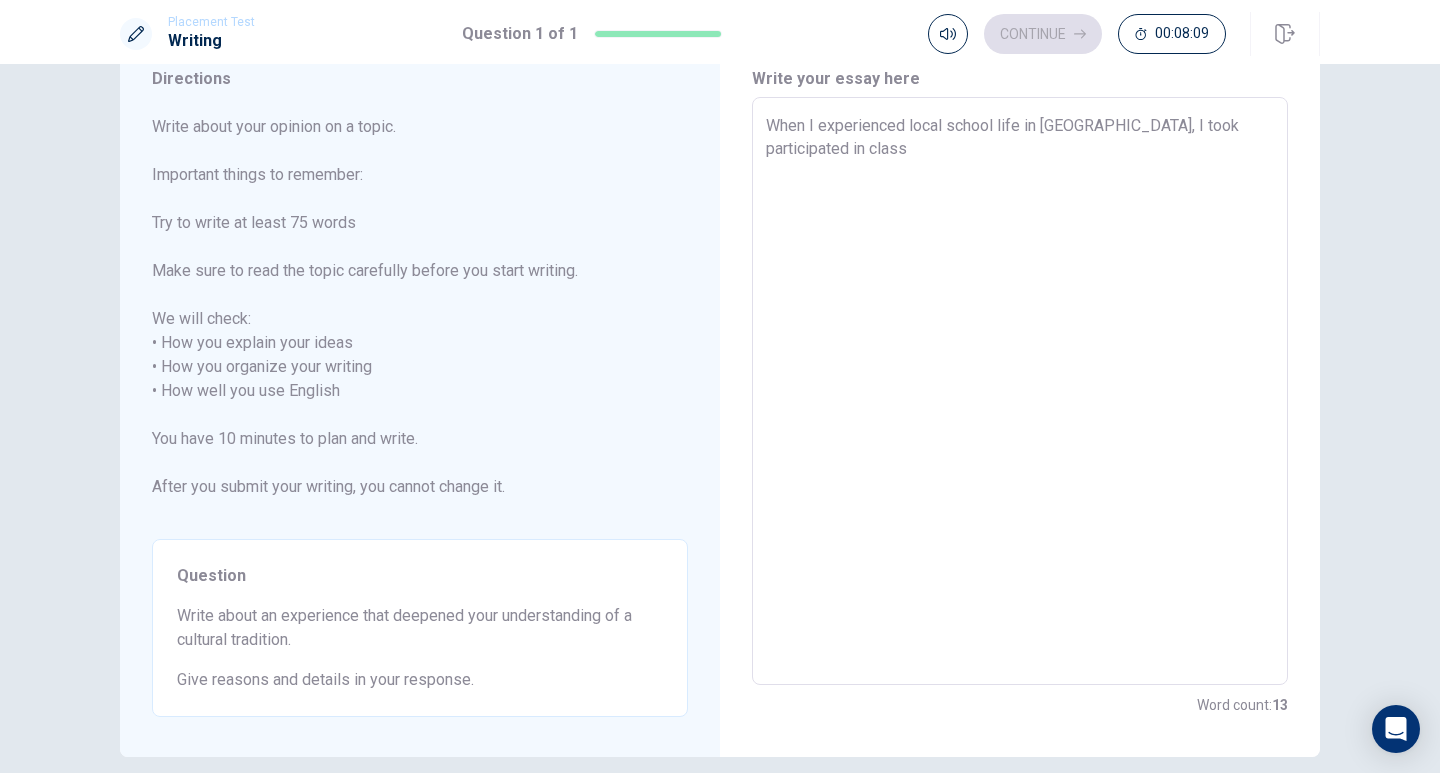 type on "When I experienced local school life in [GEOGRAPHIC_DATA], I took participated in class w" 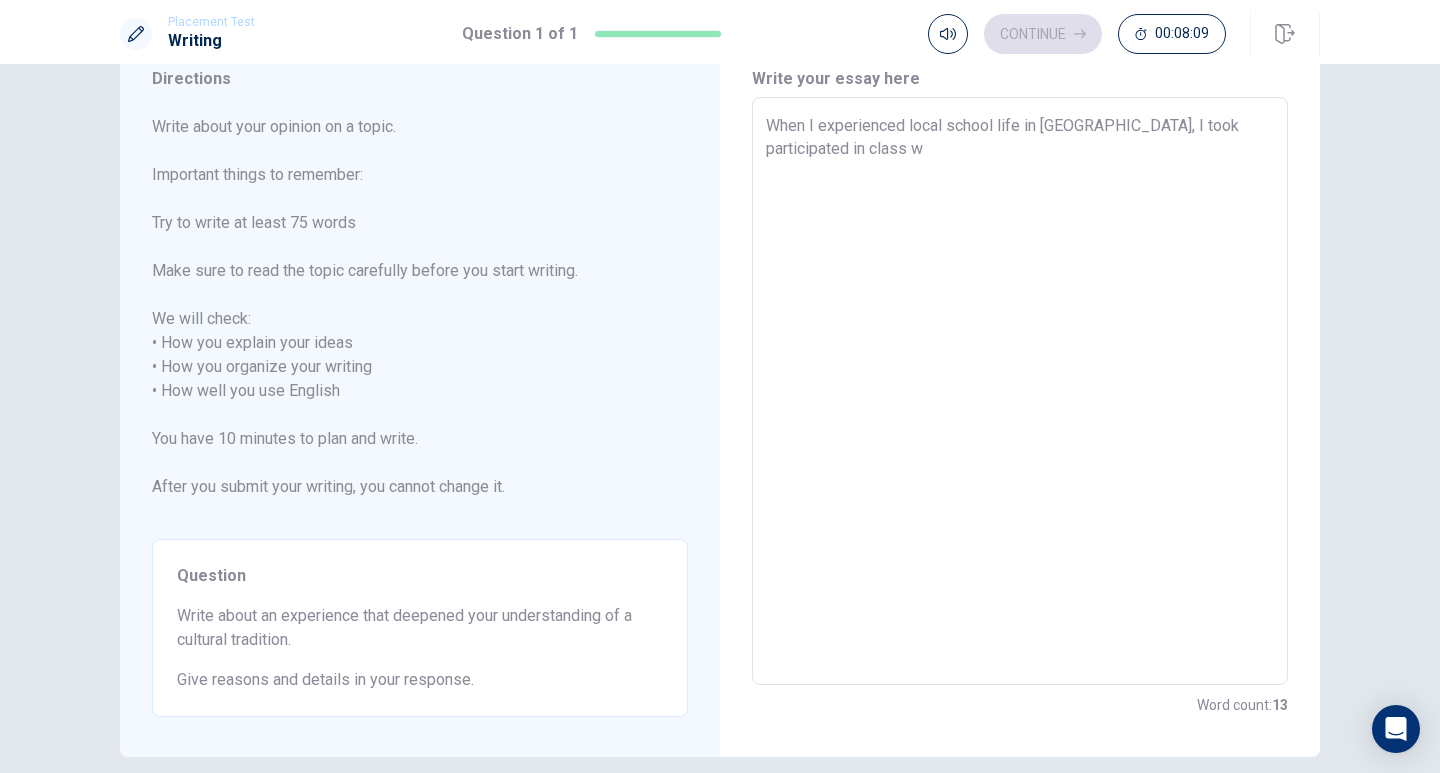 type 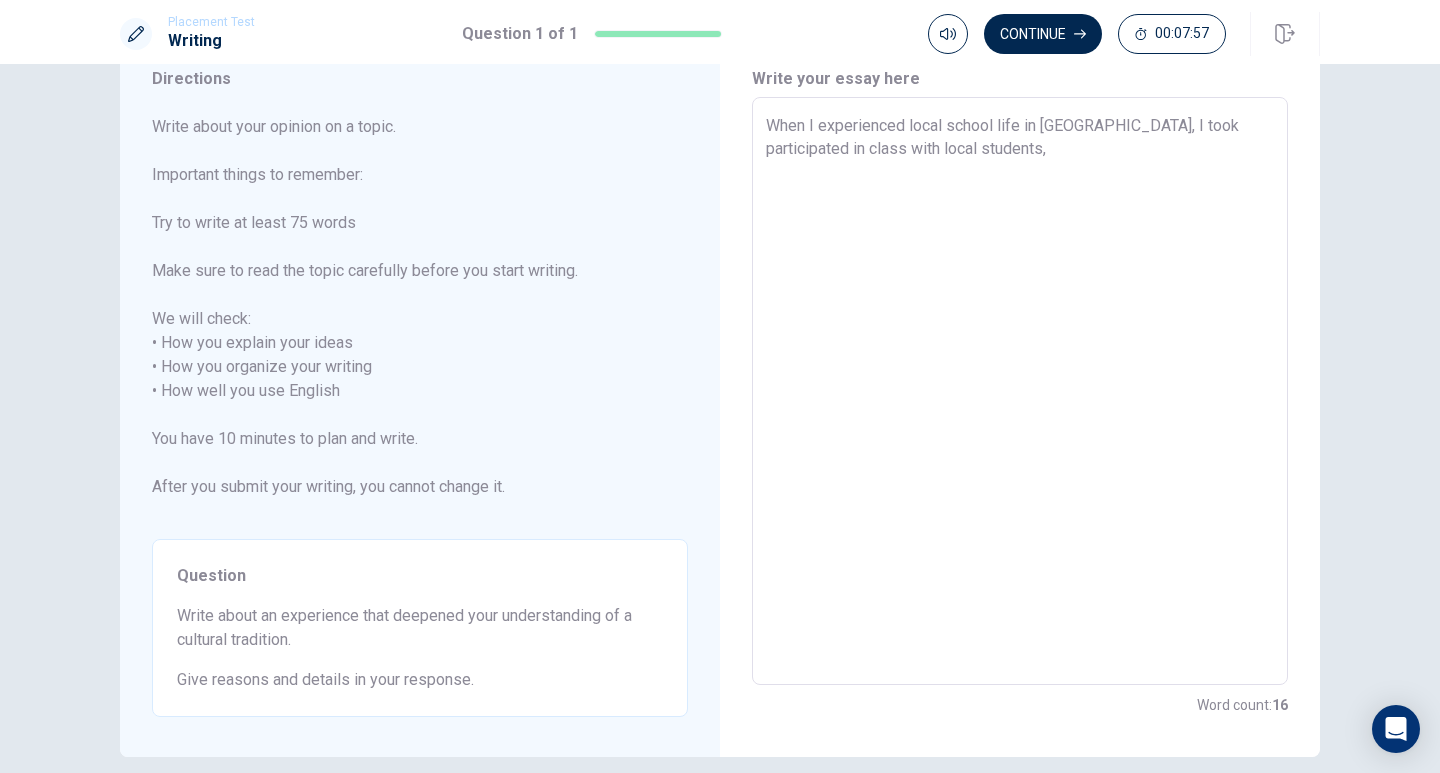 click on "When I experienced local school life in [GEOGRAPHIC_DATA], I took participated in class with local students," at bounding box center (1020, 391) 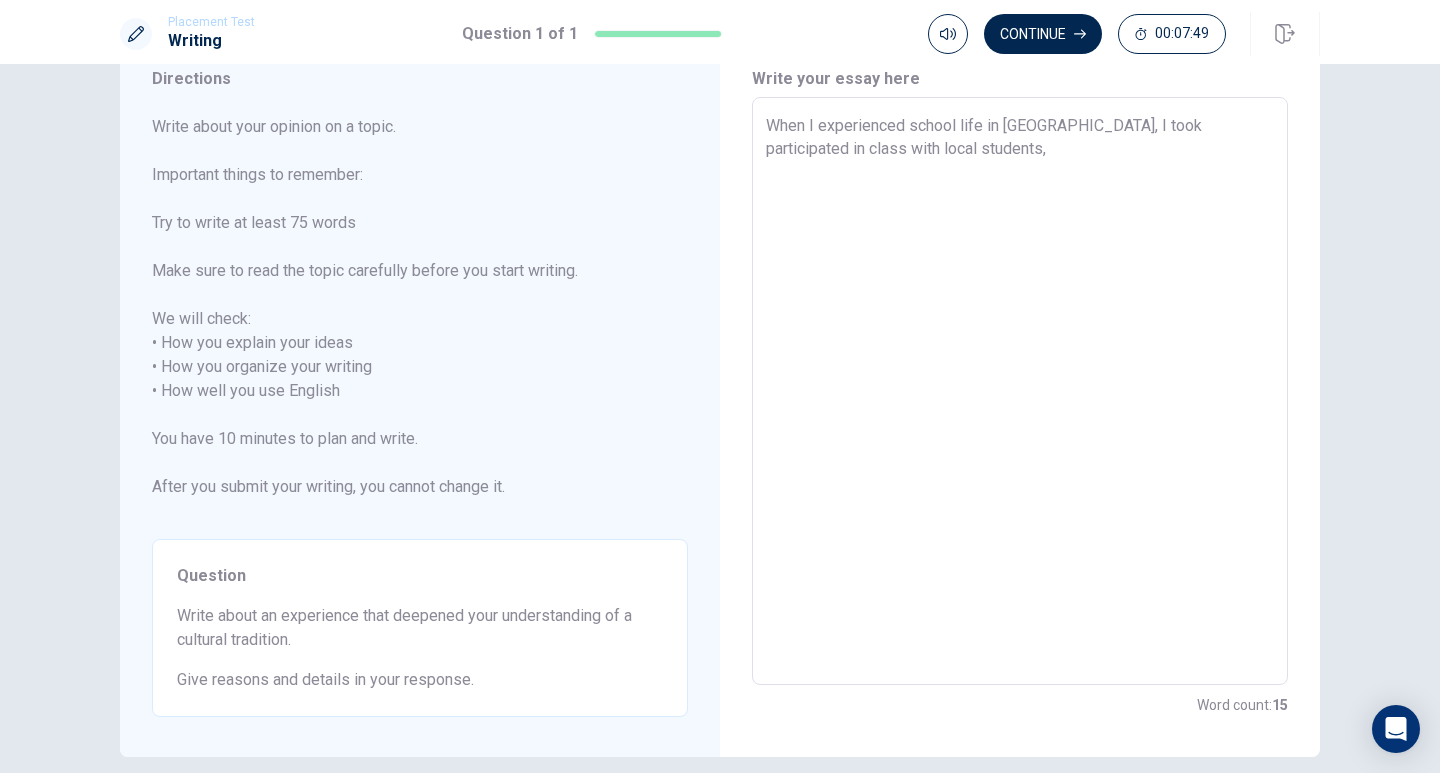 click on "When I experienced school life in [GEOGRAPHIC_DATA], I took participated in class with local students," at bounding box center (1020, 391) 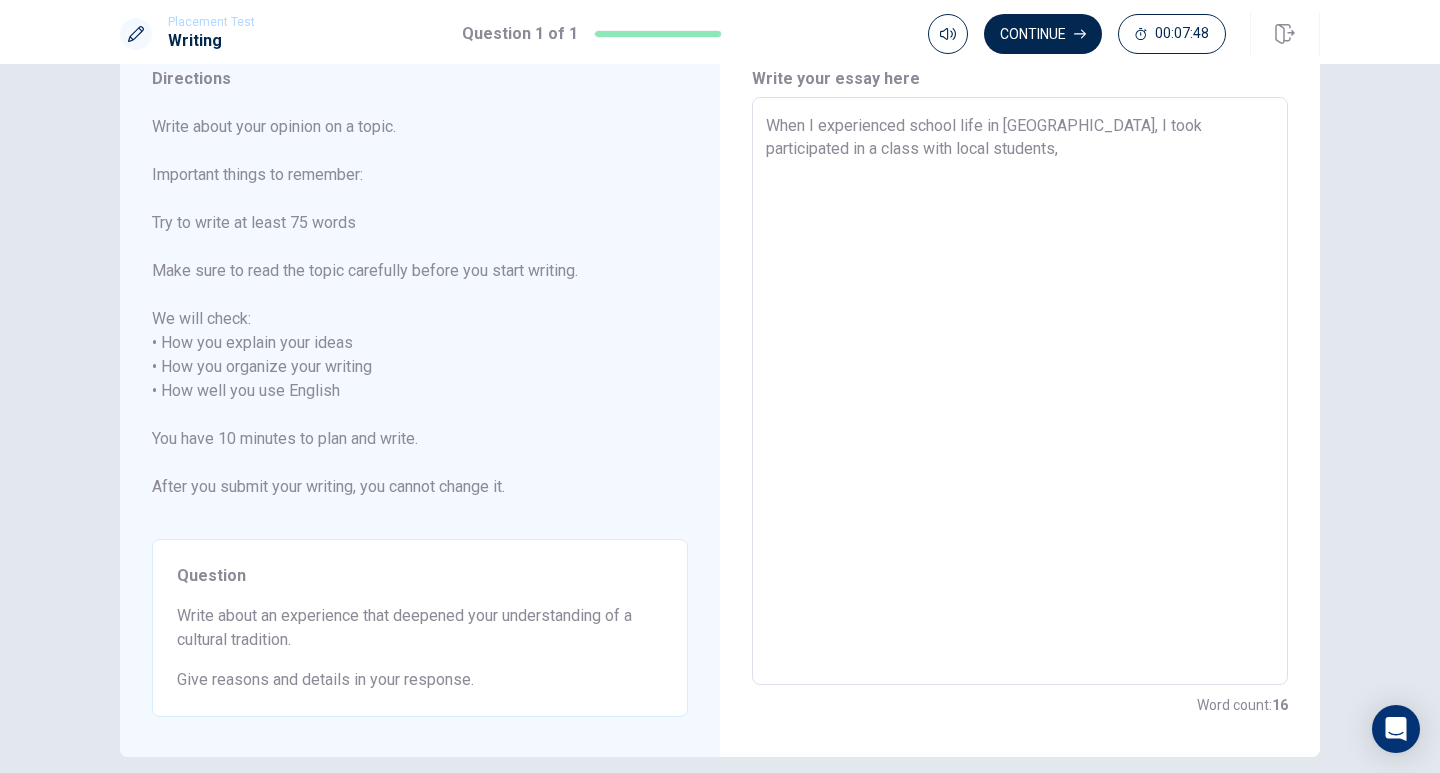 click on "When I experienced school life in [GEOGRAPHIC_DATA], I took participated in a class with local students," at bounding box center [1020, 391] 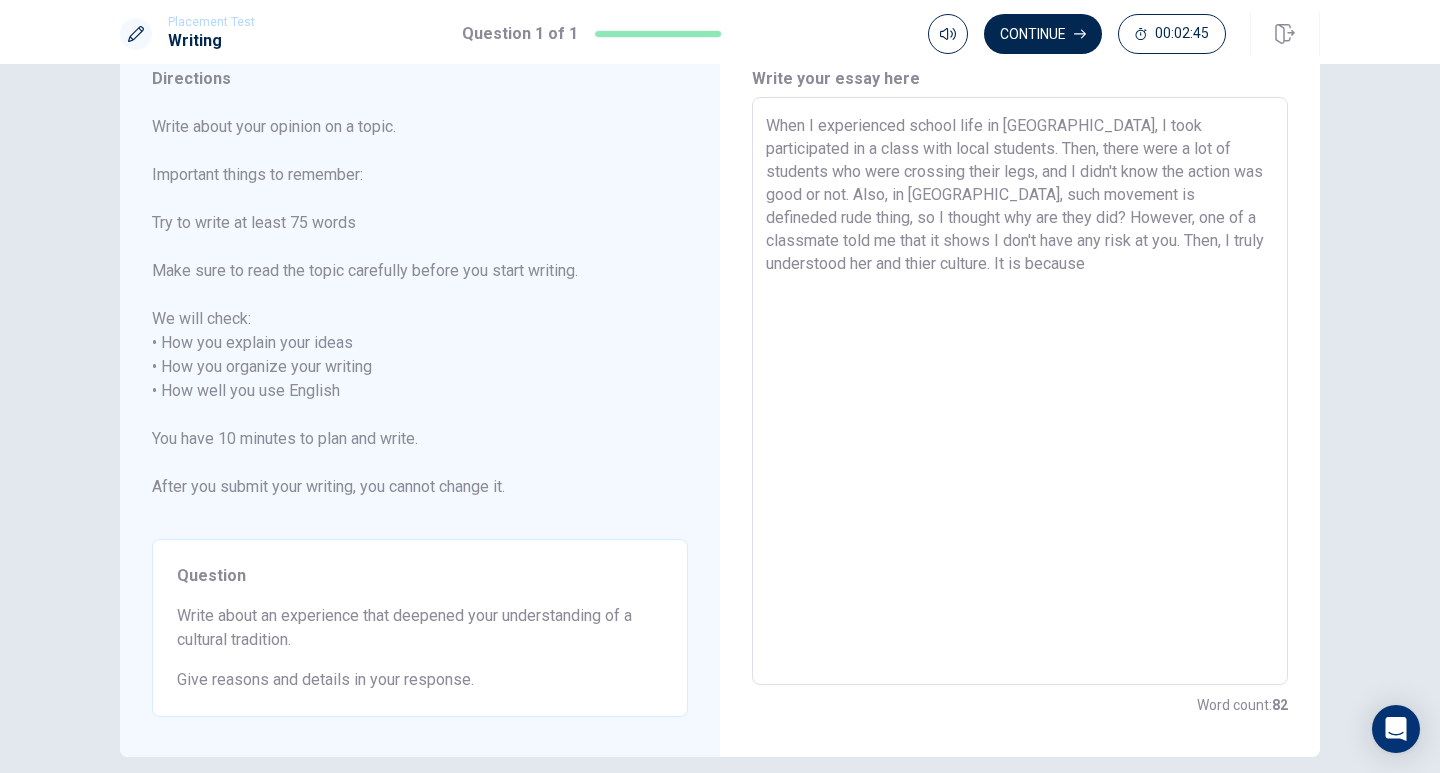 click on "When I experienced school life in [GEOGRAPHIC_DATA], I took participated in a class with local students. Then, there were a lot of students who were crossing their legs, and I didn't know the action was good or not. Also, in [GEOGRAPHIC_DATA], such movement is defineded rude thing, so I thought why are they did? However, one of a classmate told me that it shows I don't have any risk at you. Then, I truly understood her and thier culture. It is because" at bounding box center (1020, 391) 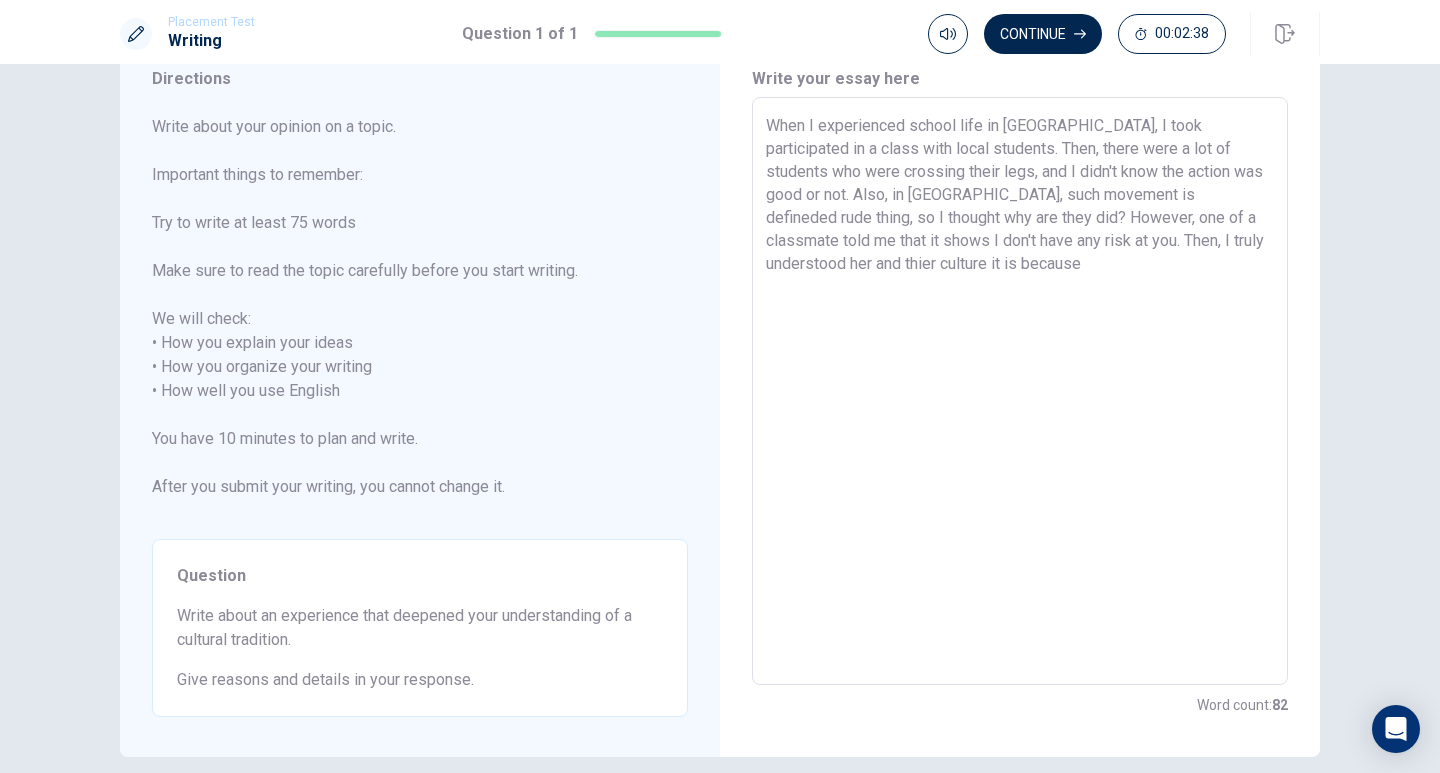 drag, startPoint x: 1259, startPoint y: 242, endPoint x: 1221, endPoint y: 248, distance: 38.470768 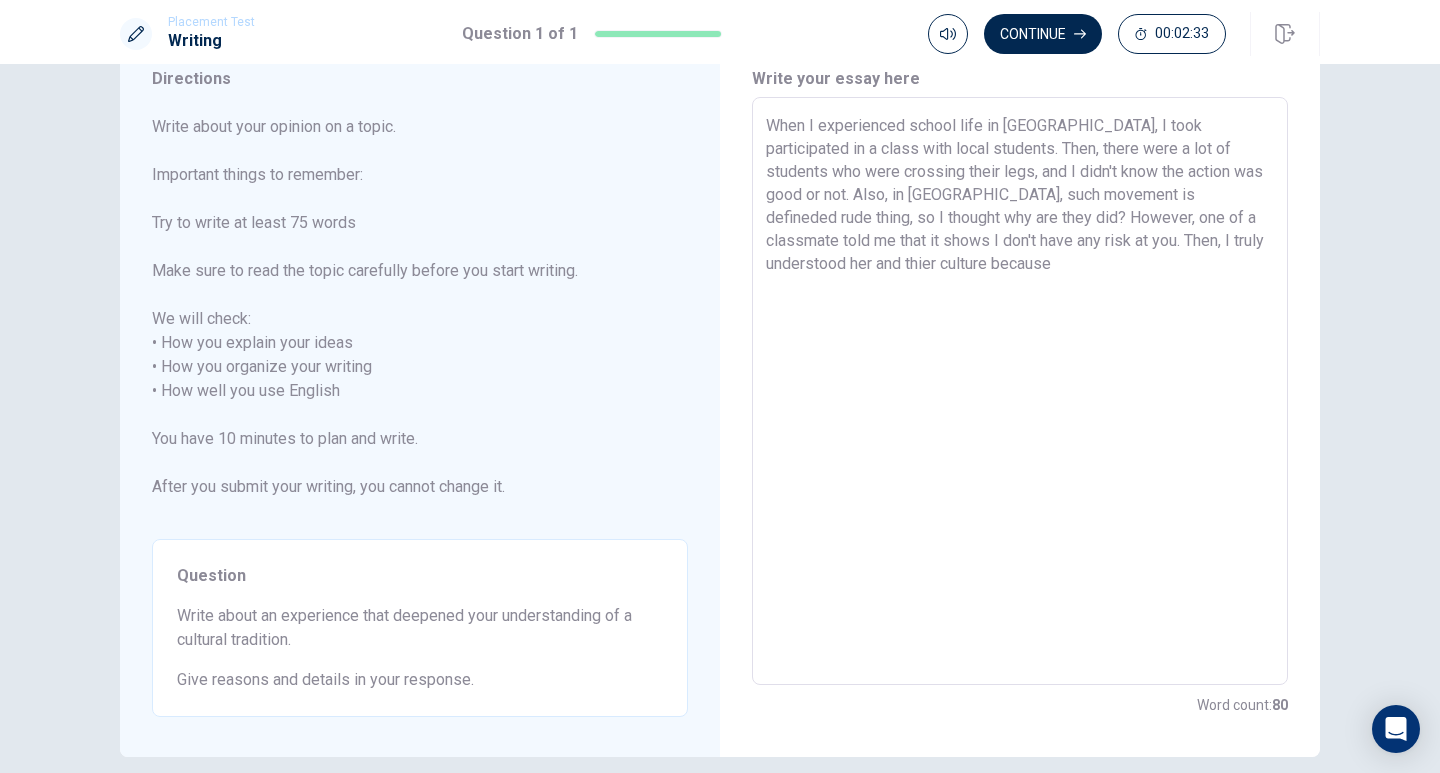 click on "When I experienced school life in [GEOGRAPHIC_DATA], I took participated in a class with local students. Then, there were a lot of students who were crossing their legs, and I didn't know the action was good or not. Also, in [GEOGRAPHIC_DATA], such movement is defineded rude thing, so I thought why are they did? However, one of a classmate told me that it shows I don't have any risk at you. Then, I truly understood her and thier culture because" at bounding box center [1020, 391] 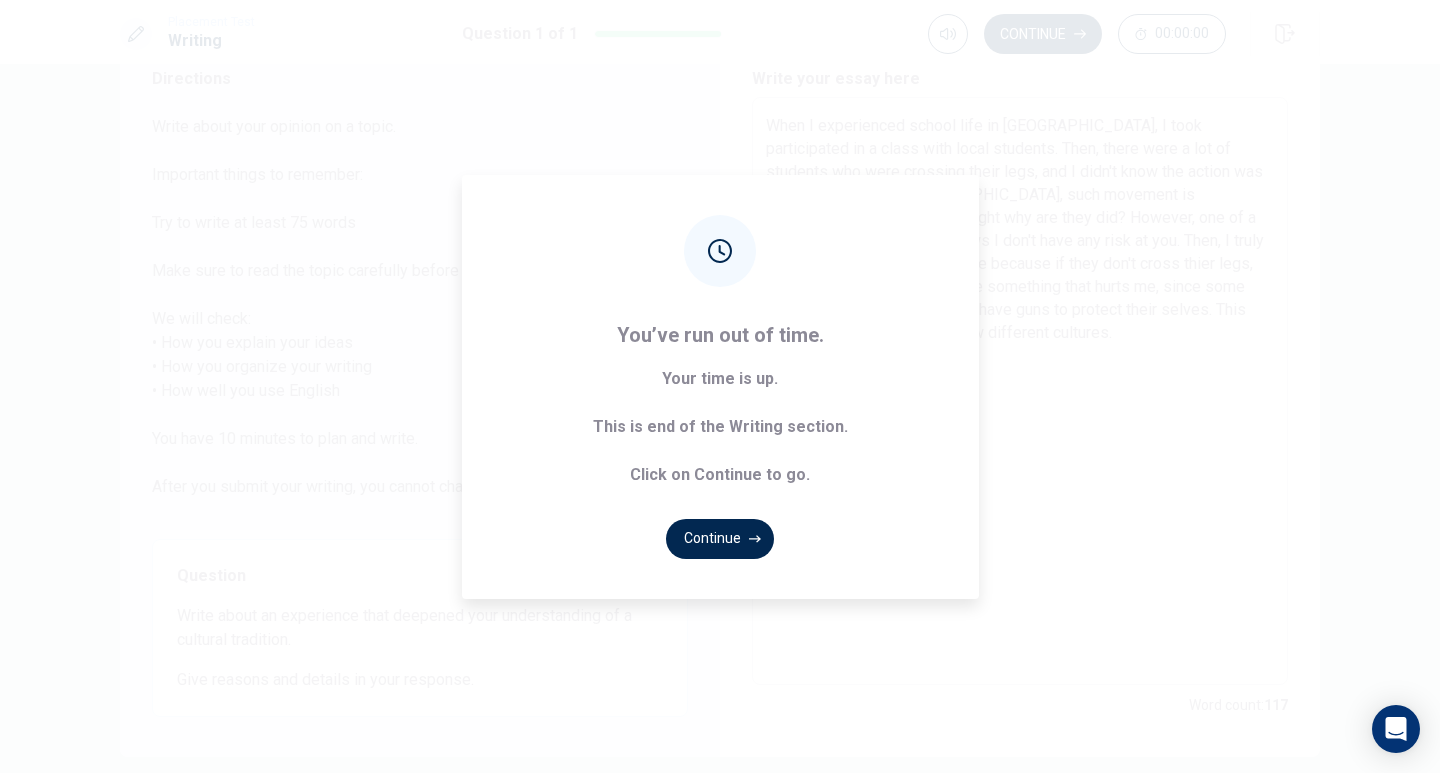 click 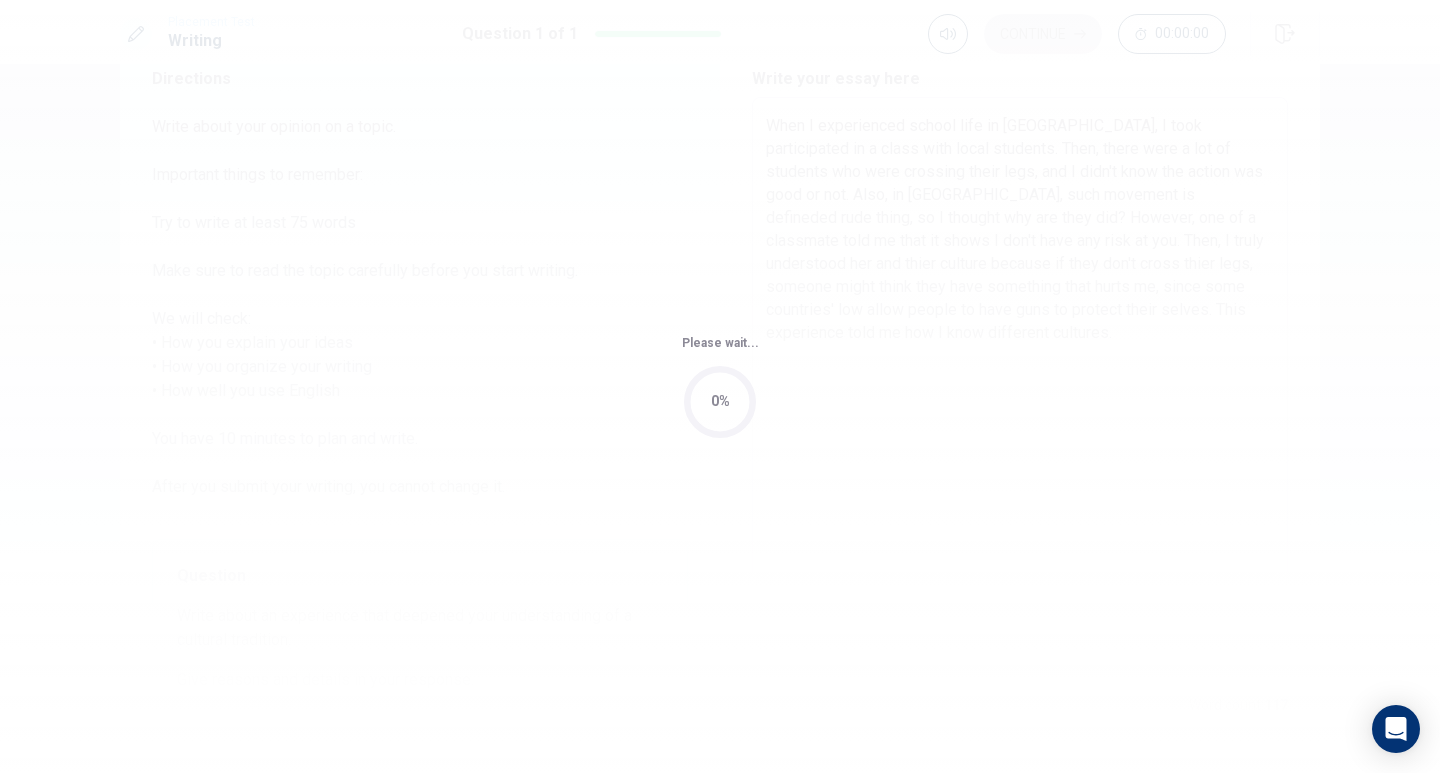 scroll, scrollTop: 0, scrollLeft: 0, axis: both 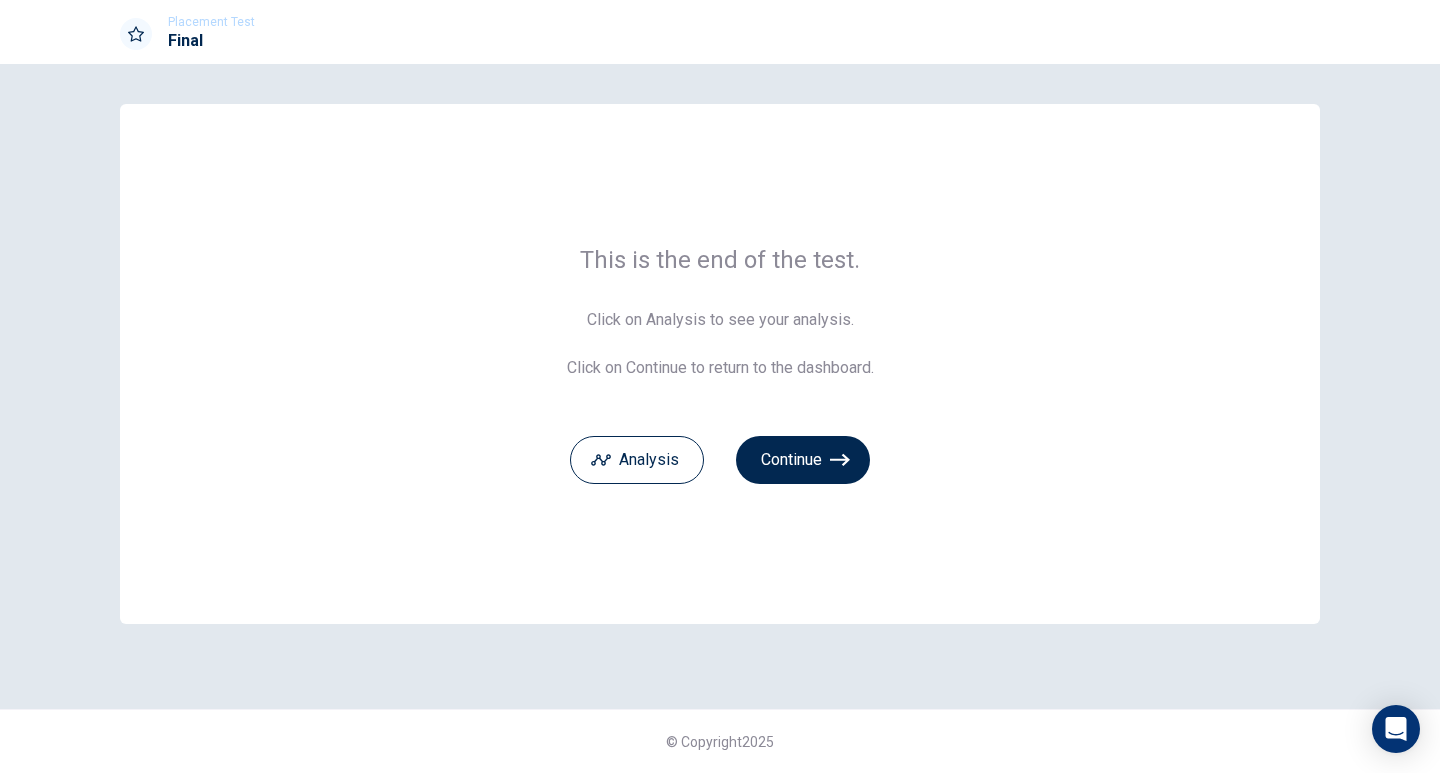 click on "Analysis" at bounding box center [637, 460] 